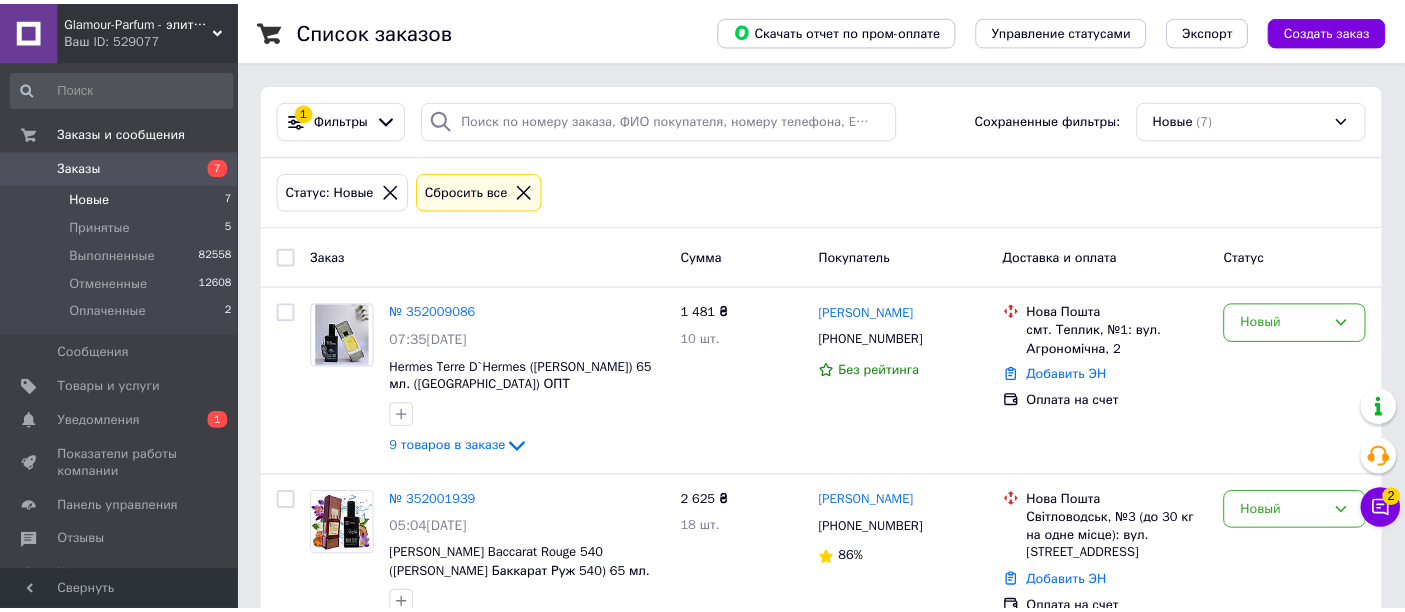scroll, scrollTop: 0, scrollLeft: 0, axis: both 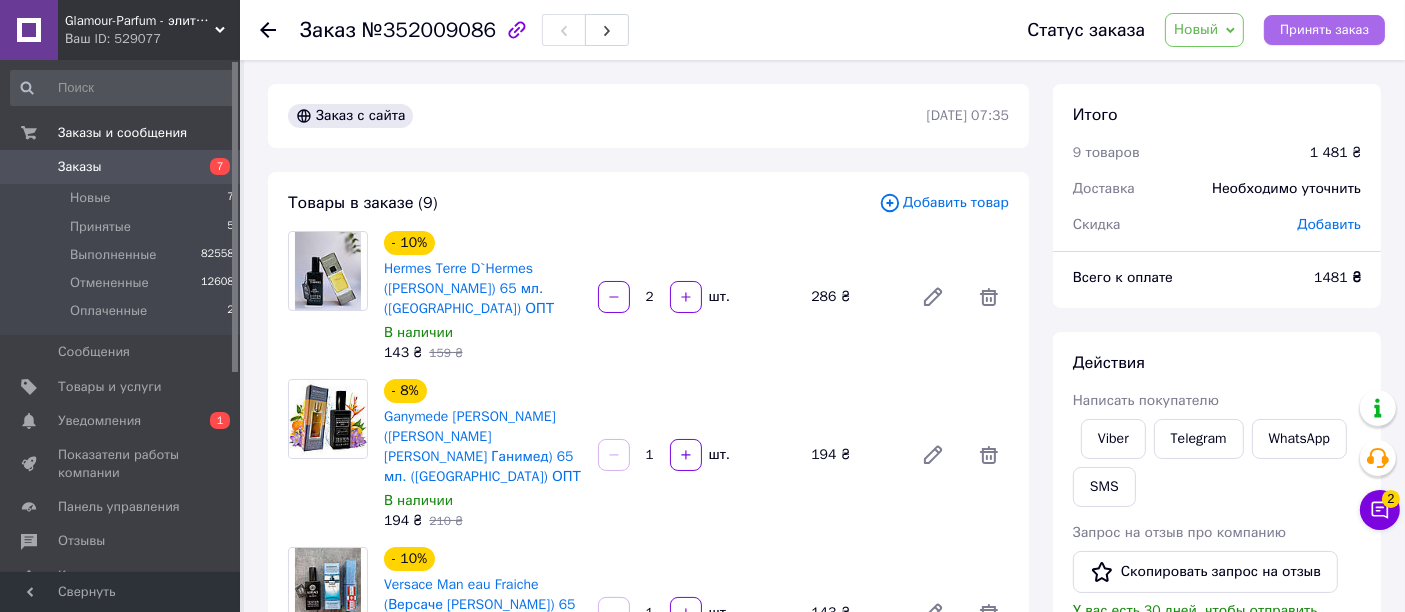 click on "Принять заказ" at bounding box center [1324, 30] 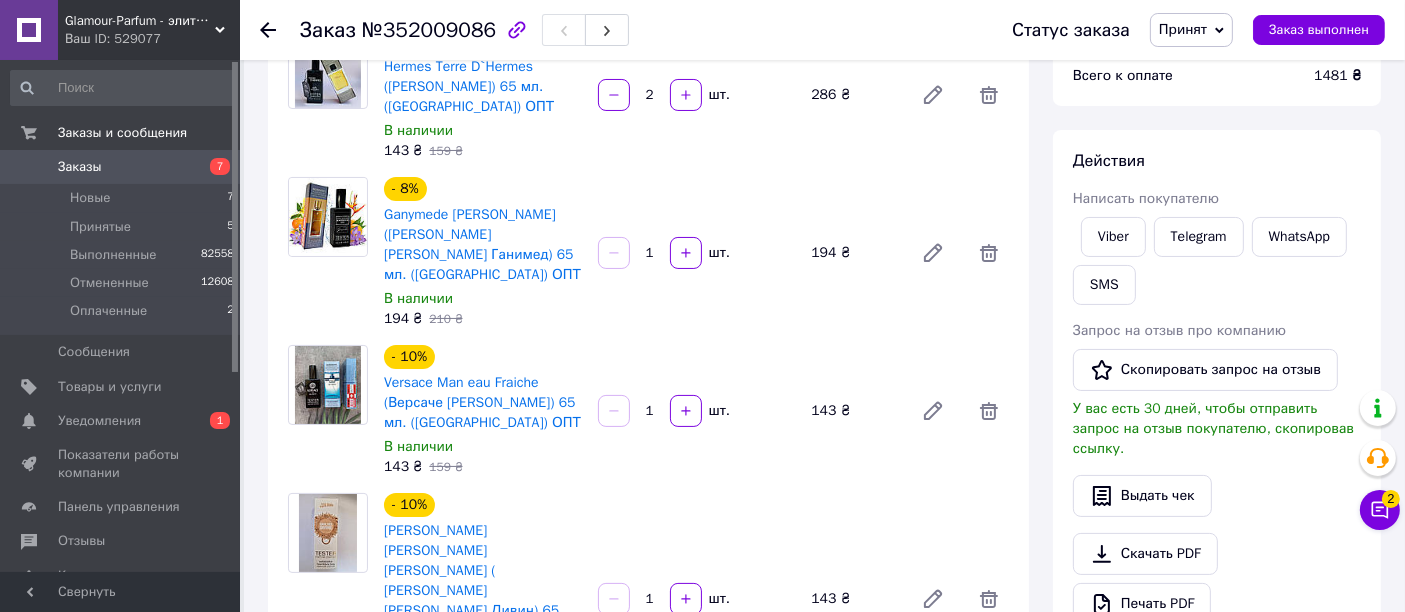 scroll, scrollTop: 0, scrollLeft: 0, axis: both 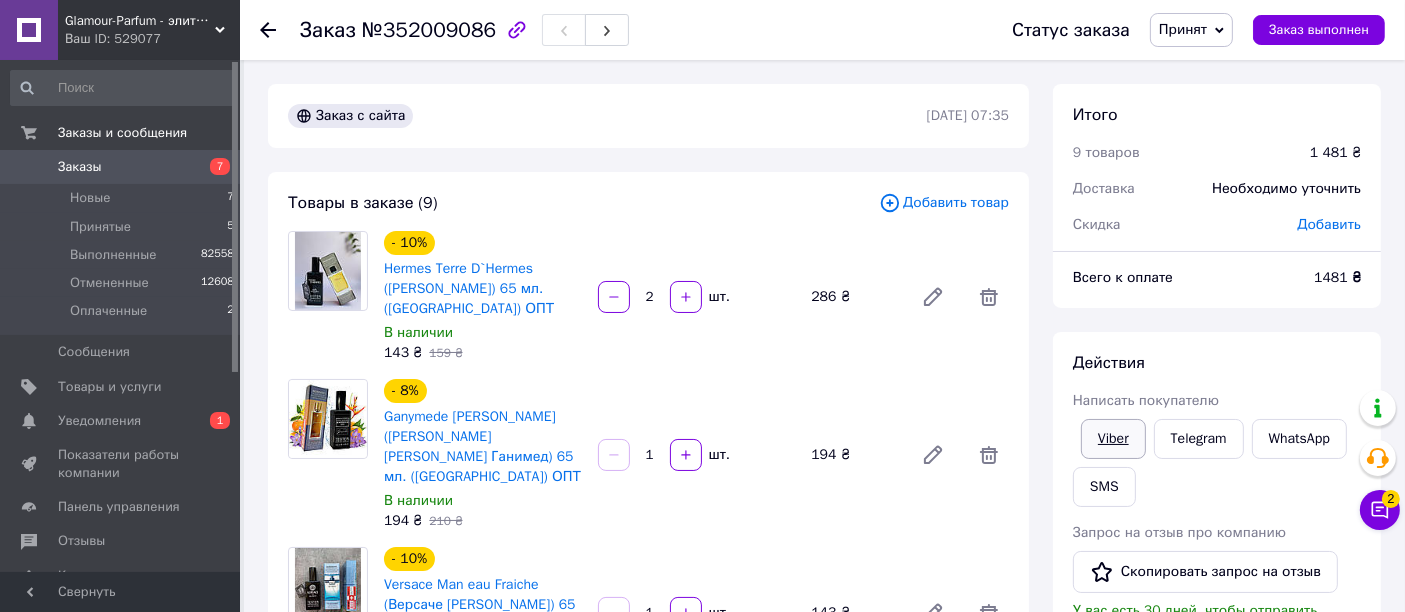 click on "Viber" at bounding box center [1113, 439] 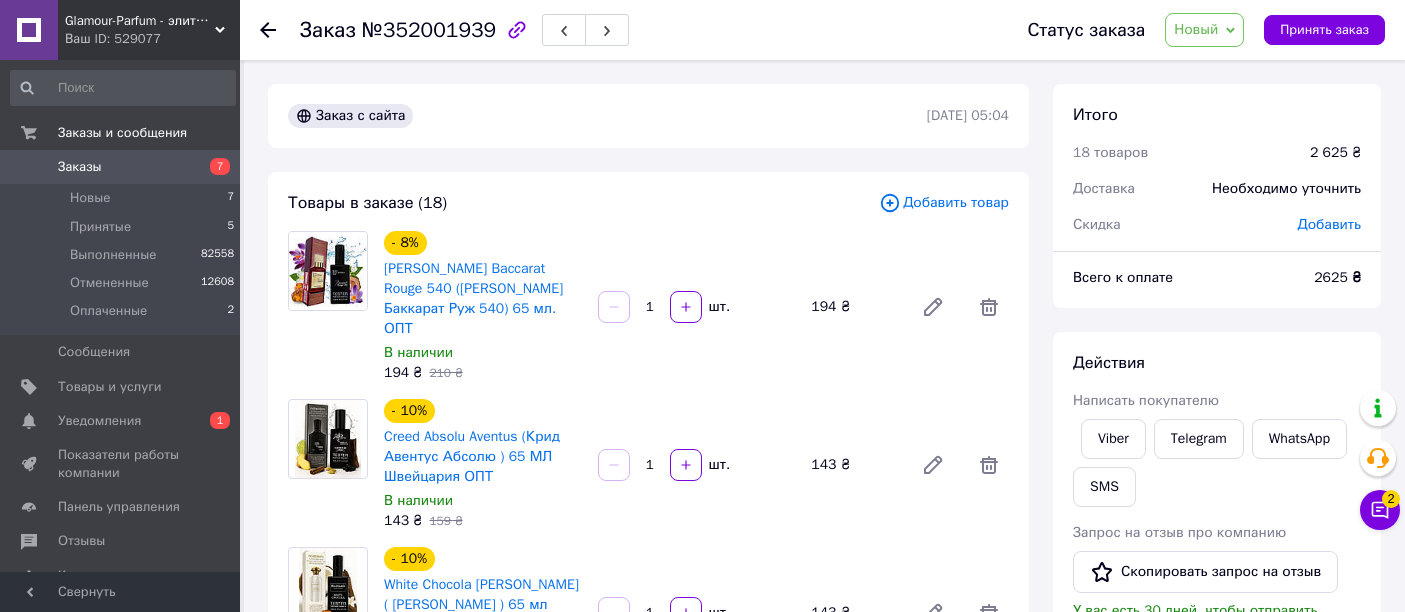 scroll, scrollTop: 0, scrollLeft: 0, axis: both 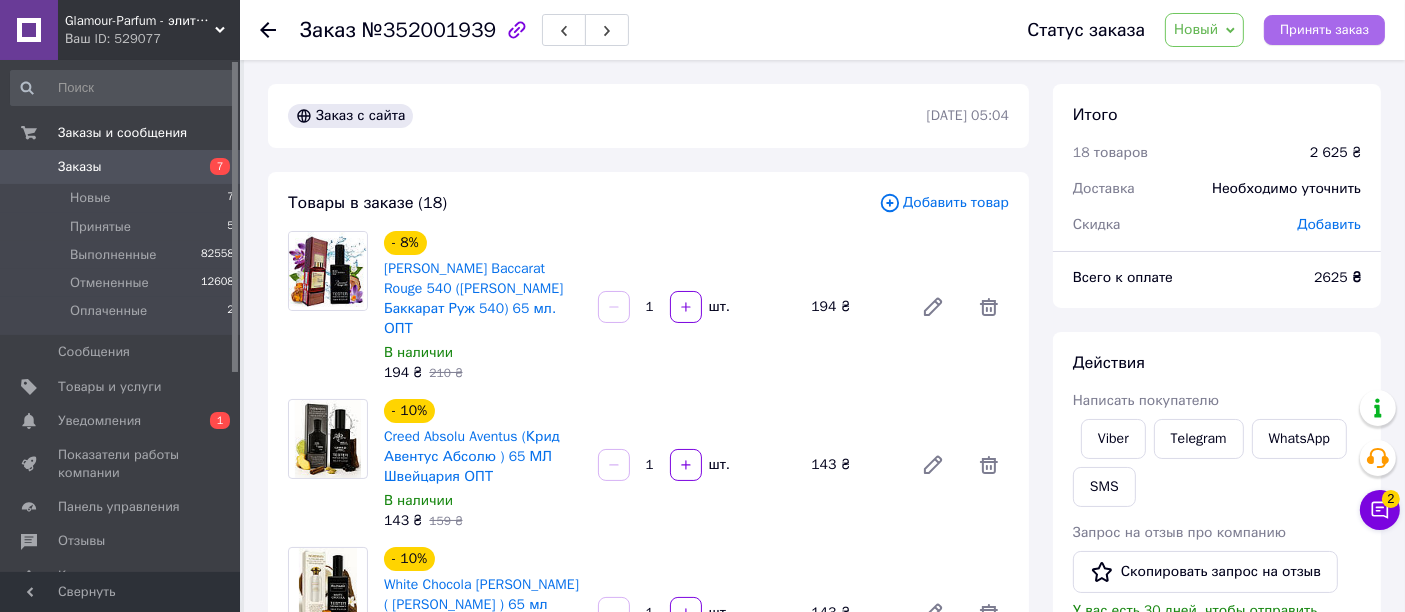 click on "Принять заказ" at bounding box center [1324, 30] 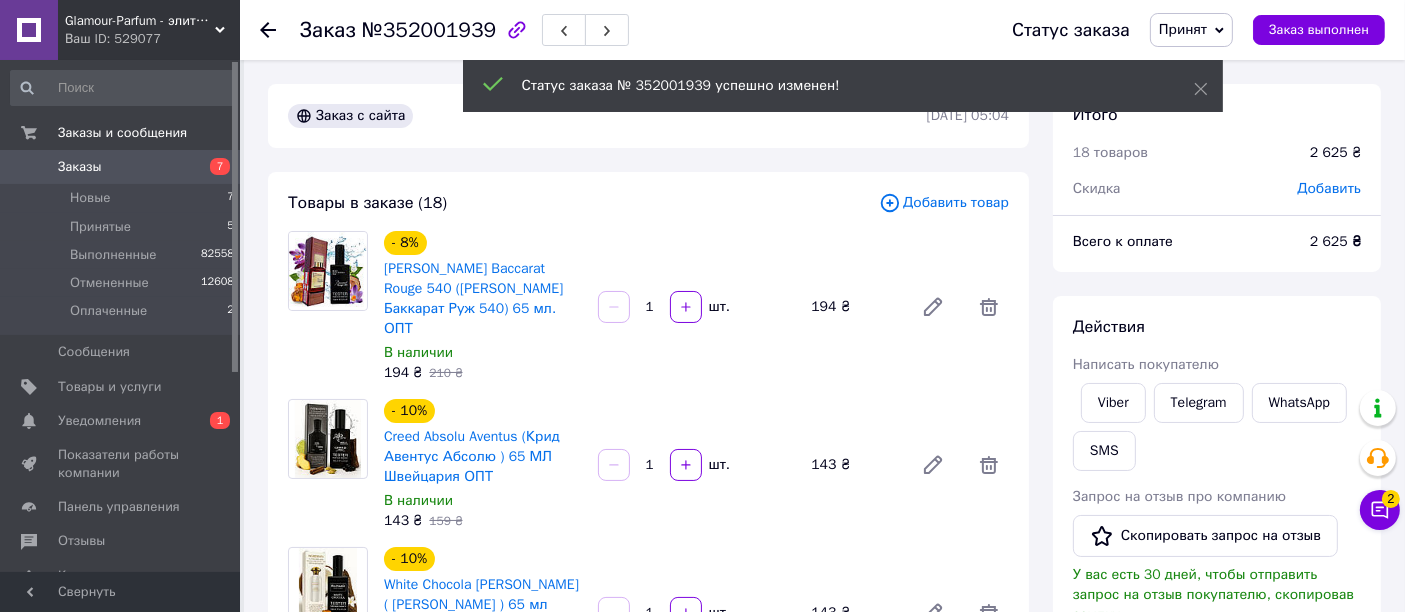 click on "SMS" at bounding box center [1104, 451] 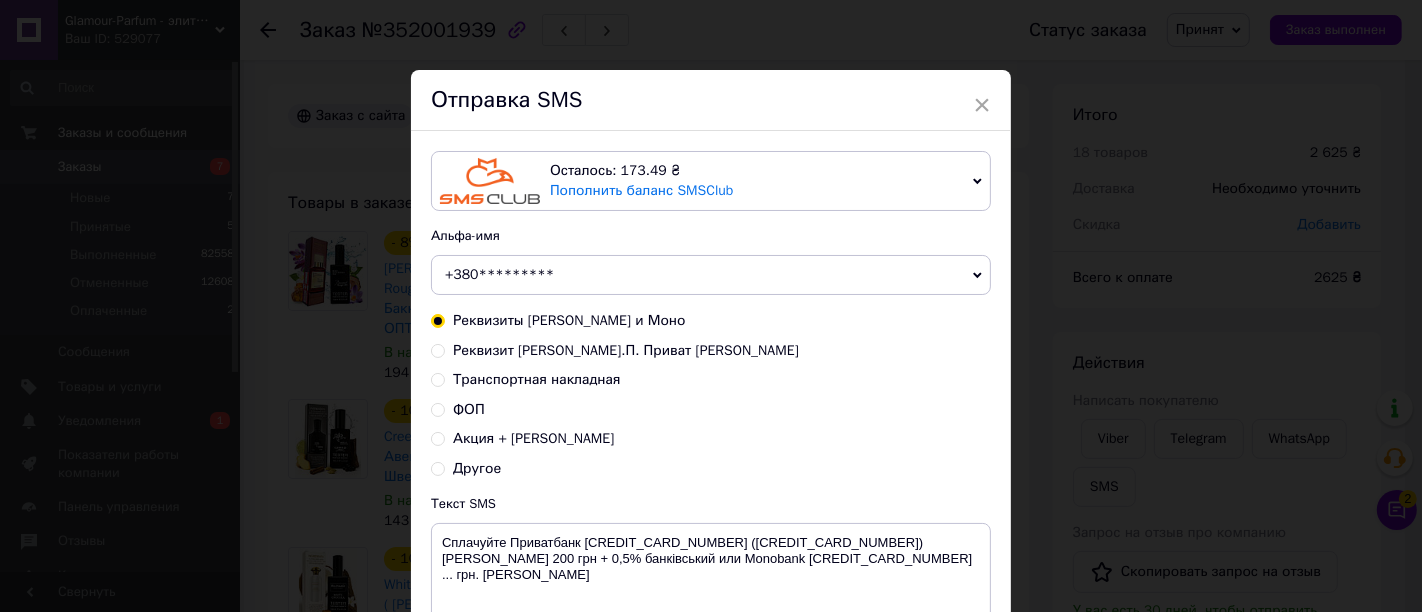 click on "× Отправка SMS Осталось: 173.49 ₴ Пополнить баланс SMSClub Подключить LetsAds Альфа-имя  +380********* InetShop VashZakaz Обновить список альфа-имен Реквизиты Елены Приват и Моно Реквизит К.П. Приват Моно Кред Транспортная накладная ФОП  Акция + Альбина Другое Текст SMS Сплачуйте Приватбанк 5168745611311629 (5168745610307073) Леськів Олена 200 грн + 0,5% банківський или Monobank 5375414114389454 ... грн. Олена Леськів Использовано: 150 символов Отменить   Отправить" at bounding box center [711, 306] 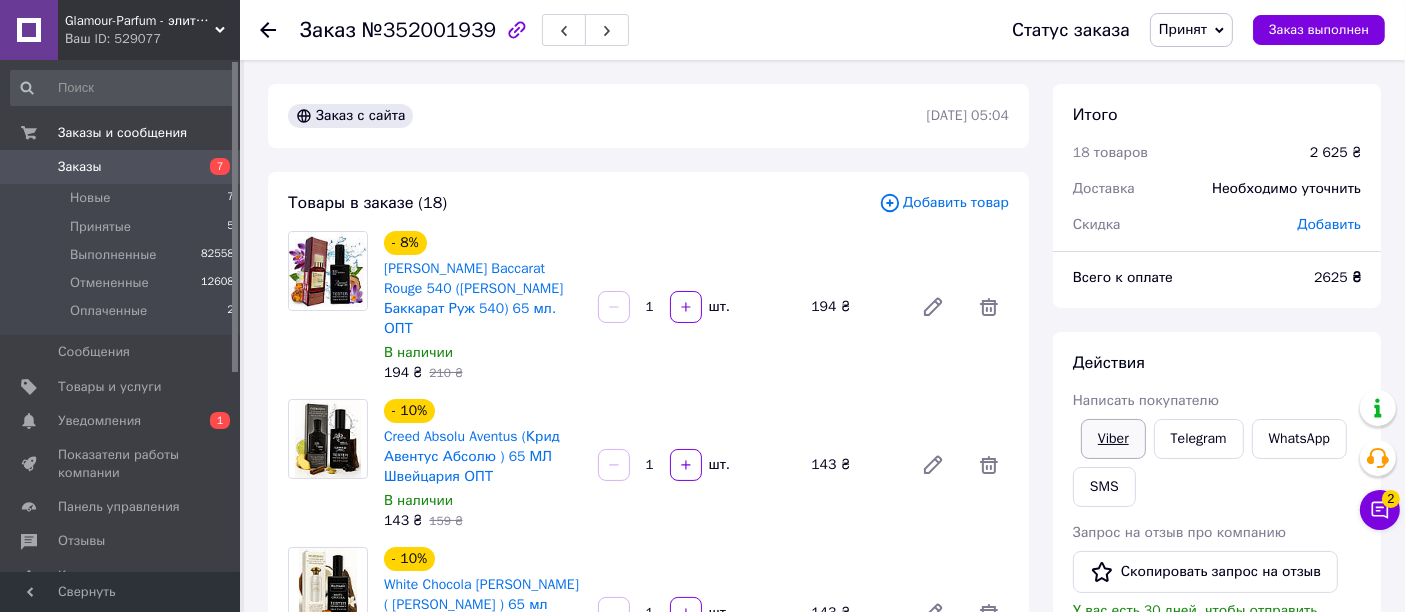 click on "Viber" at bounding box center (1113, 439) 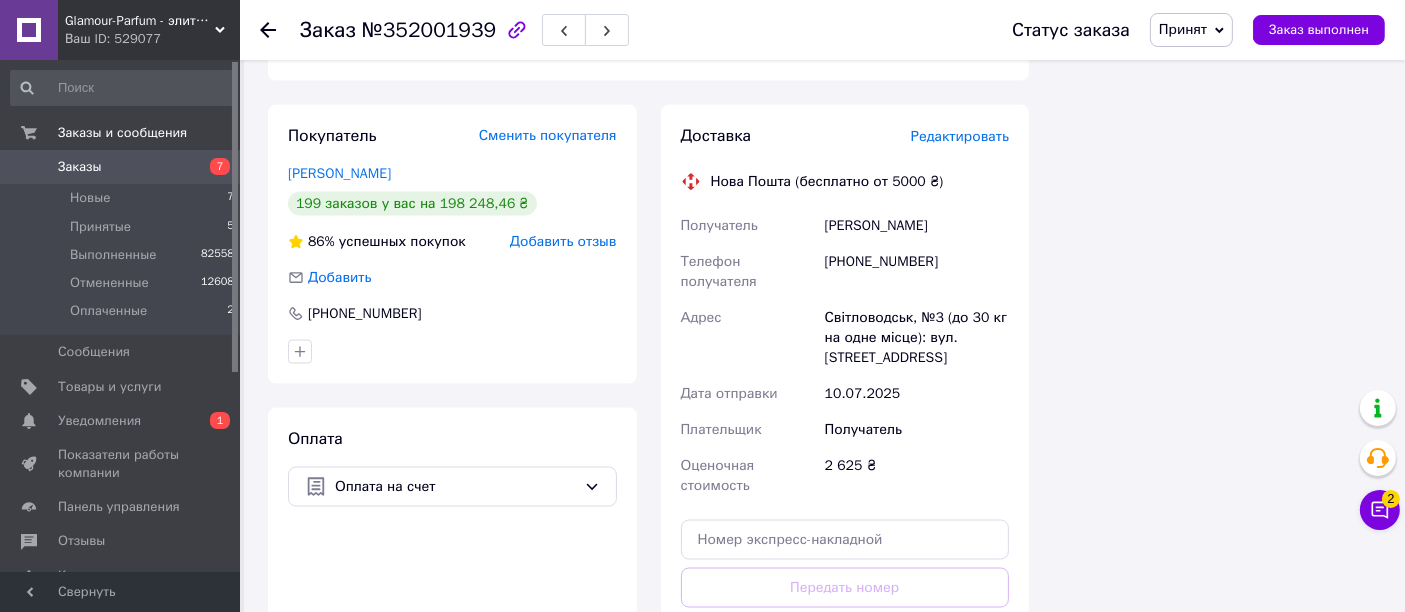 scroll, scrollTop: 2974, scrollLeft: 0, axis: vertical 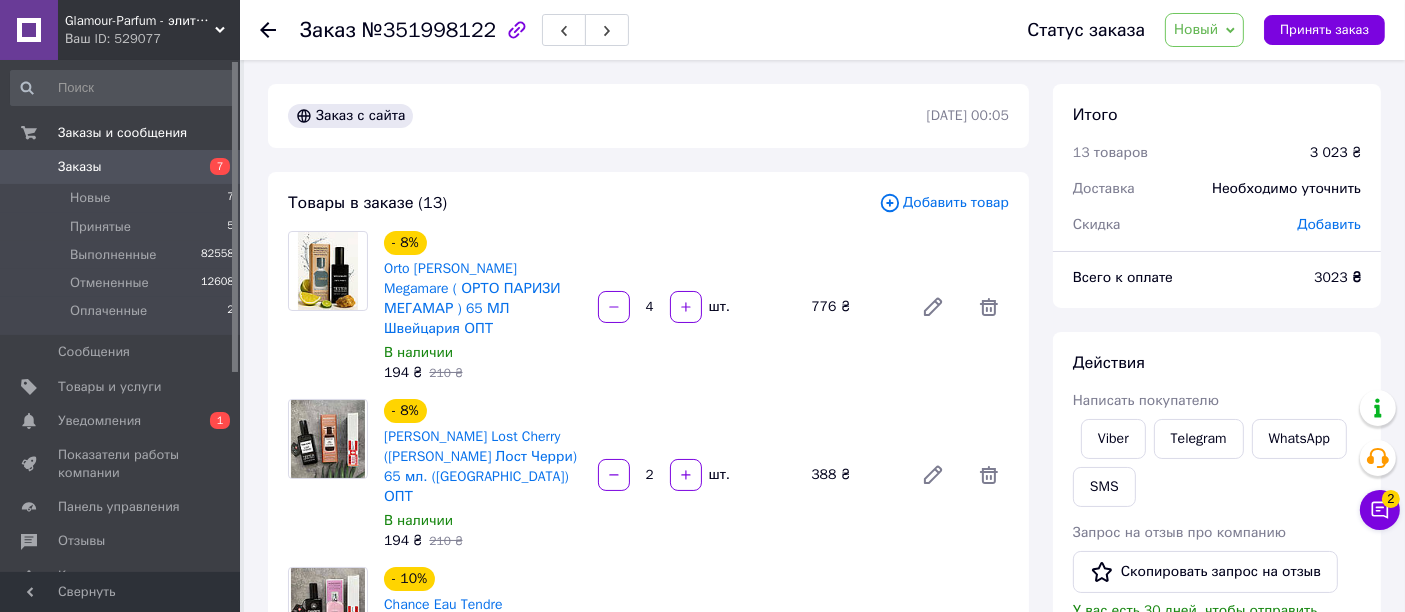 click on "Статус заказа Новый Принят Выполнен Отменен Оплаченный Принять заказ" at bounding box center (1196, 30) 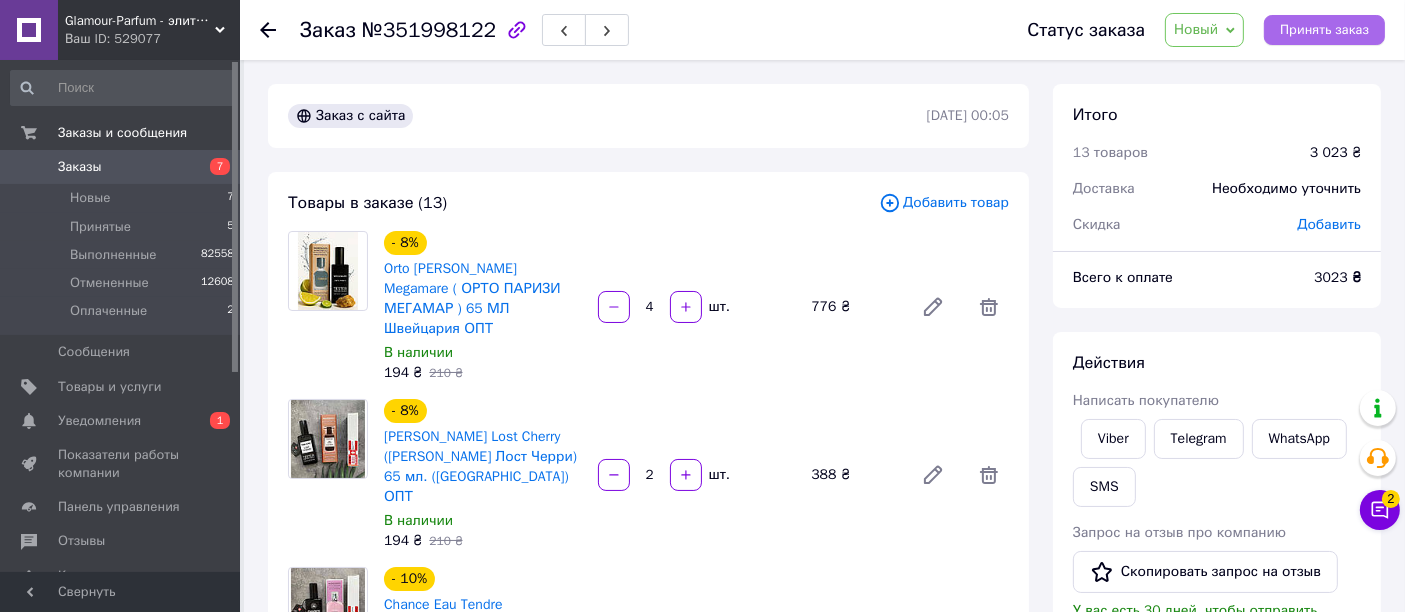 click on "Принять заказ" at bounding box center [1324, 30] 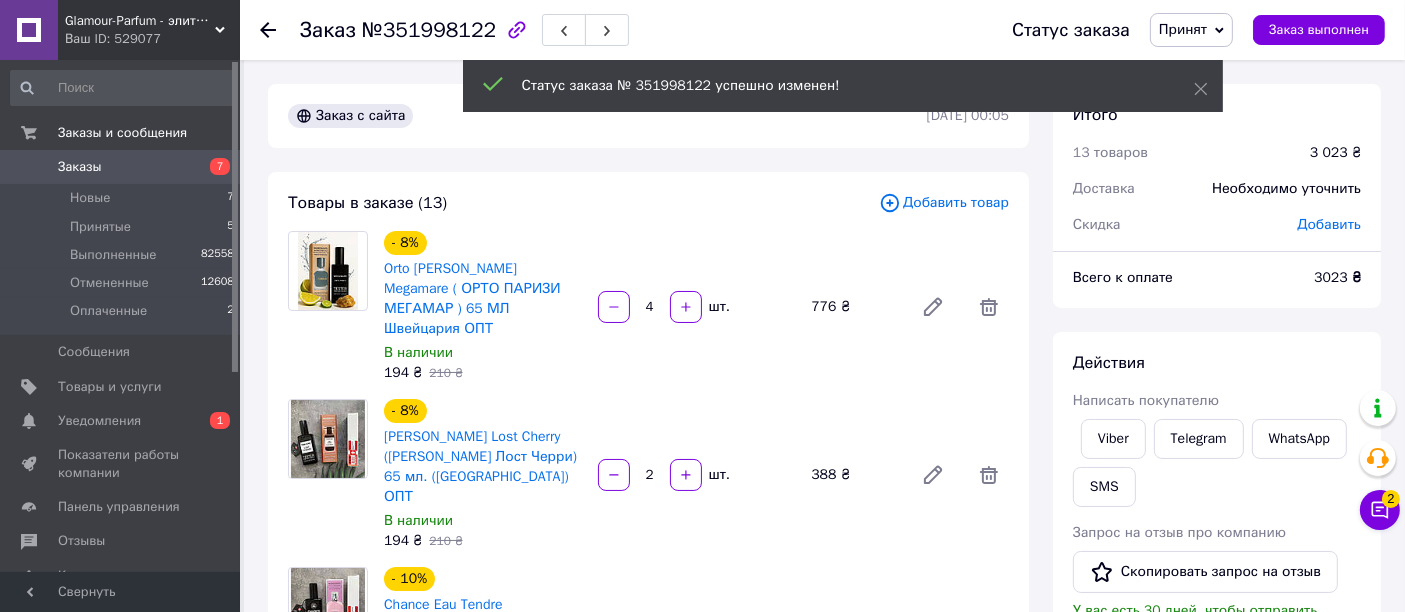 click on "Написать покупателю" at bounding box center (1146, 400) 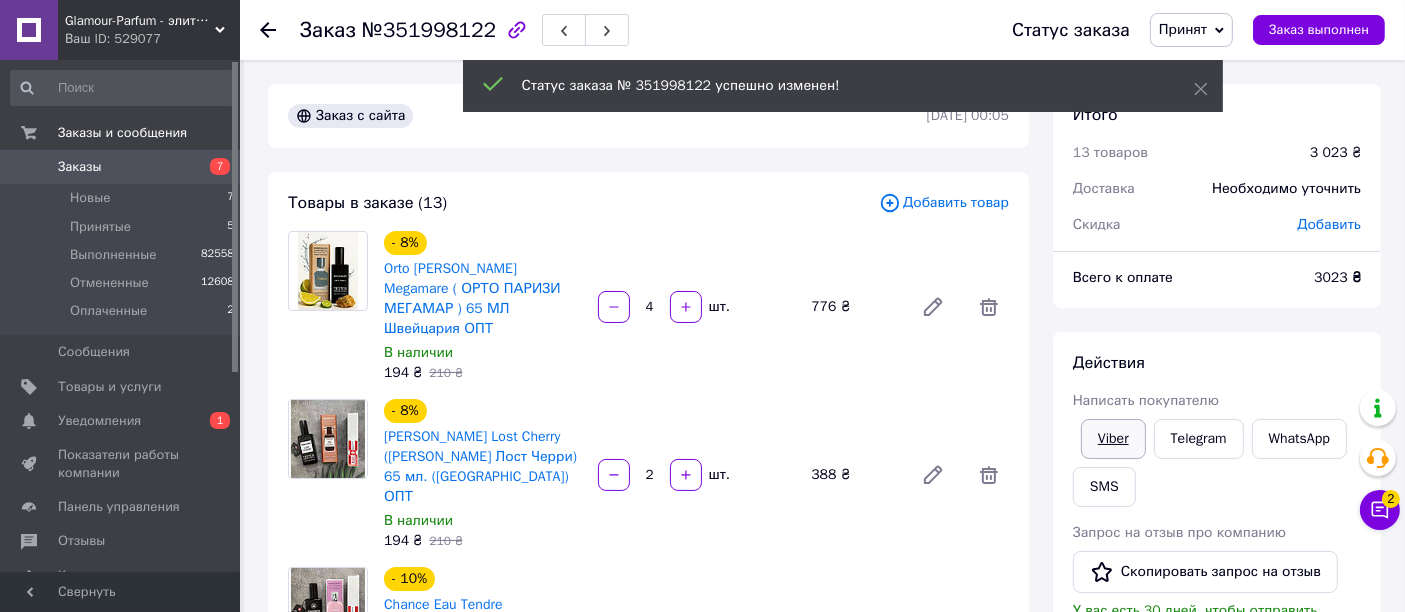 click on "Viber" at bounding box center [1113, 439] 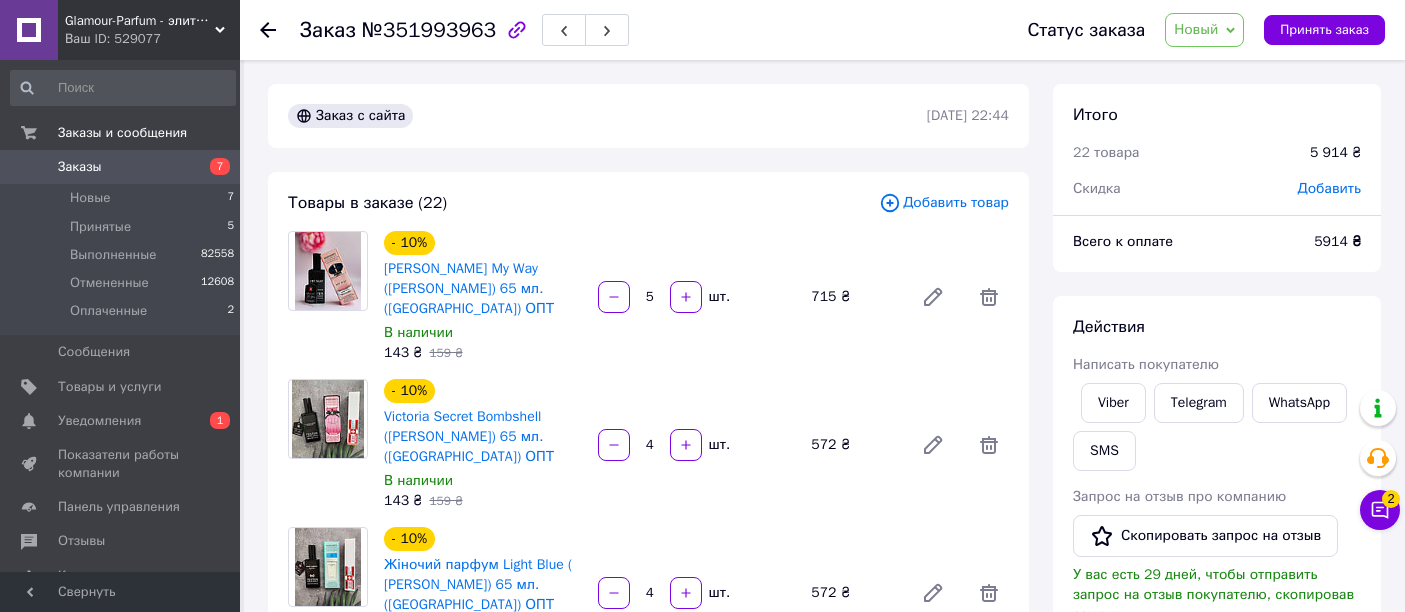 scroll, scrollTop: 0, scrollLeft: 0, axis: both 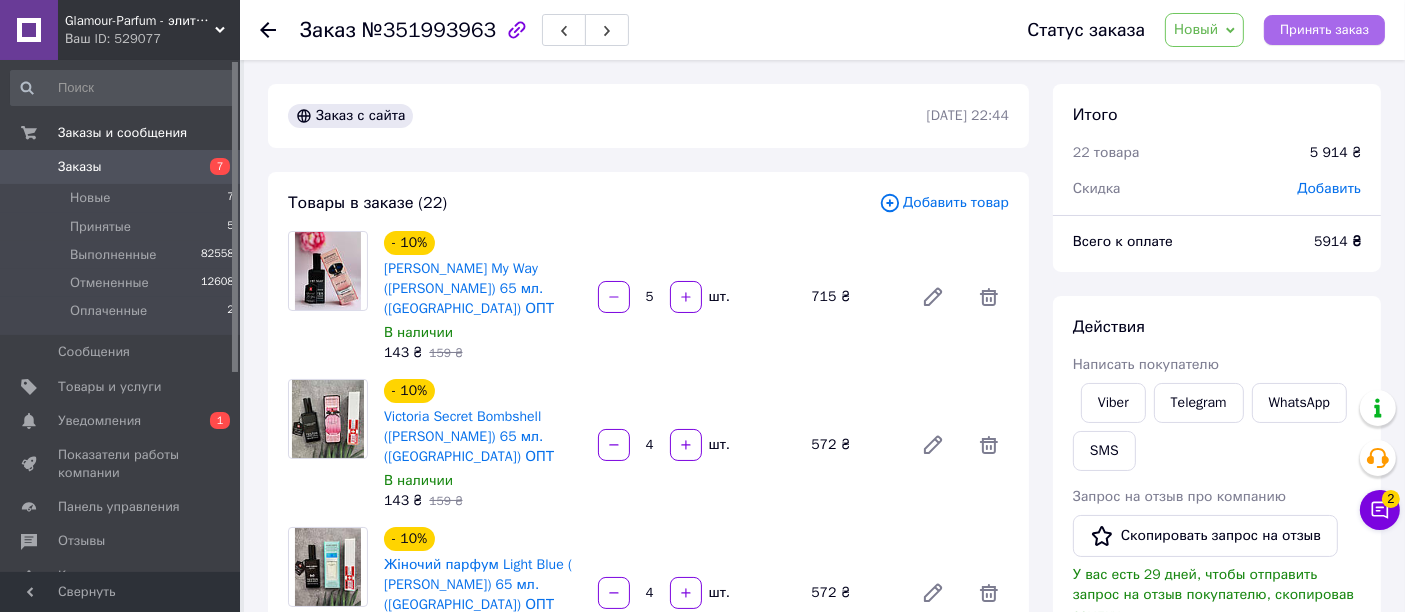 click on "Принять заказ" at bounding box center (1324, 30) 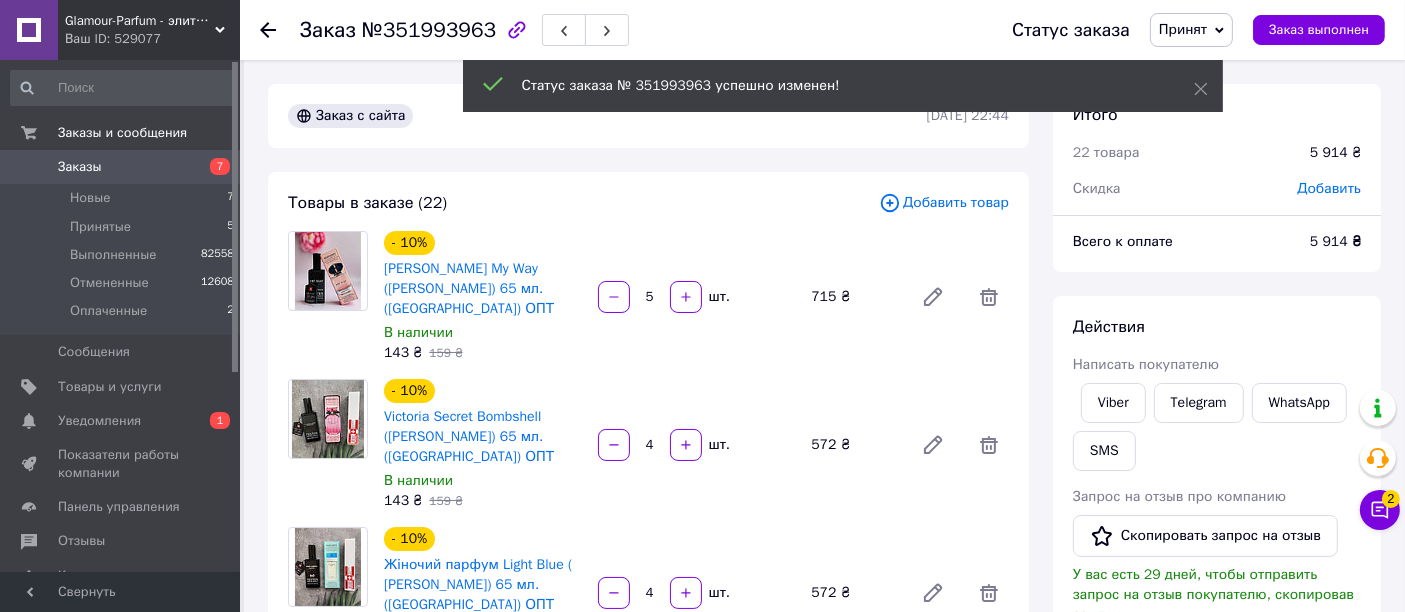 click on "Viber" at bounding box center (1113, 403) 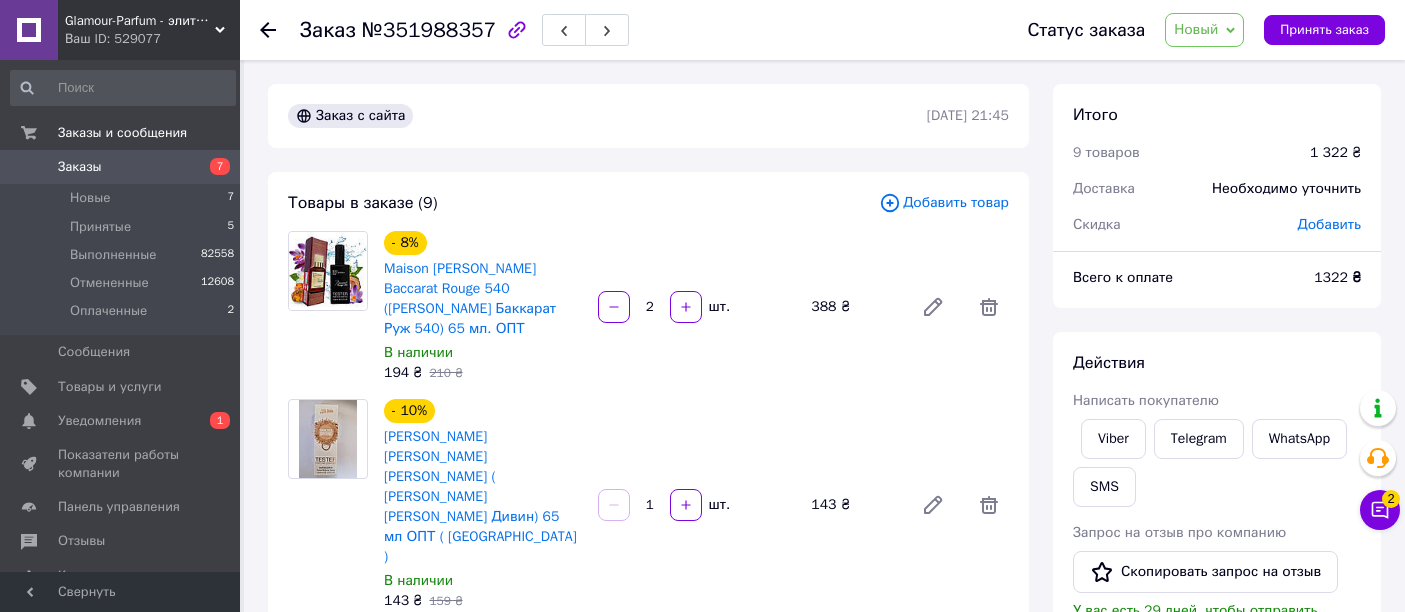scroll, scrollTop: 0, scrollLeft: 0, axis: both 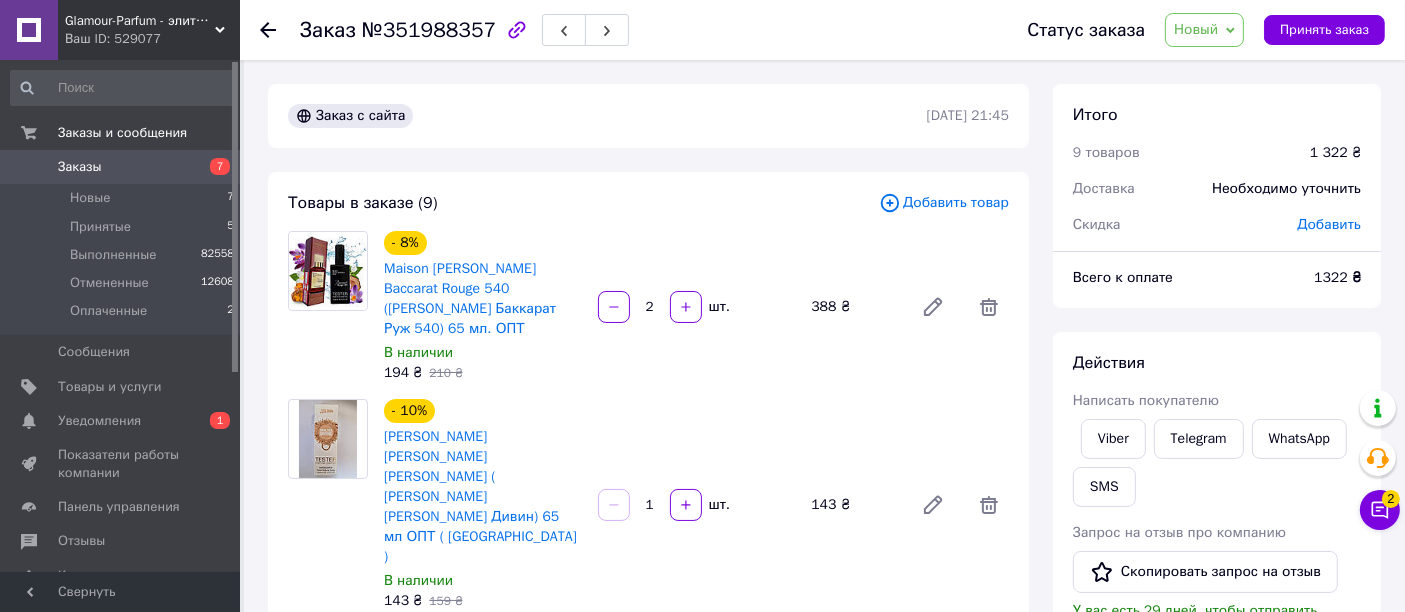 click on "Статус заказа Новый Принят Выполнен Отменен Оплаченный Принять заказ" at bounding box center [1196, 30] 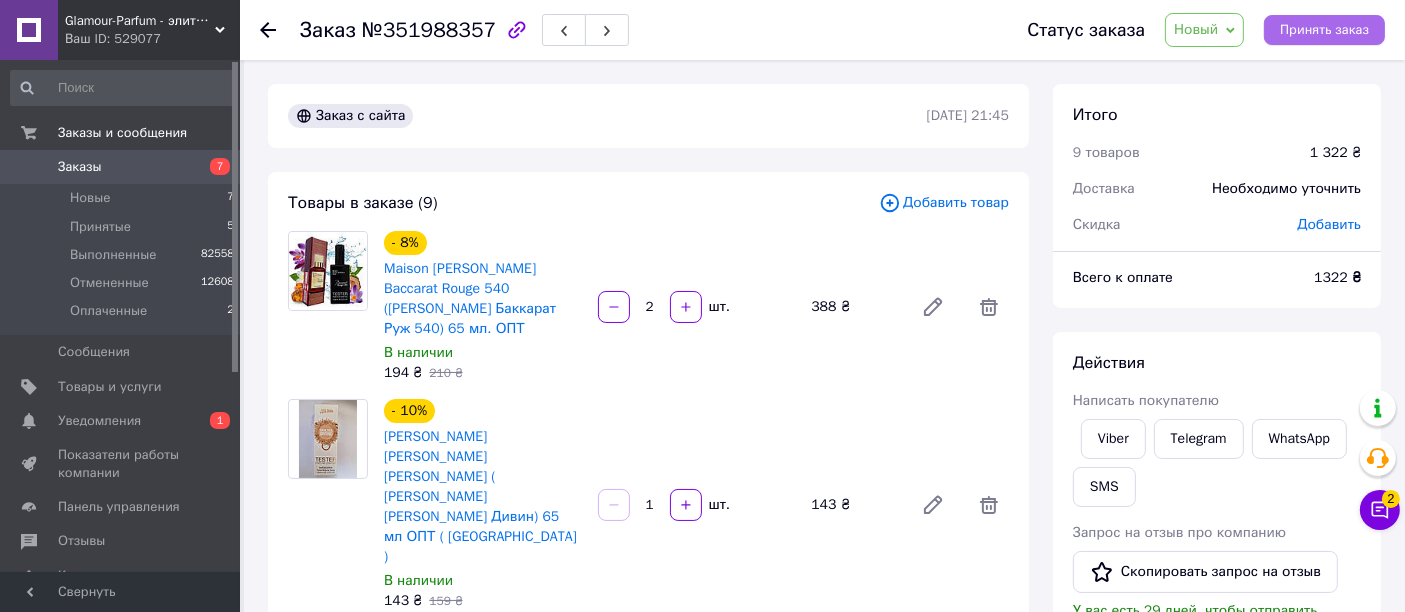 click on "Принять заказ" at bounding box center (1324, 30) 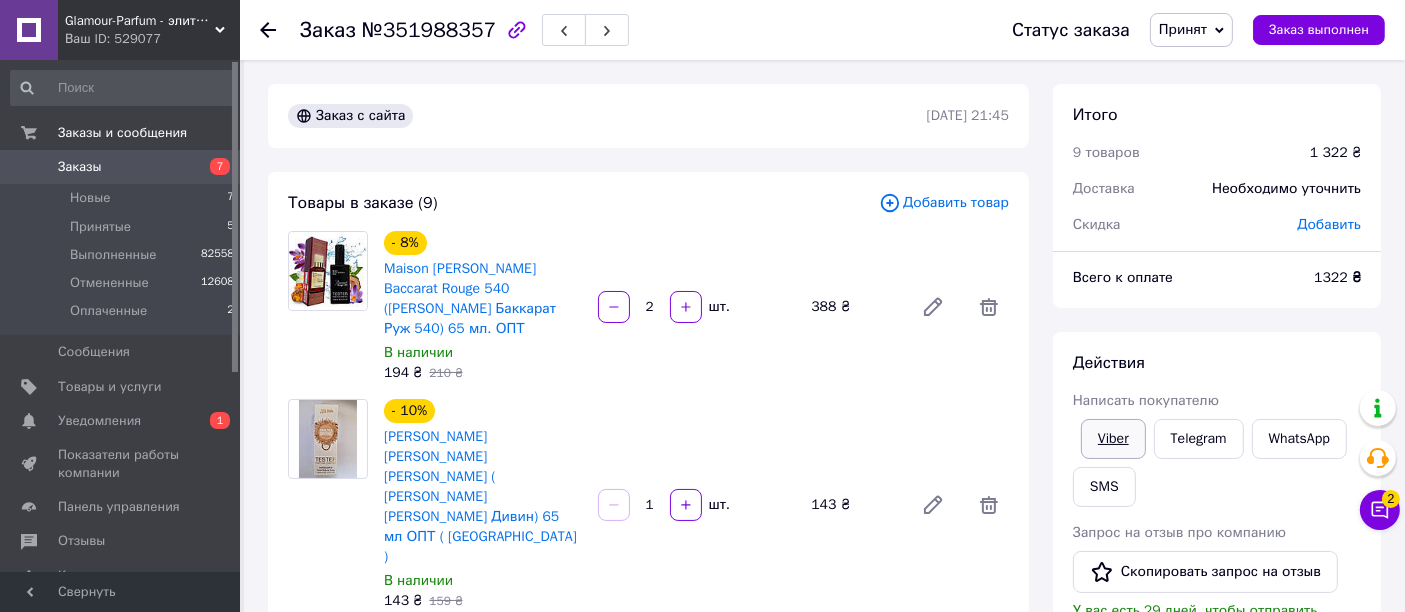 click on "Viber" at bounding box center [1113, 439] 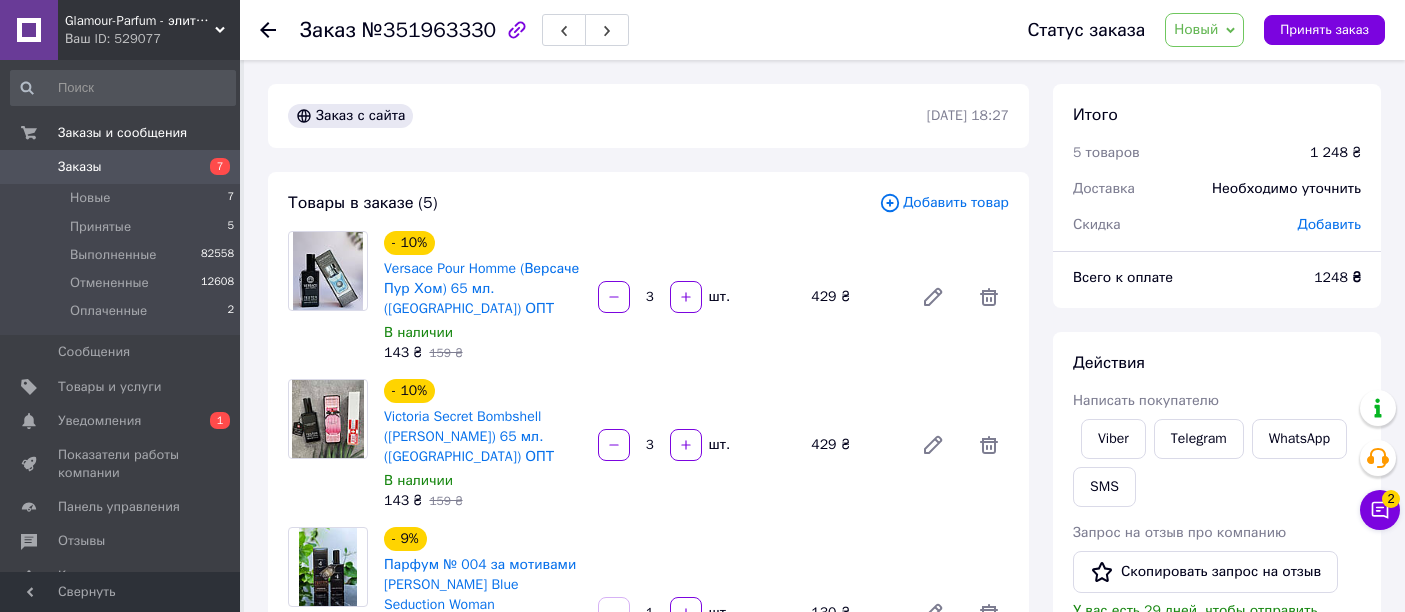 scroll, scrollTop: 0, scrollLeft: 0, axis: both 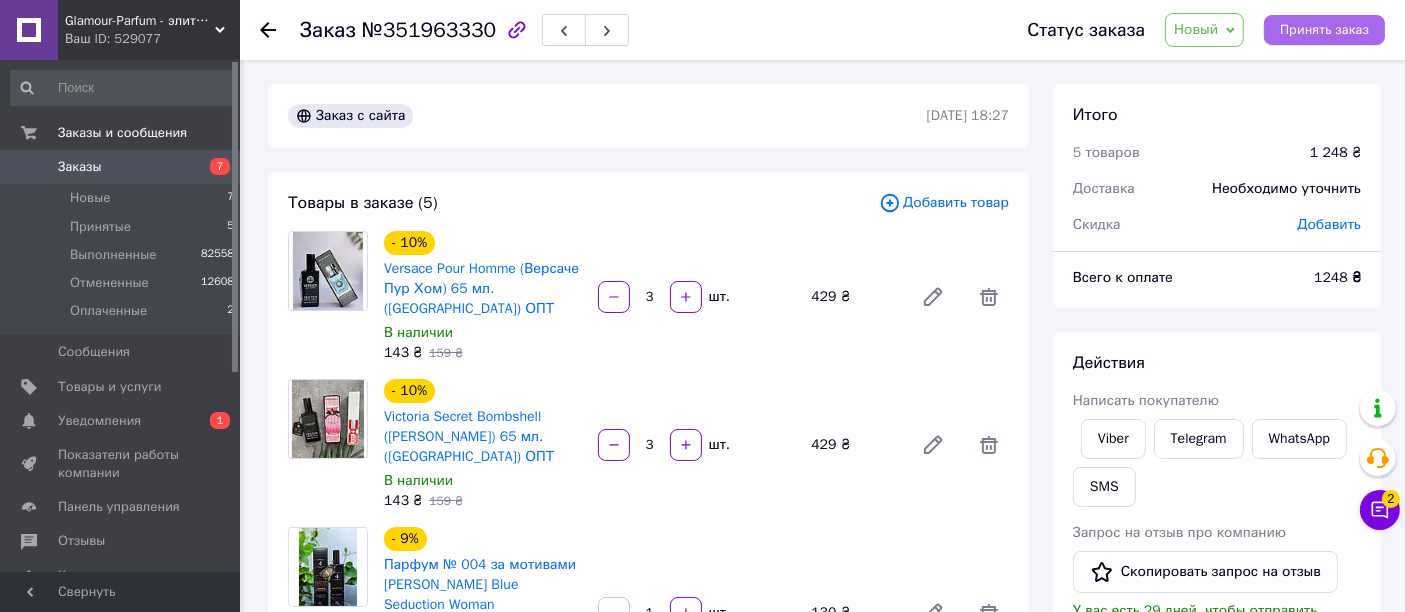 click on "Принять заказ" at bounding box center [1324, 30] 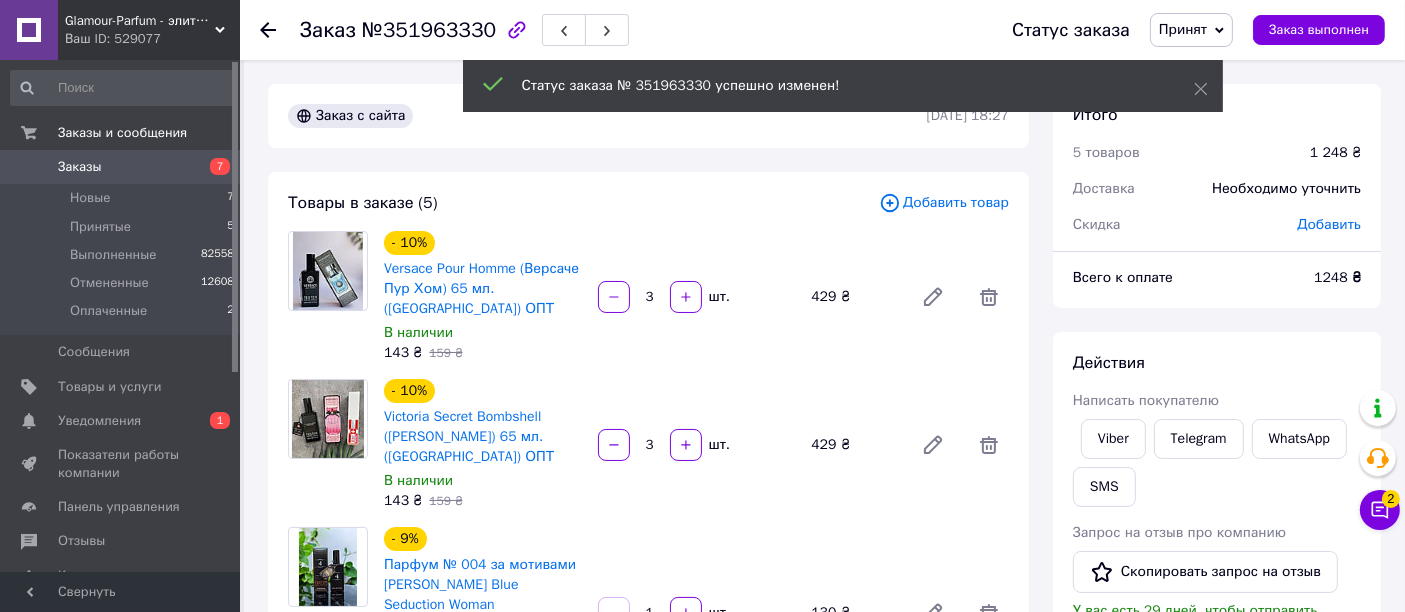 click on "Написать покупателю" at bounding box center [1146, 400] 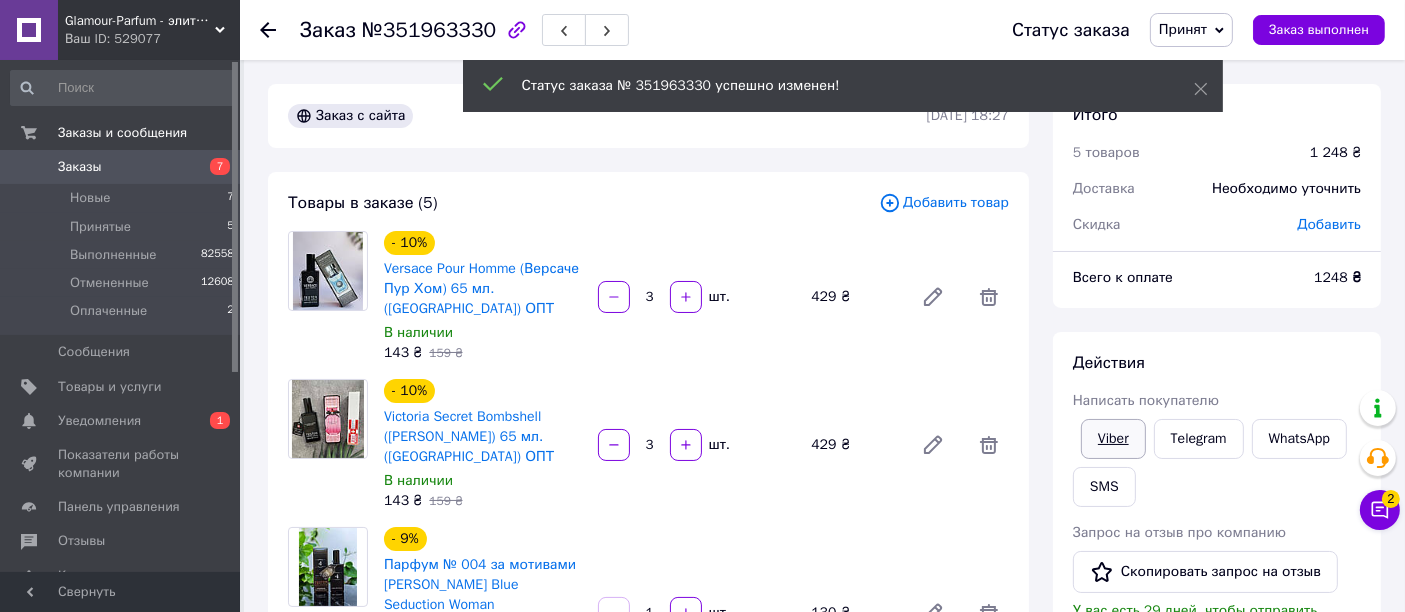 click on "Viber" at bounding box center (1113, 439) 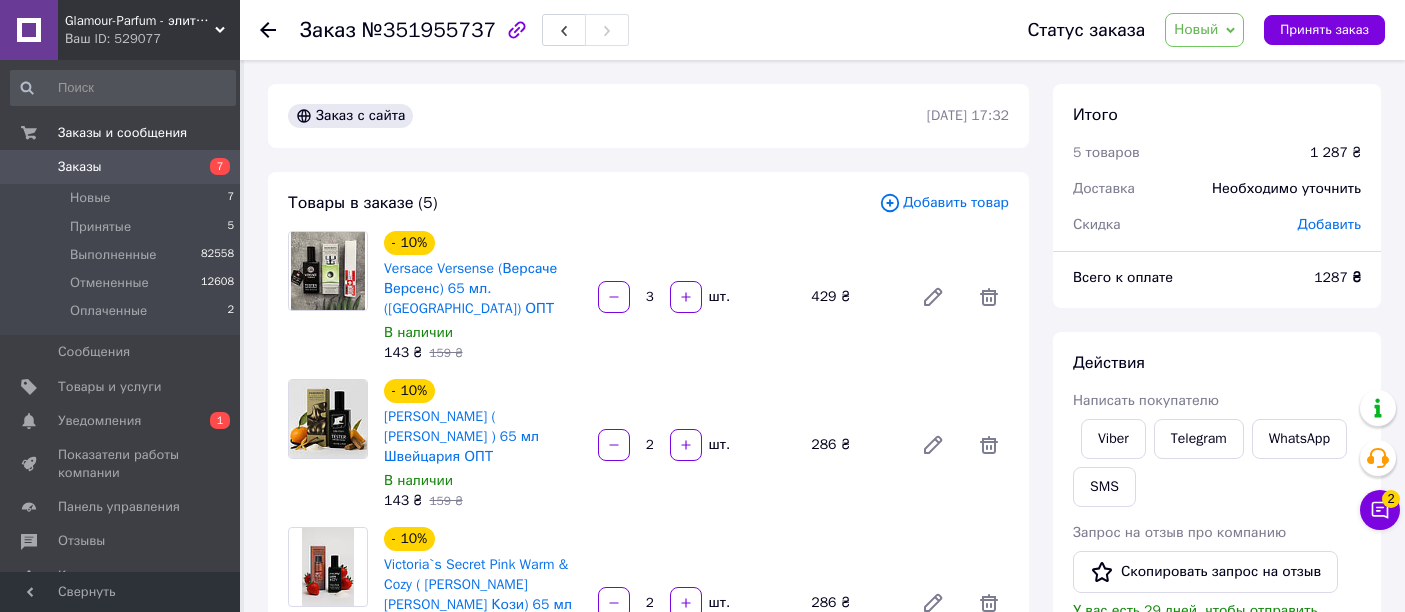 scroll, scrollTop: 0, scrollLeft: 0, axis: both 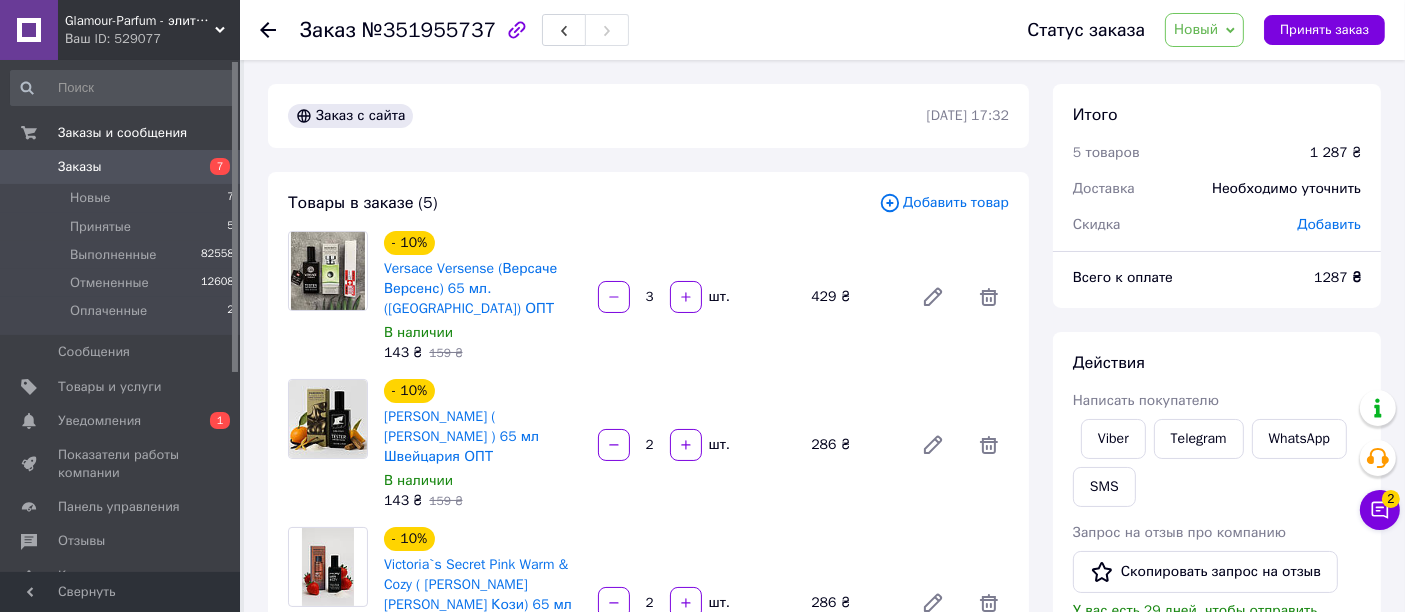 click on "Статус заказа Новый Принят Выполнен Отменен Оплаченный Принять заказ" at bounding box center (1196, 30) 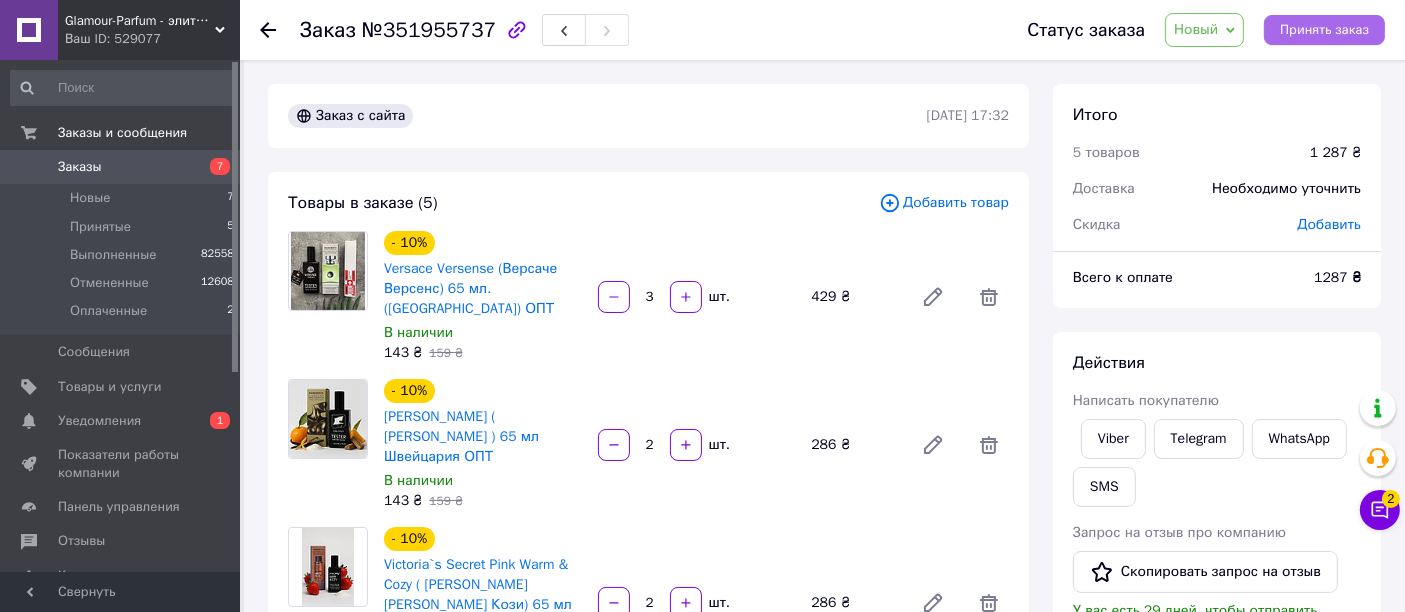 click on "Принять заказ" at bounding box center (1324, 30) 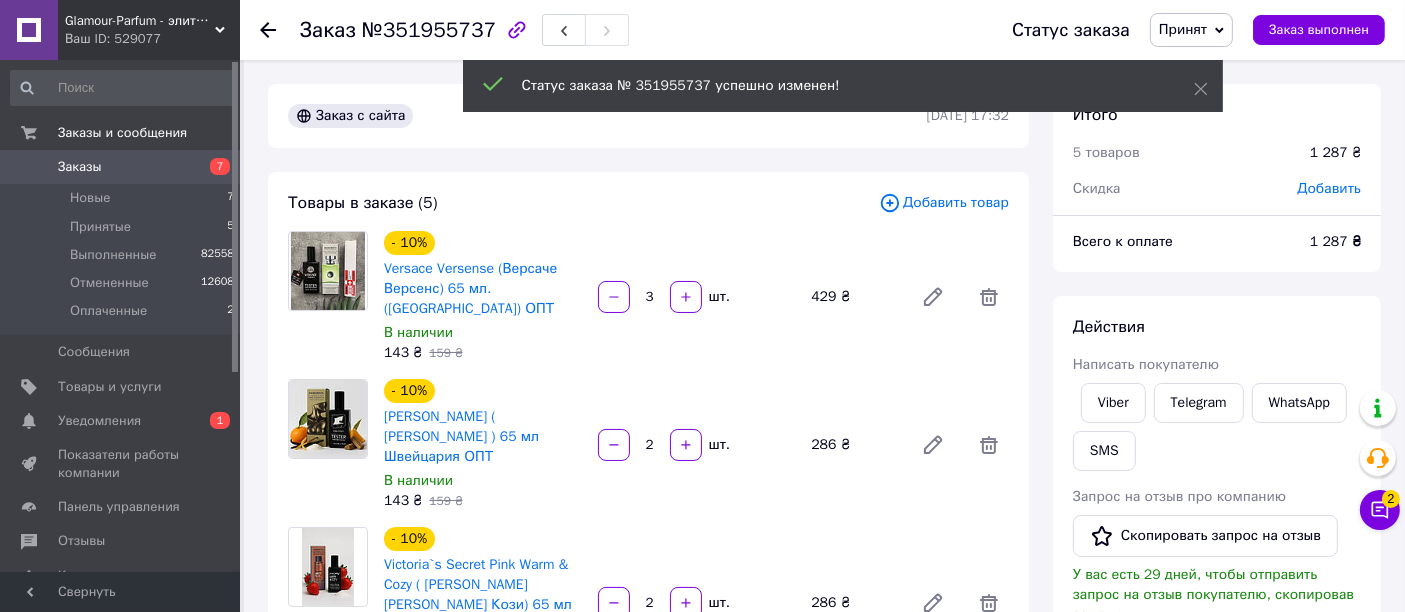 click on "Написать покупателю" at bounding box center (1146, 364) 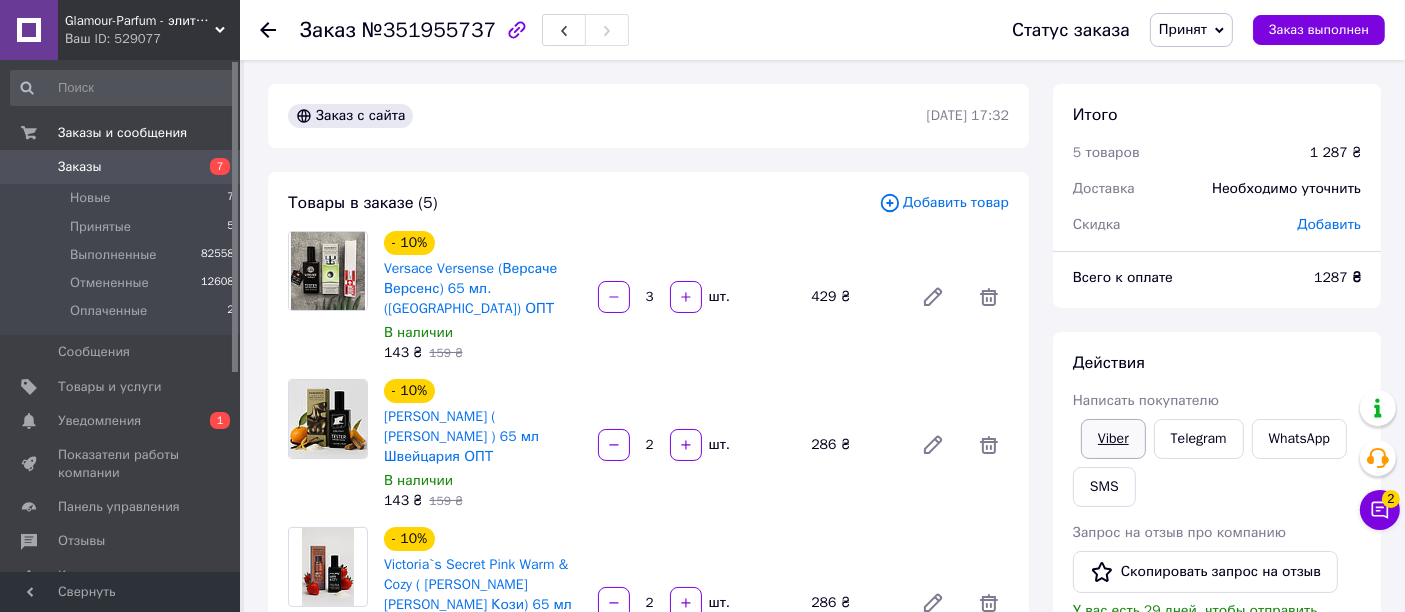 click on "Viber" at bounding box center [1113, 439] 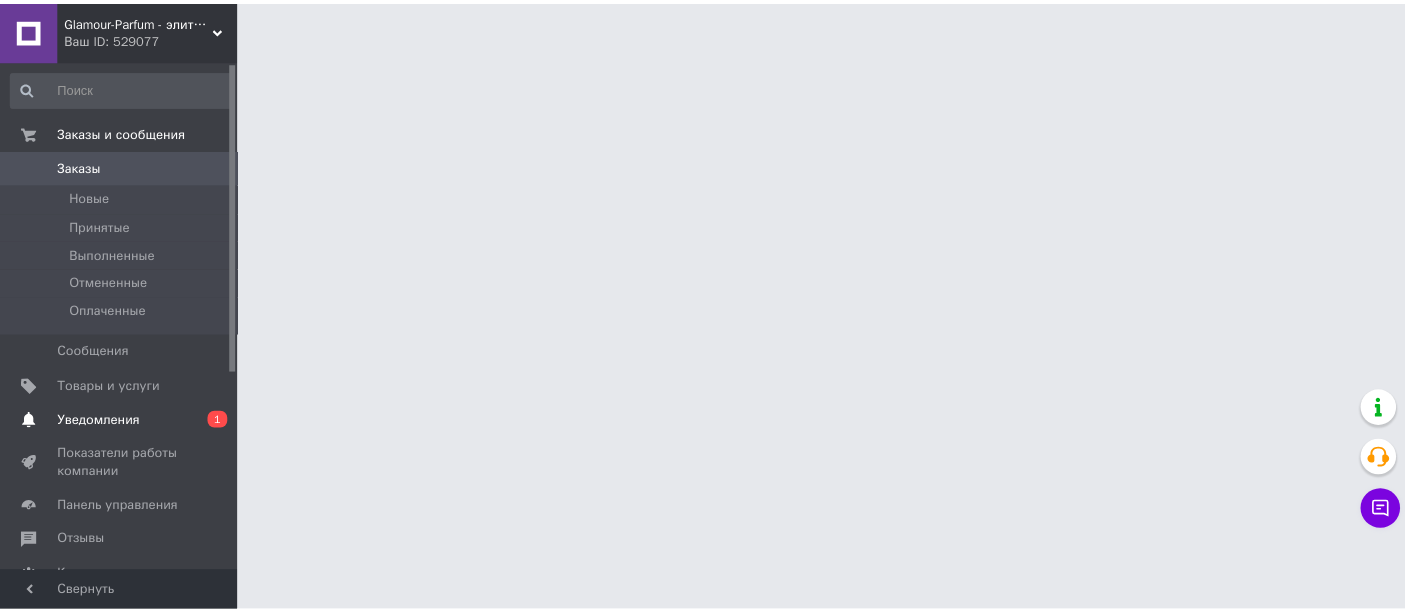 scroll, scrollTop: 0, scrollLeft: 0, axis: both 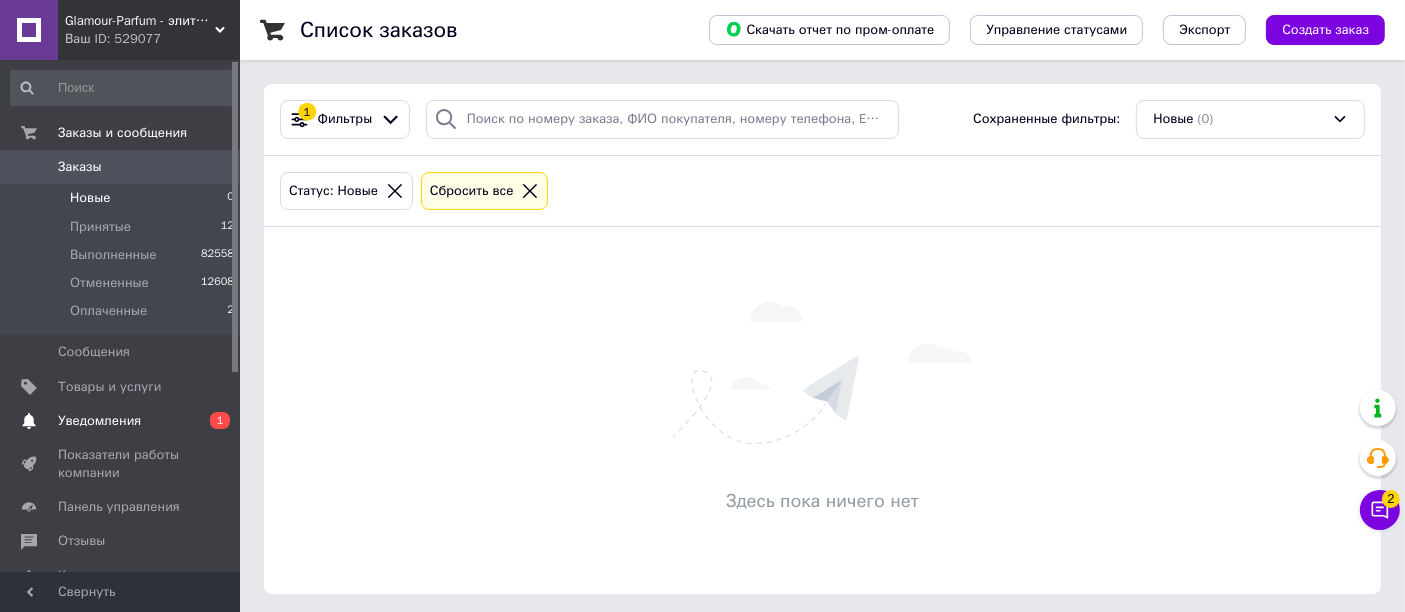 click on "0 1" at bounding box center [212, 421] 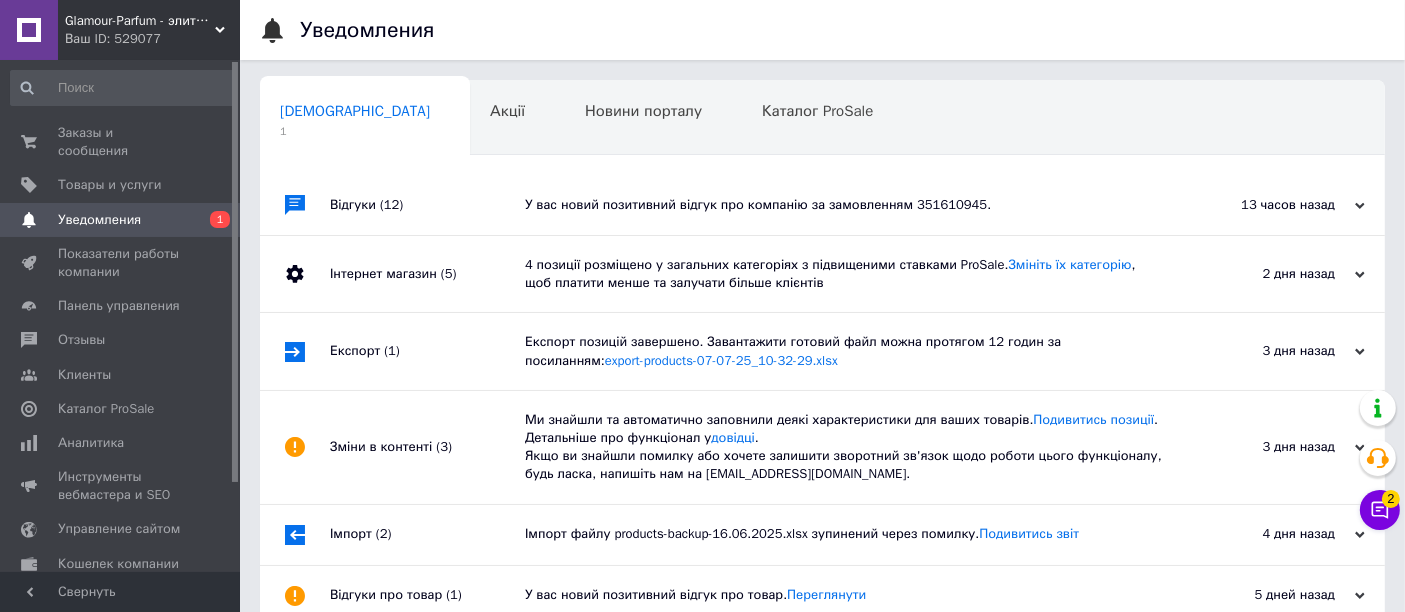 click on "У вас новий позитивний відгук про компанію за замовленням 351610945." at bounding box center (845, 205) 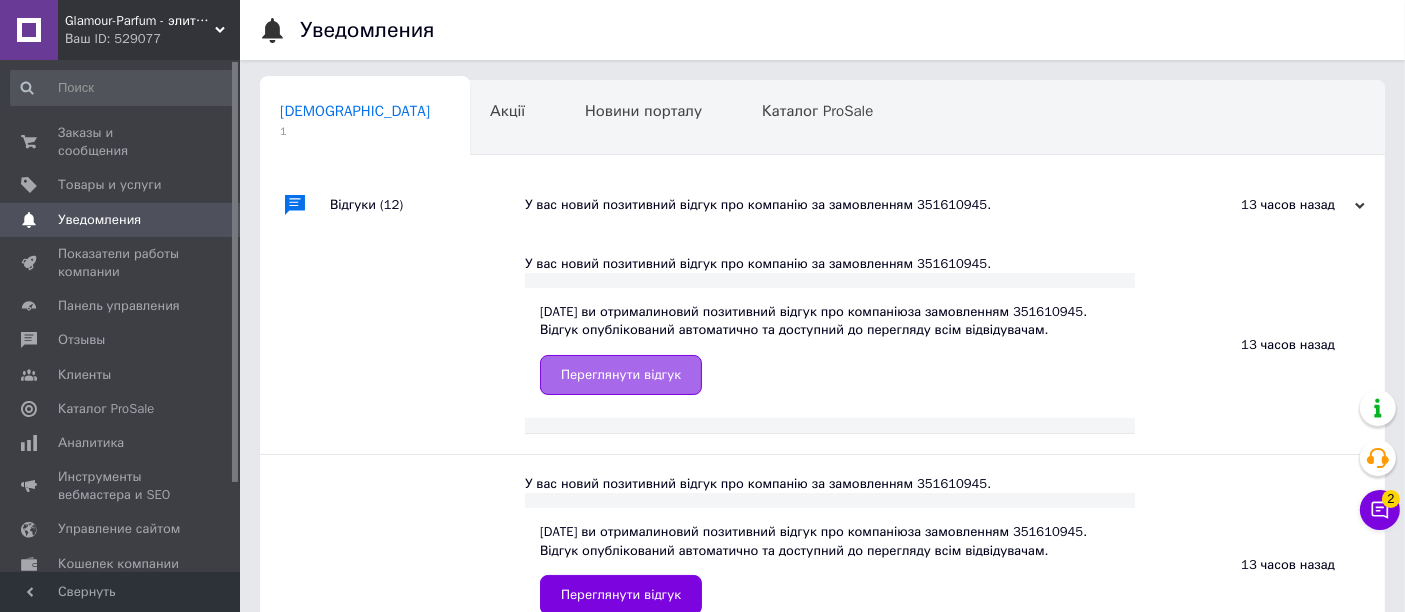 click on "Переглянути відгук" at bounding box center [621, 375] 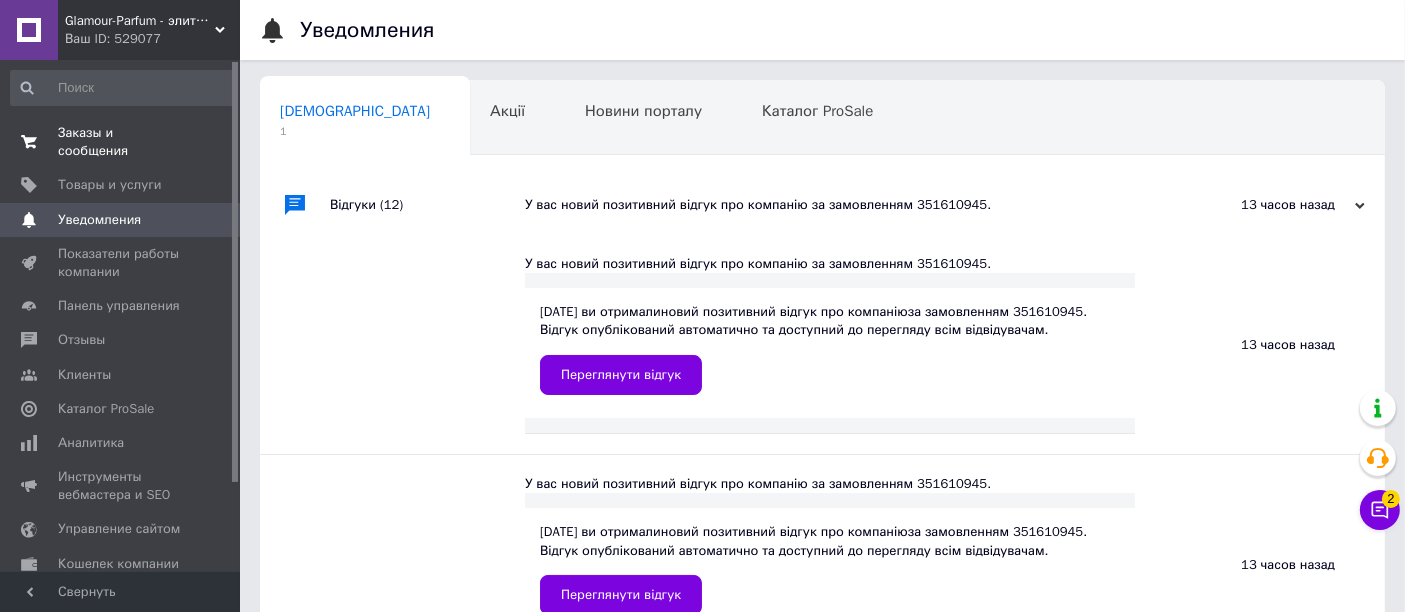 click on "Заказы и сообщения 0 0" at bounding box center (123, 142) 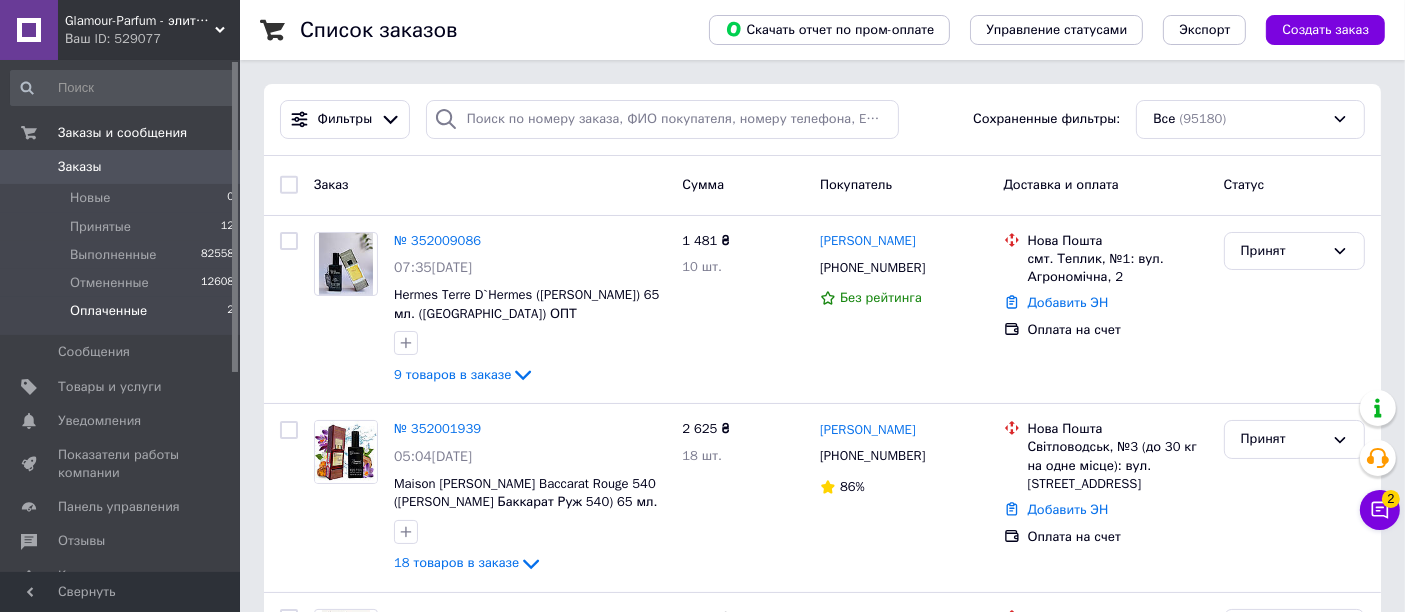 click on "Оплаченные 2" at bounding box center [123, 316] 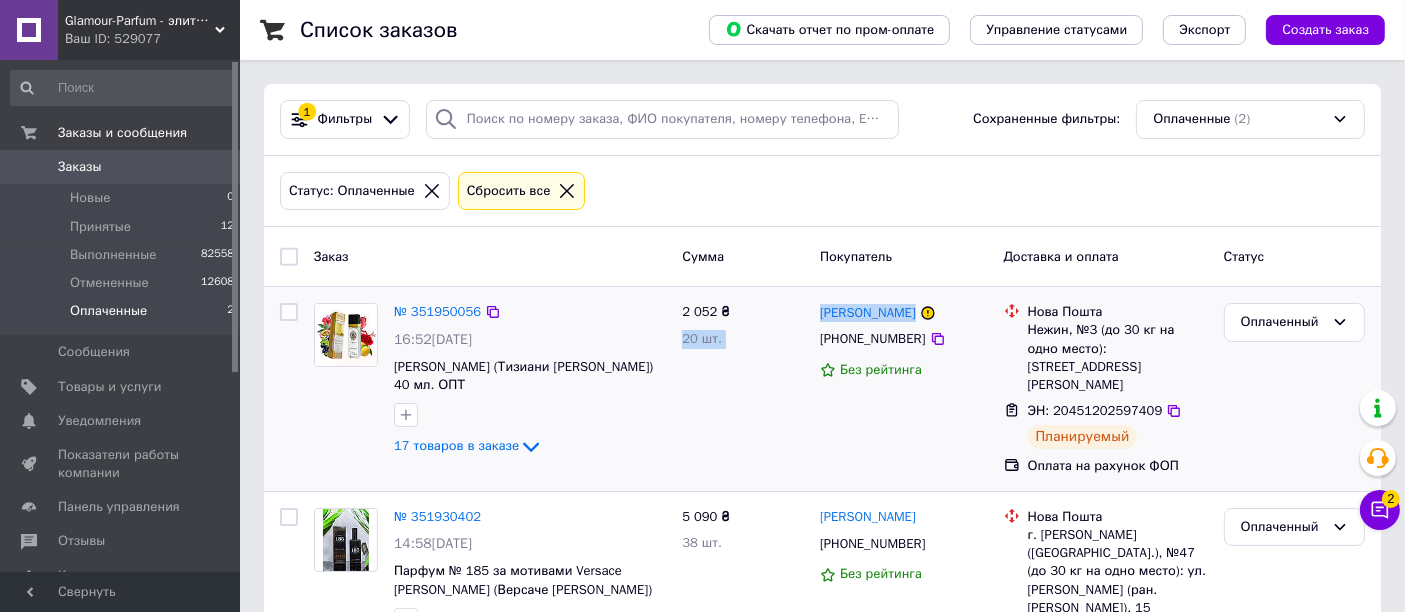 drag, startPoint x: 801, startPoint y: 315, endPoint x: 957, endPoint y: 323, distance: 156.20499 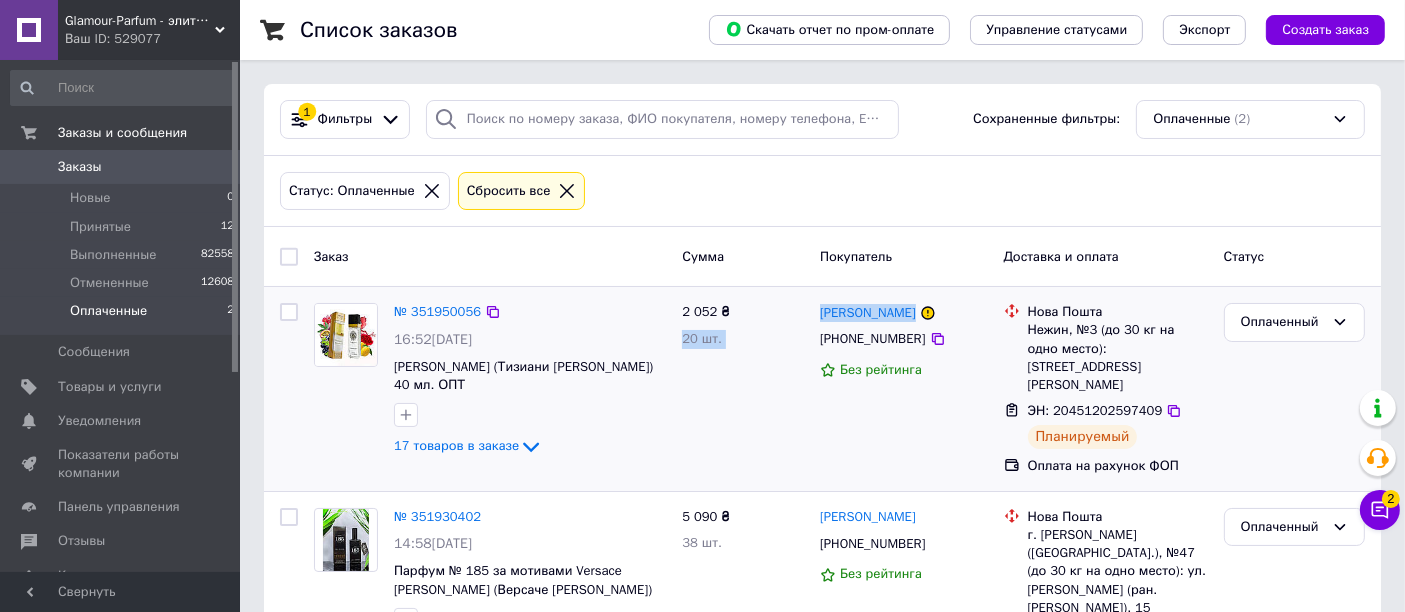 click on "№ 351950056 16:52[DATE] [PERSON_NAME] (Тизиани [PERSON_NAME]) 40 мл. ОПТ 17 товаров в заказе 2 052 ₴ 20 шт. [PERSON_NAME] [PHONE_NUMBER] Без рейтинга Нова Пошта Нежин, №3 (до 30 кг на одно место): [STREET_ADDRESS][PERSON_NAME] ЭН: 20451202597409 Планируемый Оплата на рахунок ФОП Оплаченный" at bounding box center (822, 389) 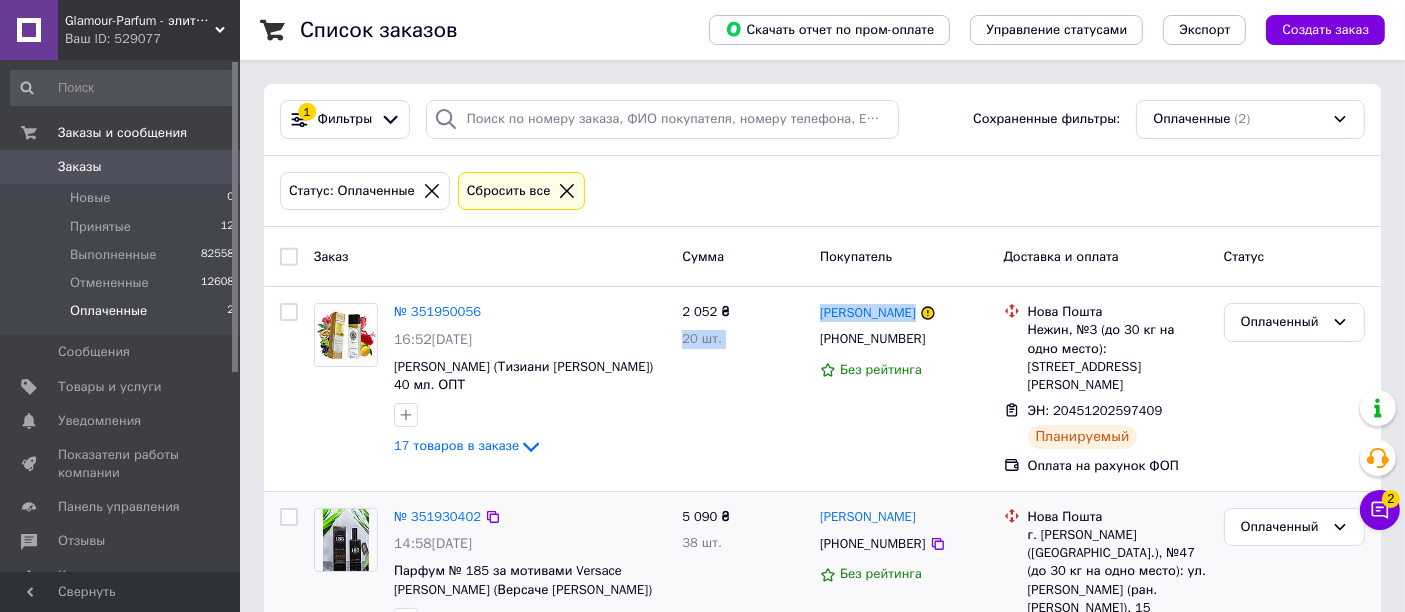 copy on "2 052 ₴ 20 шт. [PERSON_NAME]" 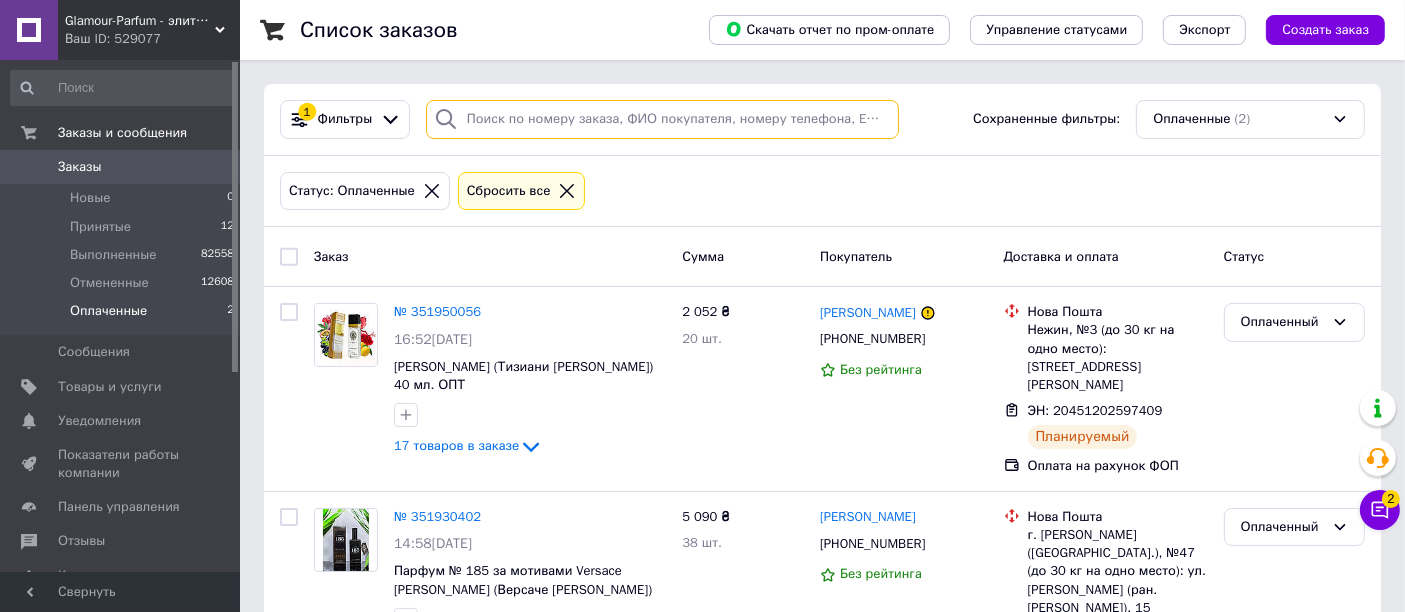 click at bounding box center (662, 119) 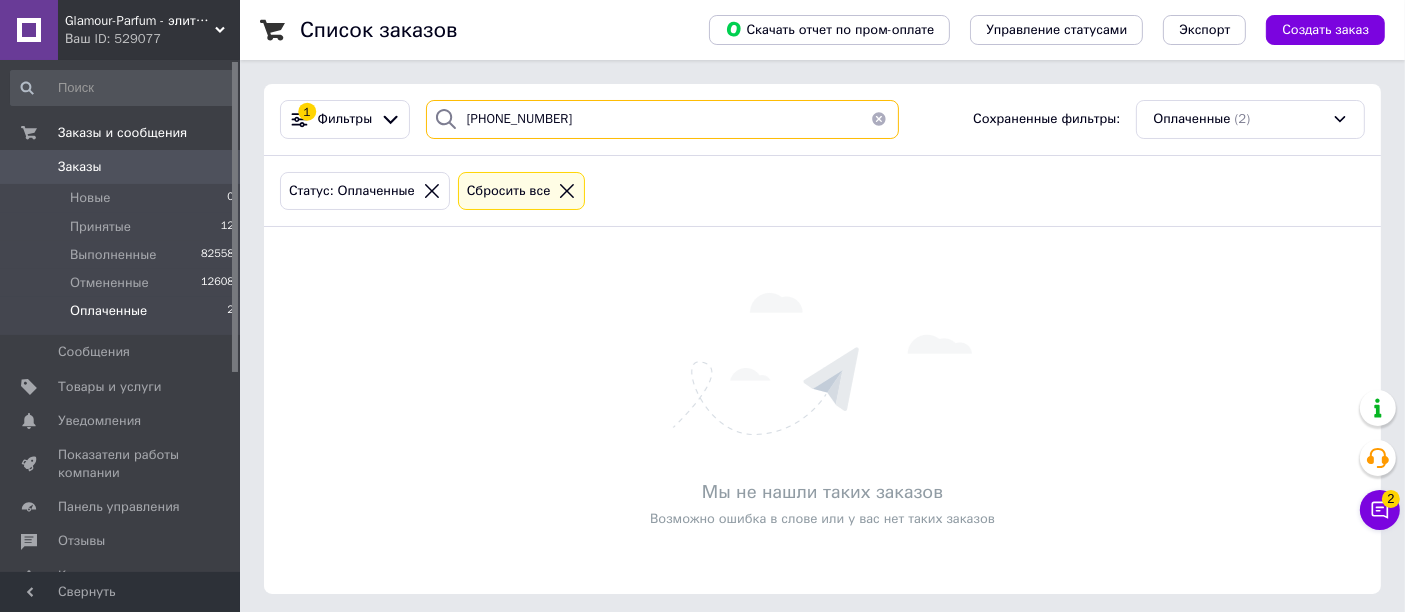 type on "[PHONE_NUMBER]" 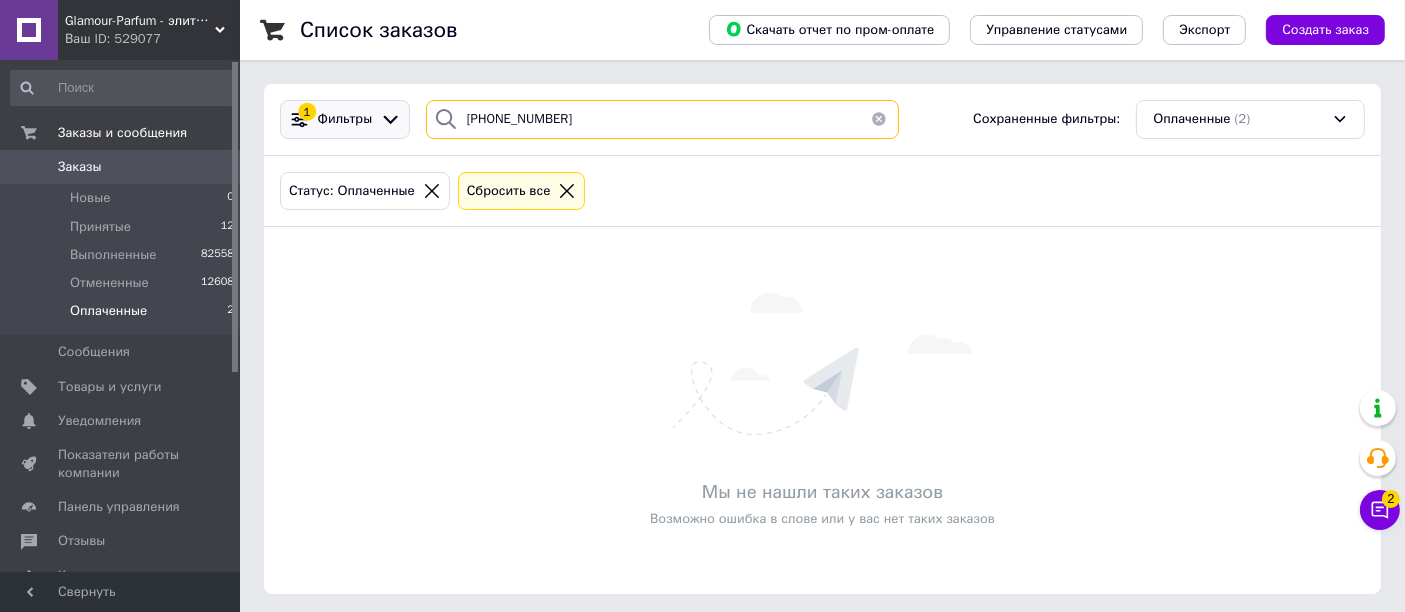drag, startPoint x: 568, startPoint y: 115, endPoint x: 389, endPoint y: 105, distance: 179.27911 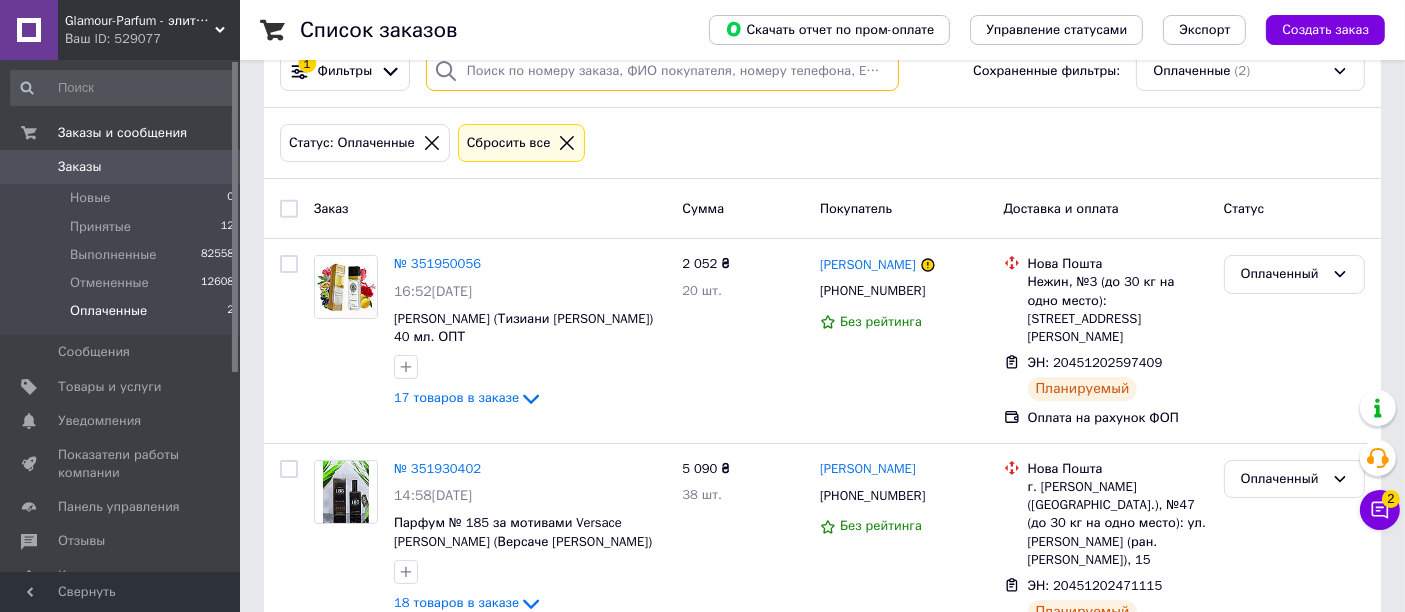scroll, scrollTop: 89, scrollLeft: 0, axis: vertical 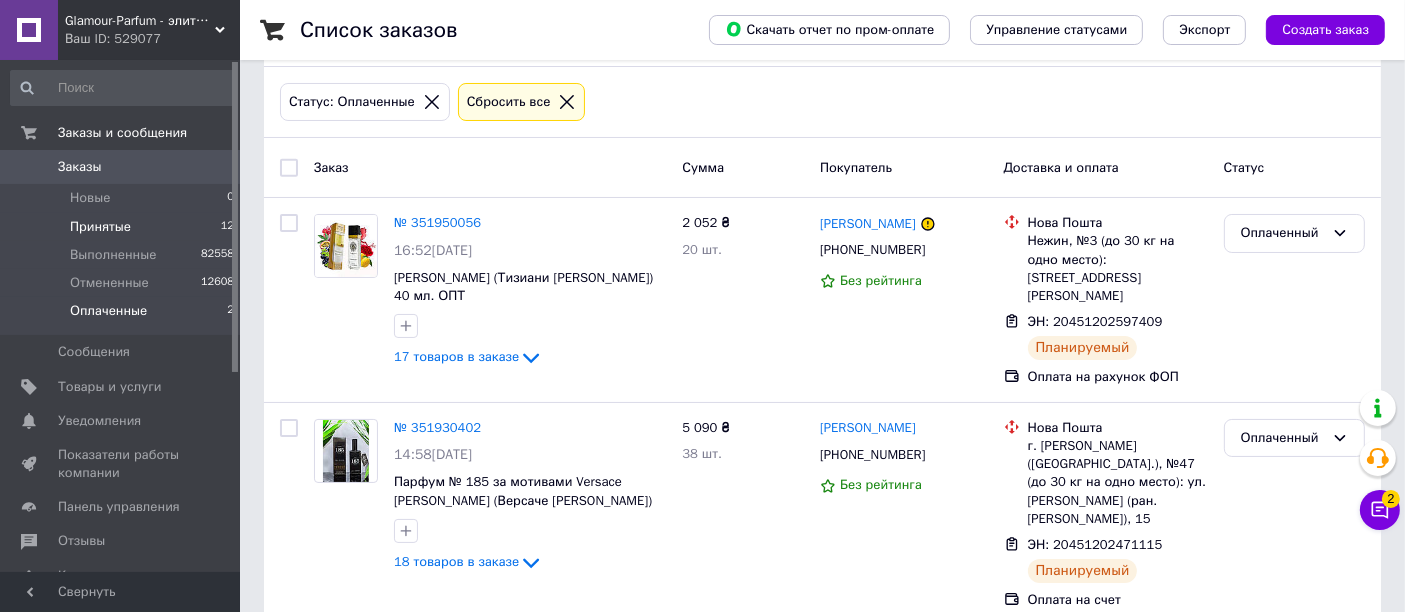 click on "Принятые 12" at bounding box center [123, 227] 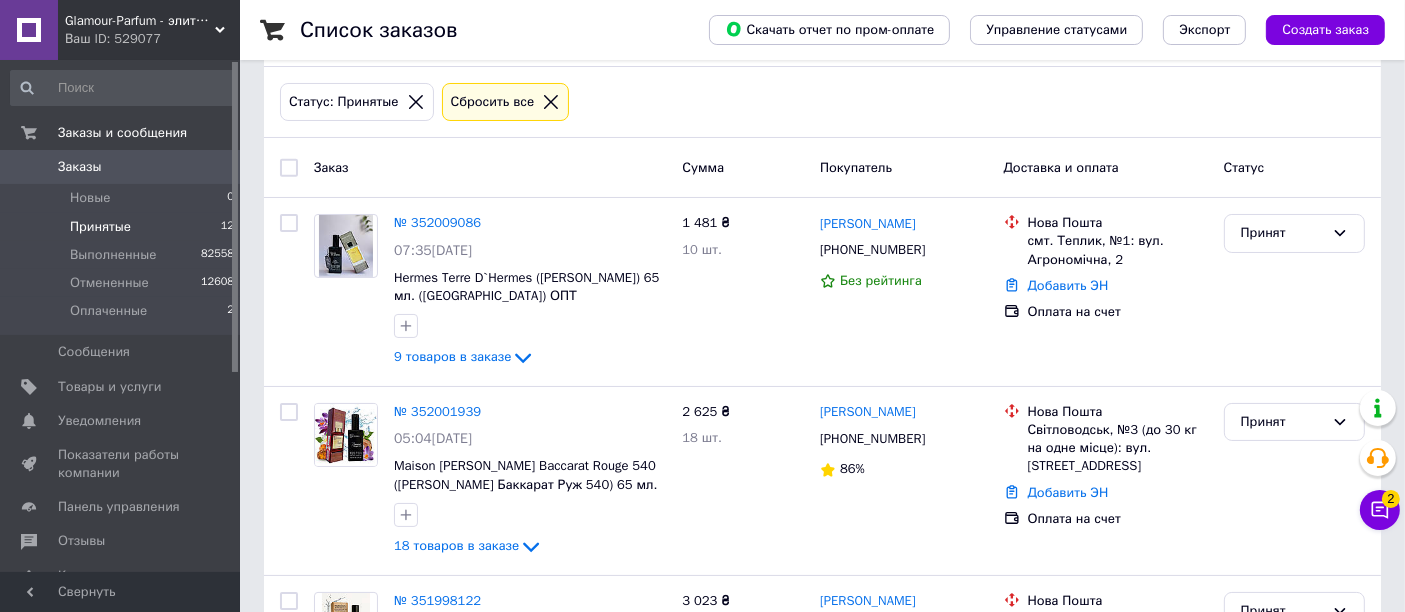 scroll, scrollTop: 0, scrollLeft: 0, axis: both 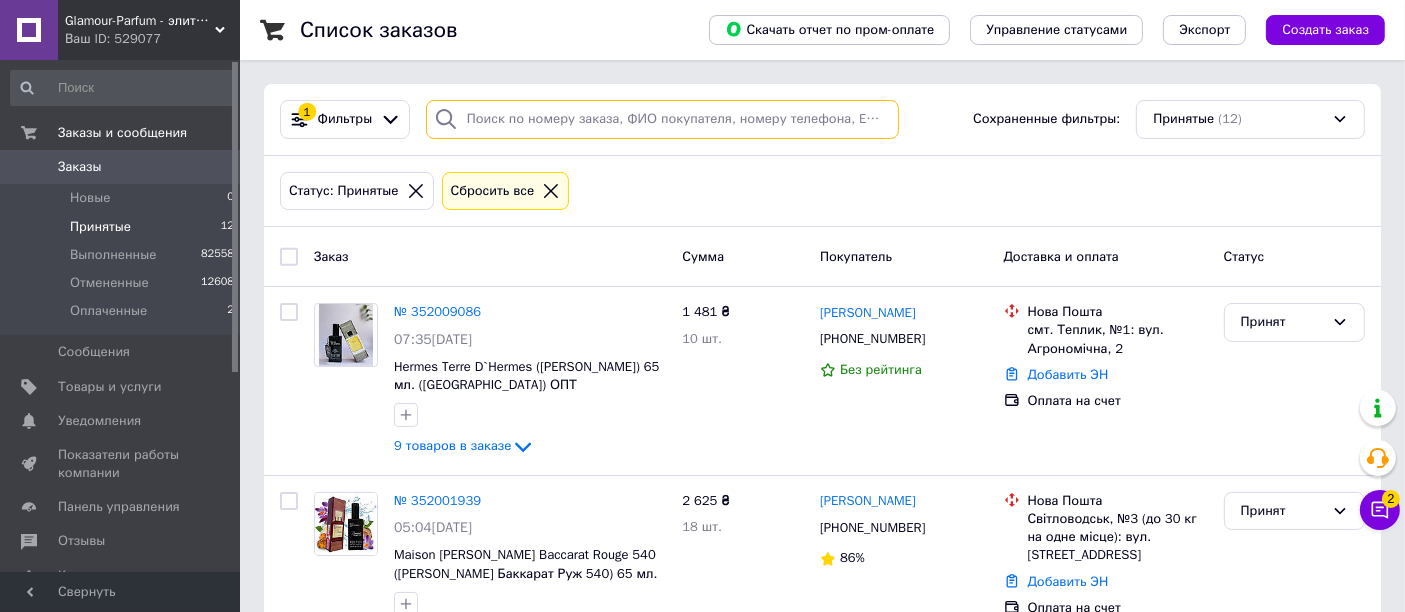 click at bounding box center (662, 119) 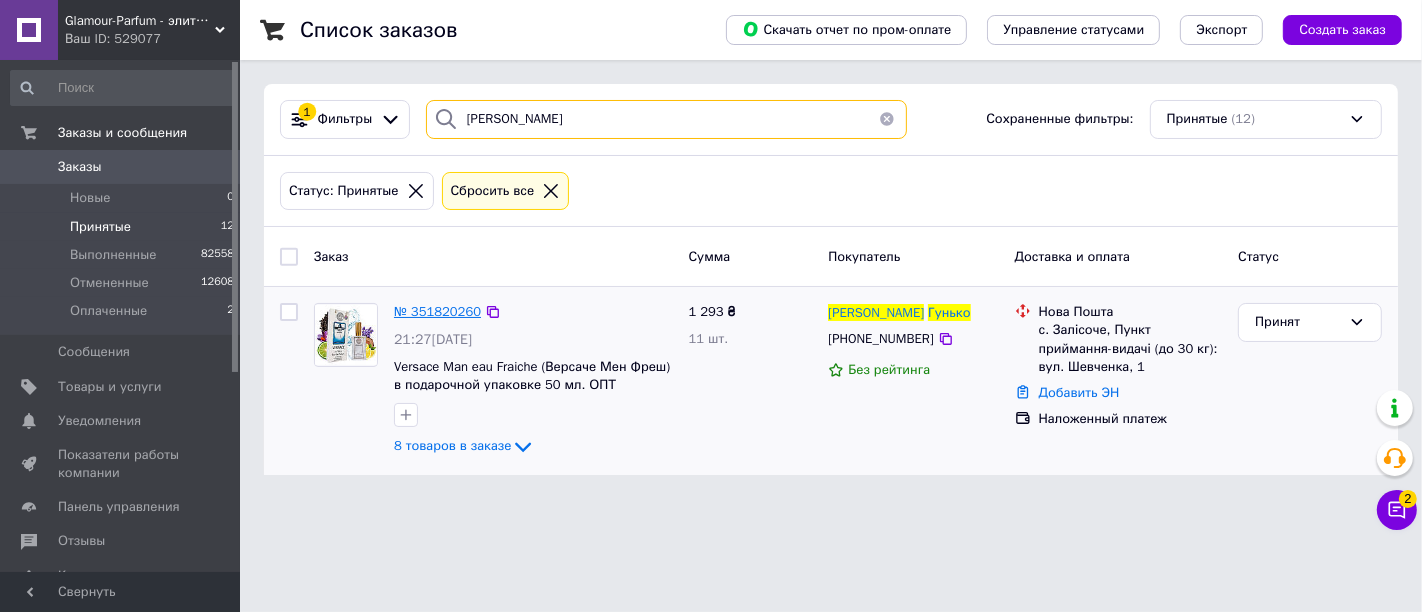 type on "[PERSON_NAME]" 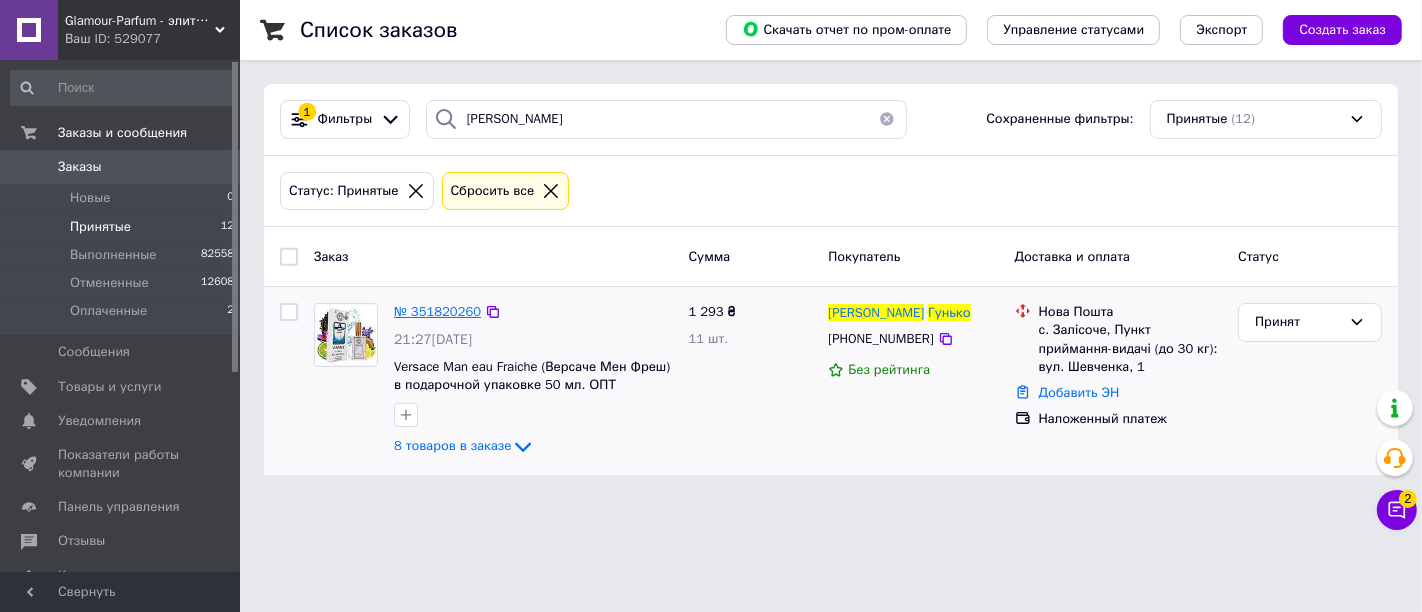 click on "№ 351820260" at bounding box center (437, 311) 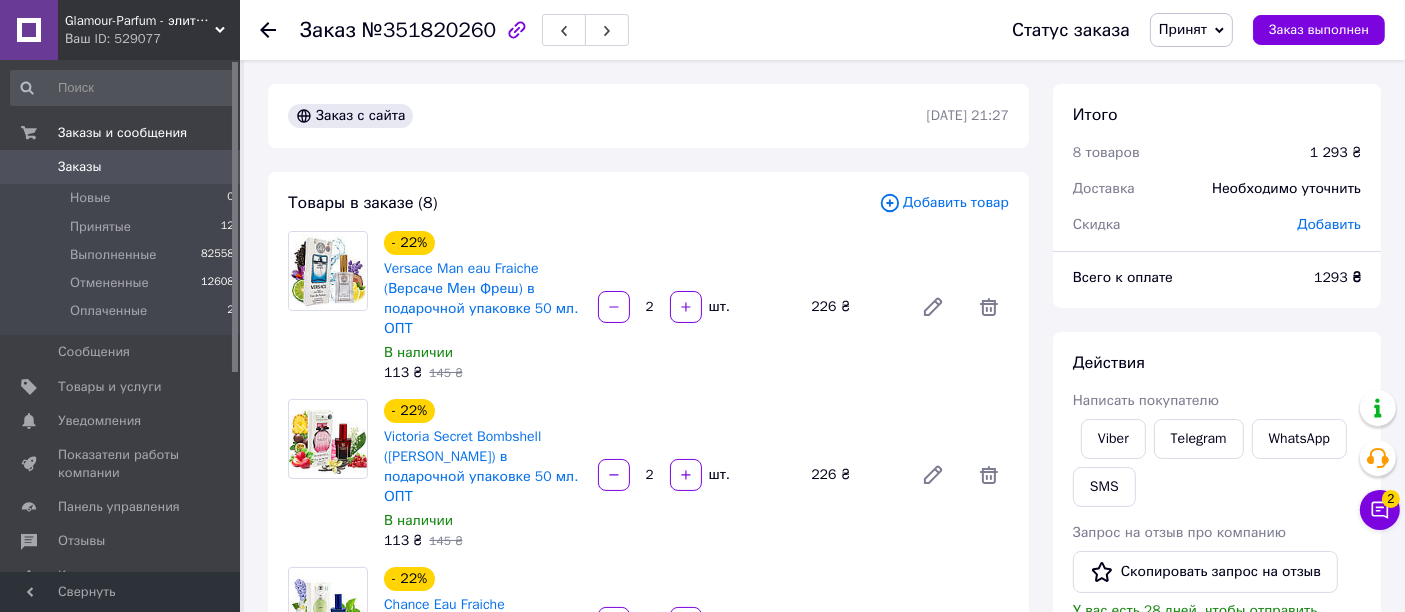 click on "Принят" at bounding box center (1191, 30) 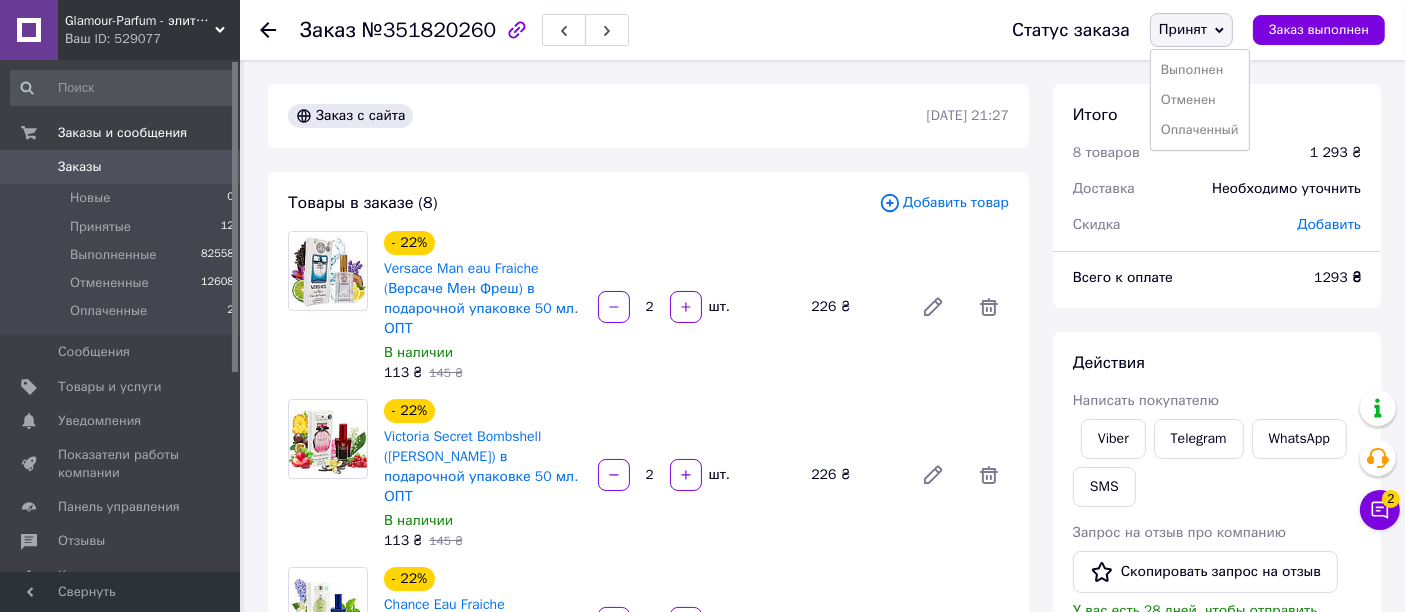 drag, startPoint x: 1234, startPoint y: 123, endPoint x: 1271, endPoint y: 108, distance: 39.92493 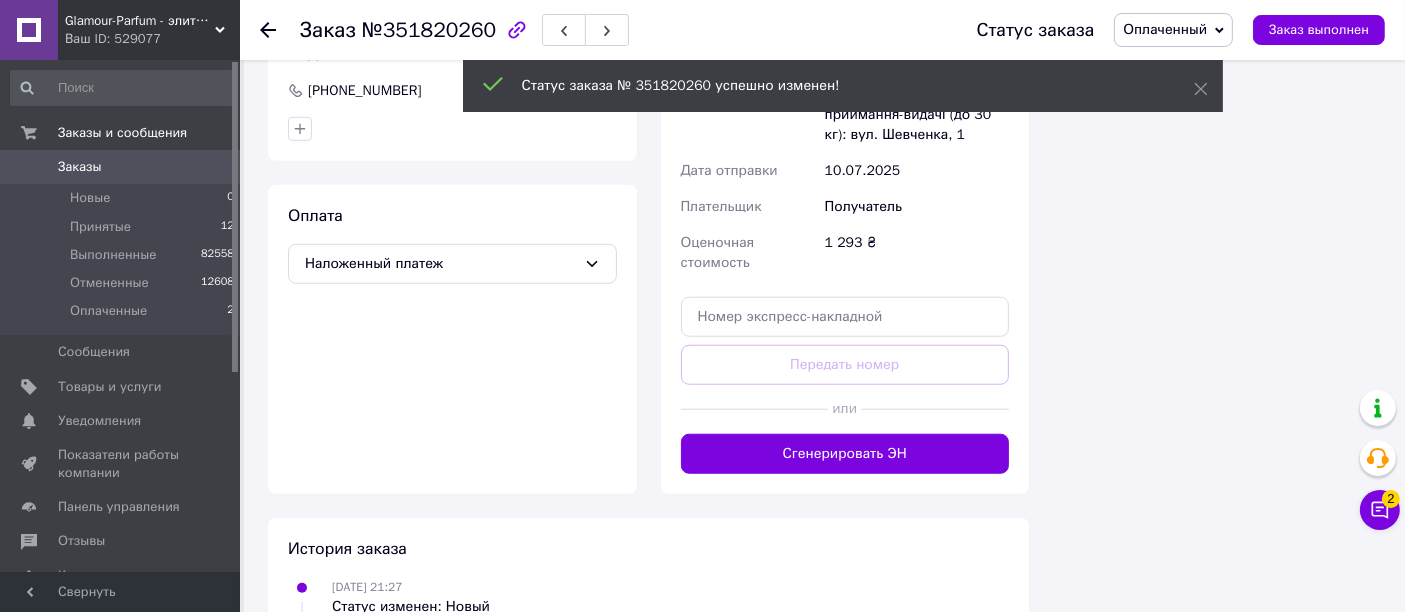 scroll, scrollTop: 1711, scrollLeft: 0, axis: vertical 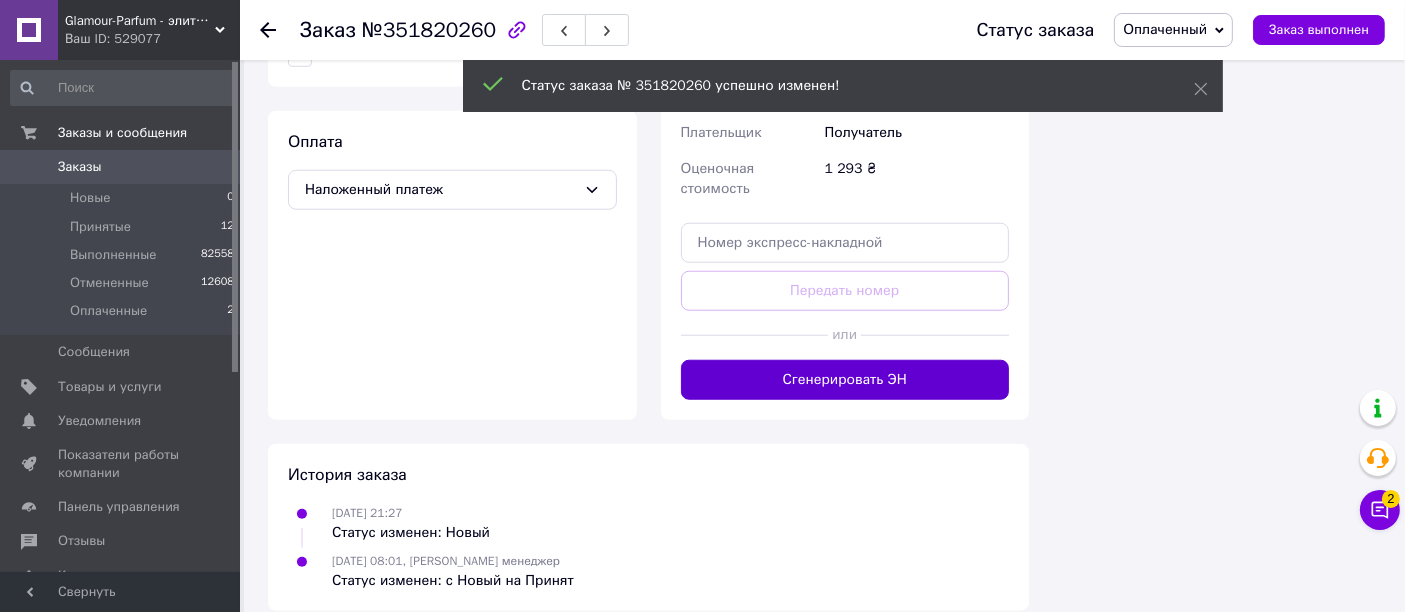 click on "Сгенерировать ЭН" at bounding box center (845, 380) 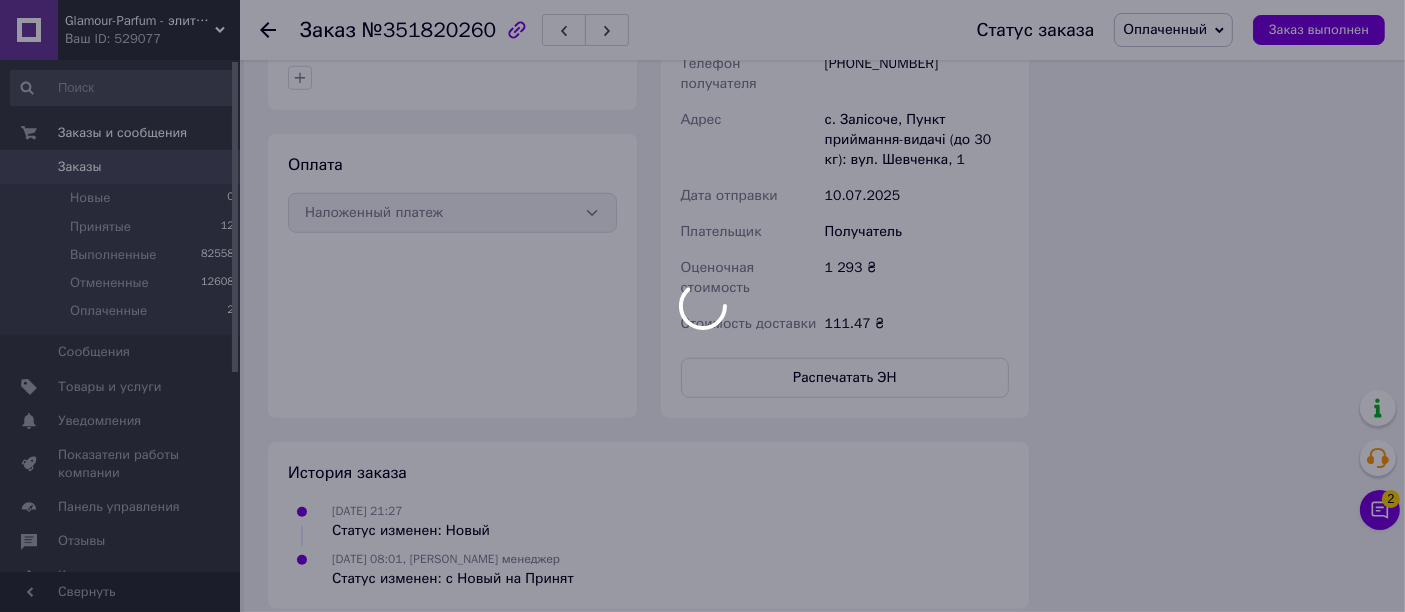 scroll, scrollTop: 1711, scrollLeft: 0, axis: vertical 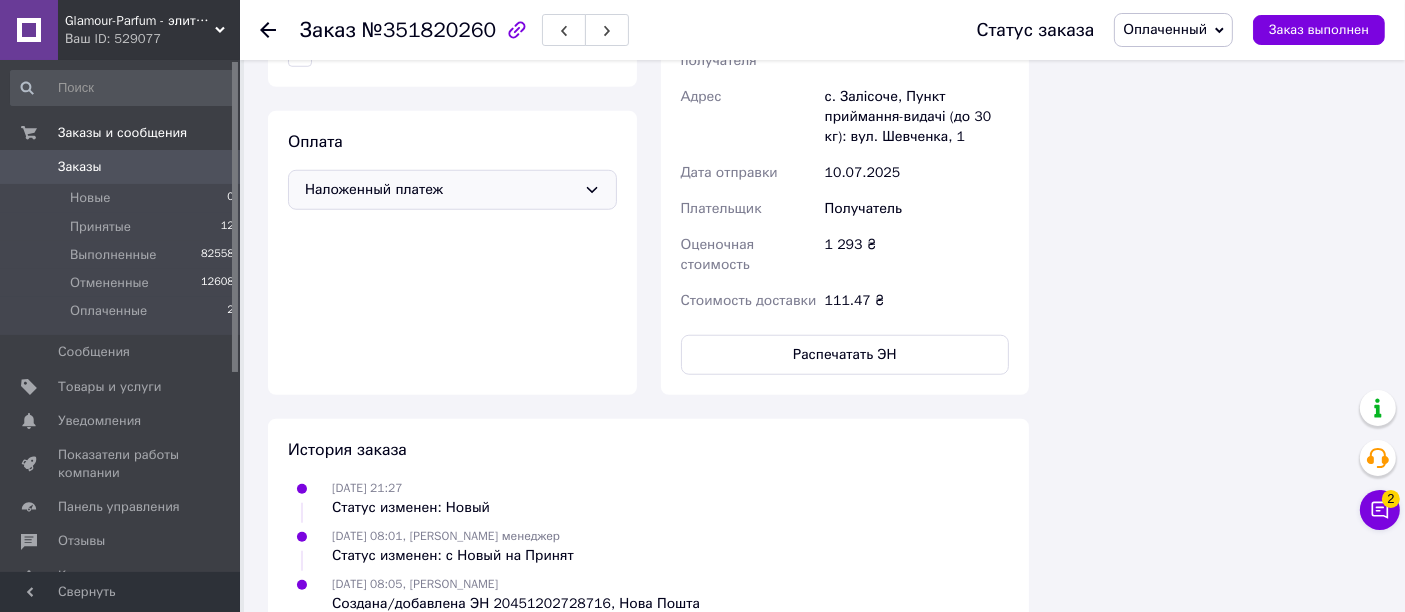 click on "Наложенный платеж" at bounding box center [452, 190] 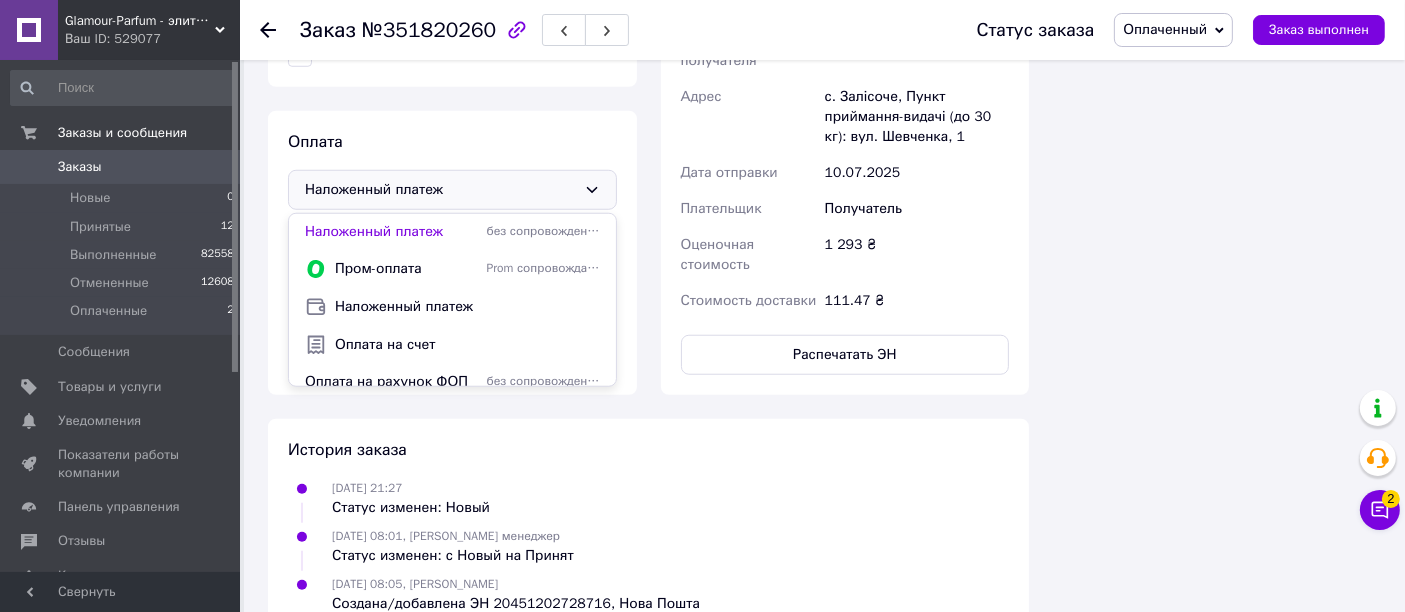 click on "Оплата на счет" at bounding box center [467, 345] 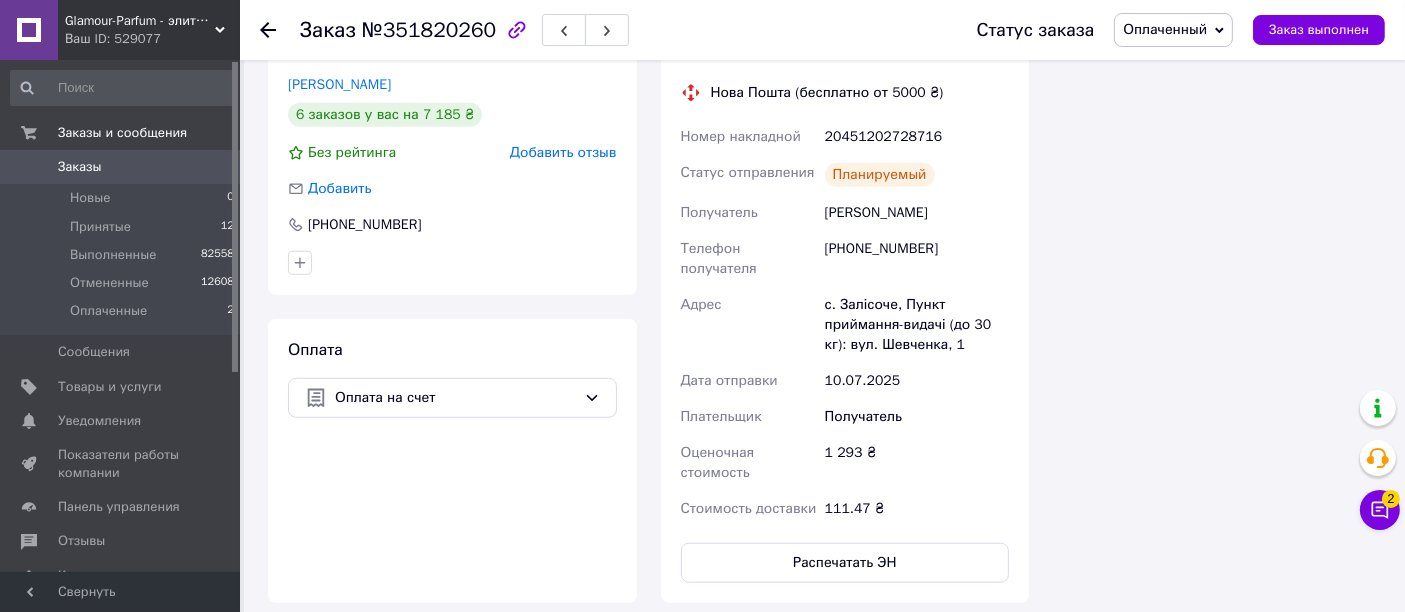 scroll, scrollTop: 1471, scrollLeft: 0, axis: vertical 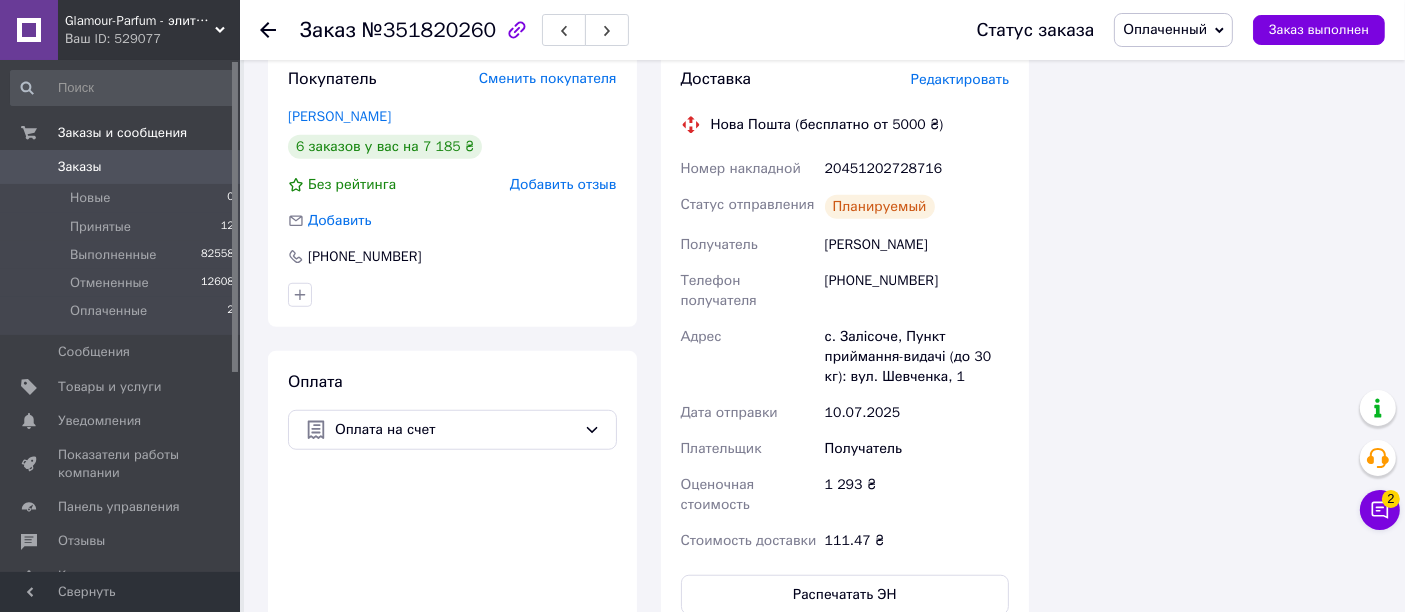 click on "20451202728716" at bounding box center (917, 169) 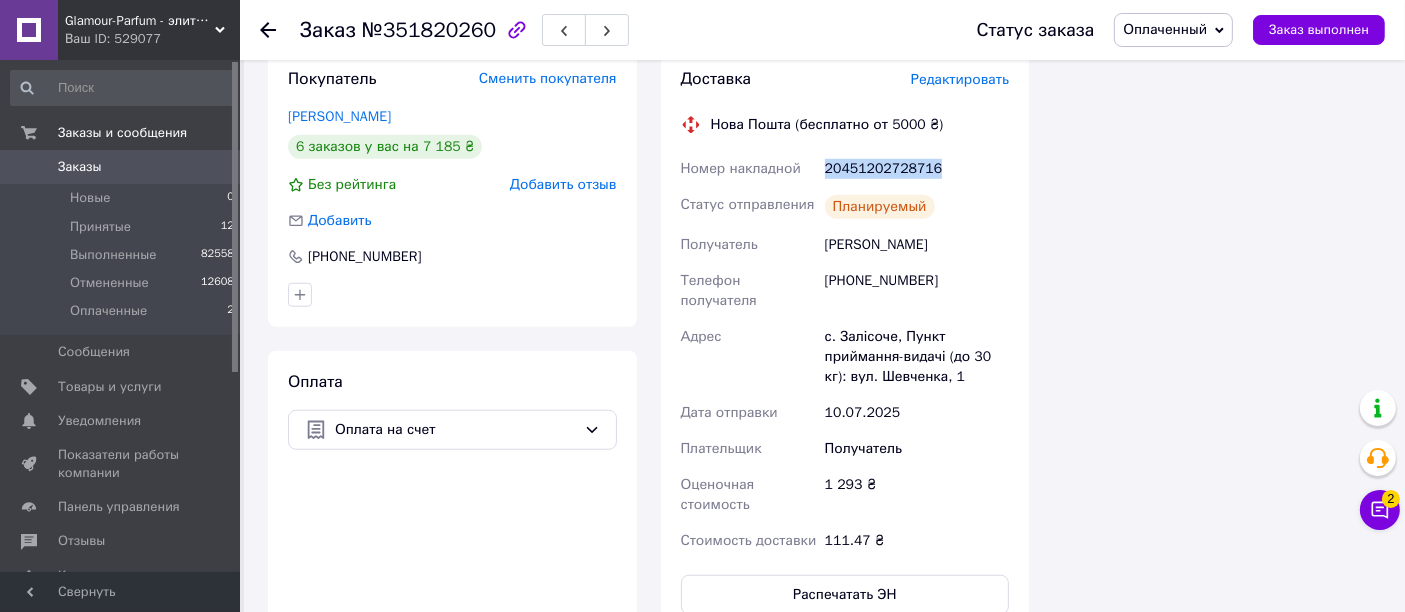 click on "20451202728716" at bounding box center (917, 169) 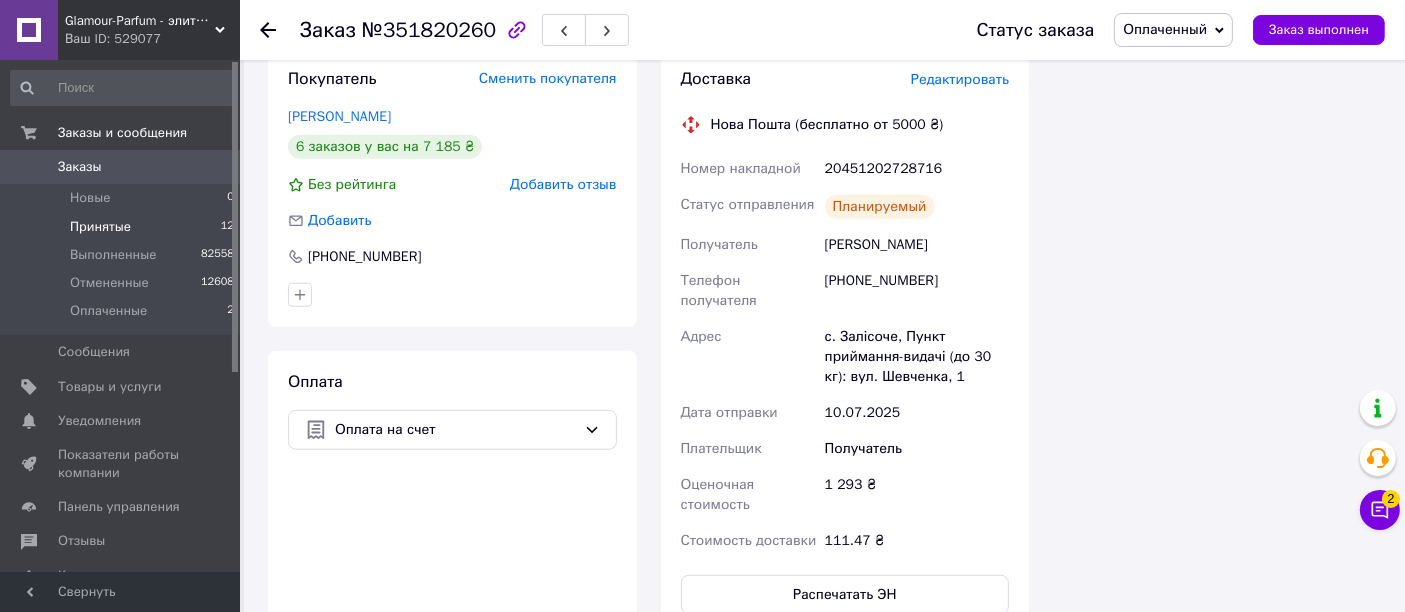 click on "Принятые 12" at bounding box center [123, 227] 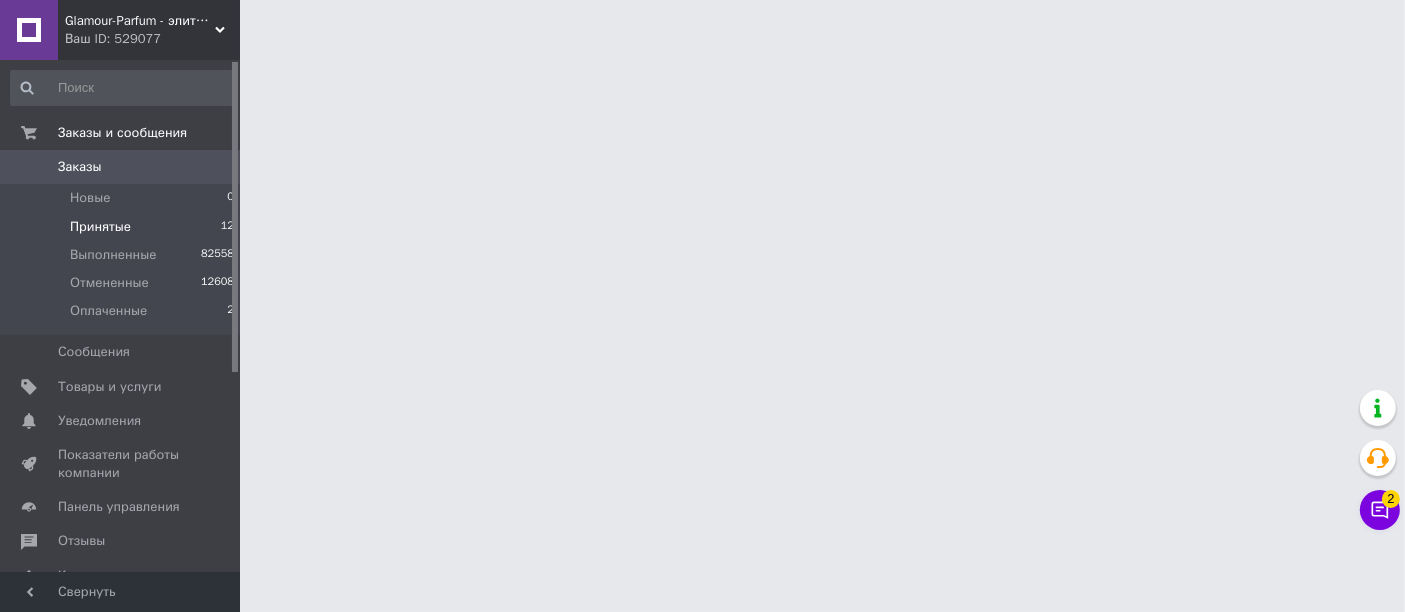 scroll, scrollTop: 0, scrollLeft: 0, axis: both 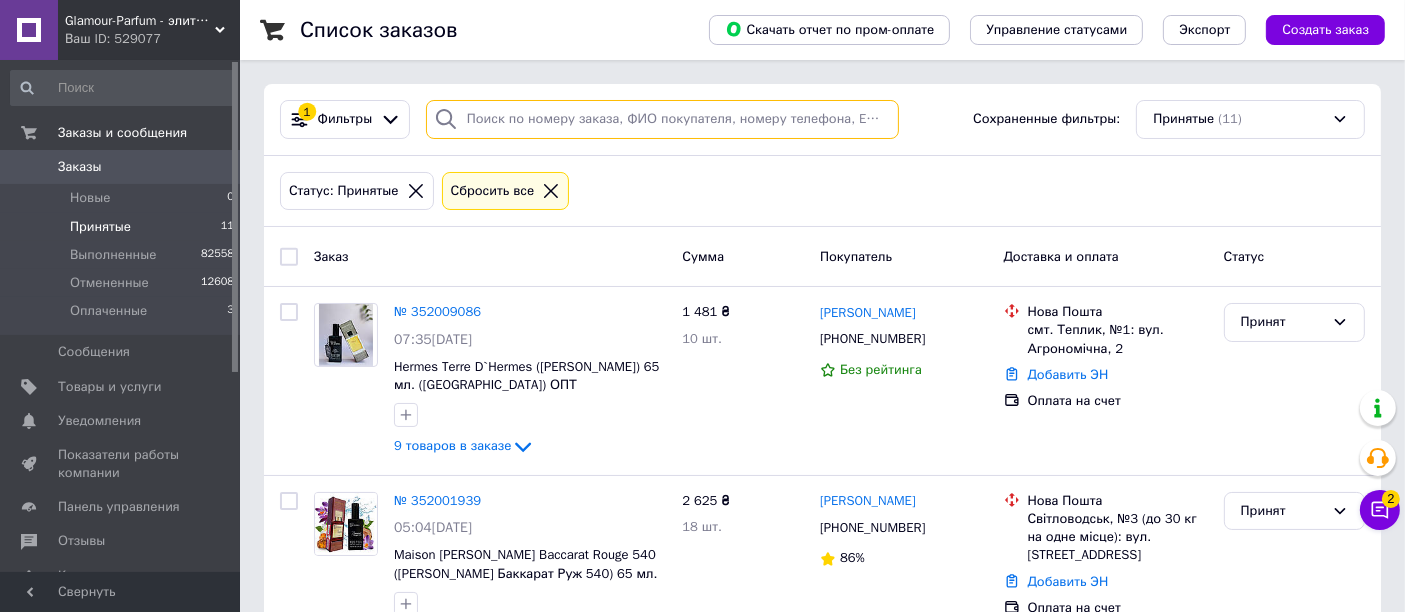 click at bounding box center [662, 119] 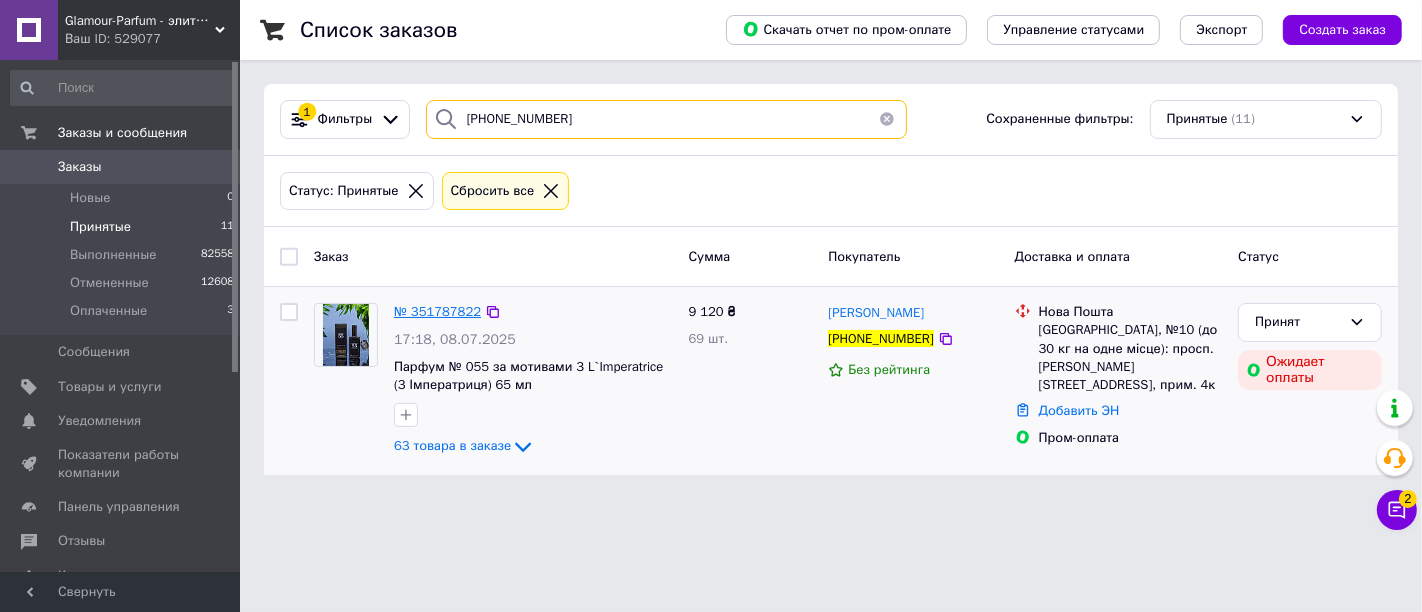 type on "[PHONE_NUMBER]" 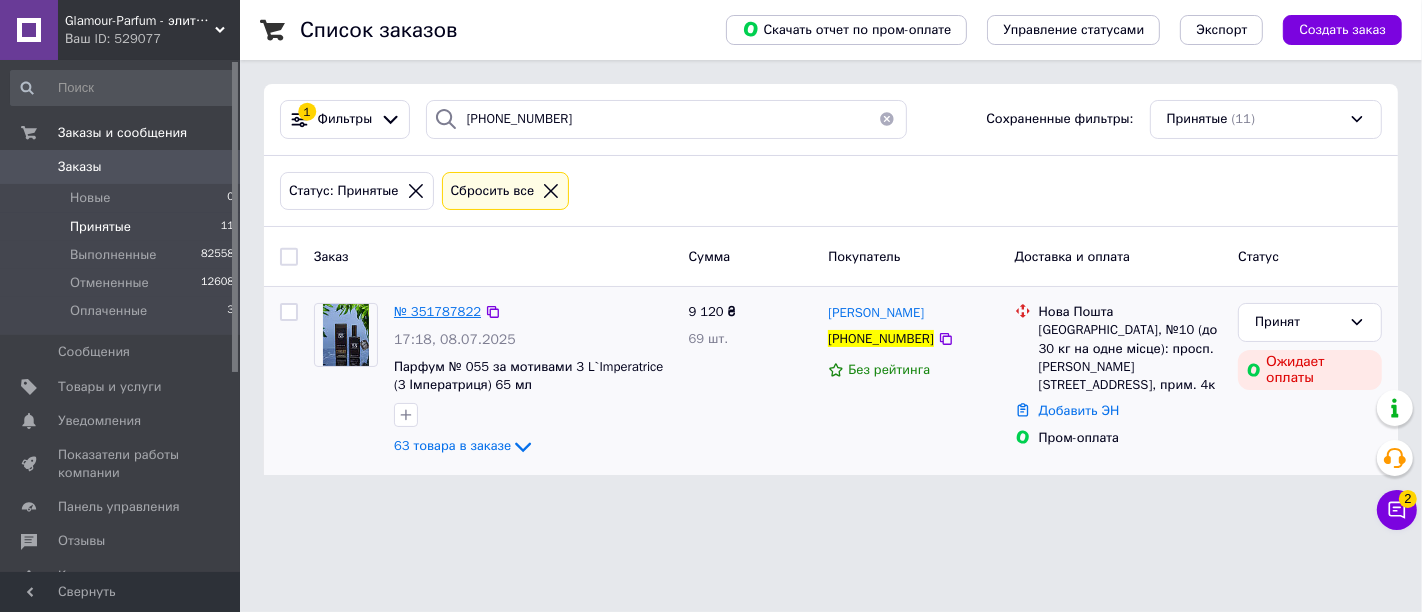 click on "№ 351787822" at bounding box center [437, 311] 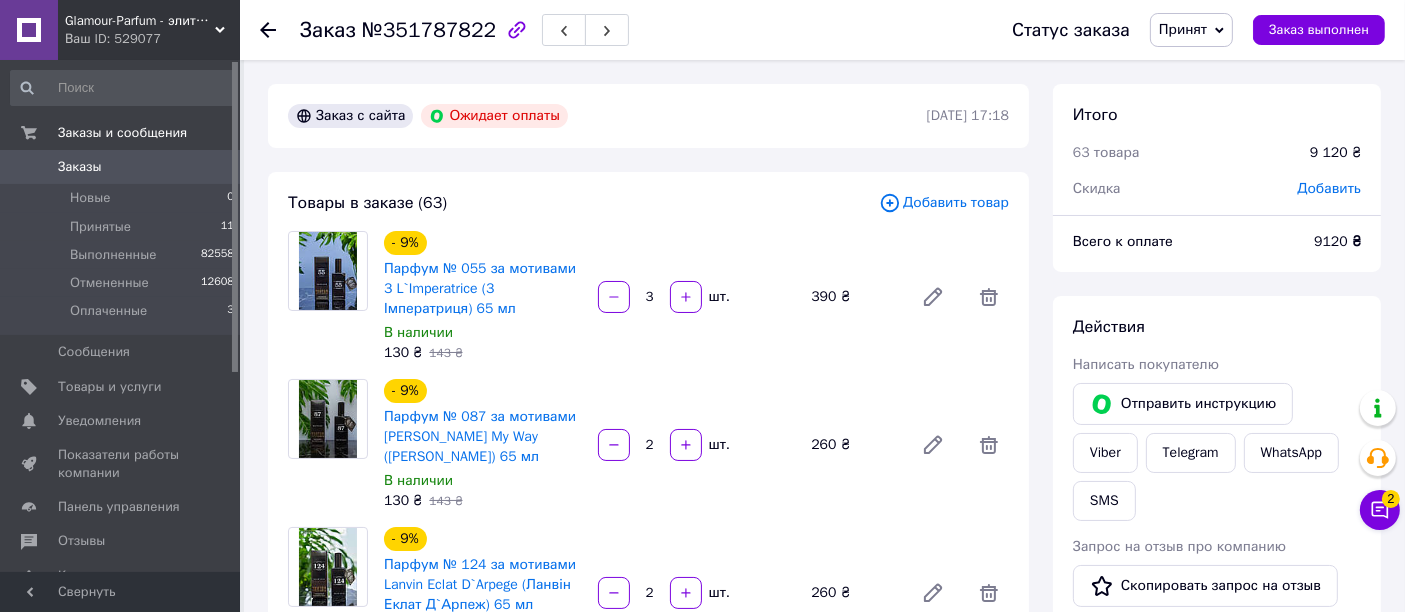 click on "Принят" at bounding box center (1183, 29) 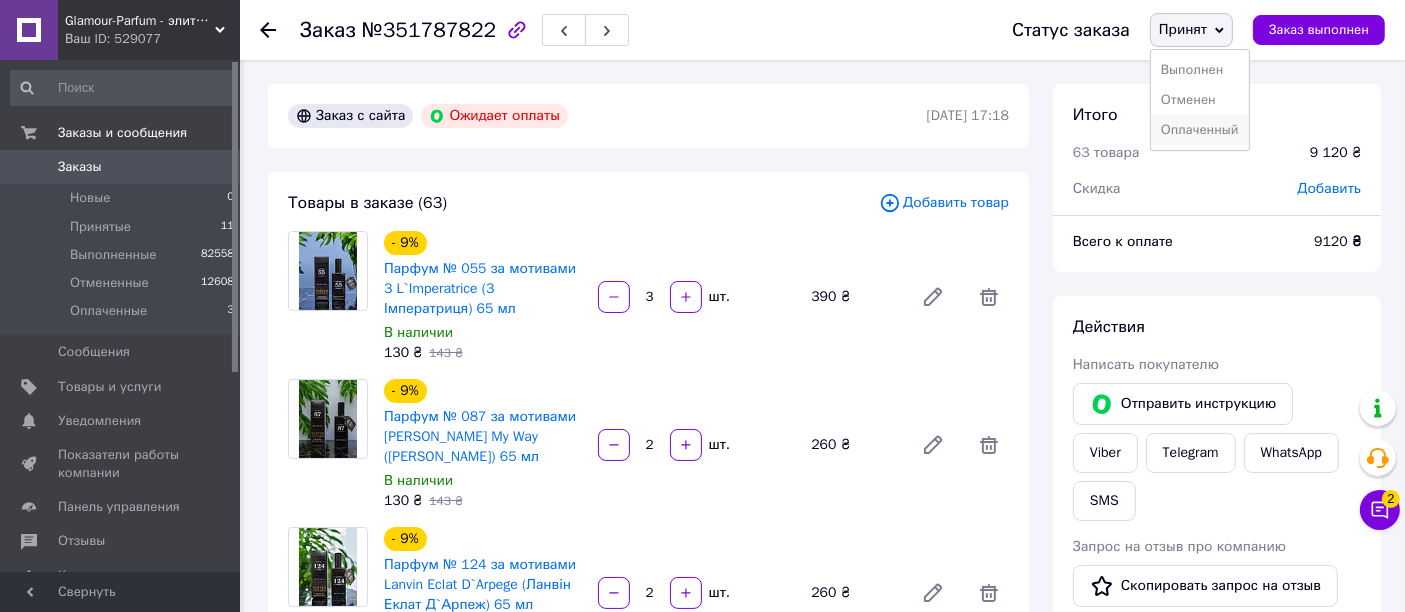 click on "Оплаченный" at bounding box center (1200, 130) 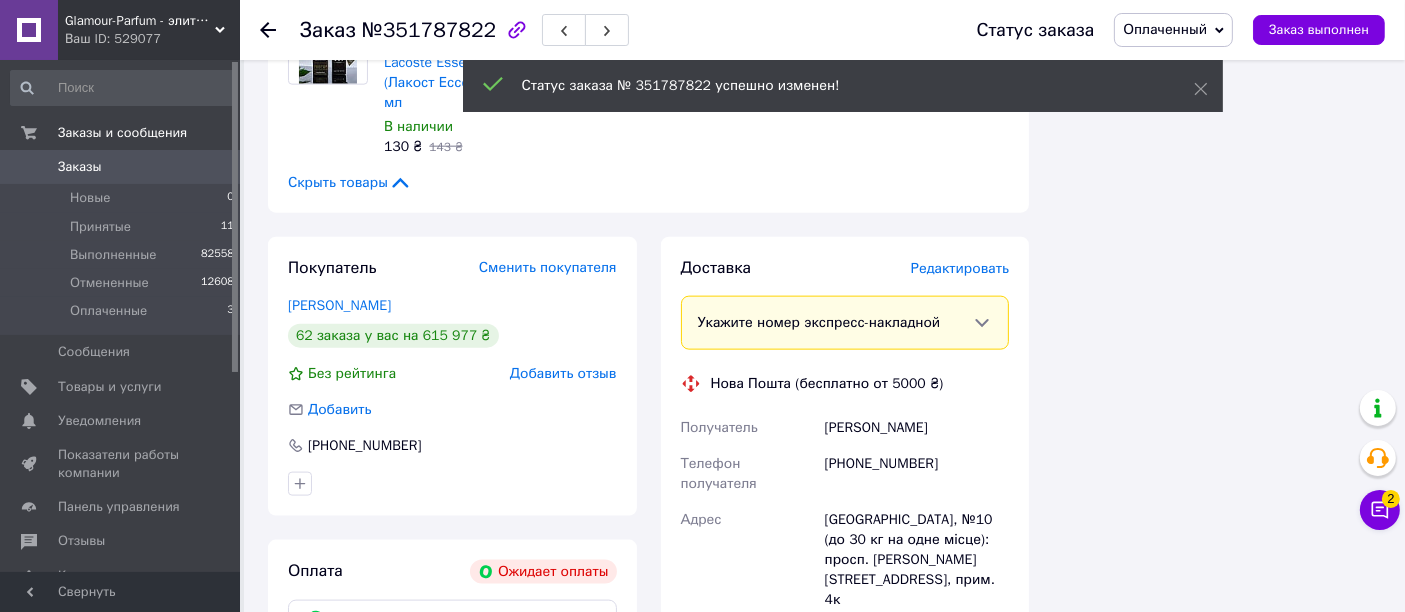 scroll, scrollTop: 10147, scrollLeft: 0, axis: vertical 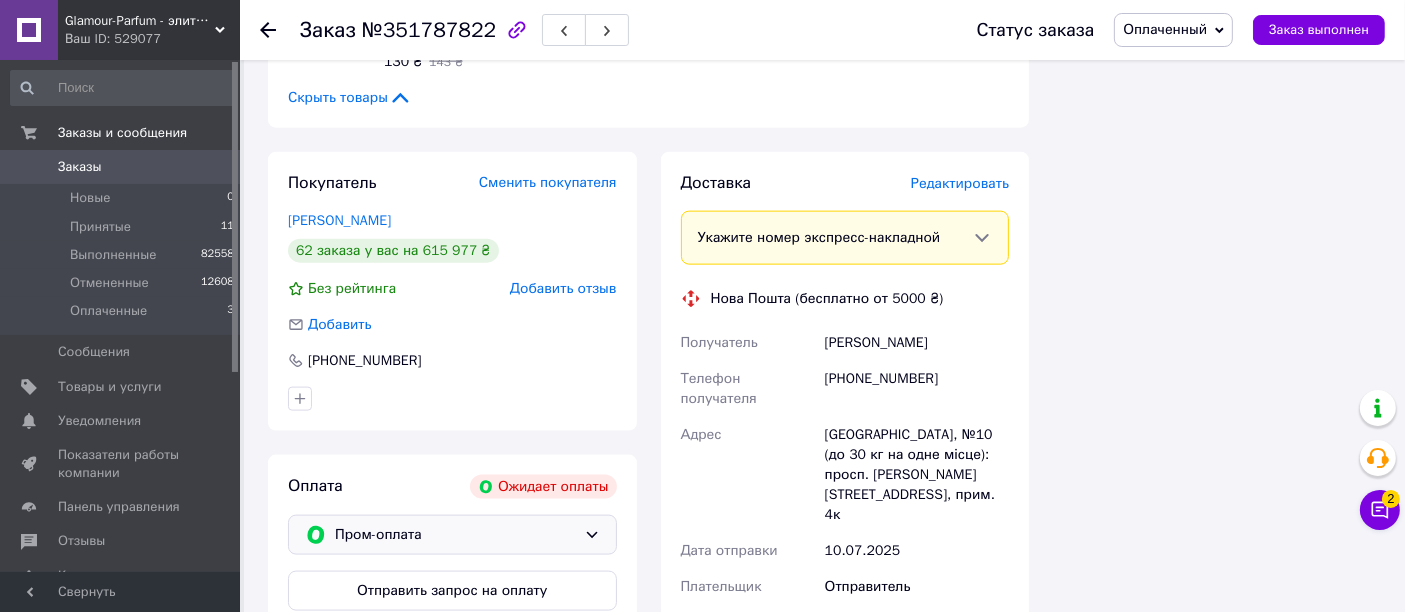 click on "Пром-оплата" at bounding box center [455, 535] 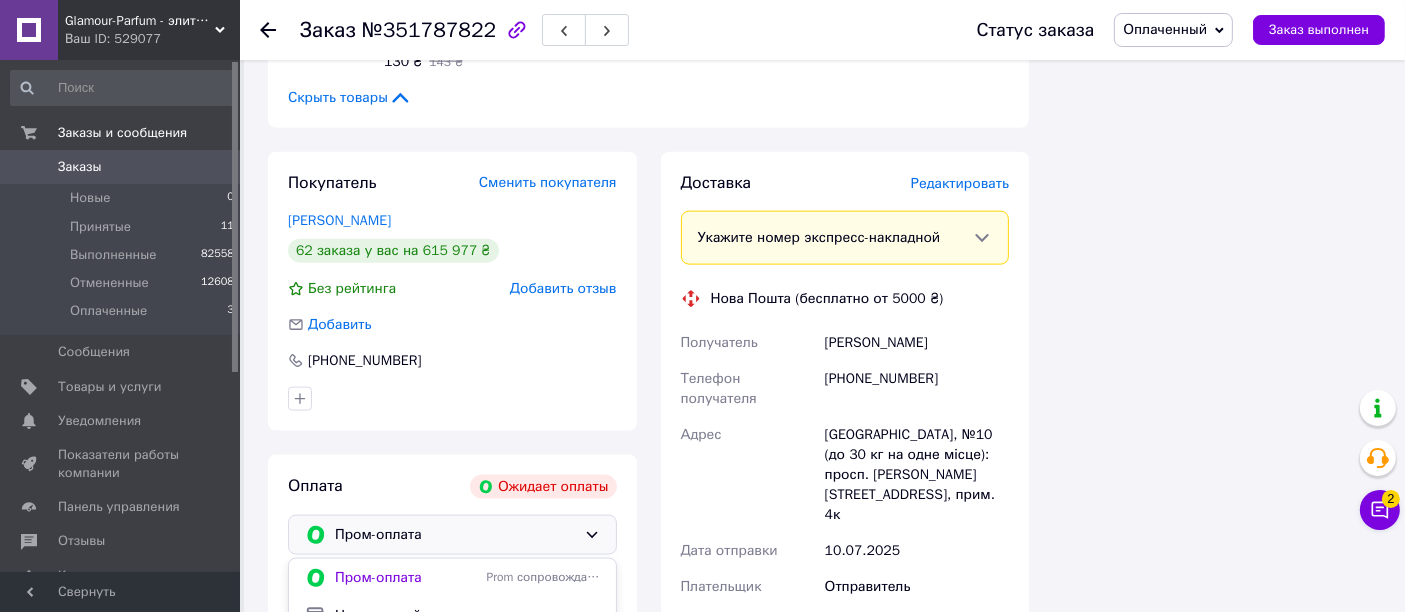 click on "Оплата на счет" at bounding box center (467, 654) 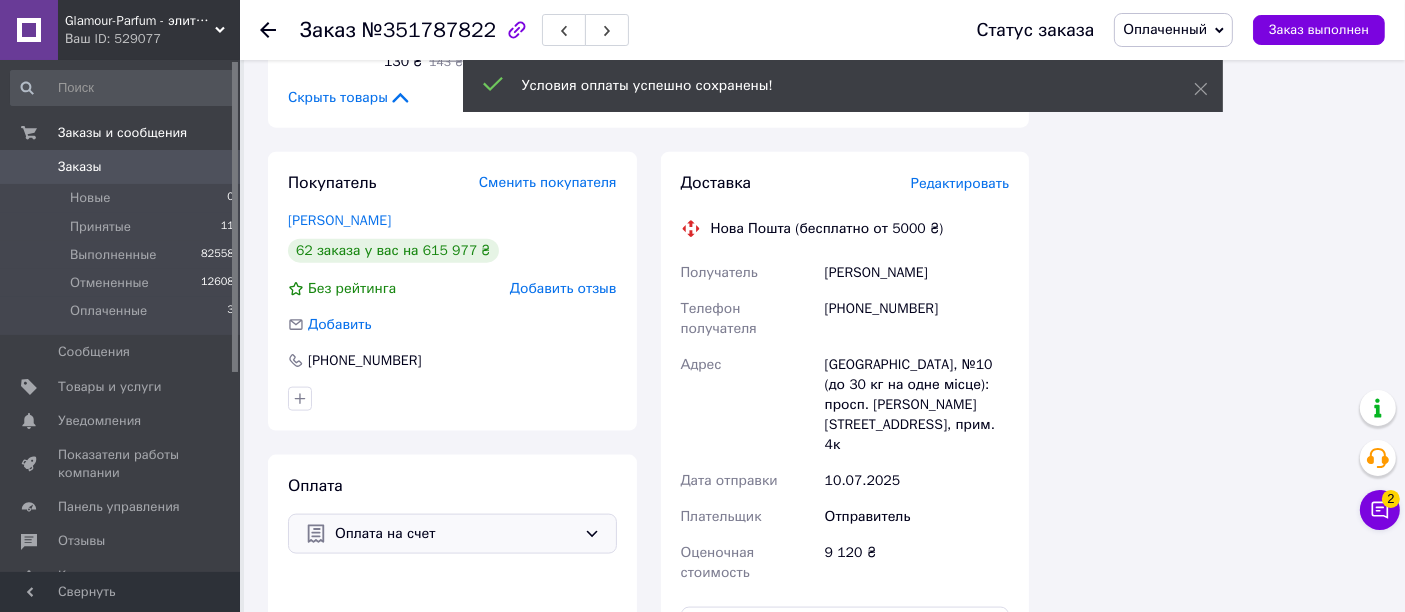 click on "Сгенерировать ЭН" at bounding box center (845, 764) 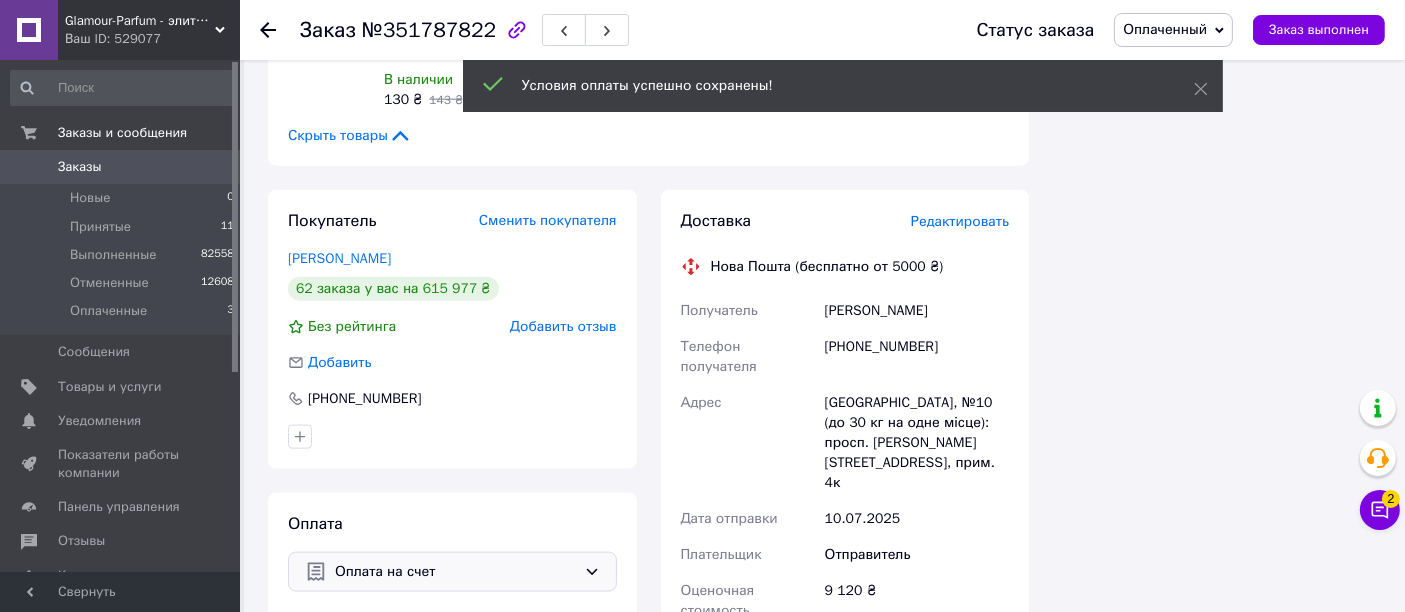 scroll, scrollTop: 10108, scrollLeft: 0, axis: vertical 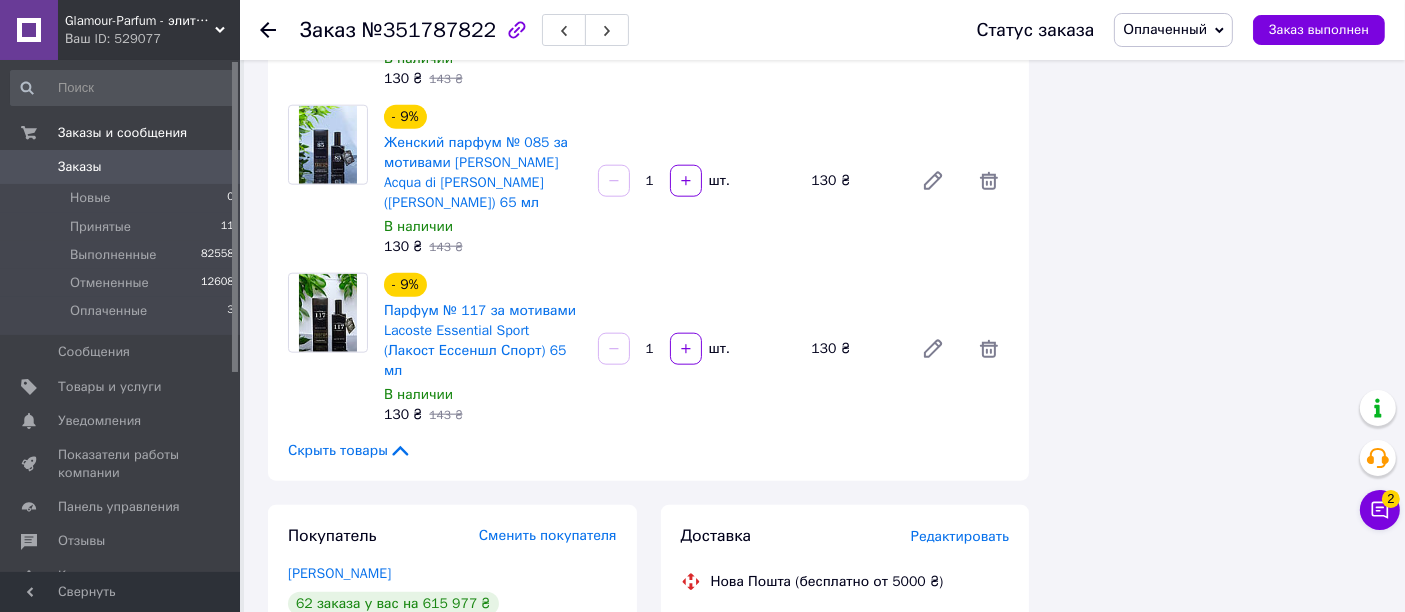 click on "20451202729394" at bounding box center (917, 626) 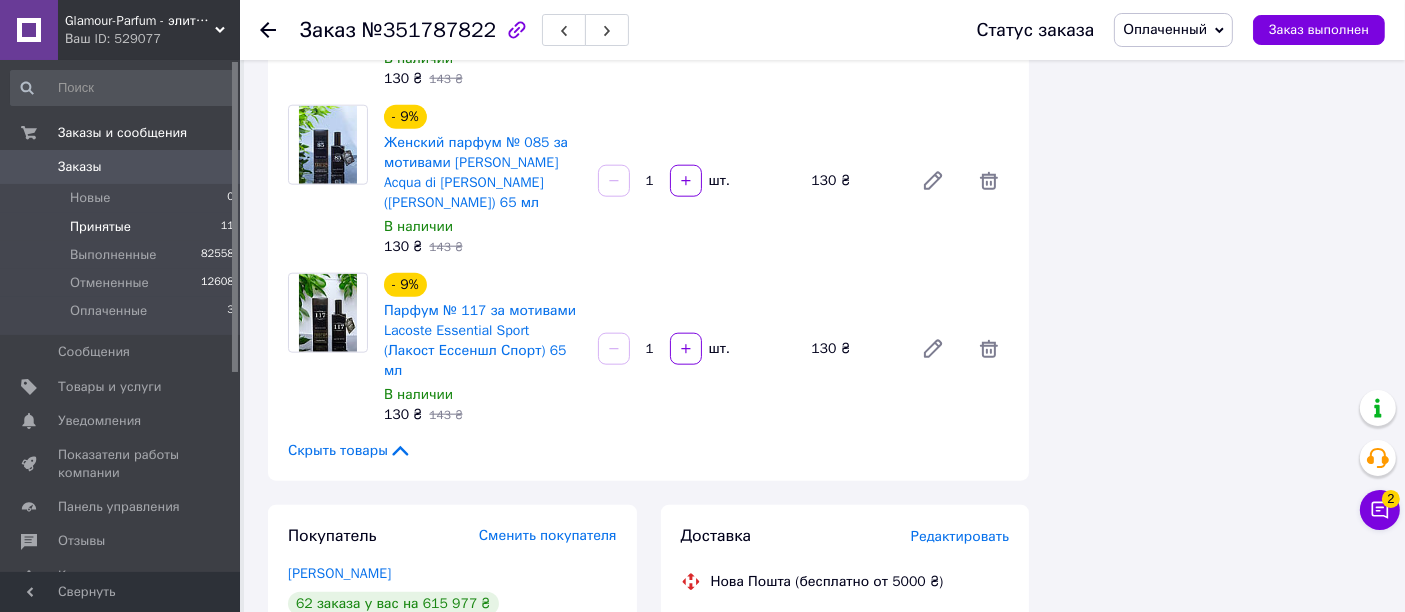 click on "Принятые 11" at bounding box center [123, 227] 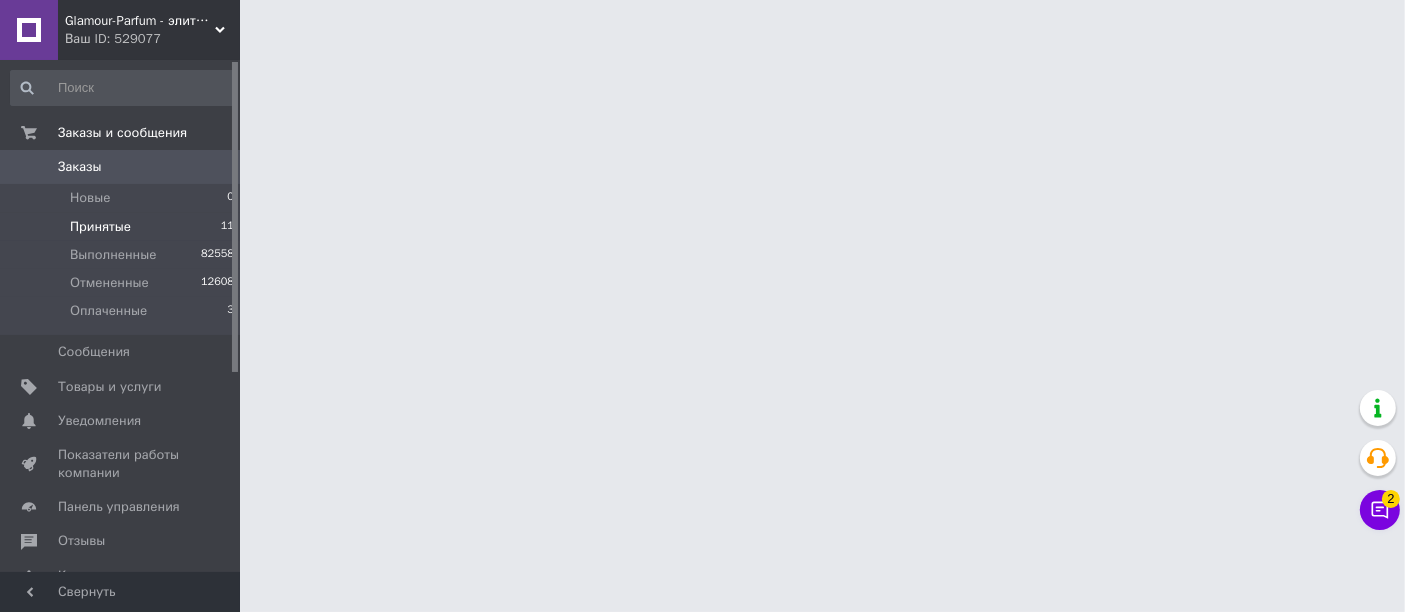 scroll, scrollTop: 0, scrollLeft: 0, axis: both 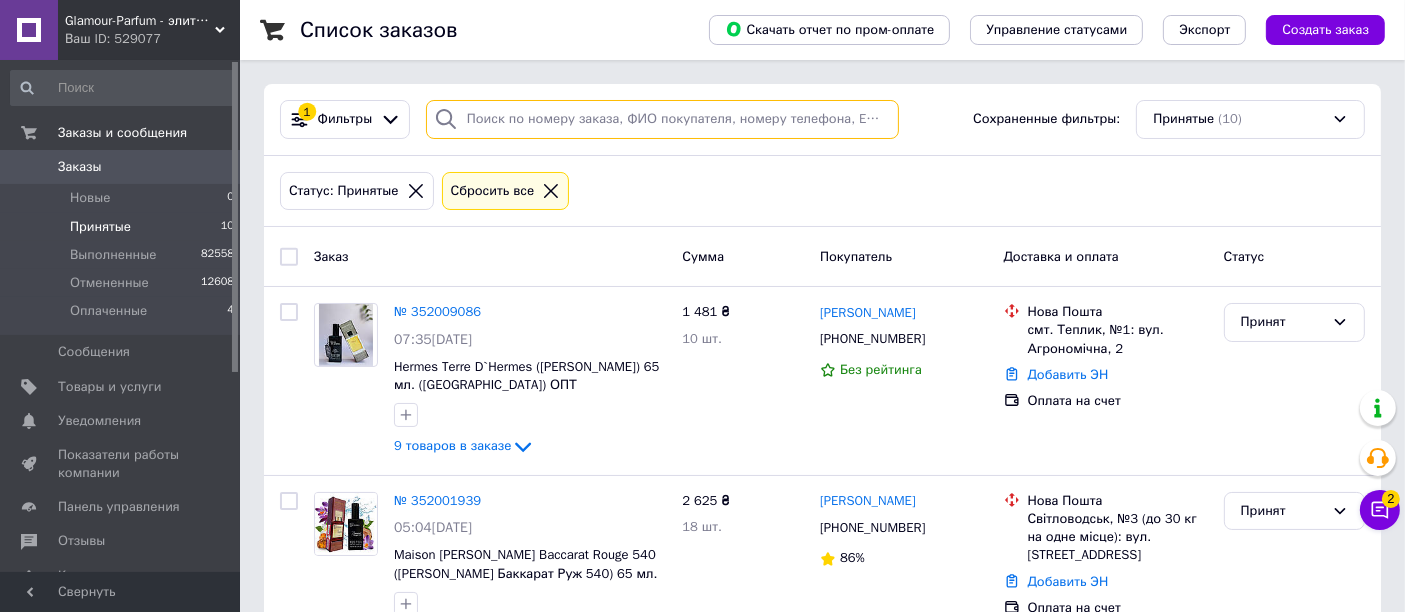click at bounding box center (662, 119) 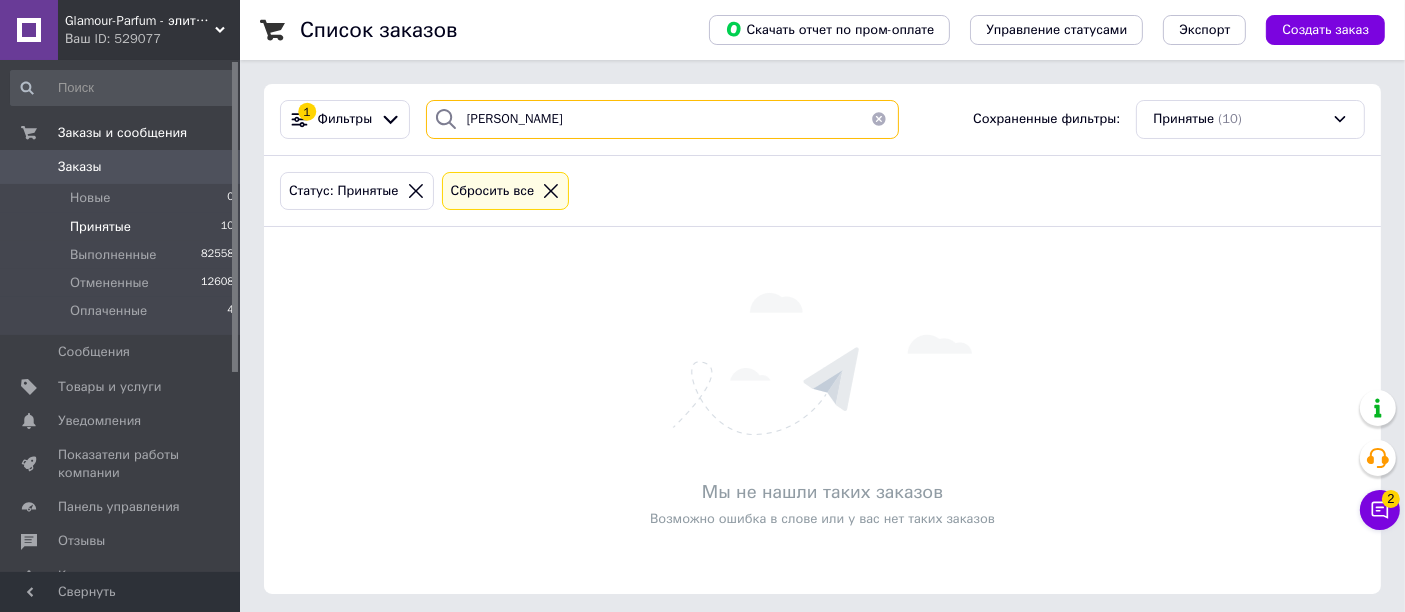 drag, startPoint x: 522, startPoint y: 111, endPoint x: 440, endPoint y: 116, distance: 82.1523 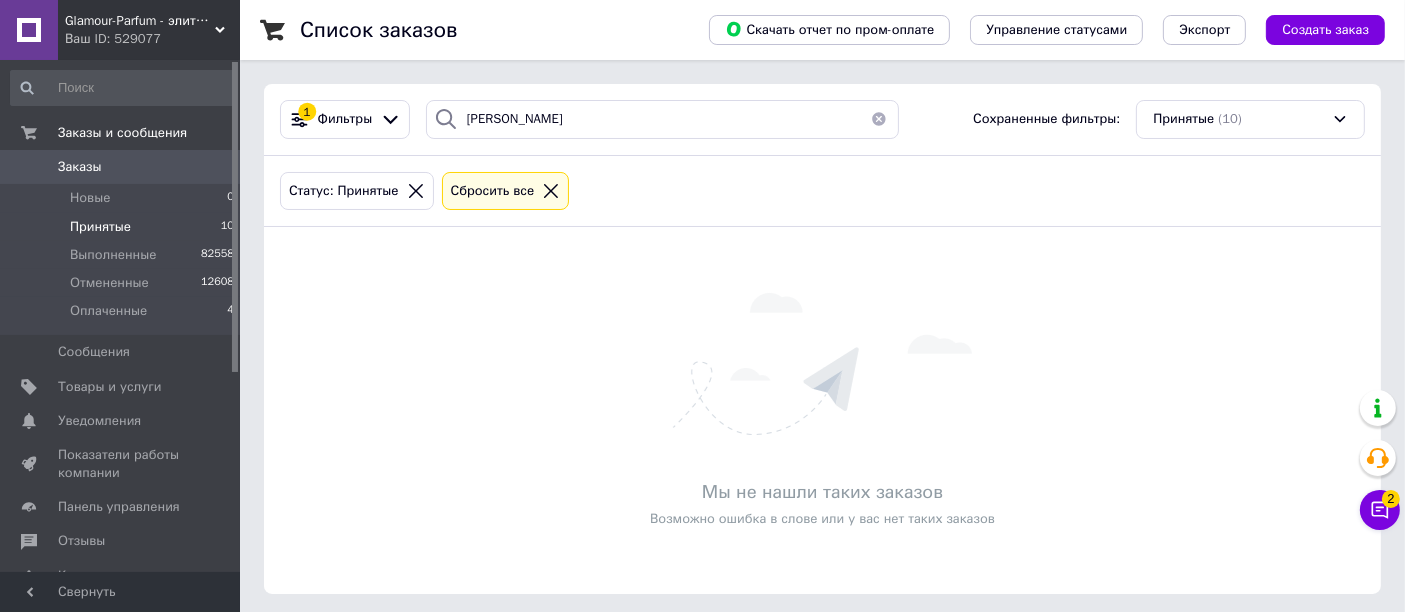 click 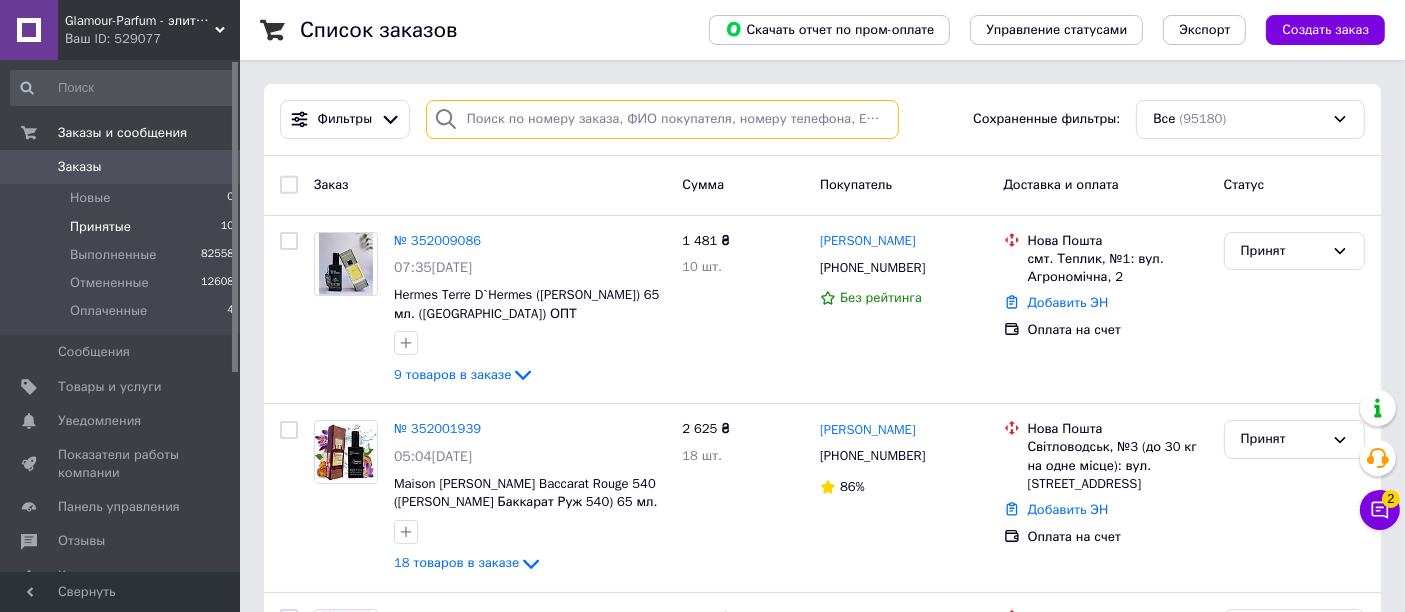 click at bounding box center (662, 119) 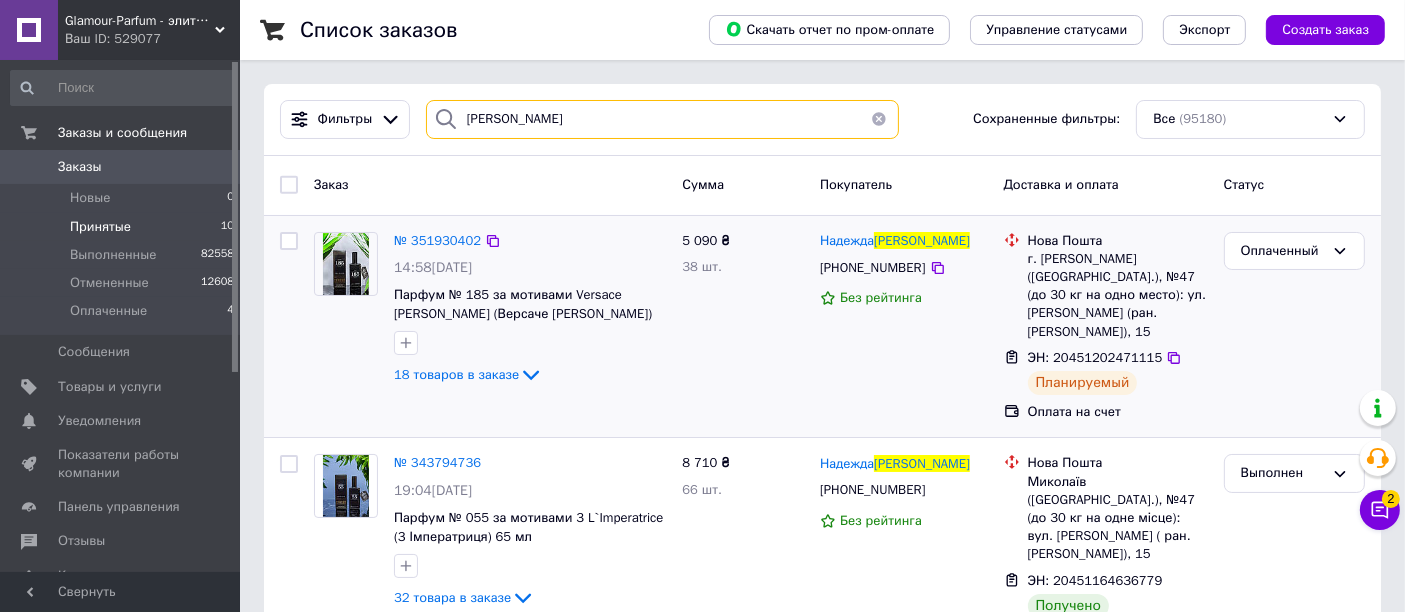 type on "[PERSON_NAME]" 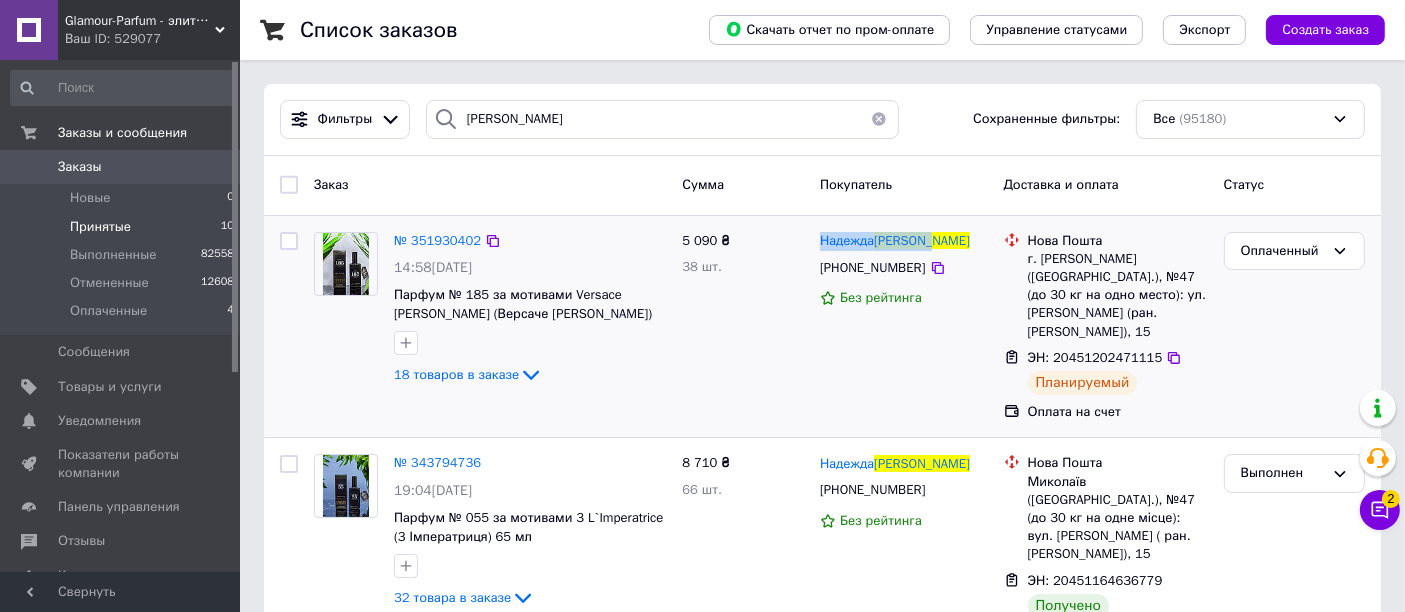 drag, startPoint x: 952, startPoint y: 236, endPoint x: 814, endPoint y: 240, distance: 138.05795 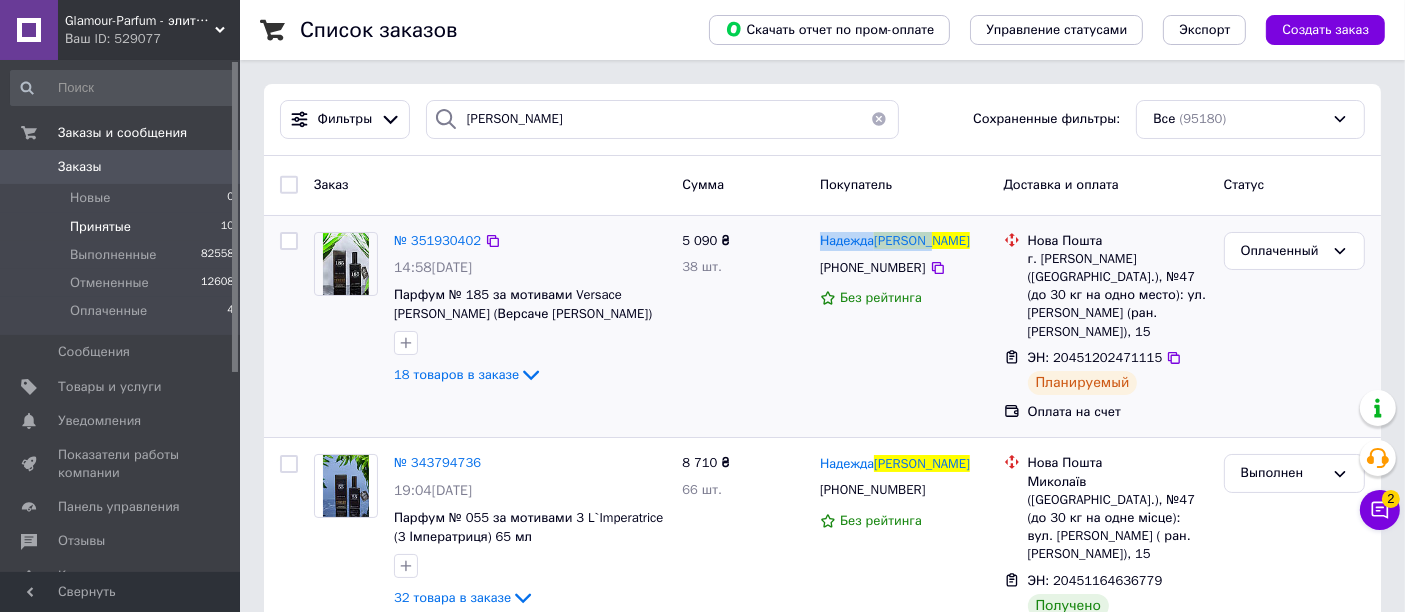 click on "[PERSON_NAME] [PHONE_NUMBER] Без рейтинга" at bounding box center [904, 327] 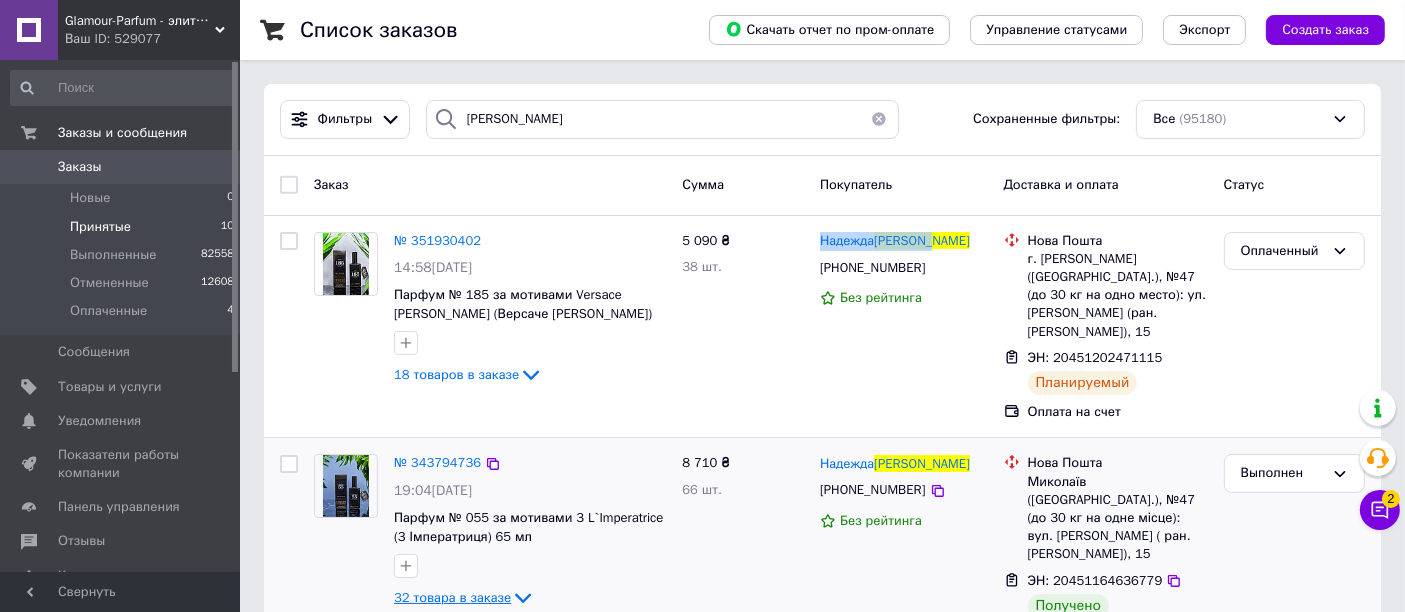 copy on "[PERSON_NAME]" 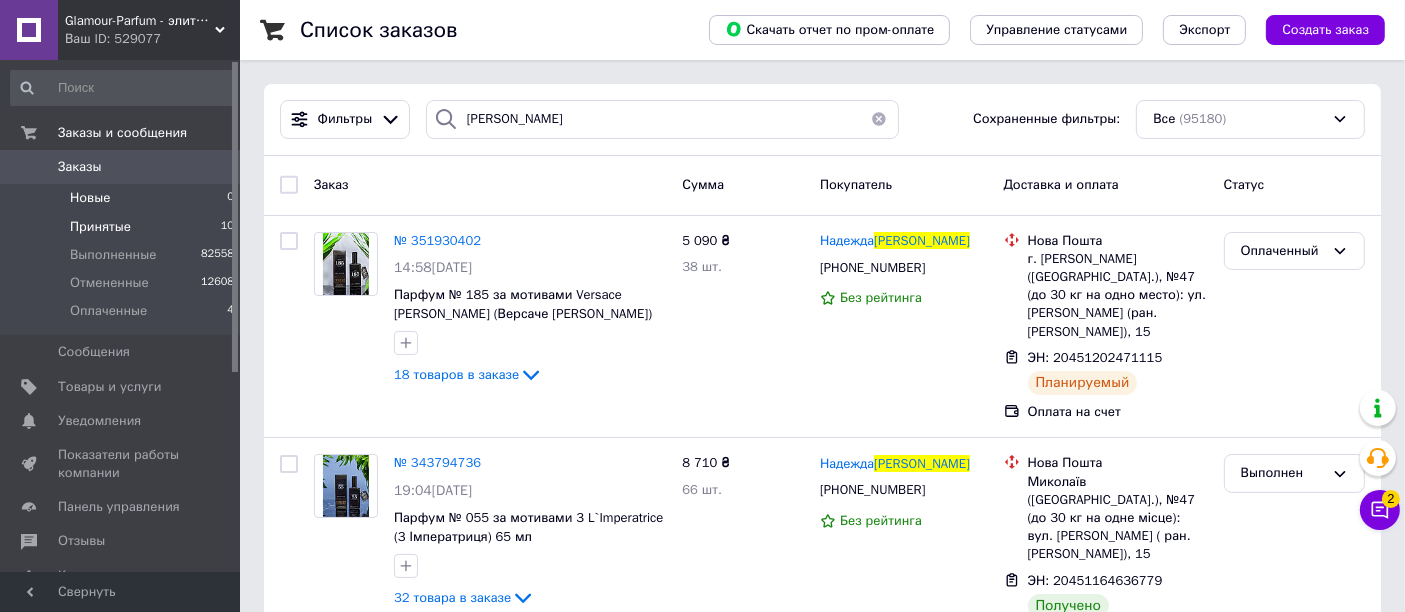 click on "Новые 0" at bounding box center (123, 198) 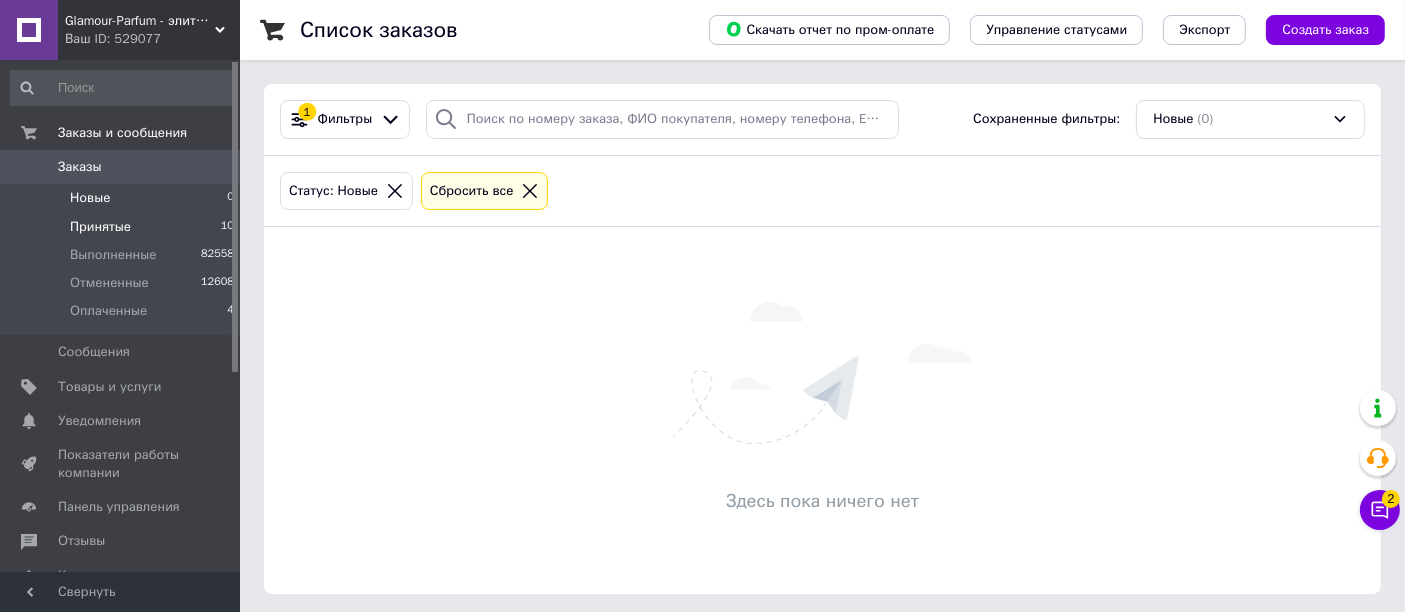 click on "Принятые" at bounding box center [100, 227] 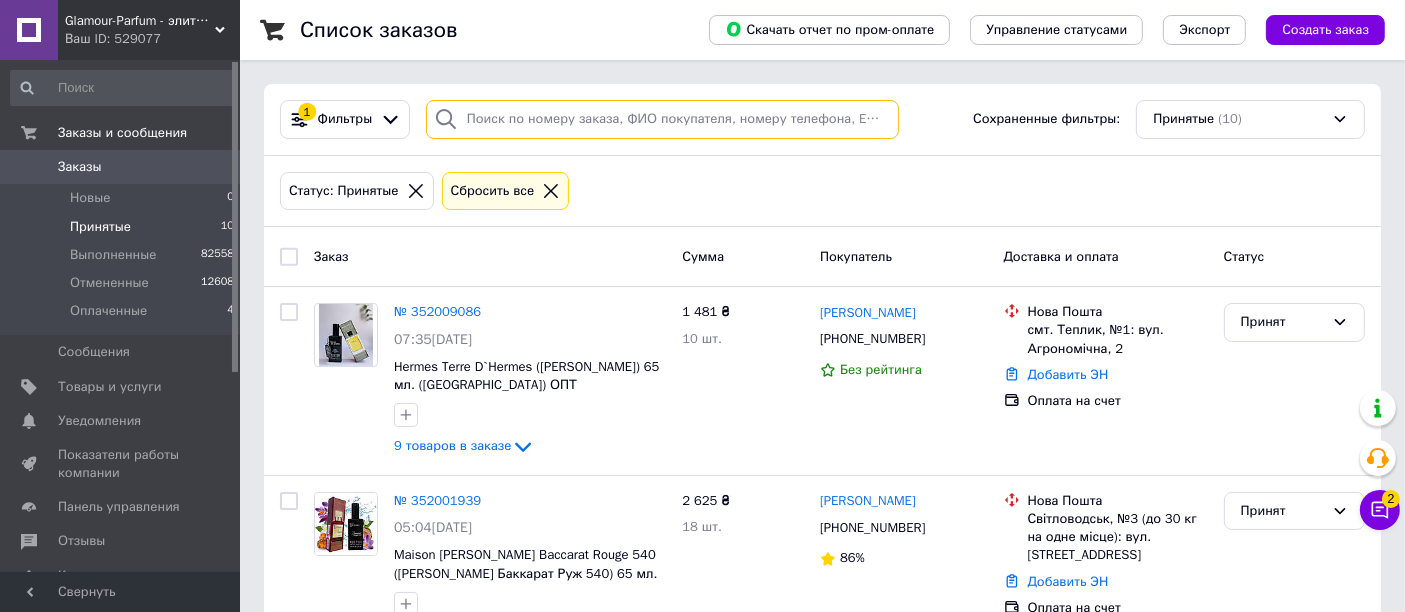 click at bounding box center (662, 119) 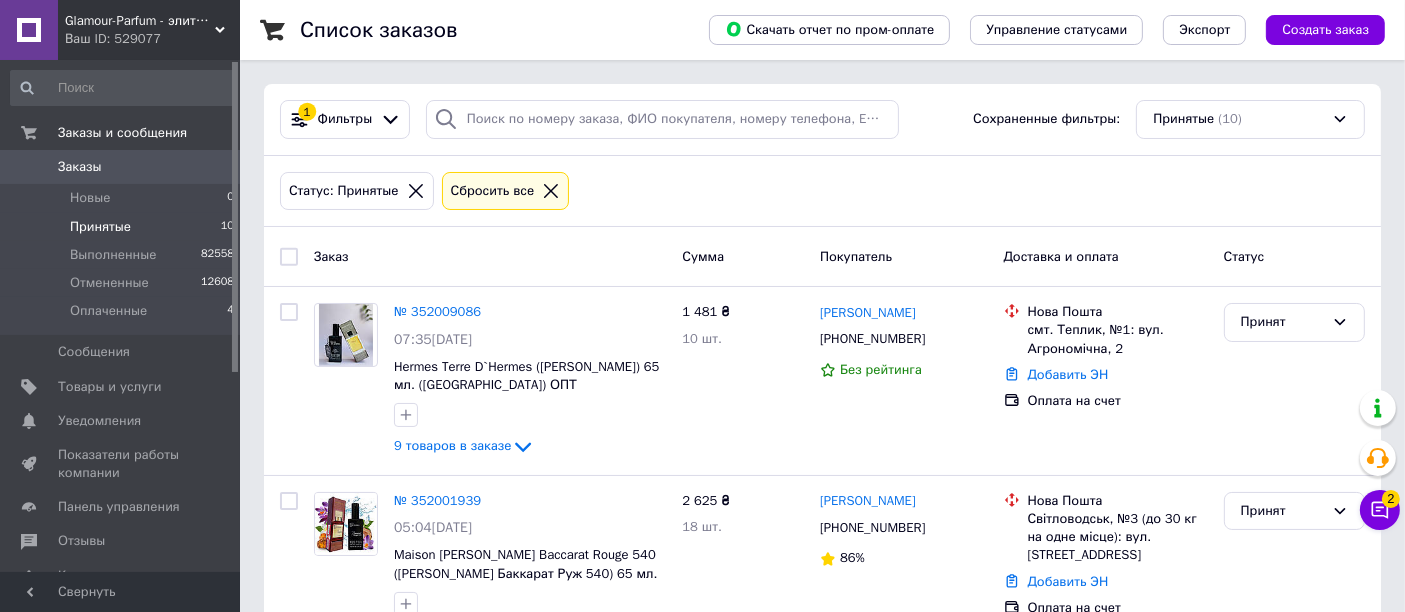 click 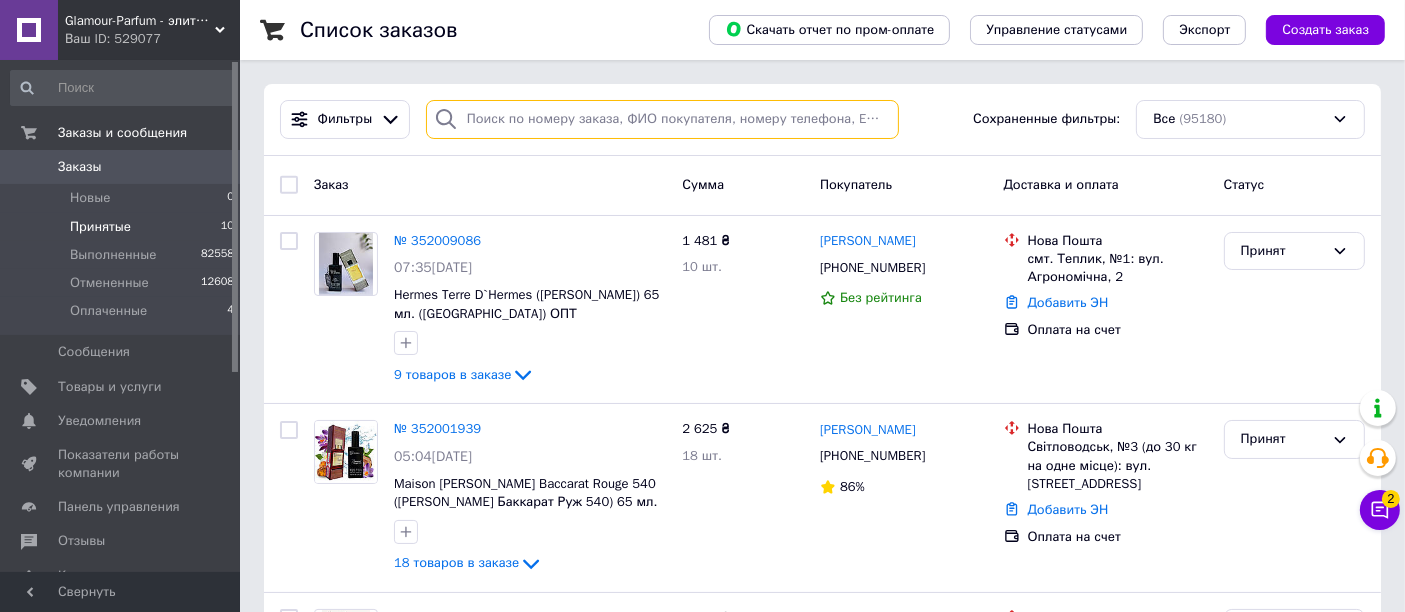 click at bounding box center (662, 119) 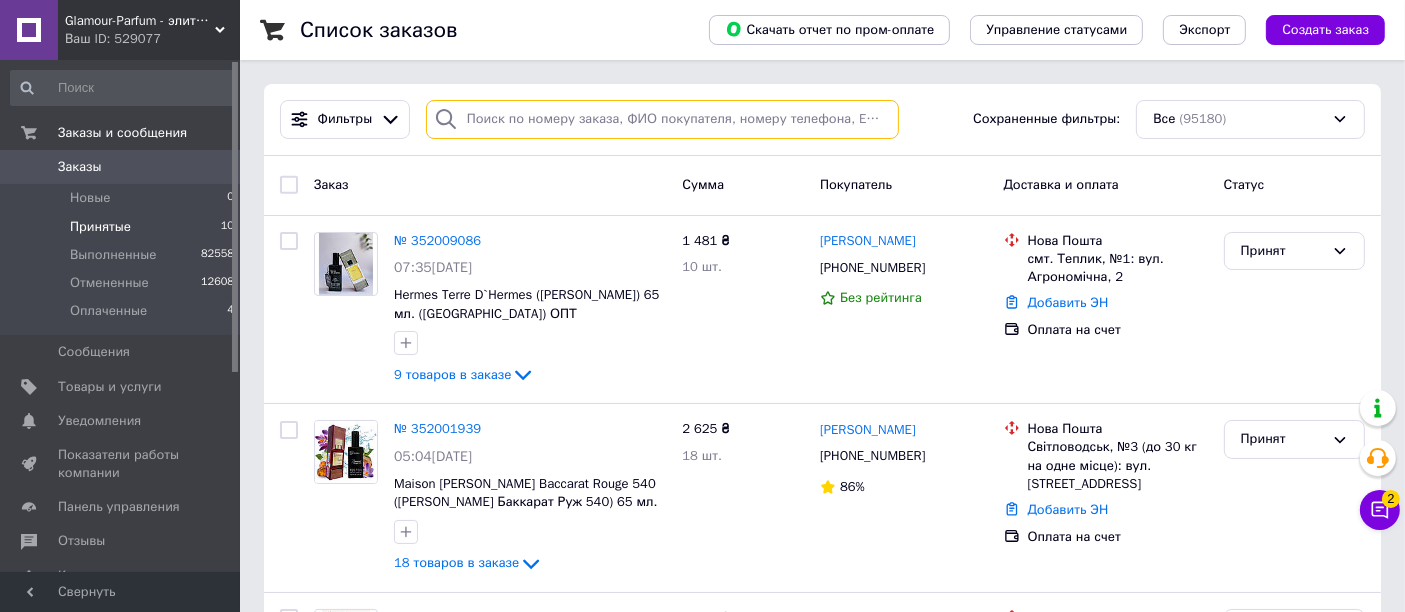 paste on "[PHONE_NUMBER]" 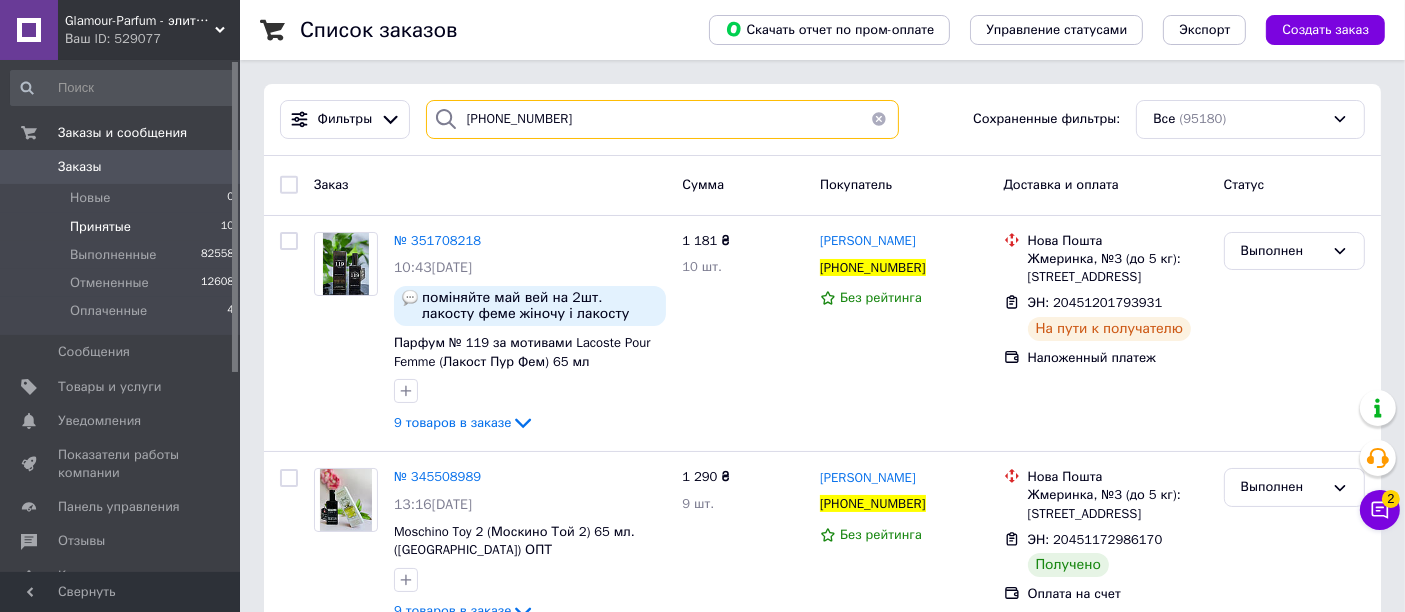 drag, startPoint x: 620, startPoint y: 115, endPoint x: 274, endPoint y: 86, distance: 347.2132 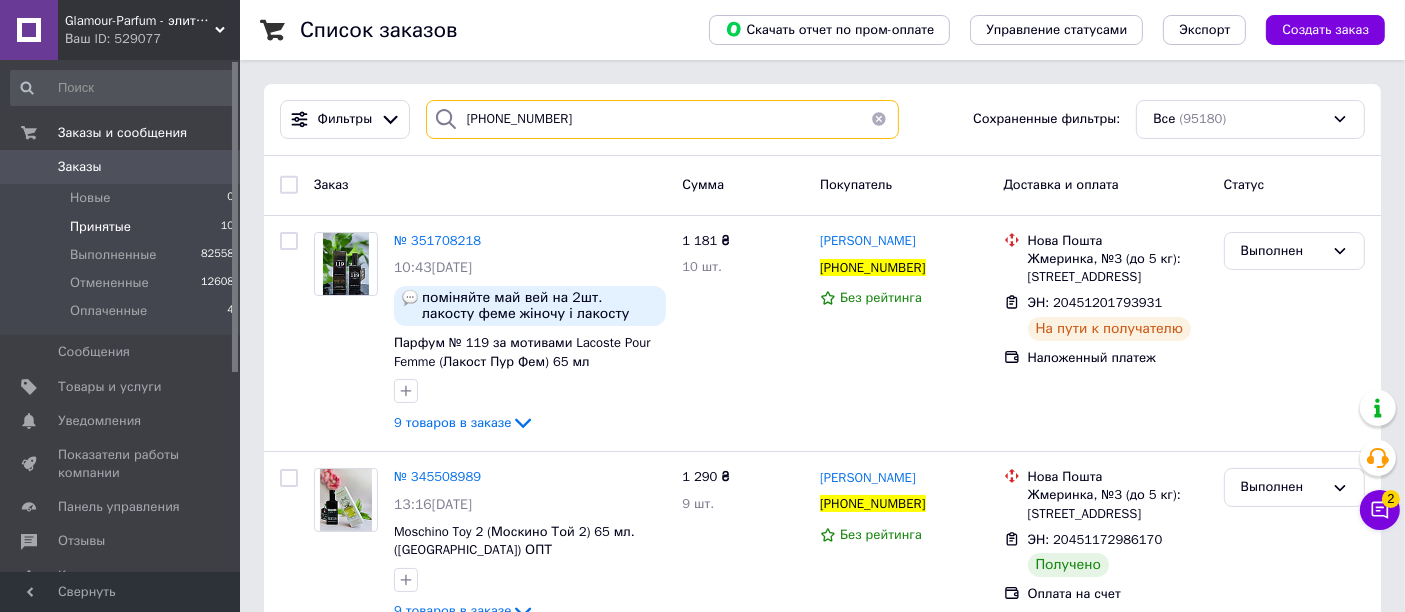 paste on "979797570" 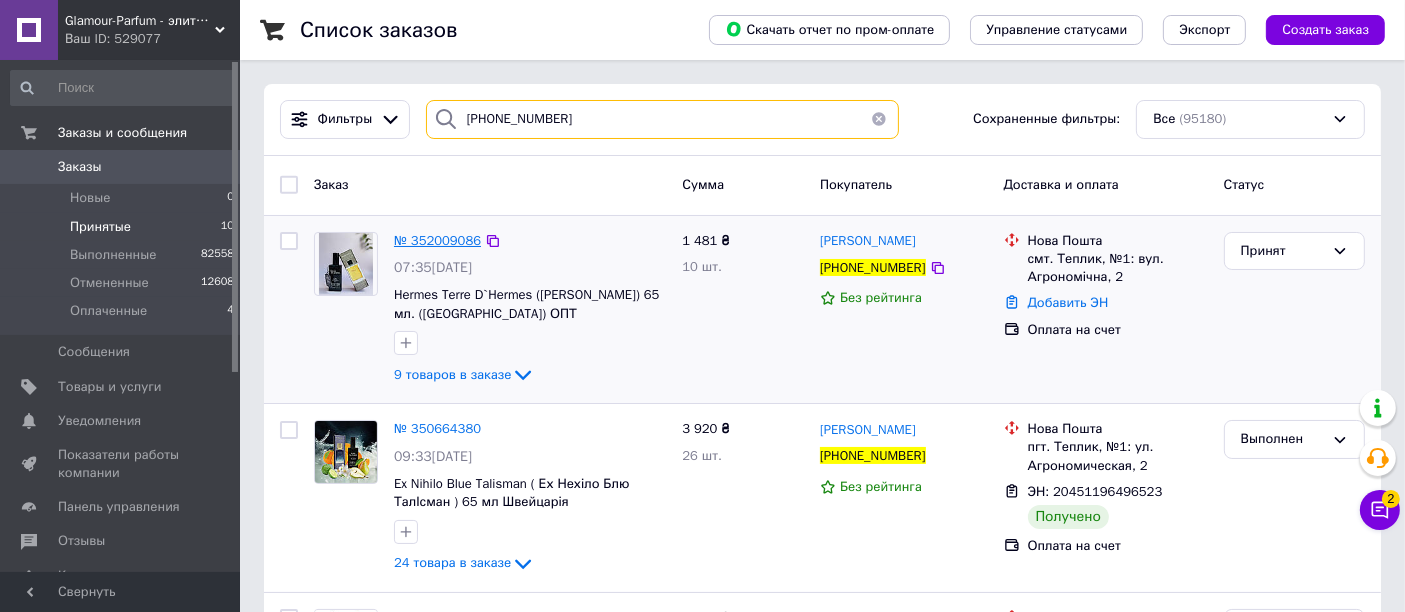 type on "[PHONE_NUMBER]" 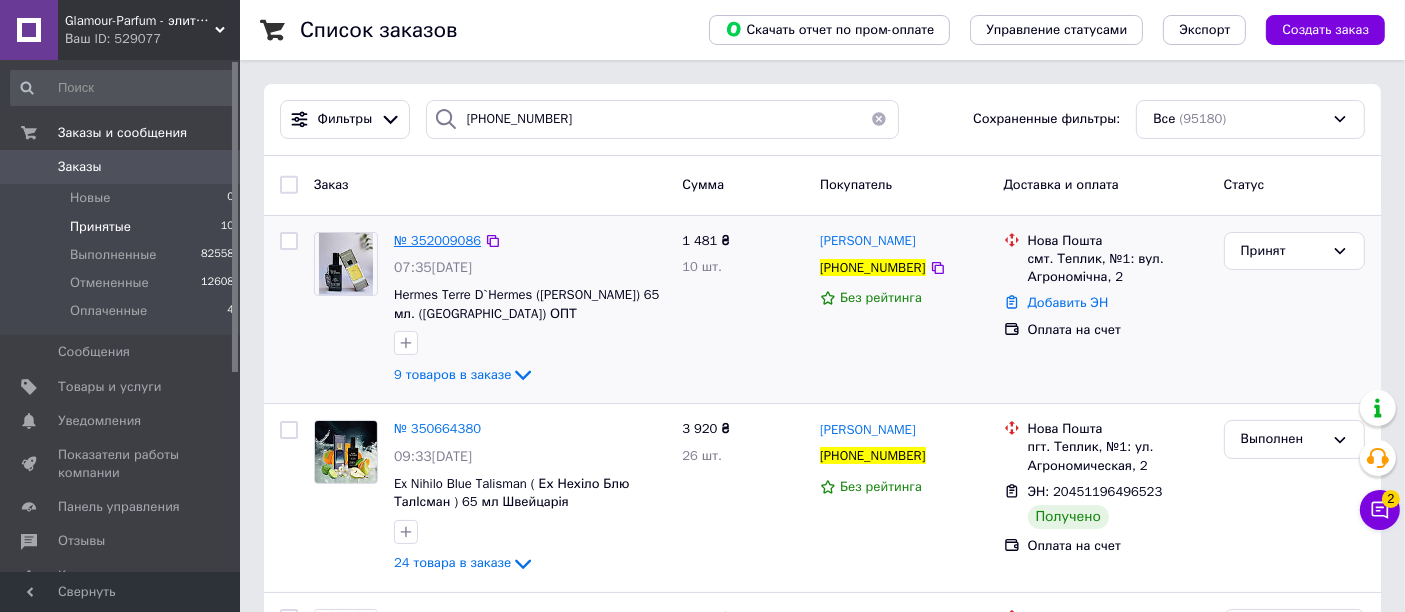 click on "№ 352009086" at bounding box center (437, 240) 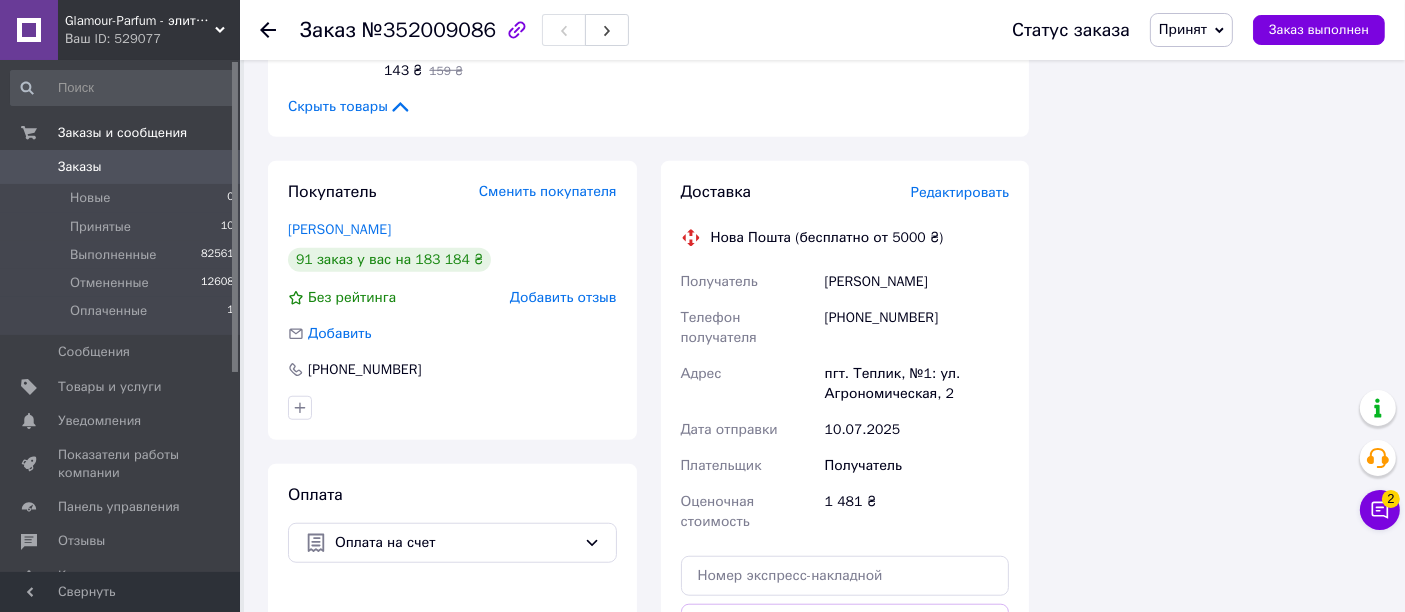 scroll, scrollTop: 1820, scrollLeft: 0, axis: vertical 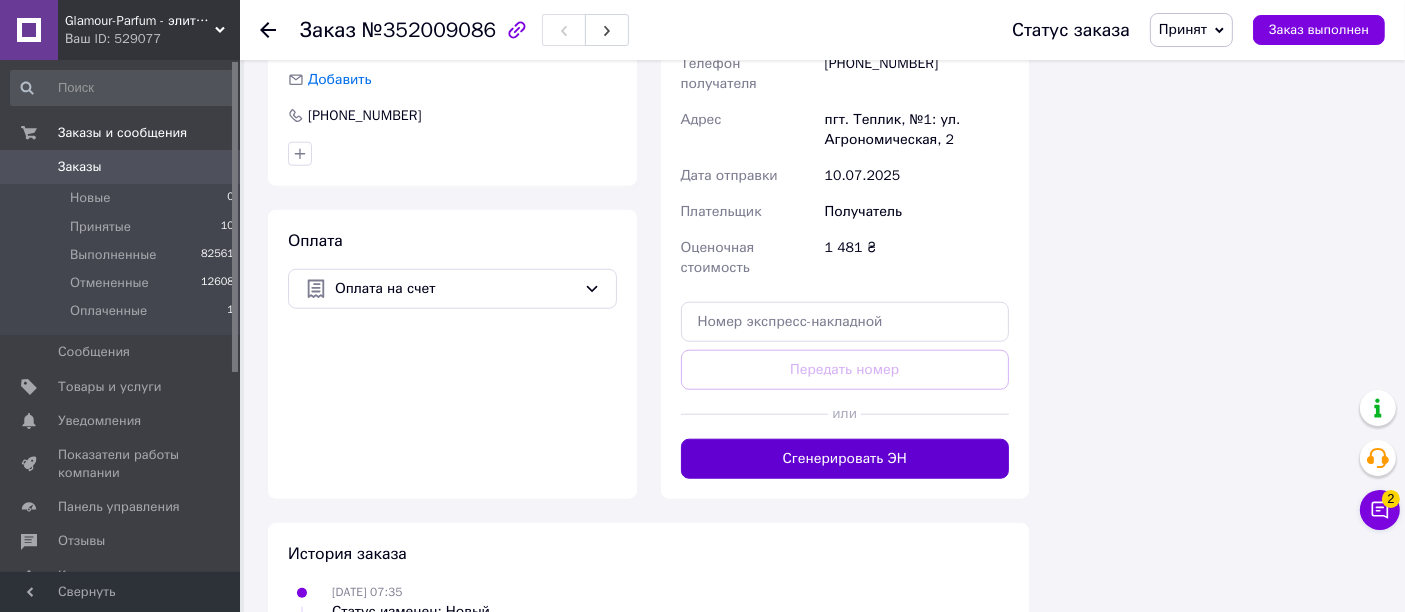 click on "Сгенерировать ЭН" at bounding box center (845, 459) 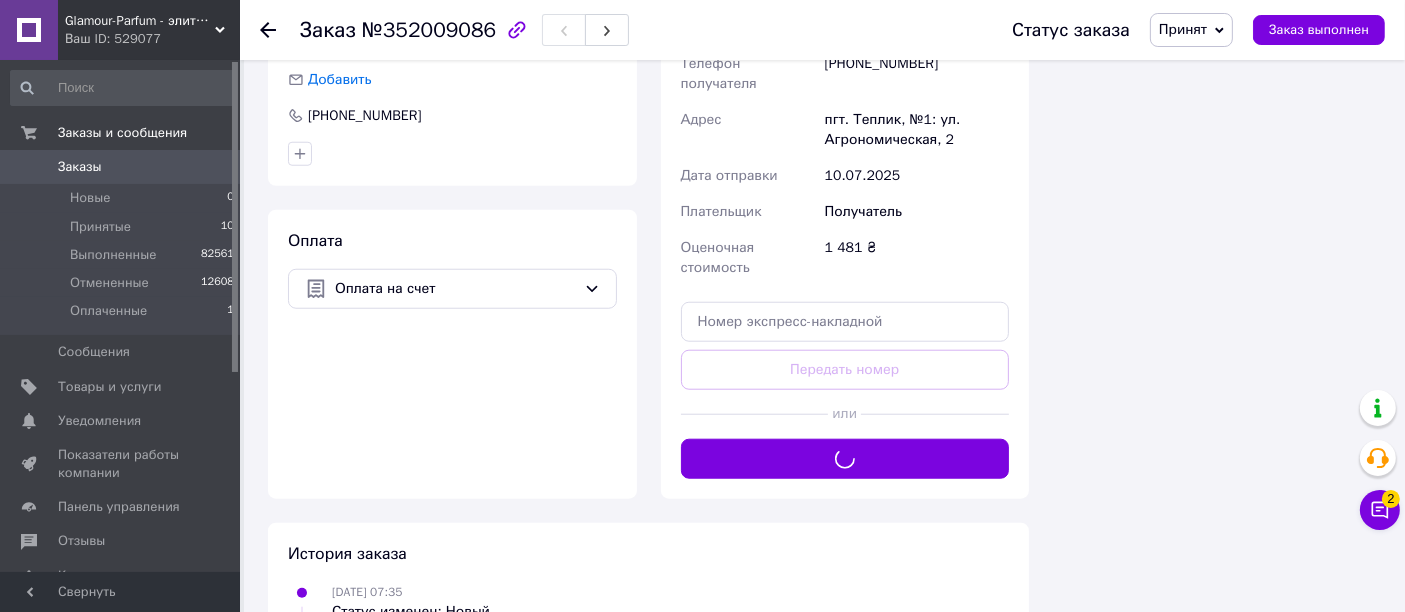 click on "Принят" at bounding box center [1191, 30] 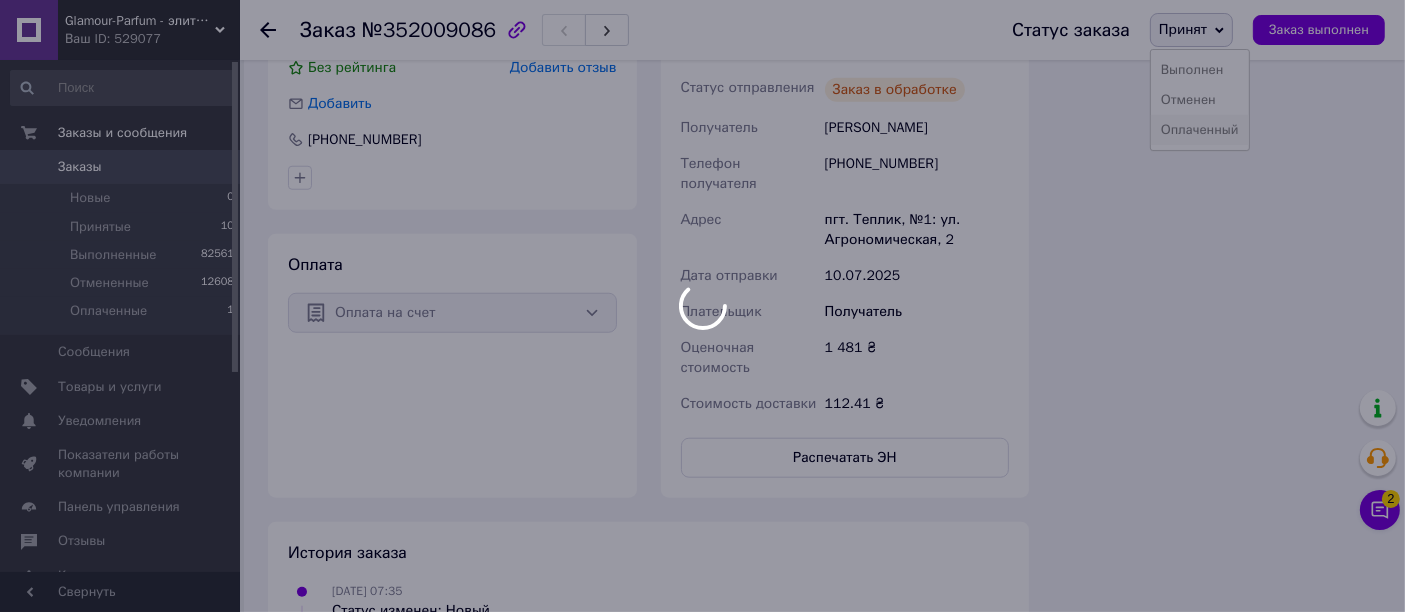 click on "Оплаченный" at bounding box center [1200, 130] 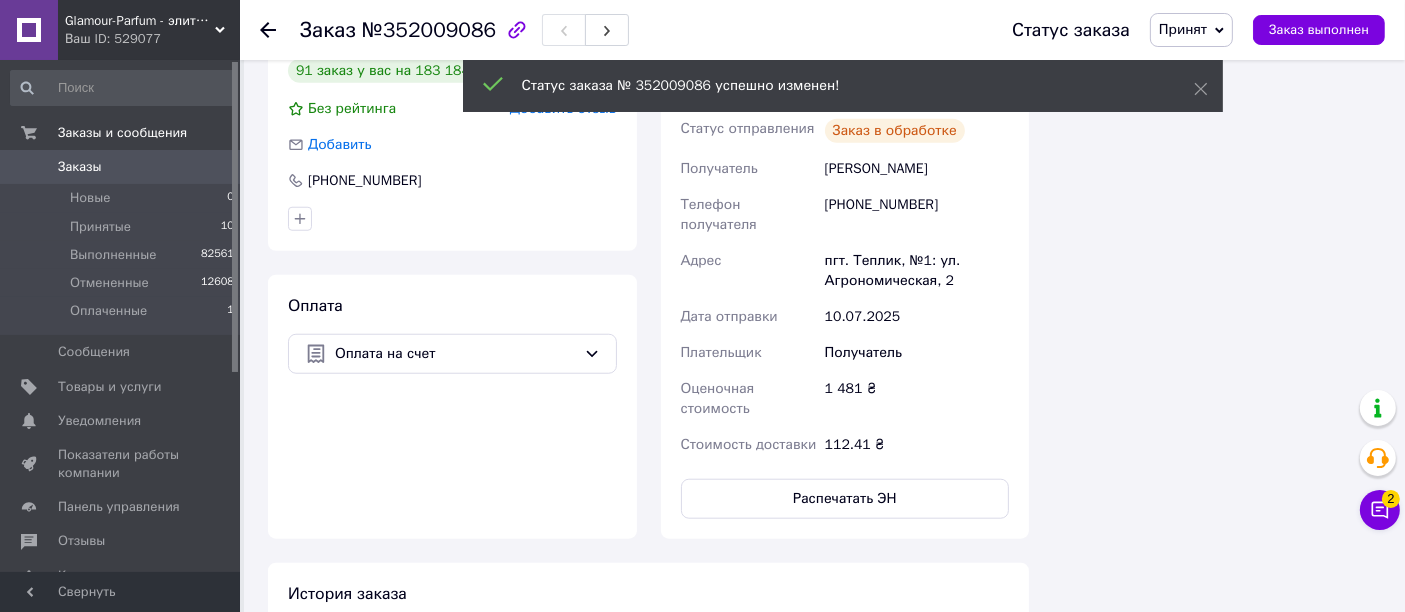 scroll, scrollTop: 1751, scrollLeft: 0, axis: vertical 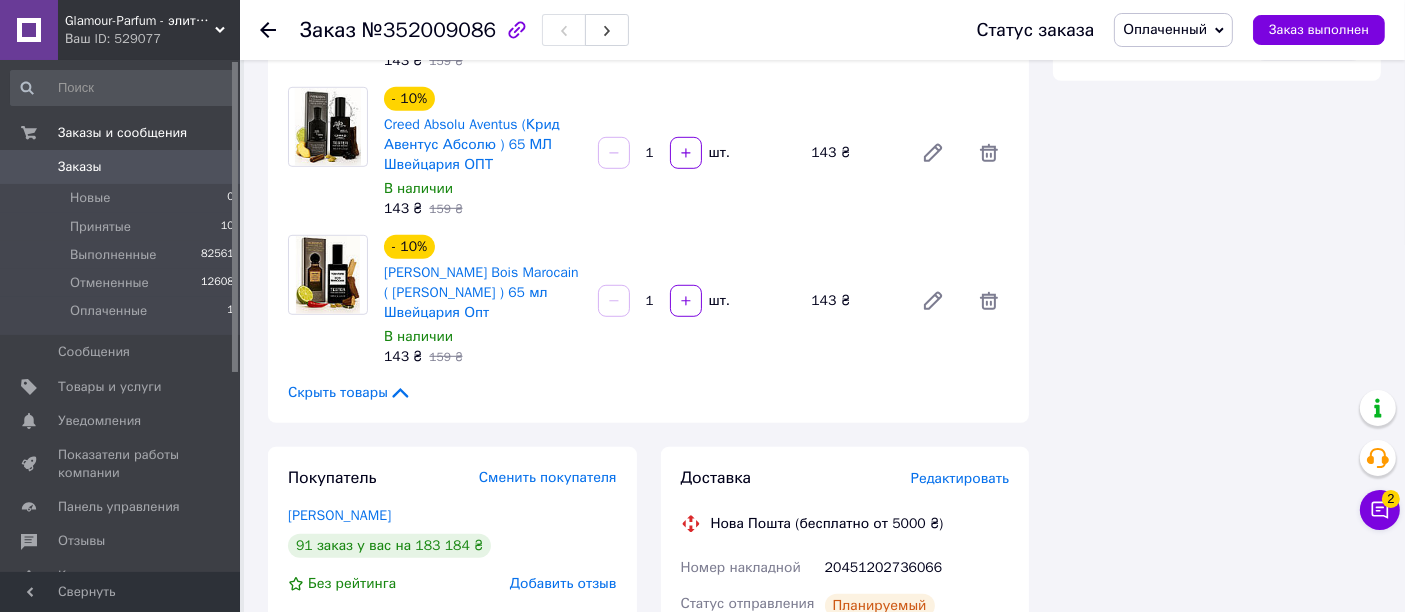 click on "20451202736066" at bounding box center [917, 568] 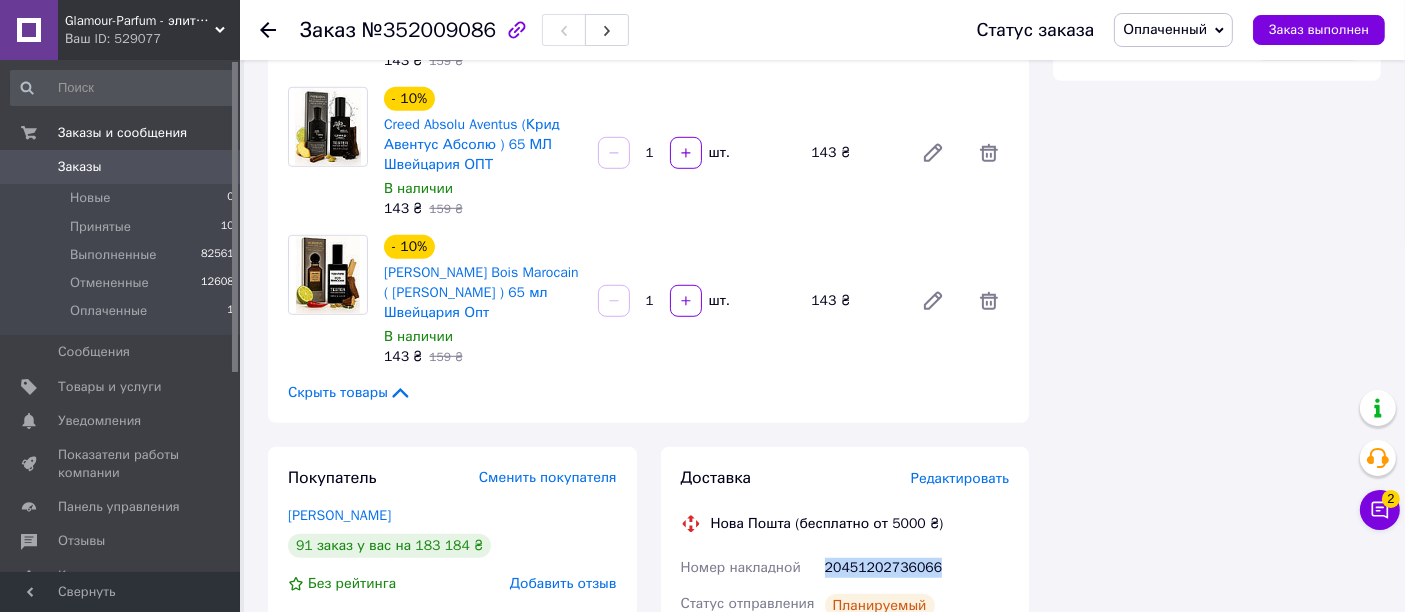 click on "20451202736066" at bounding box center [917, 568] 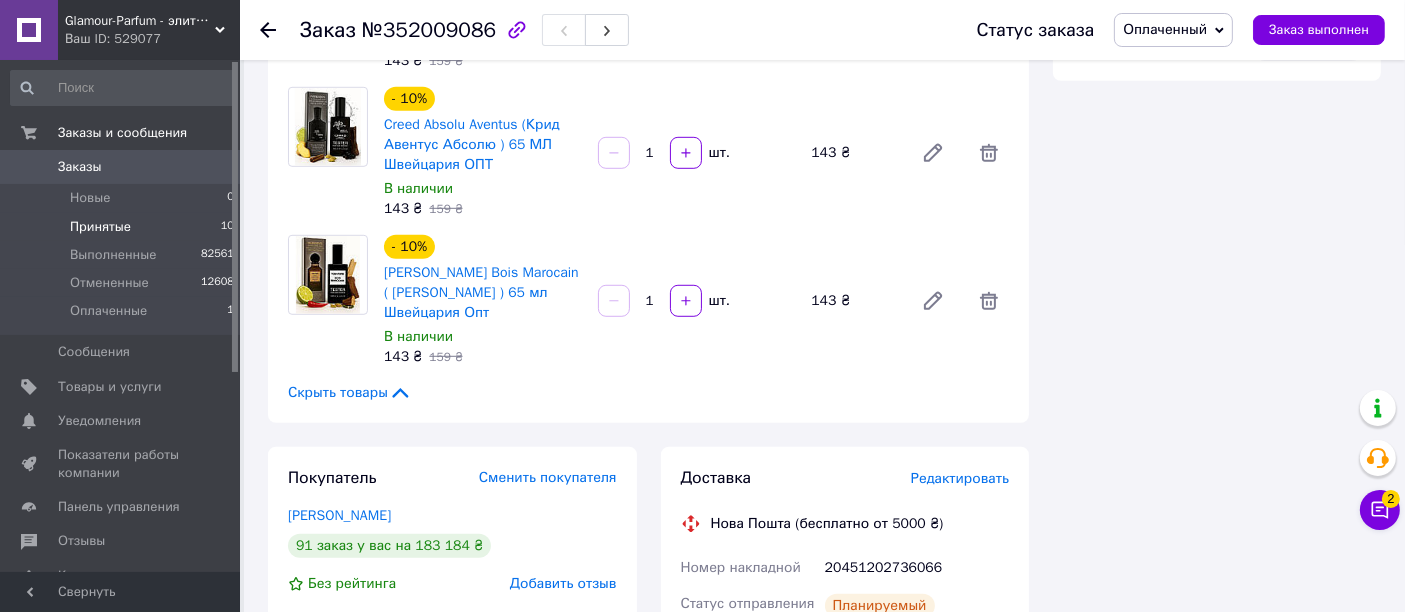 click on "Принятые 10" at bounding box center (123, 227) 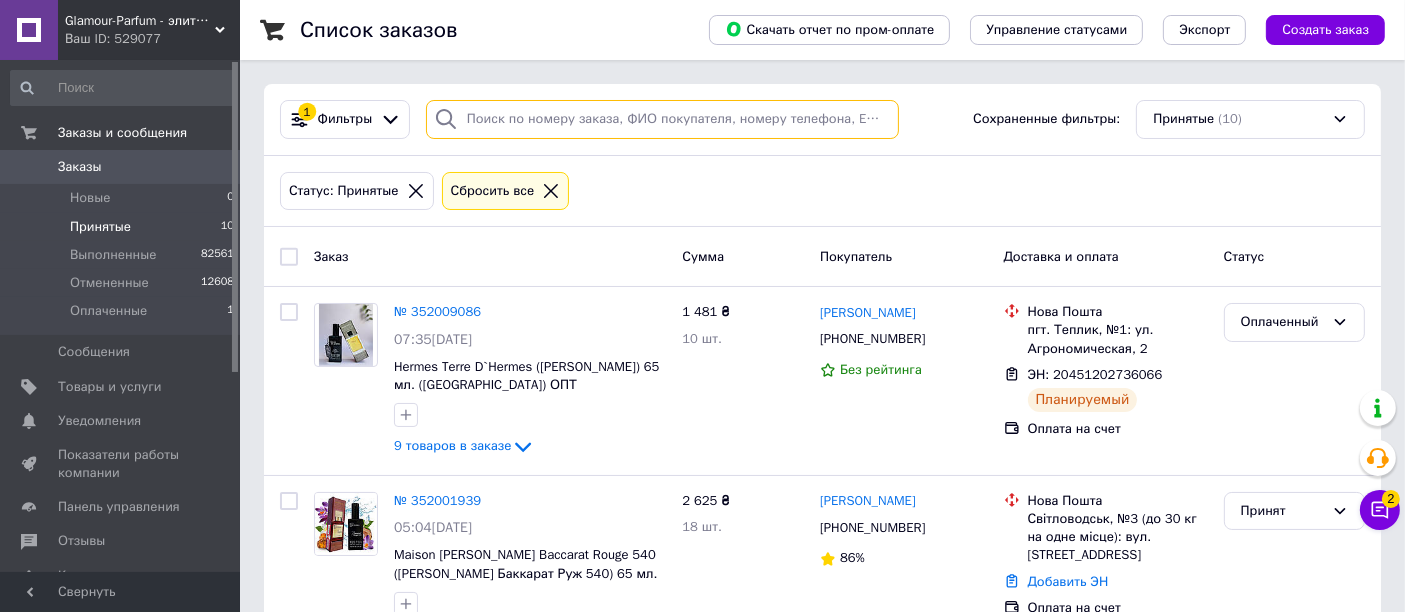 click at bounding box center [662, 119] 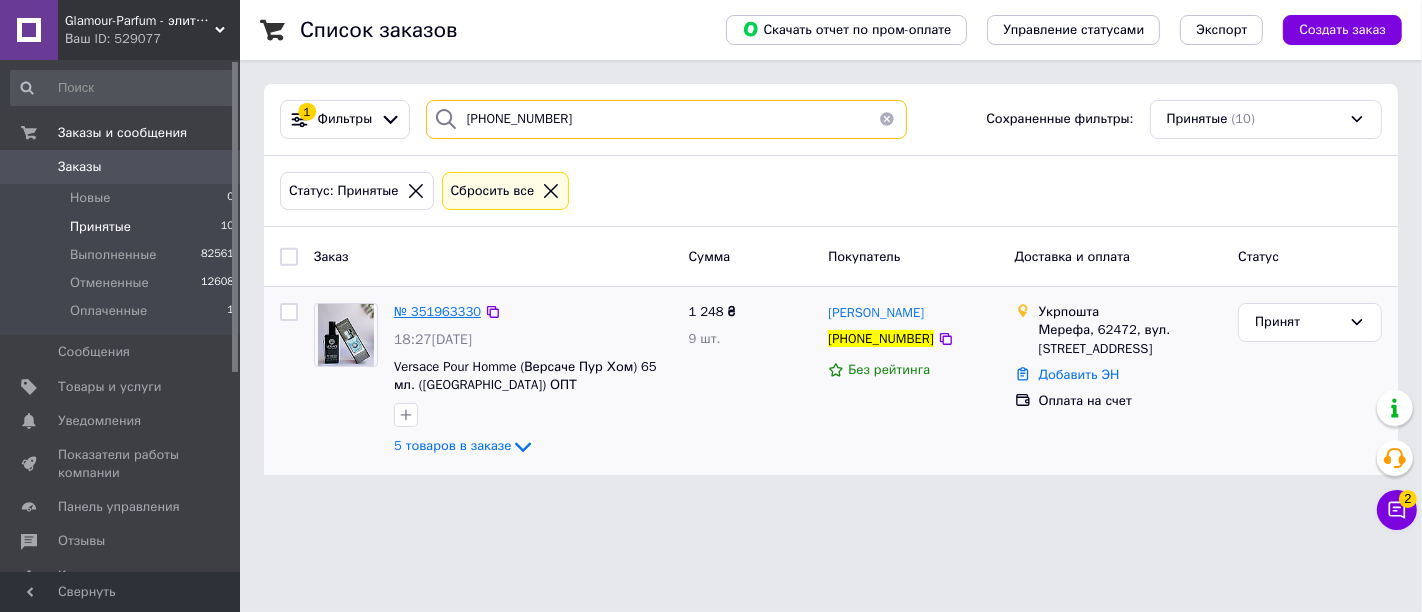 type on "[PHONE_NUMBER]" 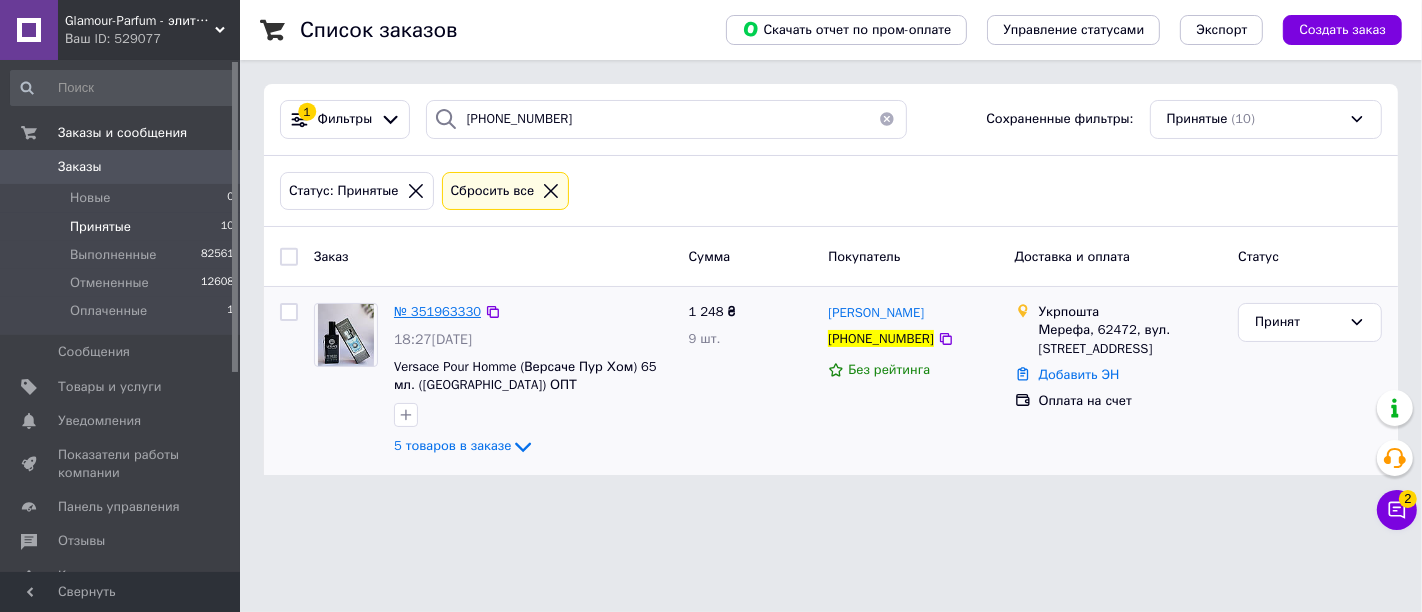 click on "№ 351963330" at bounding box center (437, 311) 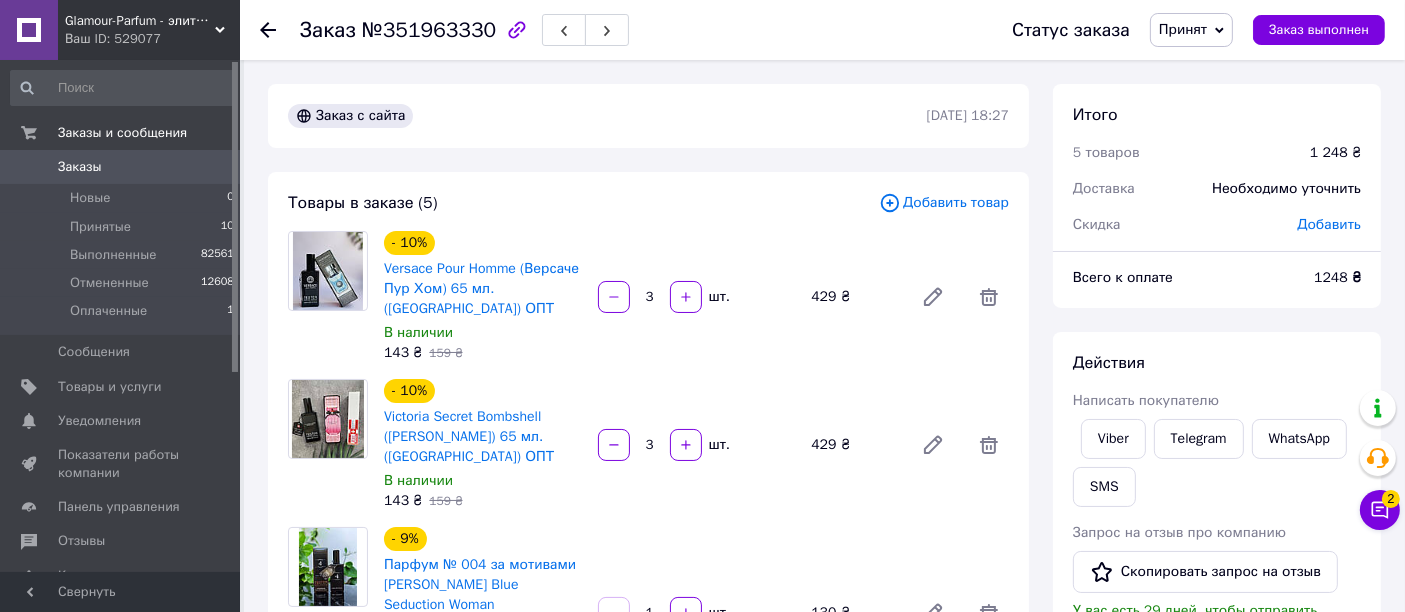 click on "Принят" at bounding box center (1191, 30) 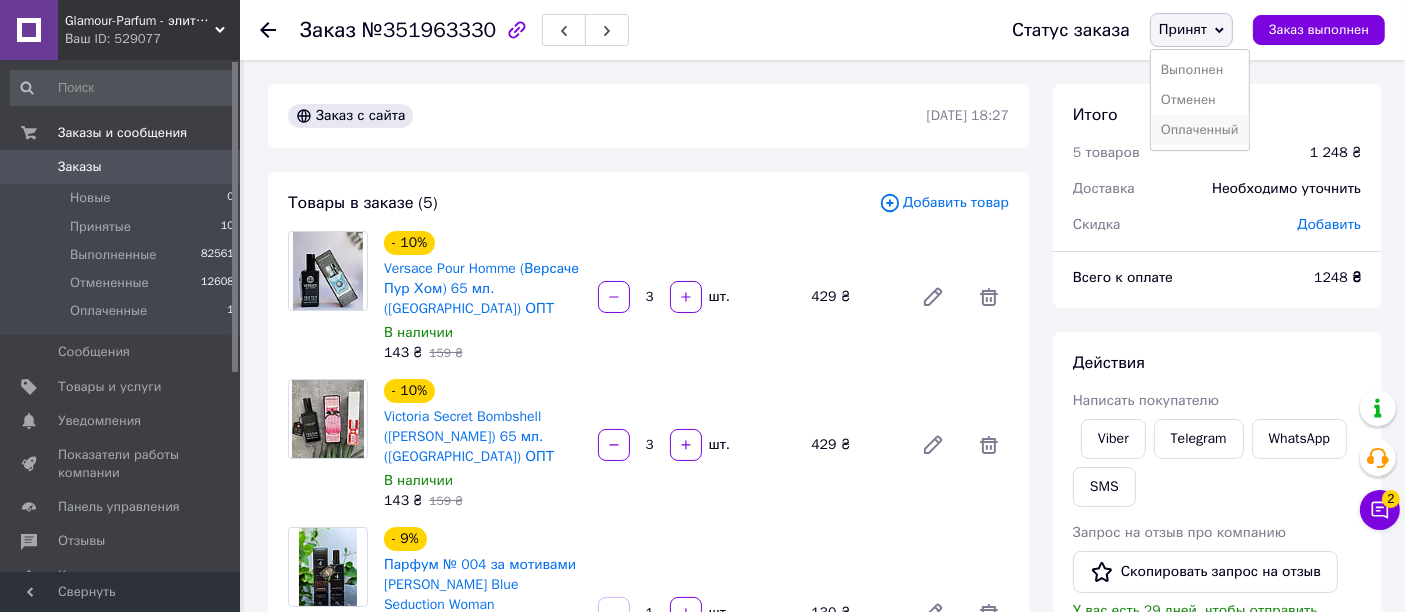 click on "Оплаченный" at bounding box center [1200, 130] 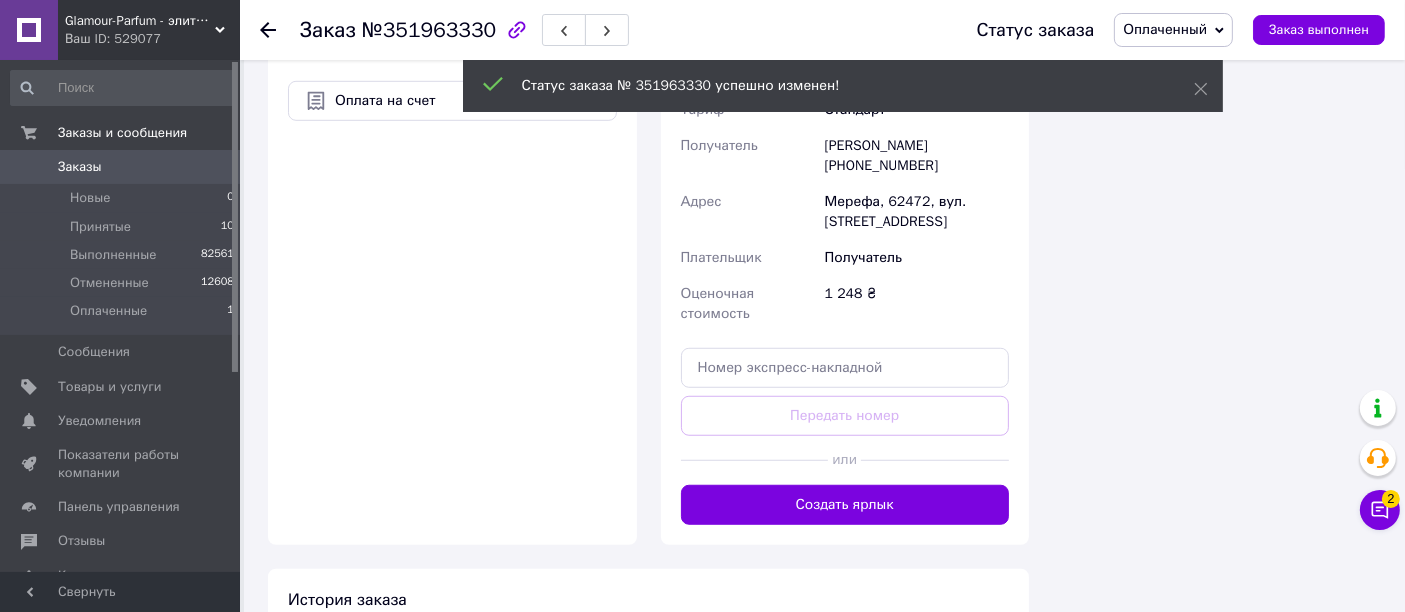 scroll, scrollTop: 1400, scrollLeft: 0, axis: vertical 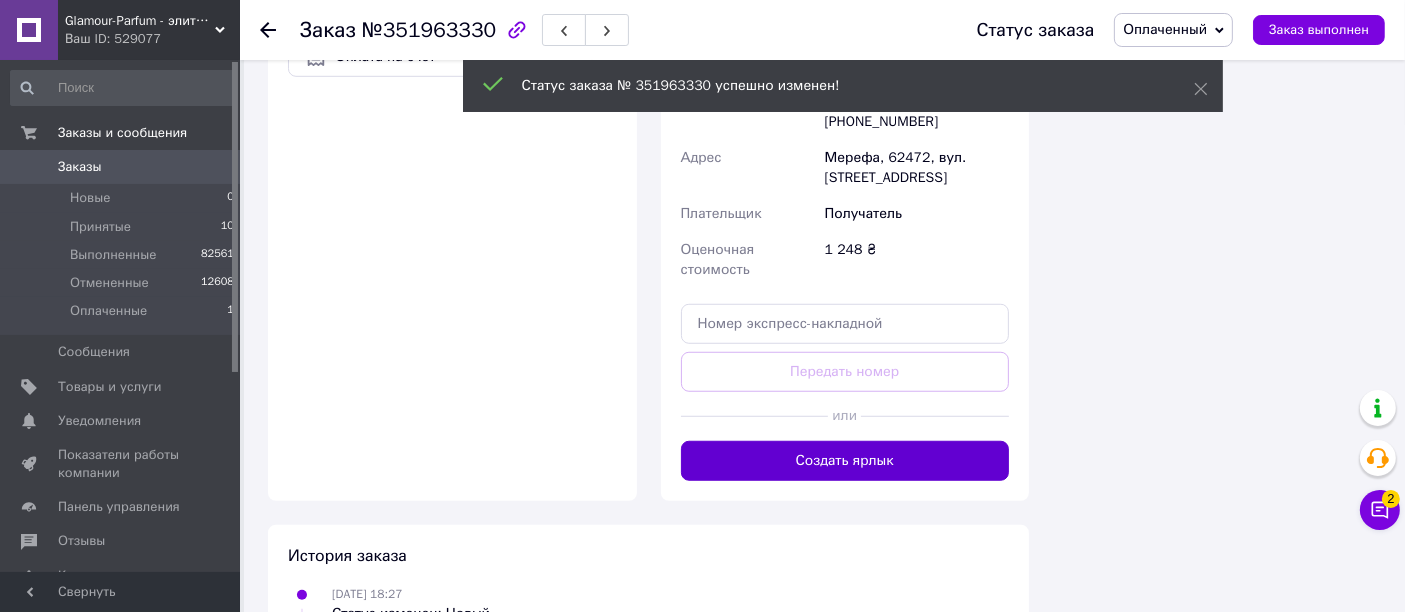 click on "Создать ярлык" at bounding box center (845, 461) 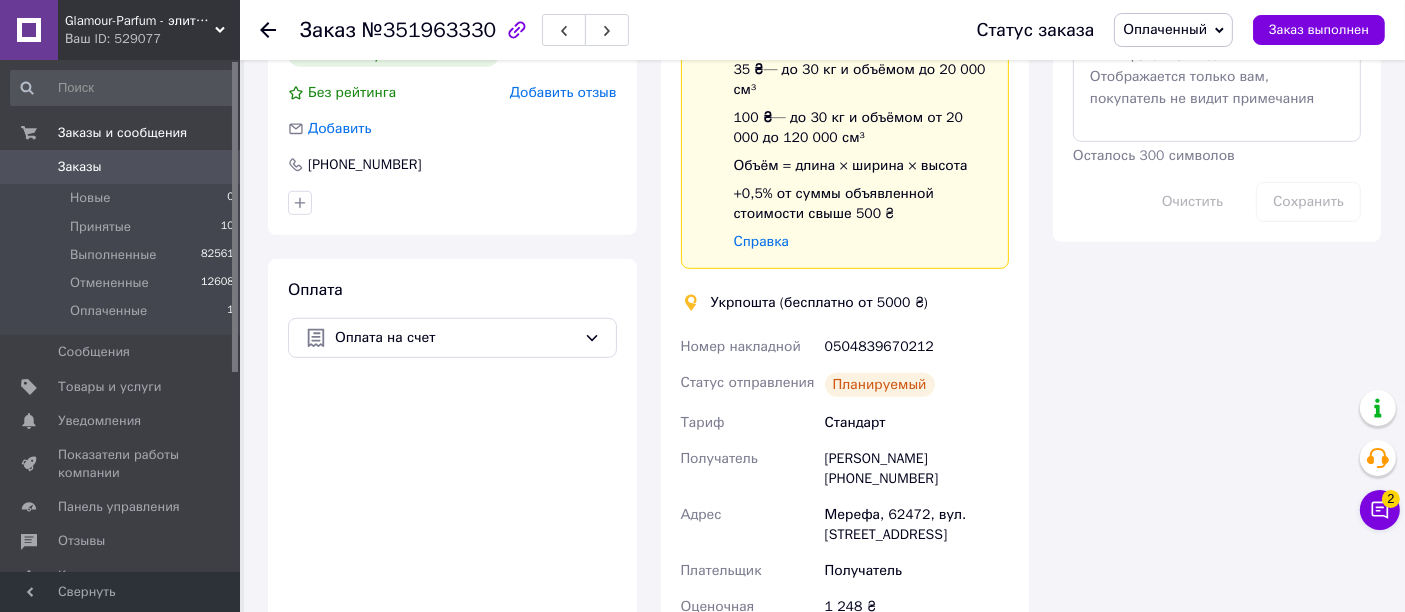 scroll, scrollTop: 1125, scrollLeft: 0, axis: vertical 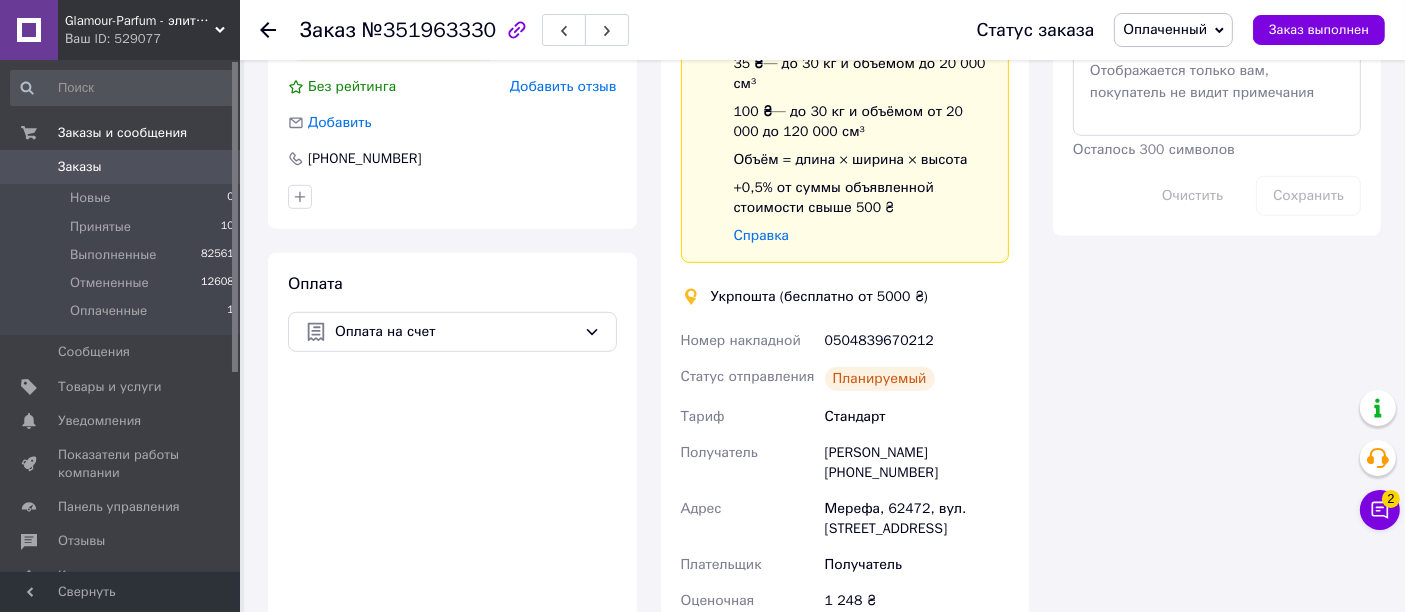 click on "0504839670212" at bounding box center (917, 341) 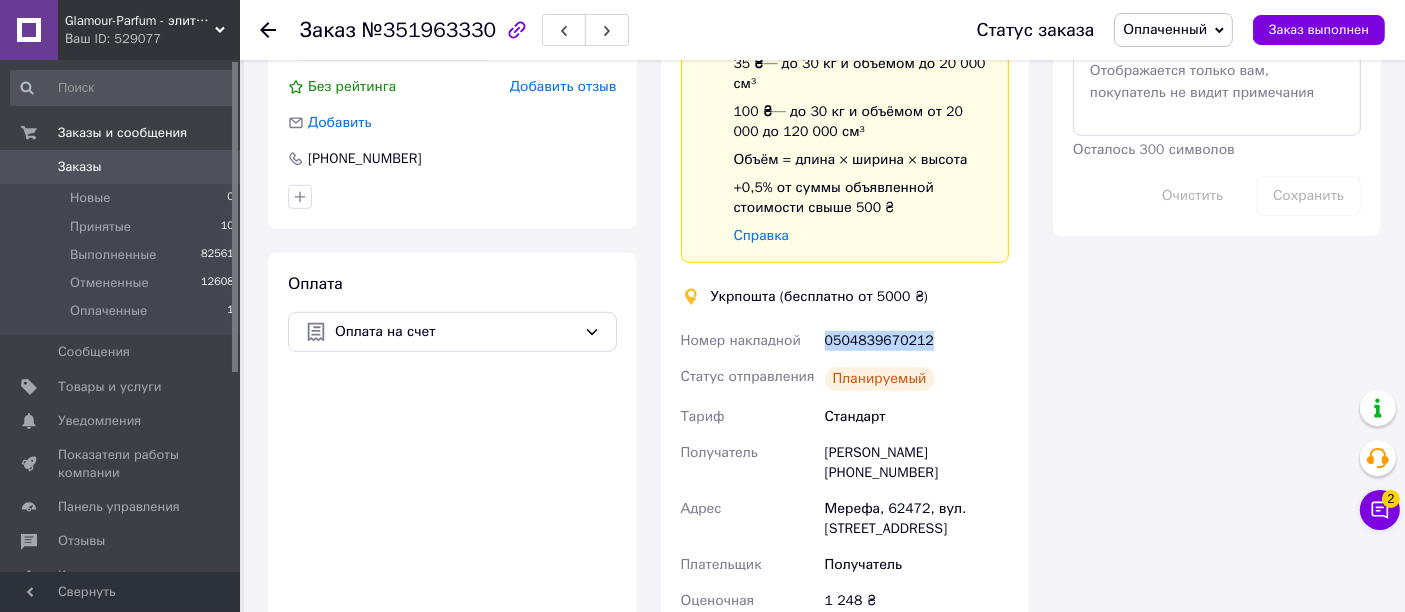 click on "0504839670212" at bounding box center (917, 341) 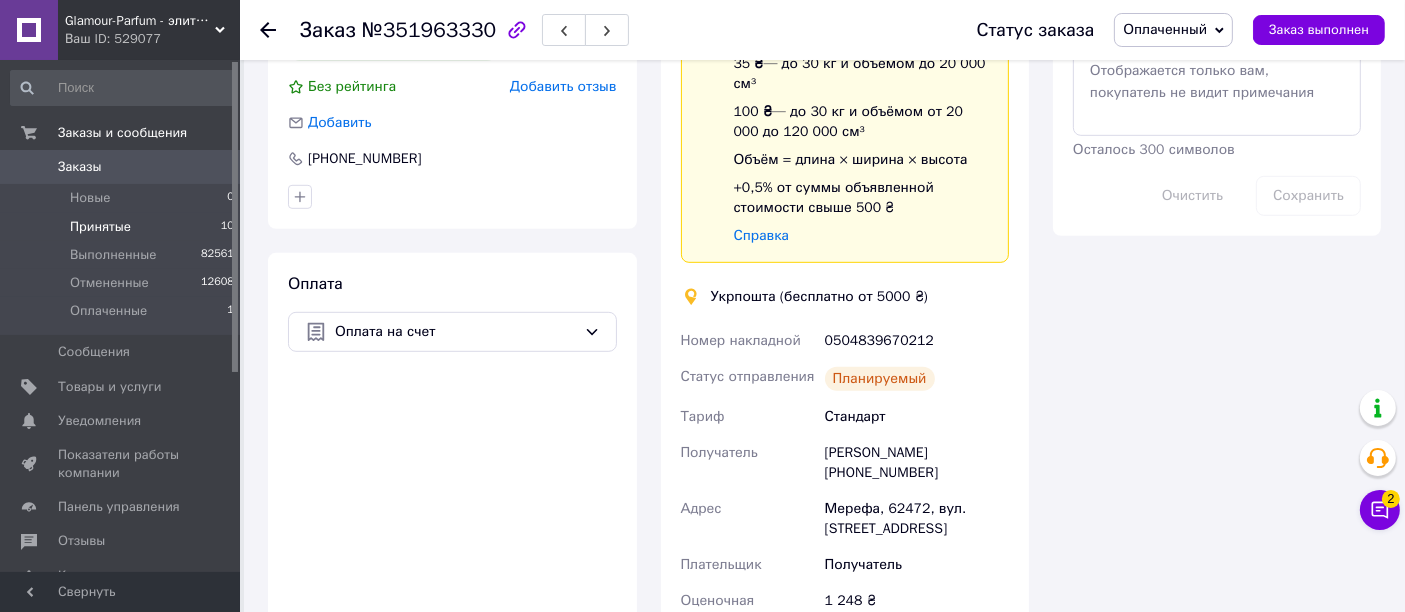 click on "Принятые 10" at bounding box center [123, 227] 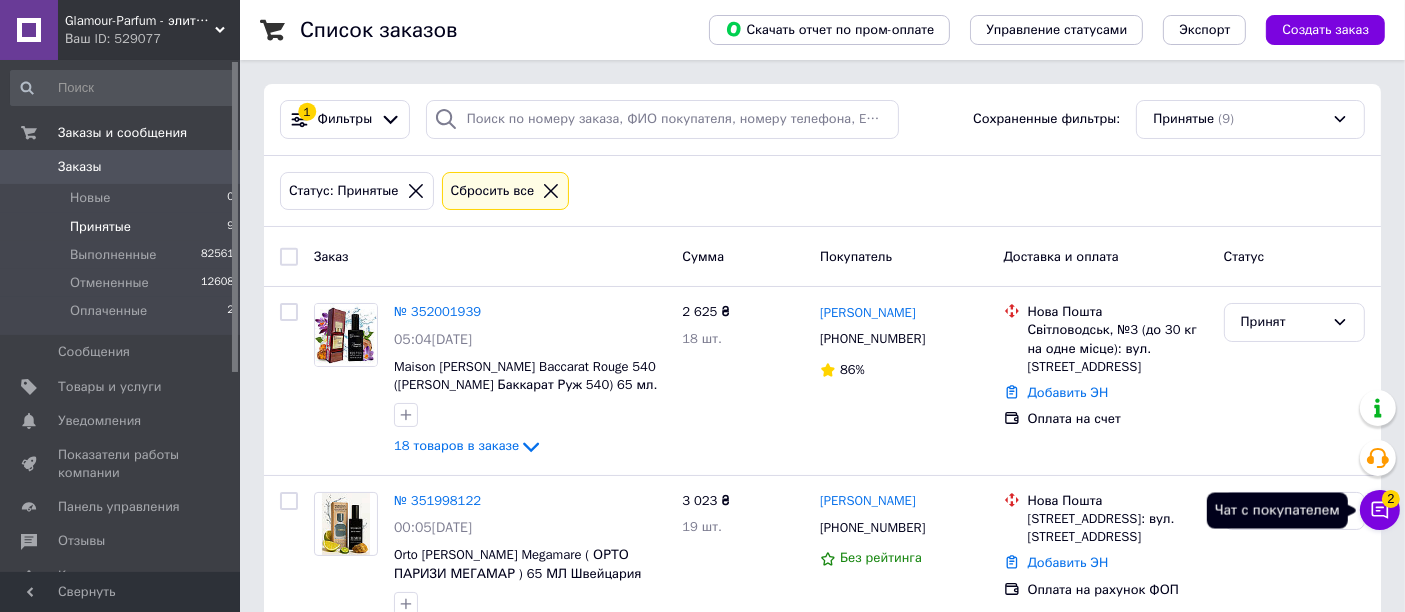 click 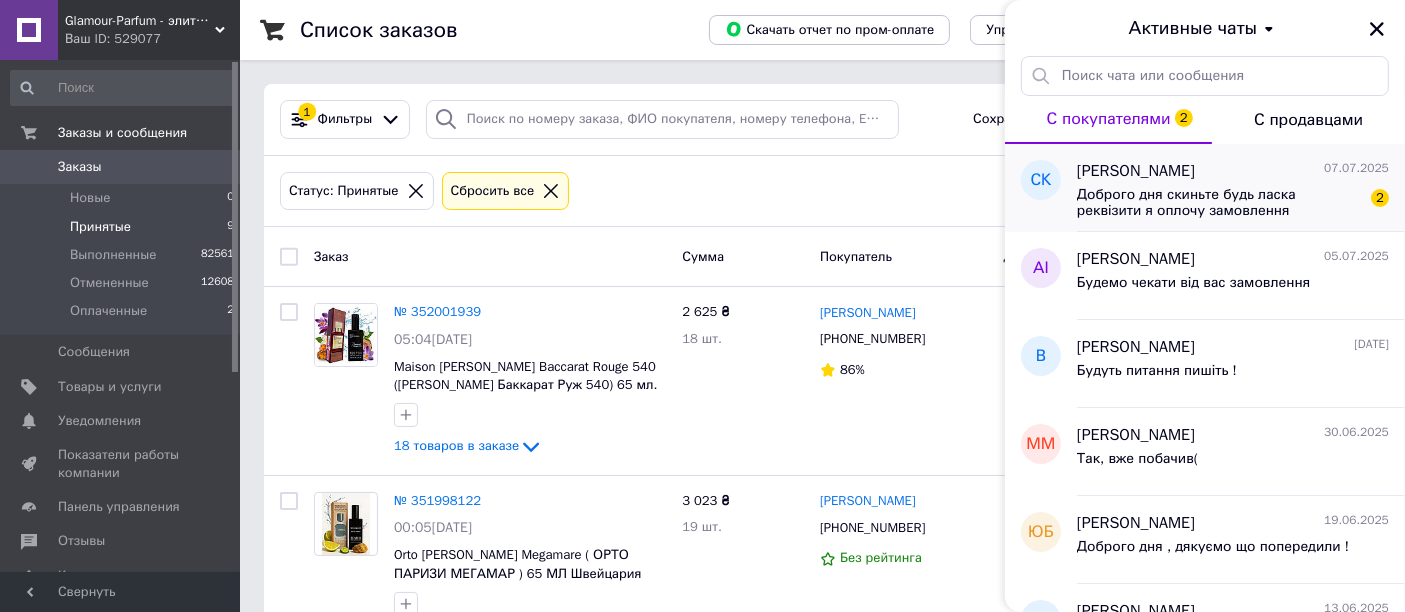 click on "Доброго дня скиньте будь ласка реквізити я оплочу замовлення" at bounding box center (1219, 203) 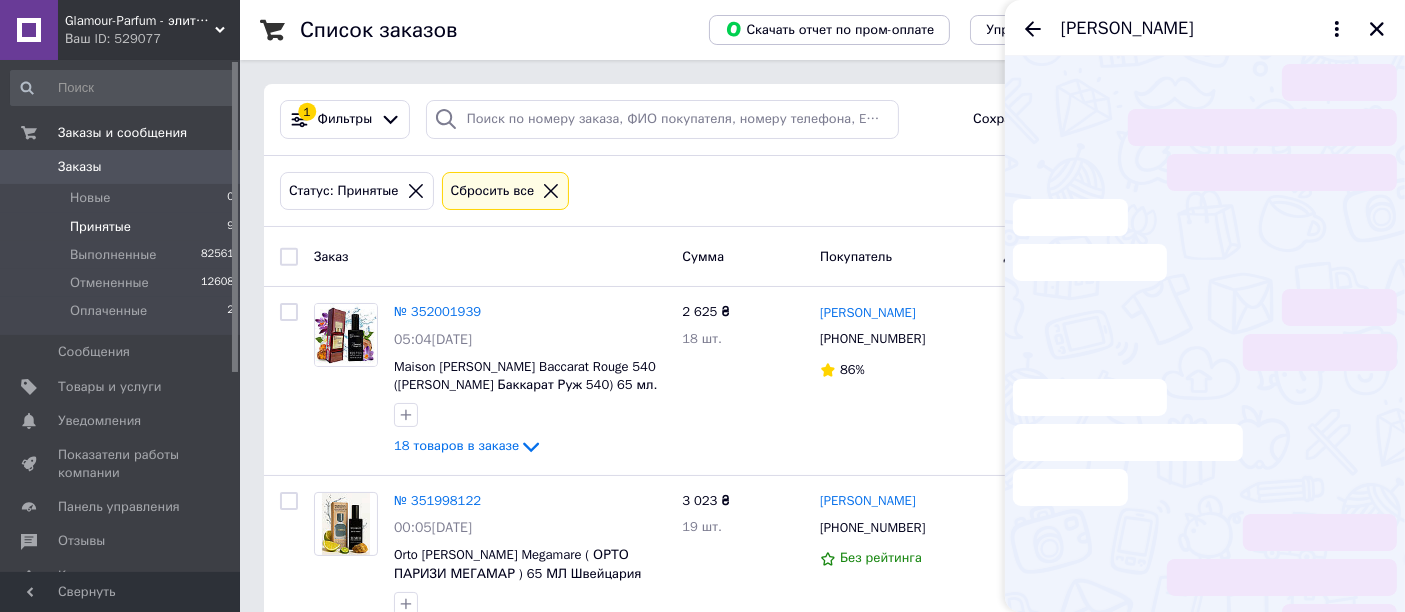 scroll, scrollTop: 111, scrollLeft: 0, axis: vertical 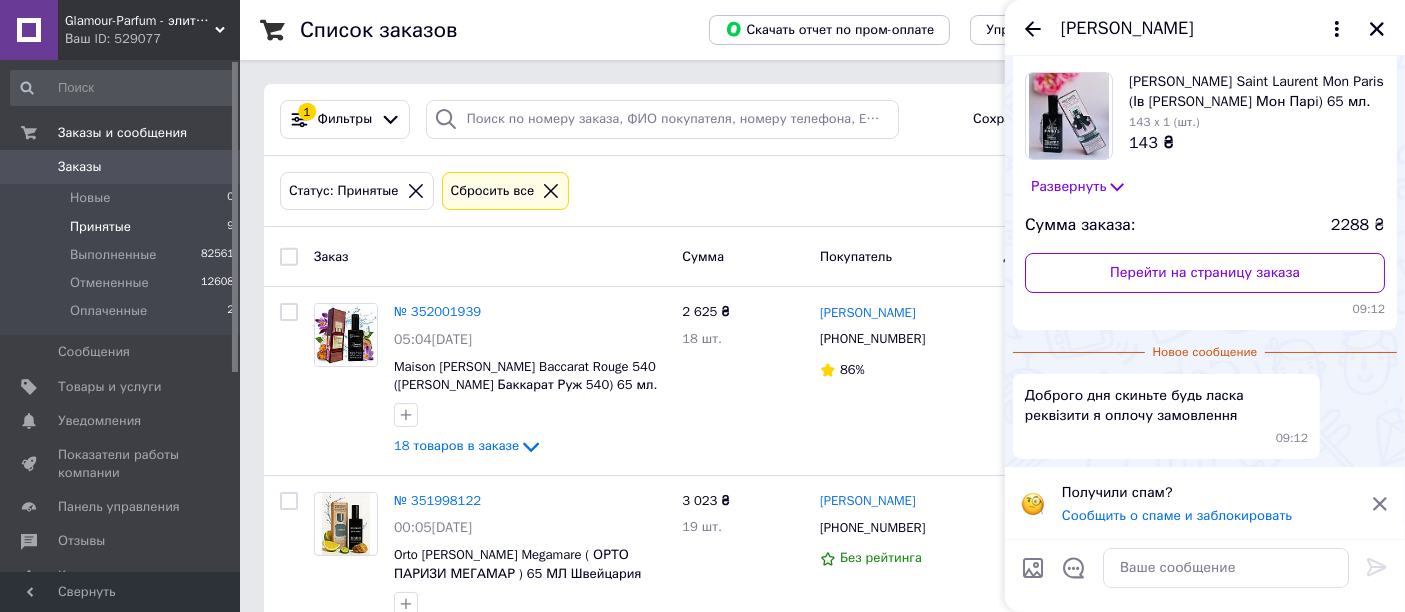 click on "[PERSON_NAME]" at bounding box center [1127, 29] 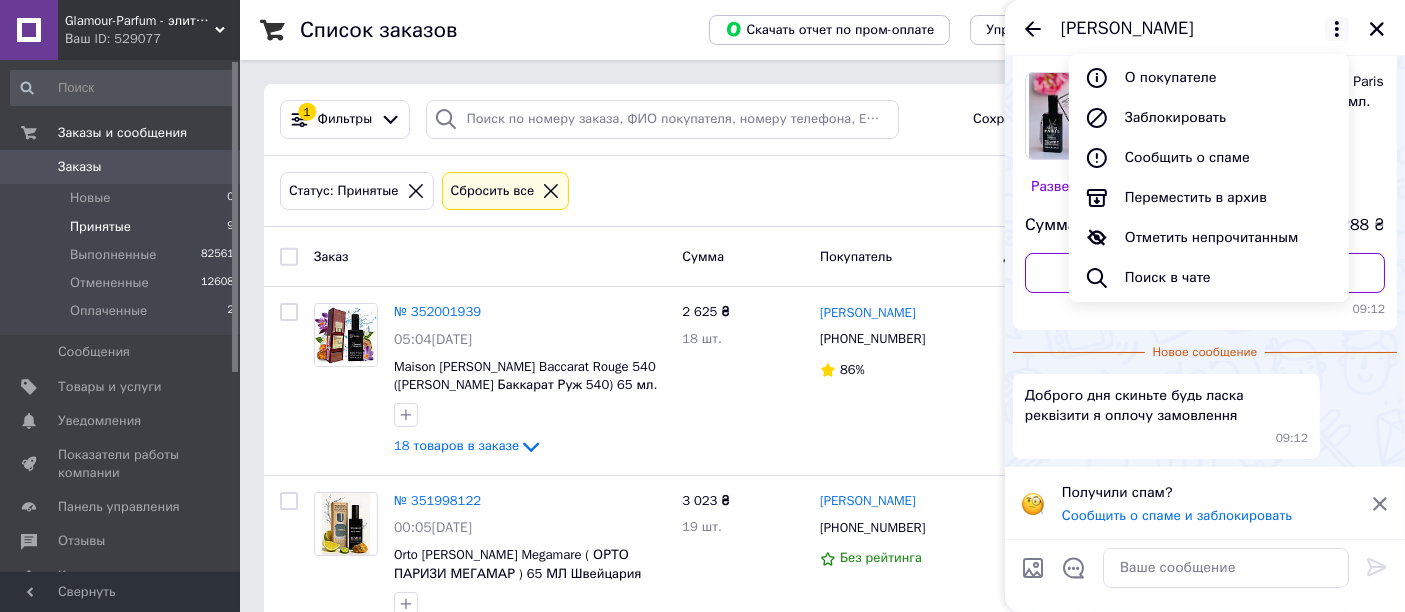 click on "[PERSON_NAME]" at bounding box center [1127, 29] 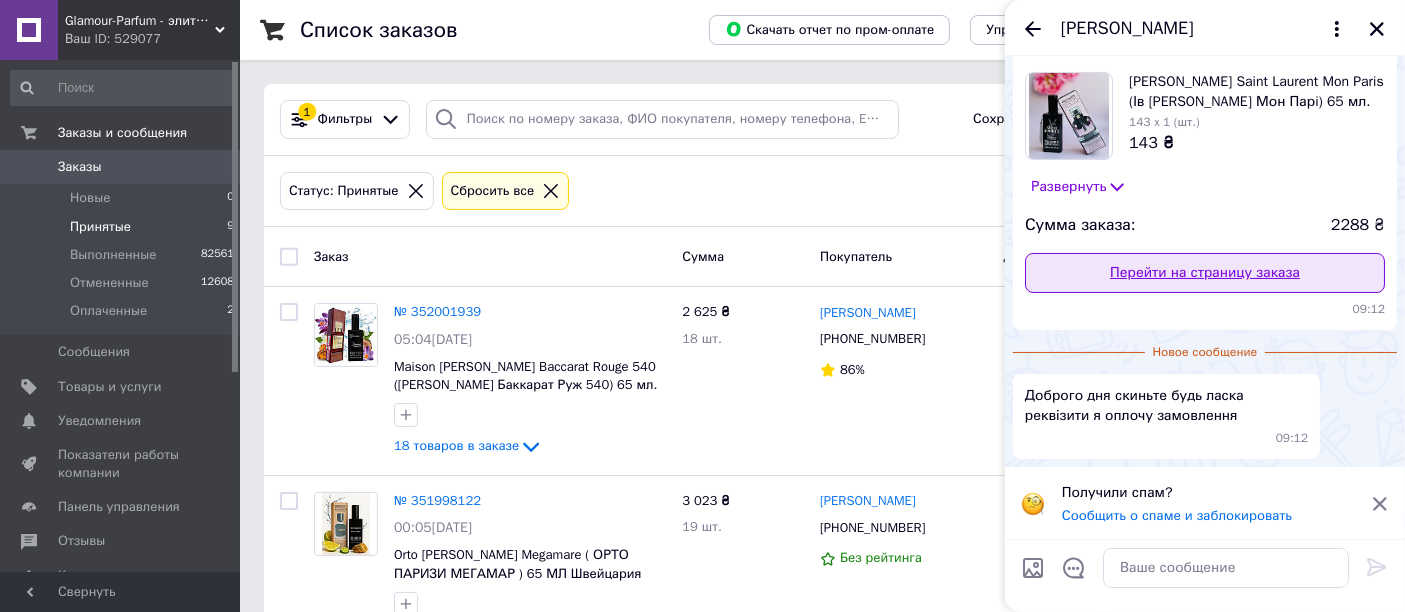 click on "Перейти на страницу заказа" at bounding box center (1205, 273) 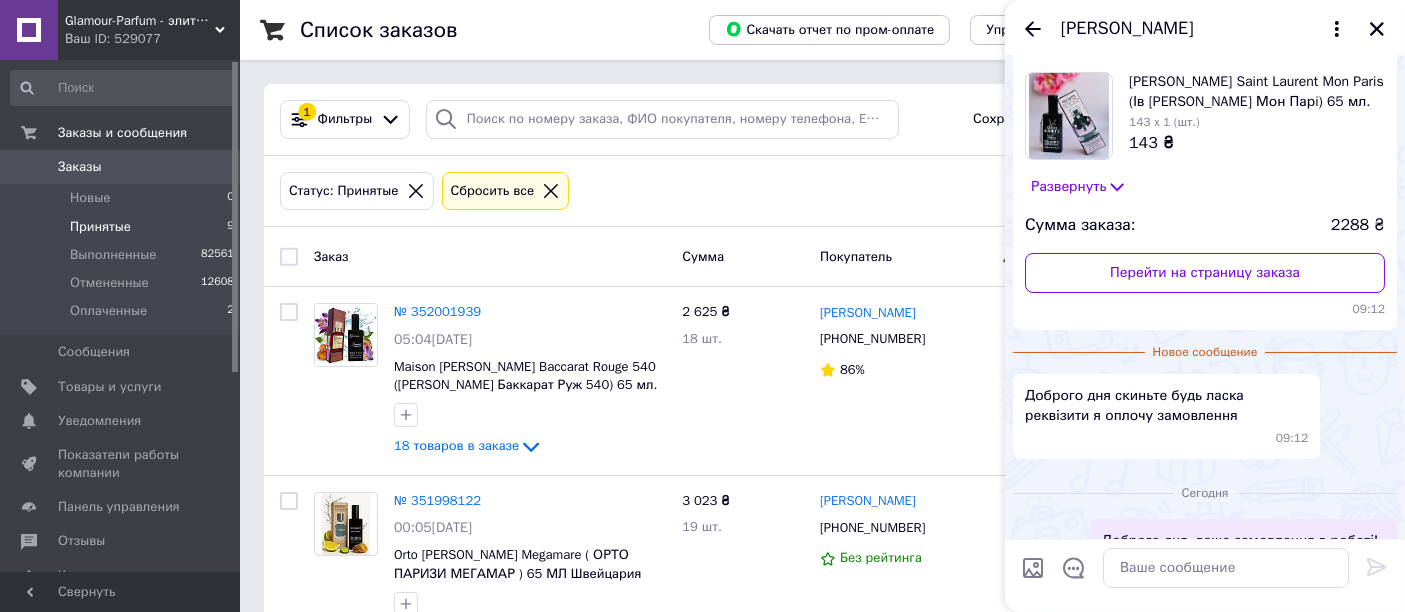 click on "Принятые" at bounding box center [100, 227] 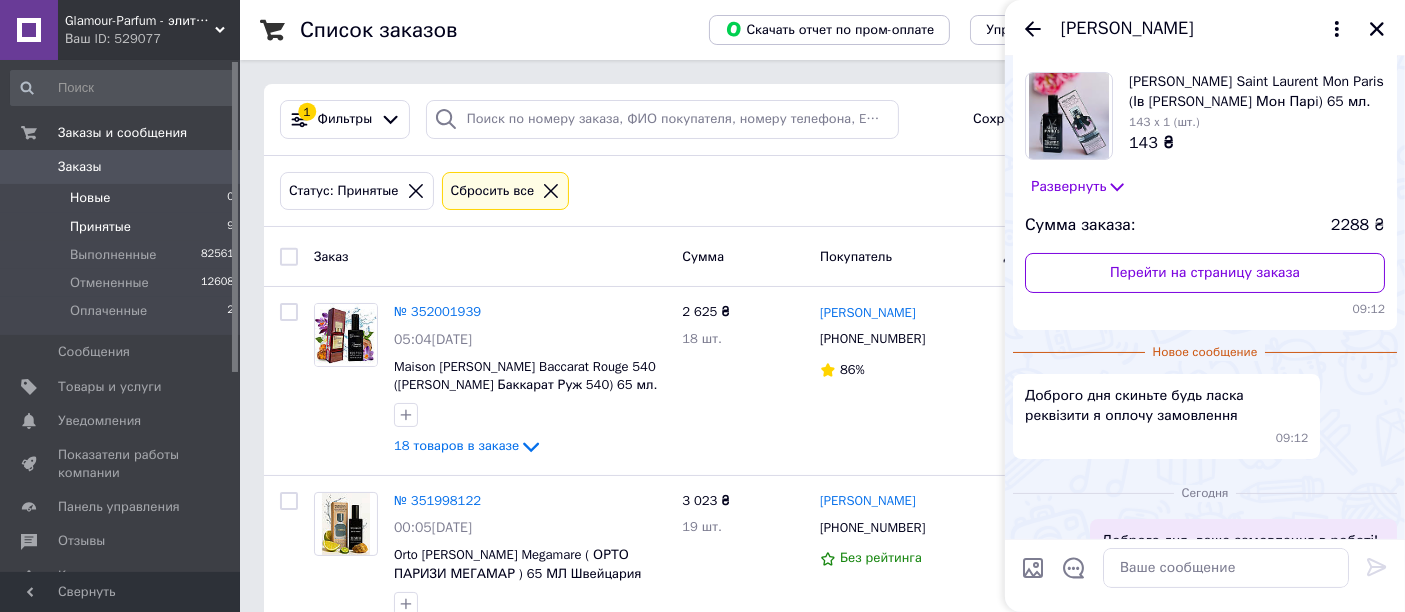 click on "Новые 0" at bounding box center (123, 198) 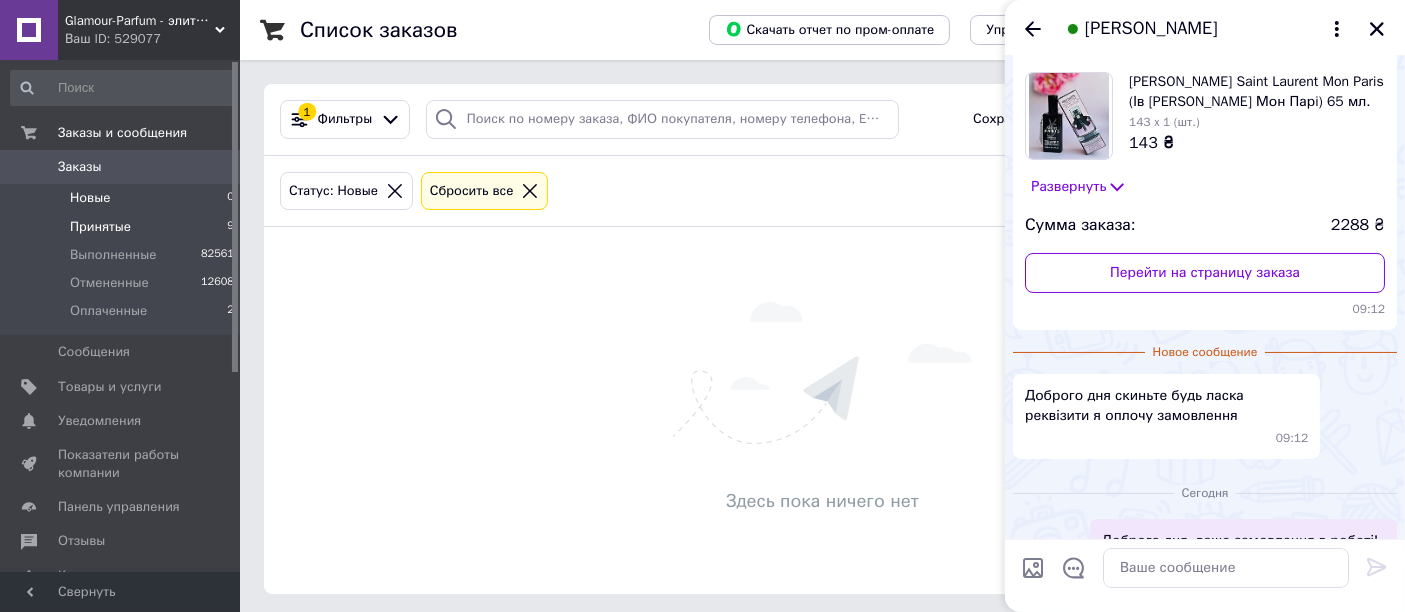 click on "Принятые 9" at bounding box center [123, 227] 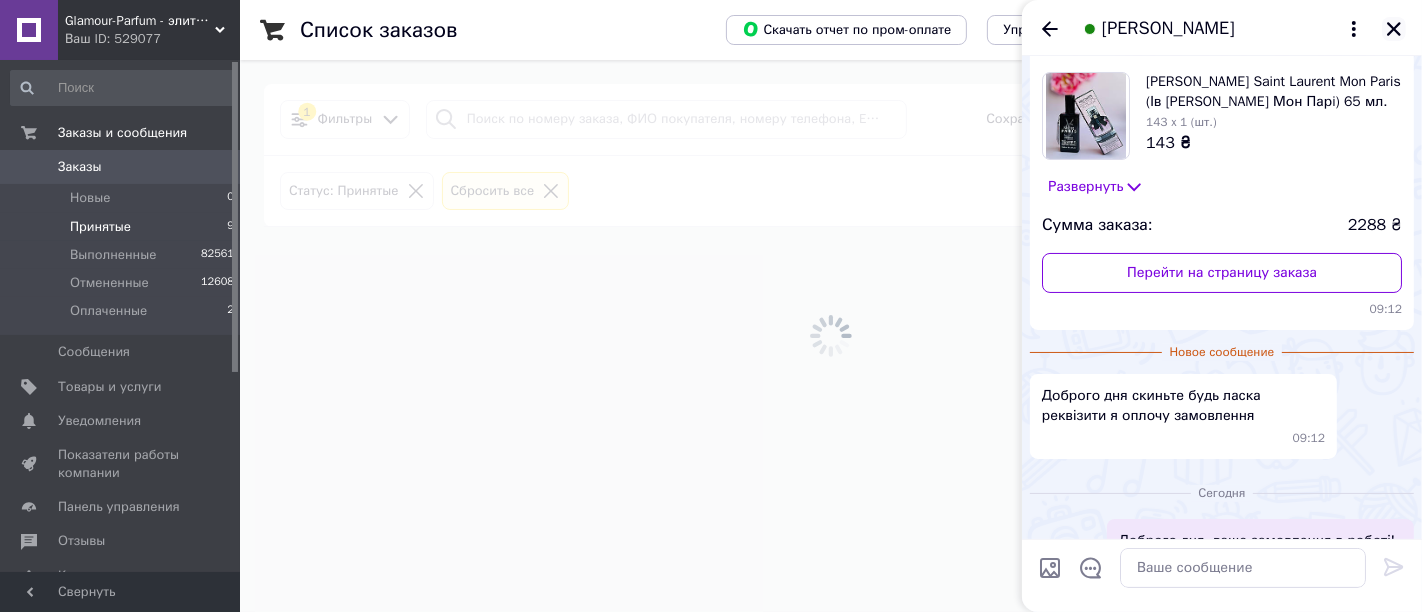 click 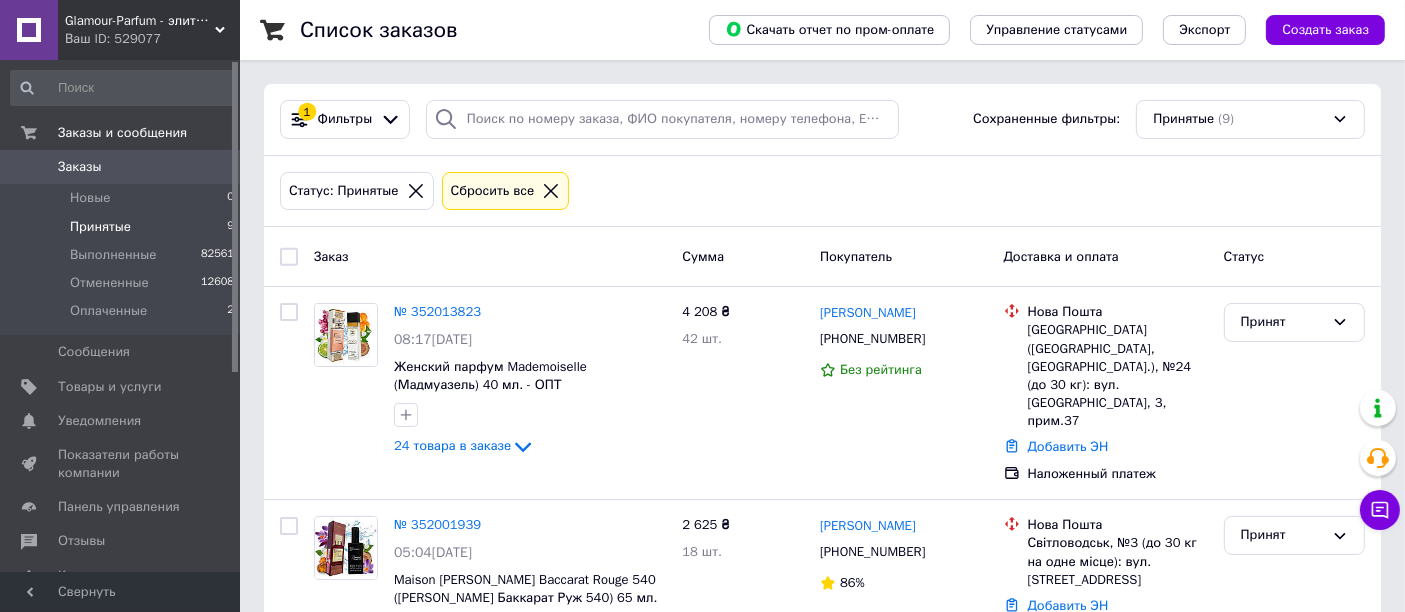 click 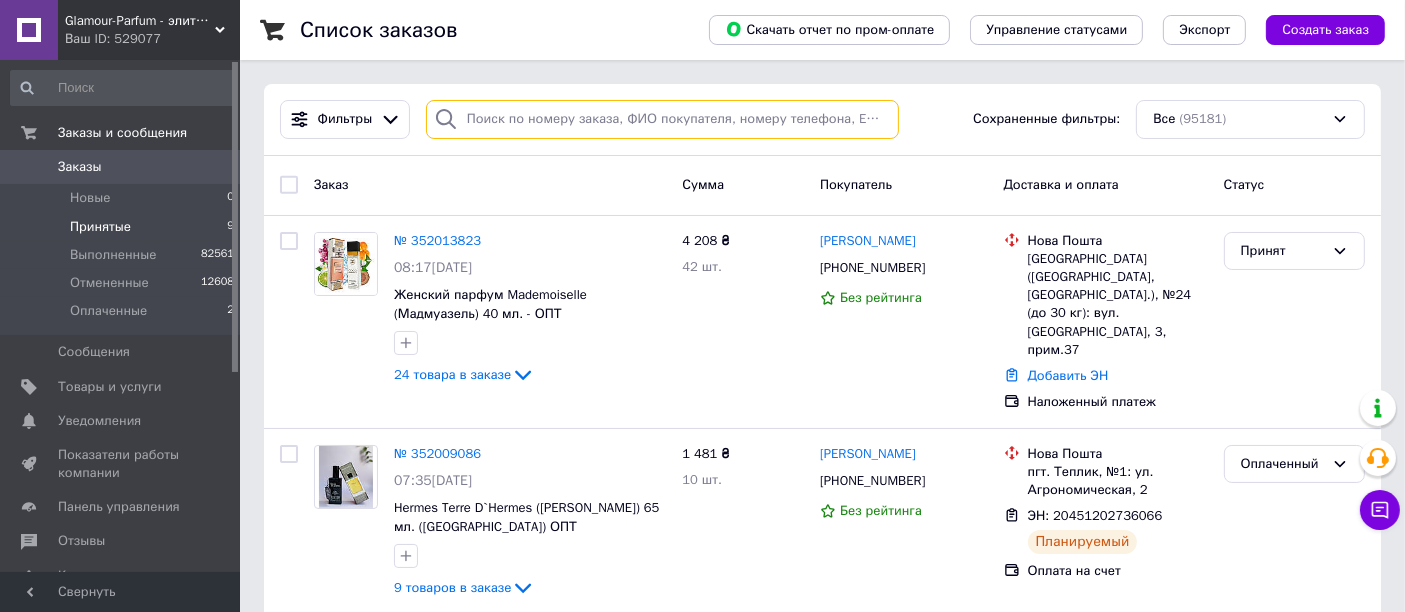 click at bounding box center [662, 119] 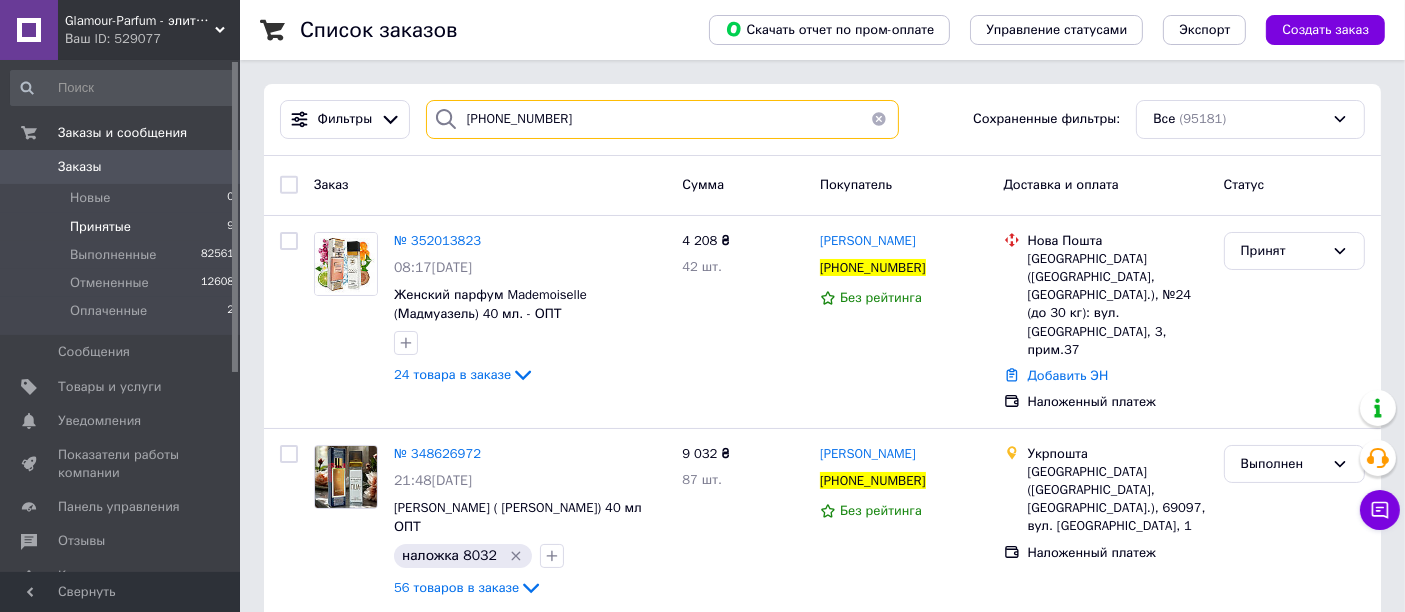 type on "[PHONE_NUMBER]" 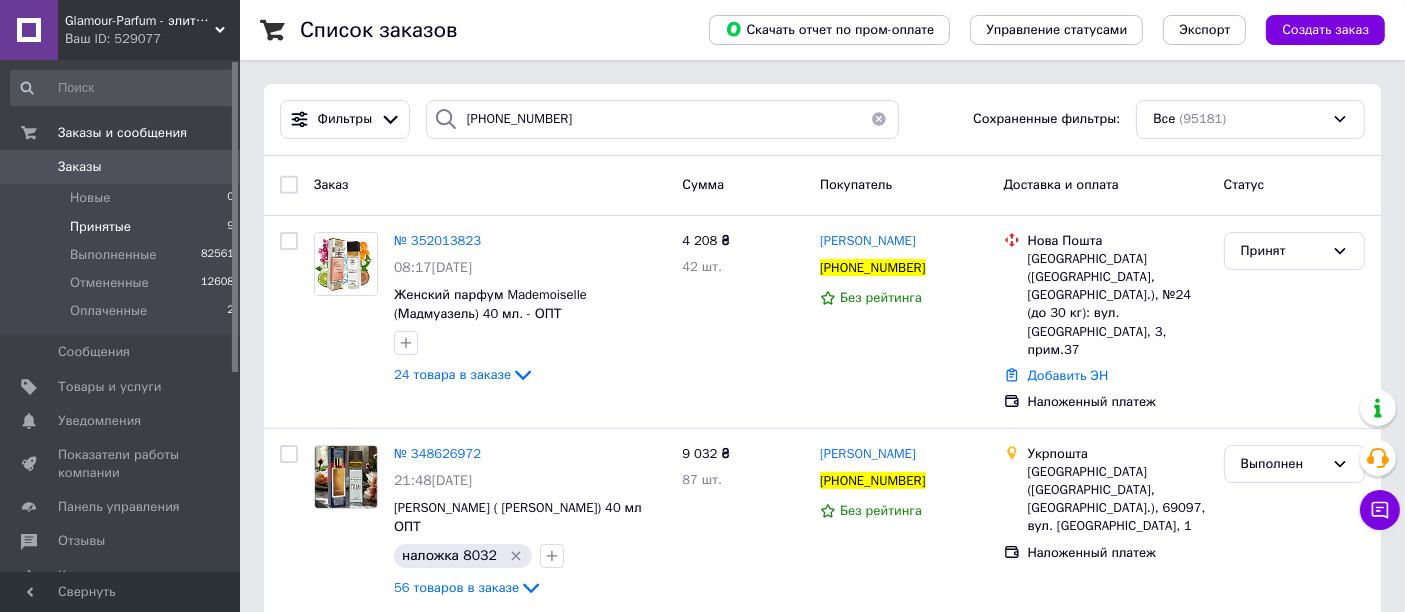 click on "№ 352013823" at bounding box center [437, 240] 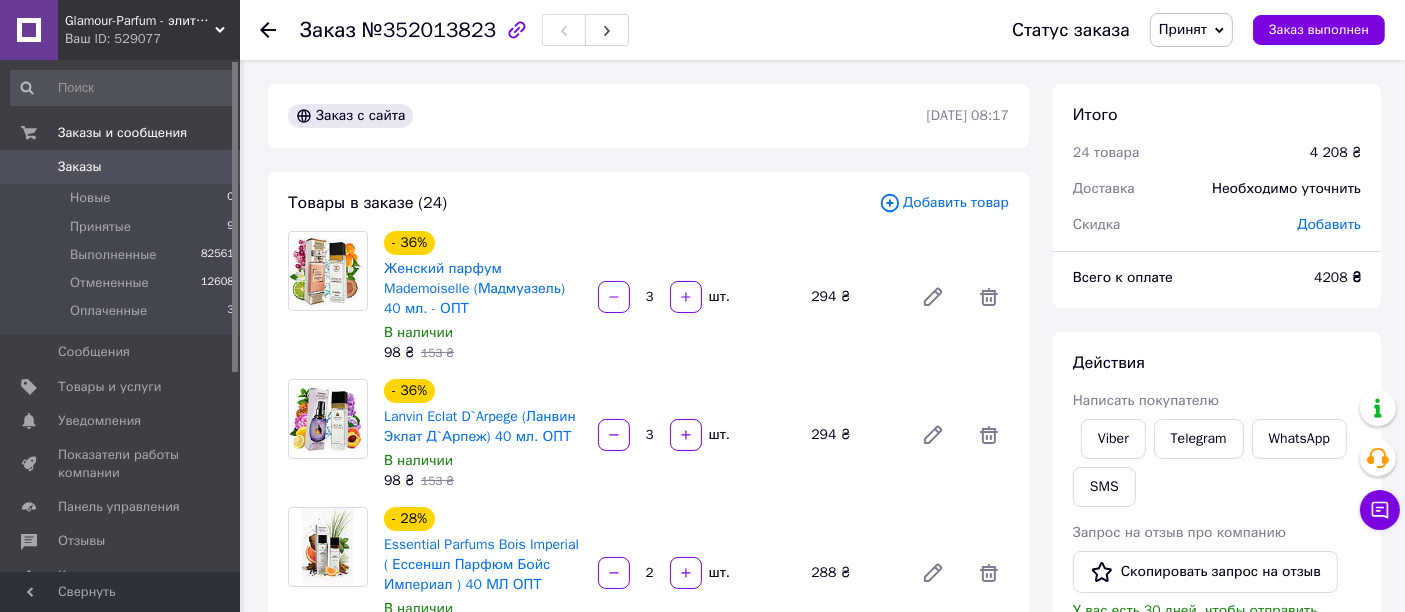 click on "Принят" at bounding box center [1191, 30] 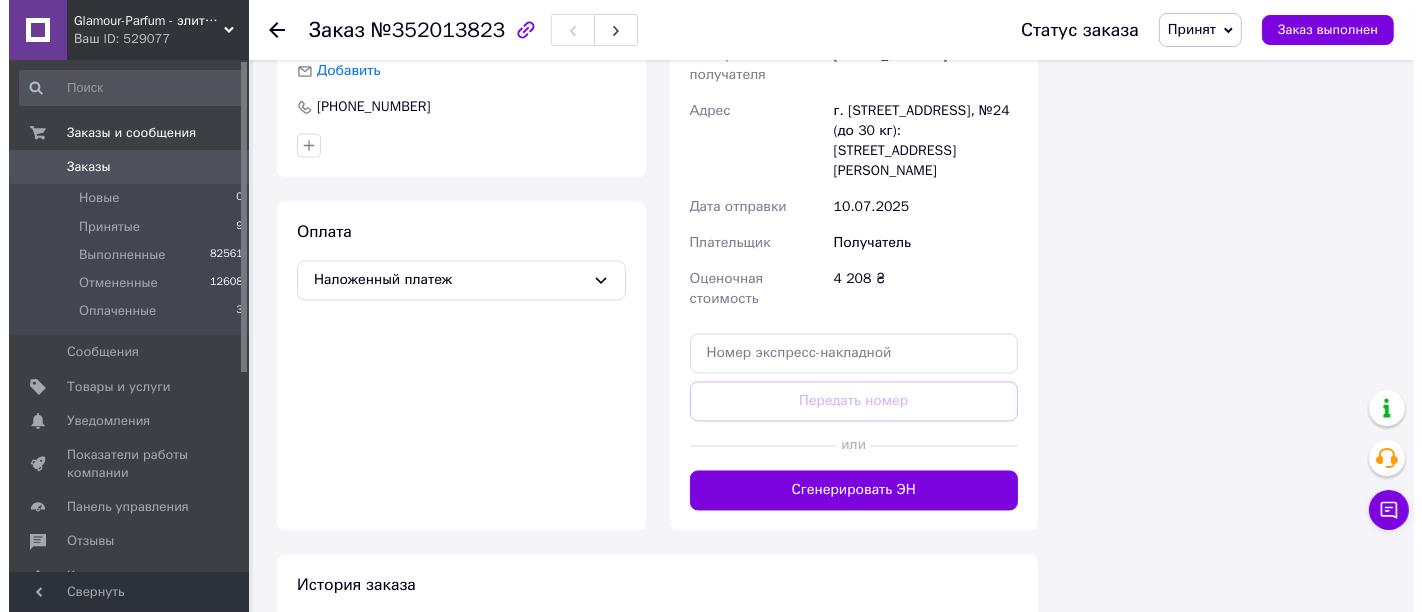 scroll, scrollTop: 3523, scrollLeft: 0, axis: vertical 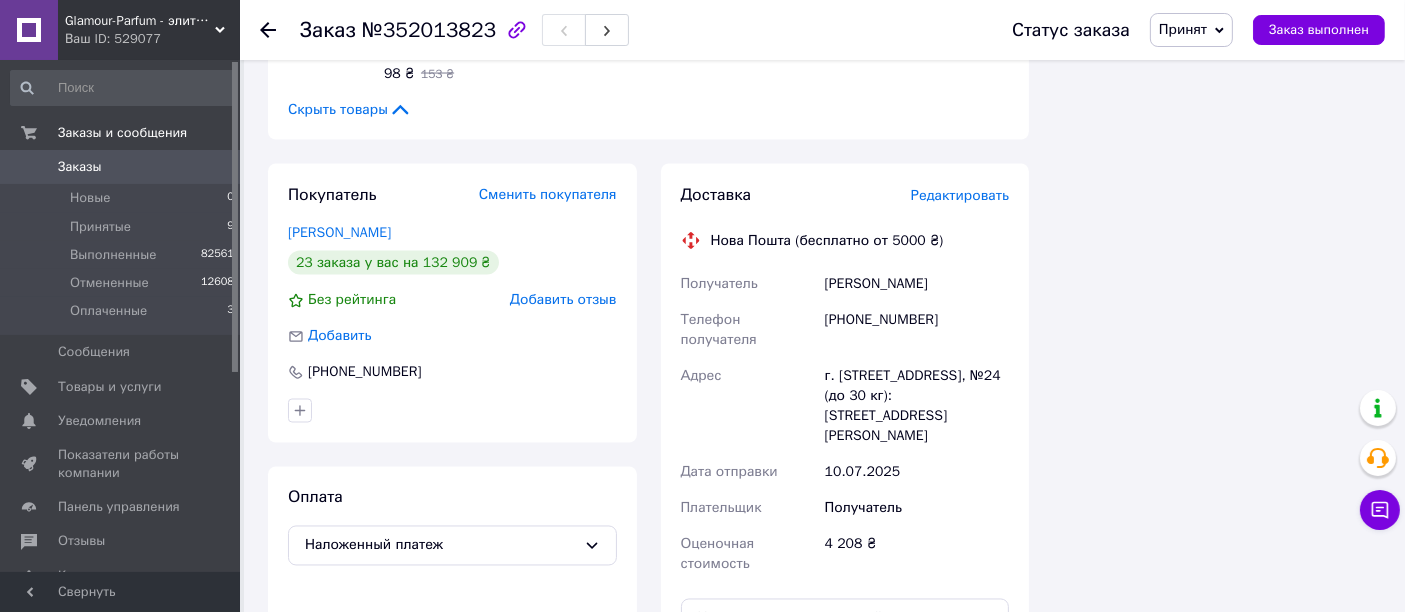 click on "Редактировать" at bounding box center [960, 195] 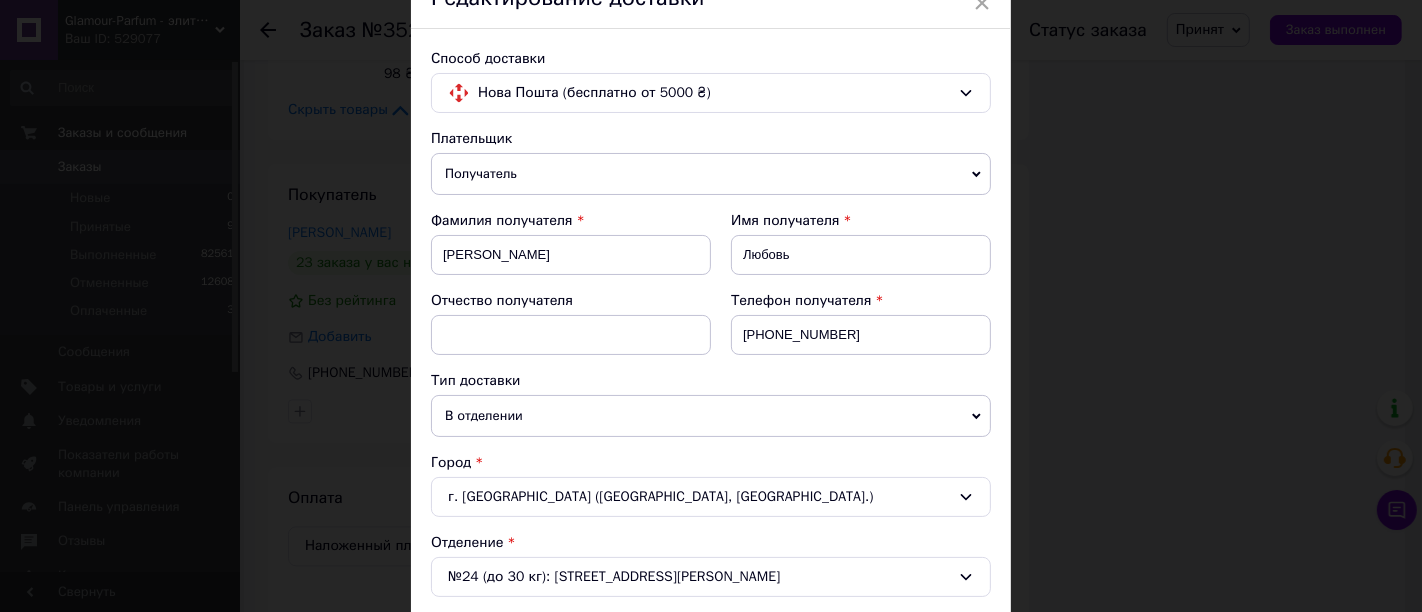 scroll, scrollTop: 103, scrollLeft: 0, axis: vertical 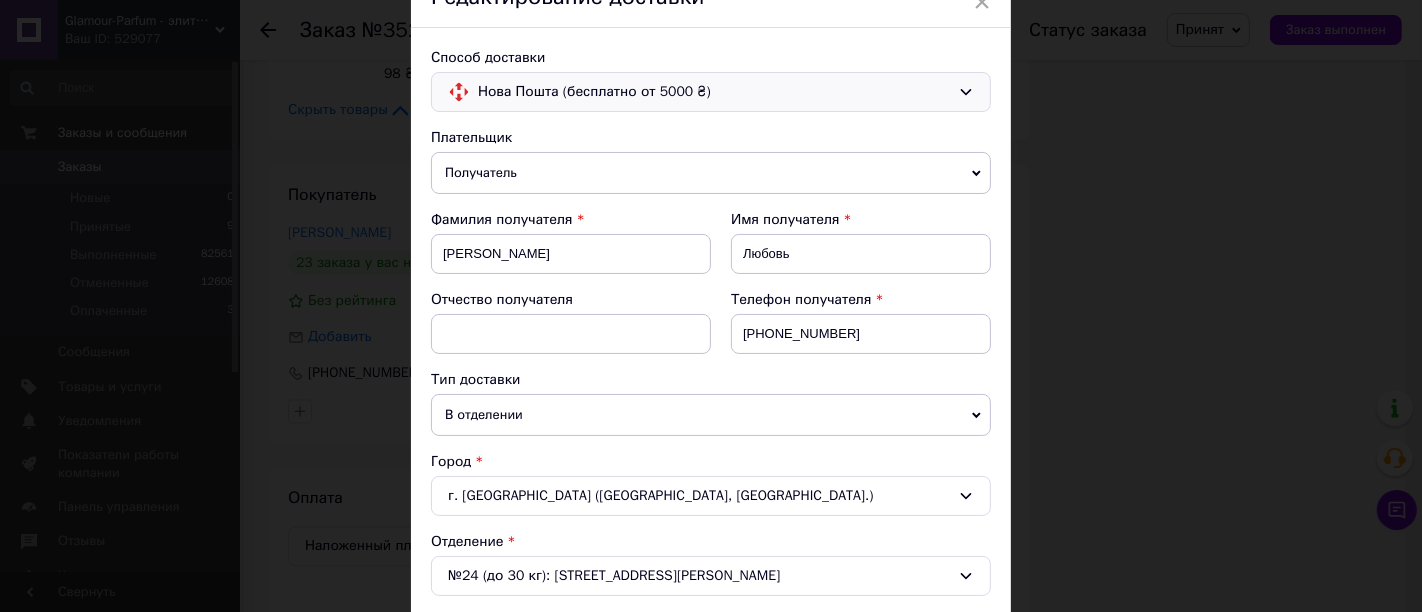 click on "Нова Пошта (бесплатно от 5000 ₴)" at bounding box center (711, 92) 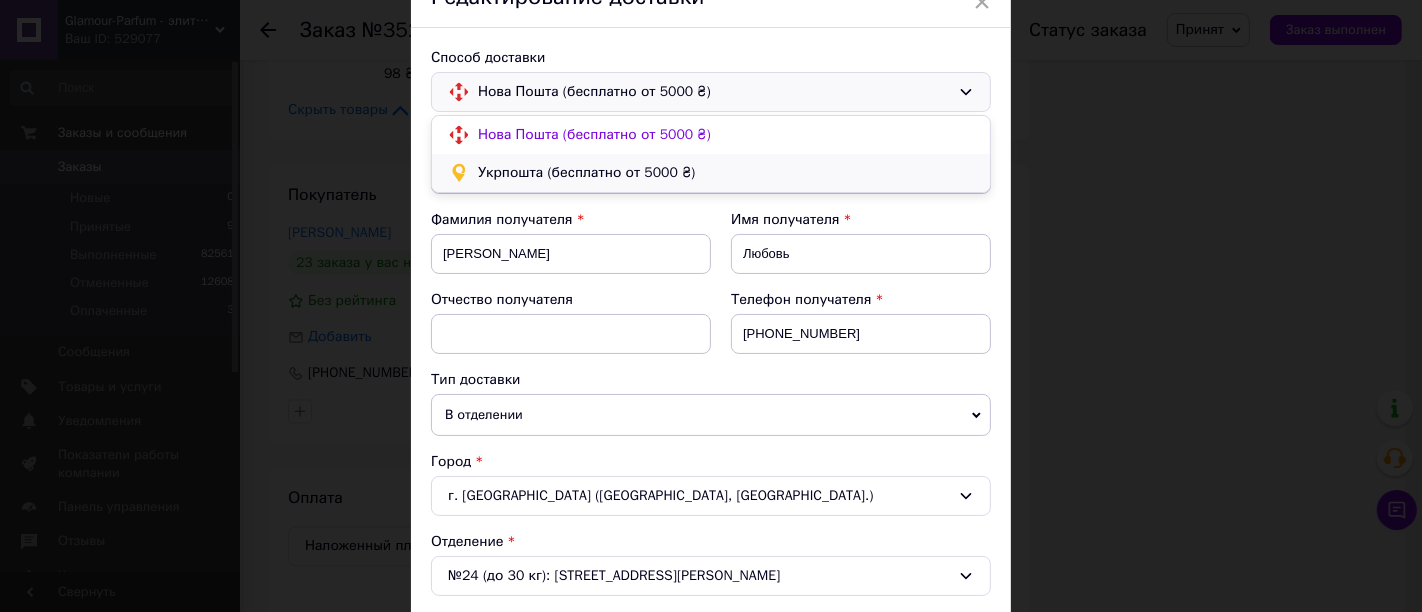 click on "Укрпошта (бесплатно от 5000 ₴)" at bounding box center (726, 173) 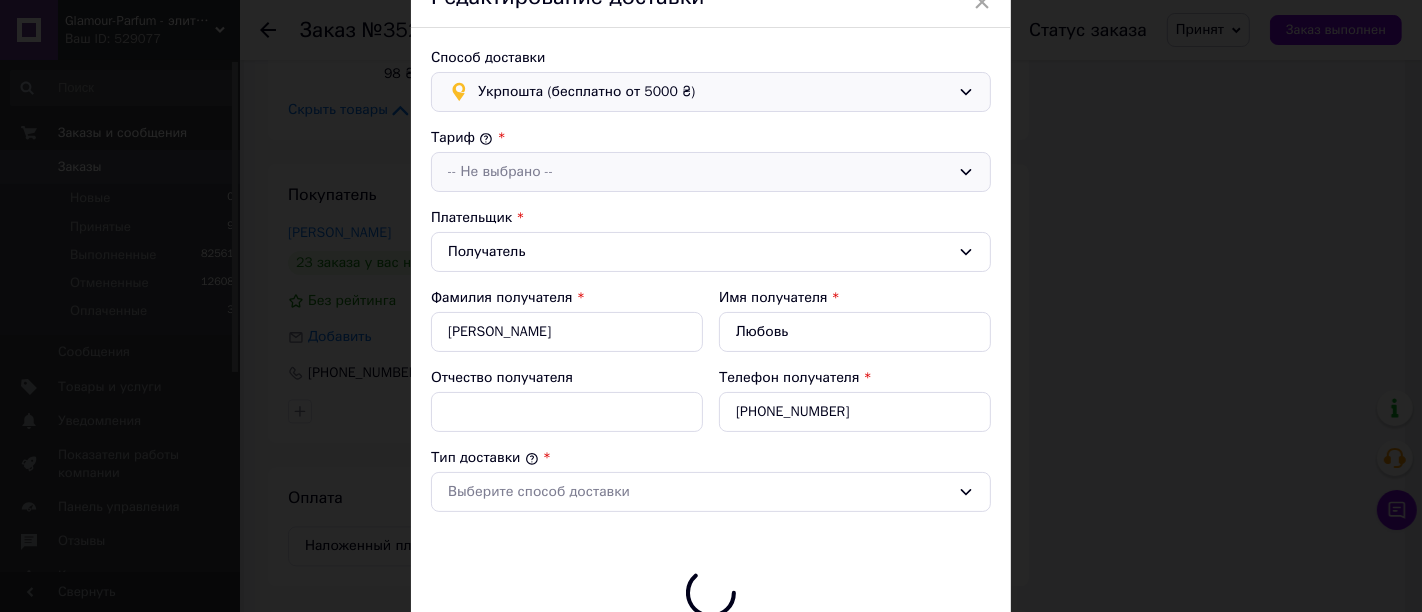 type on "4208" 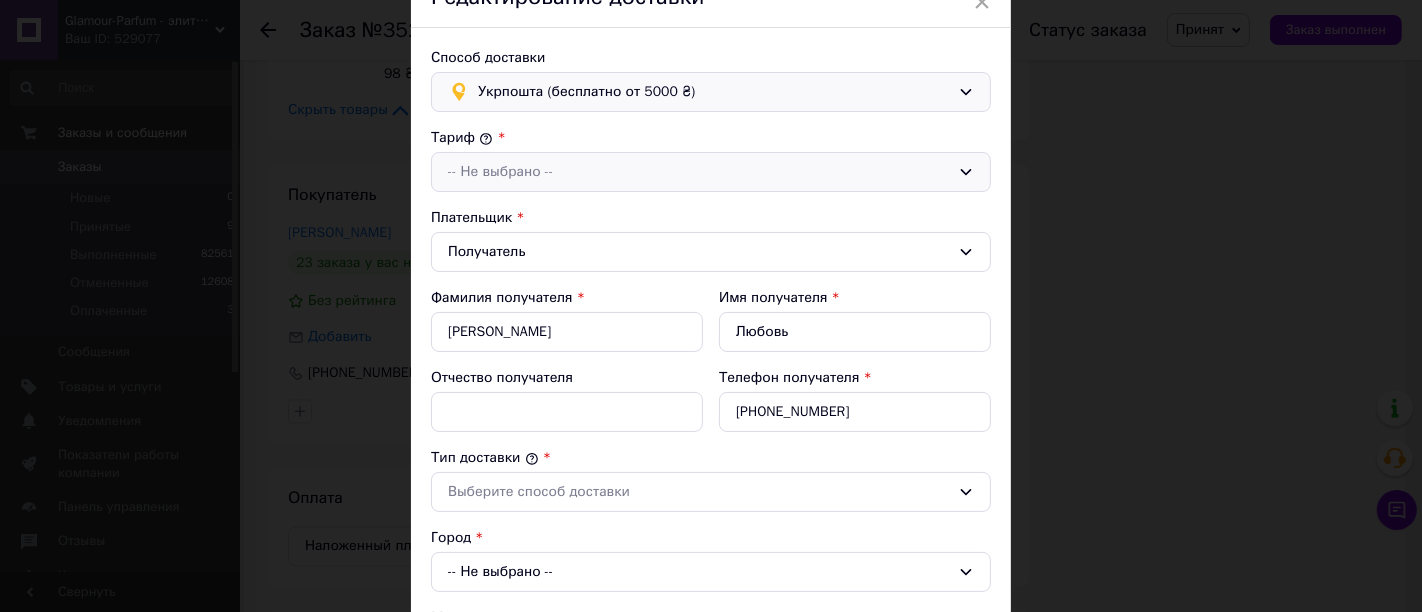 click on "-- Не выбрано --" at bounding box center [711, 172] 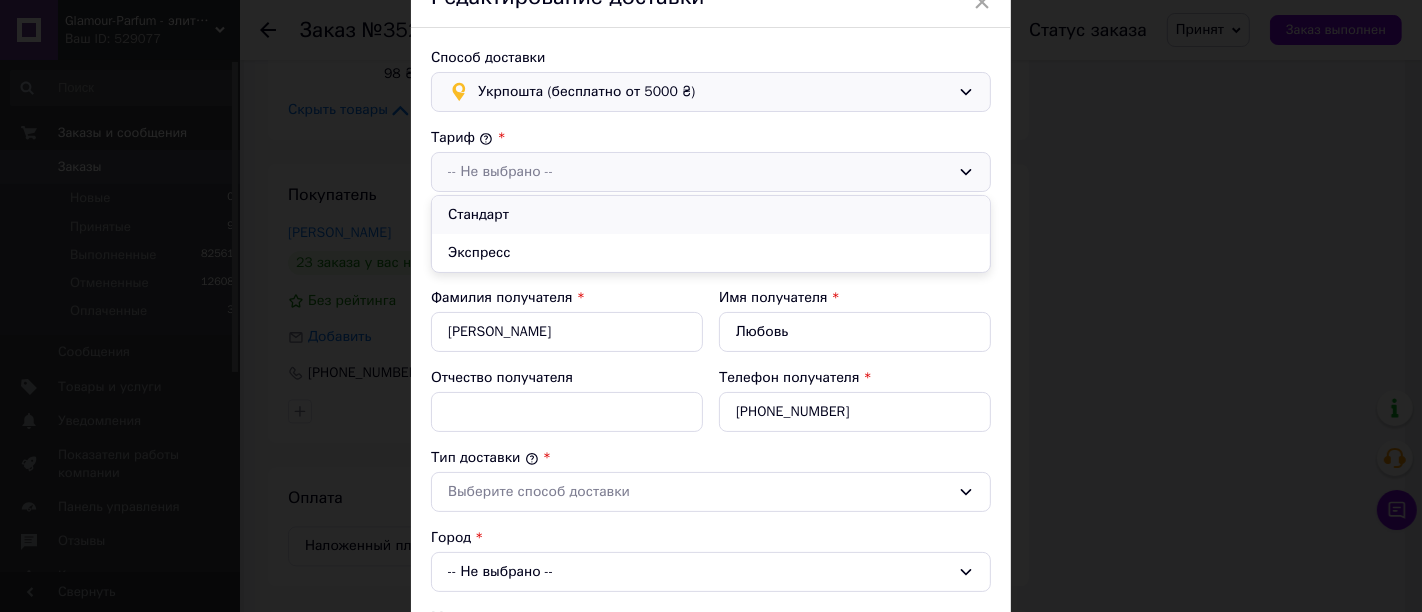 click on "Стандарт" at bounding box center (711, 215) 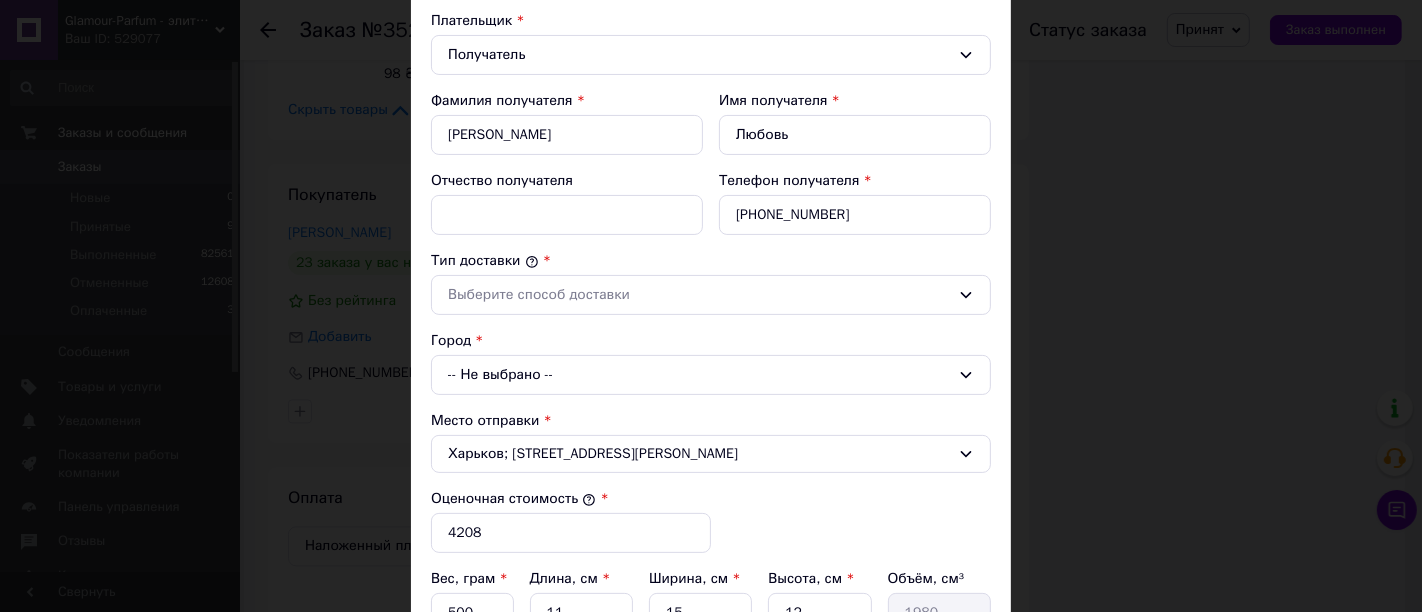 scroll, scrollTop: 305, scrollLeft: 0, axis: vertical 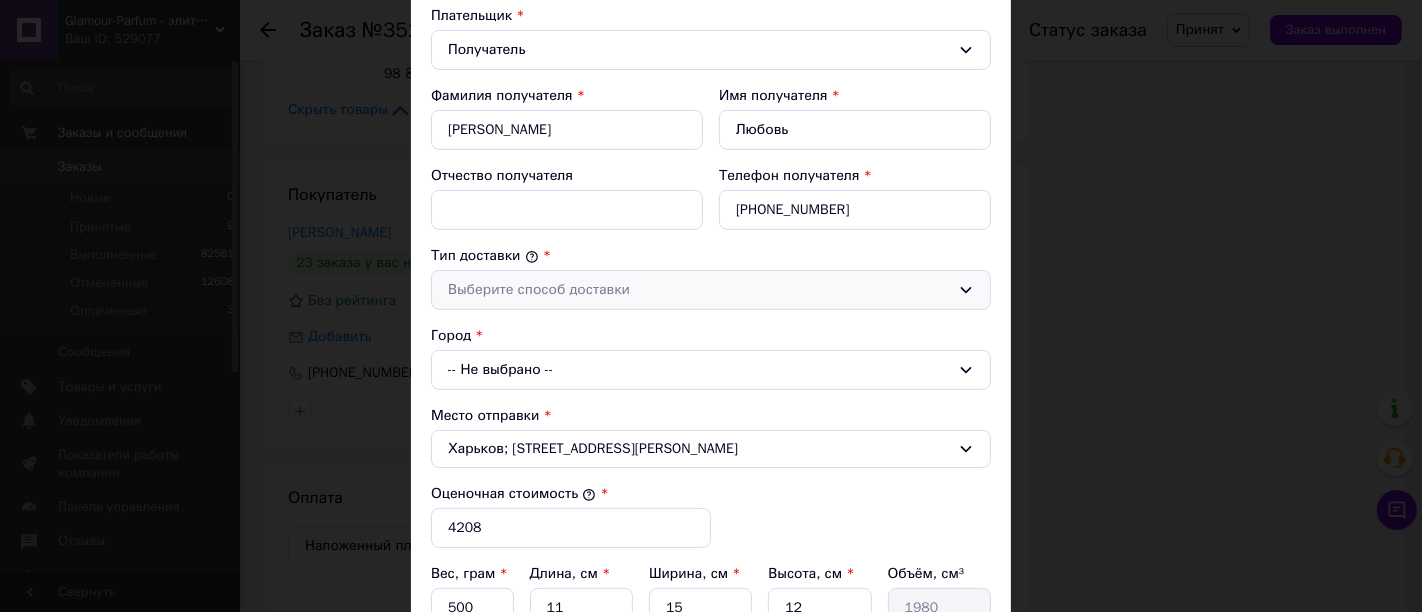 click on "Выберите способ доставки" at bounding box center (699, 290) 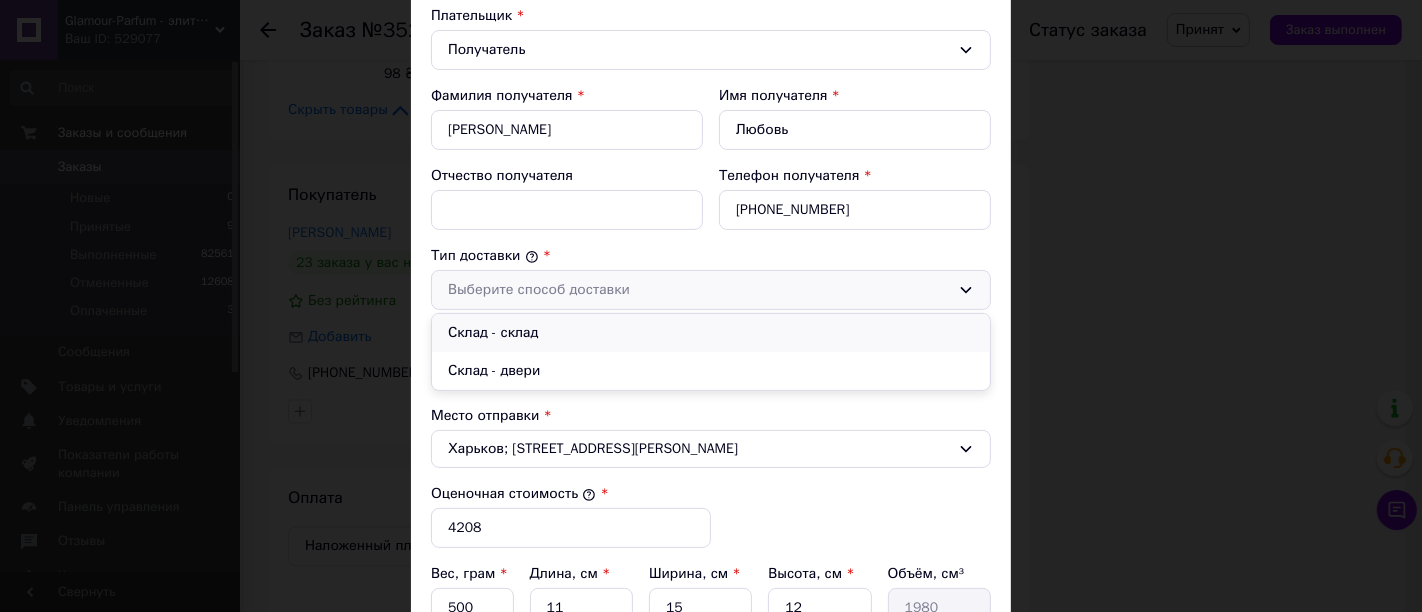 click on "Склад - склад" at bounding box center (711, 333) 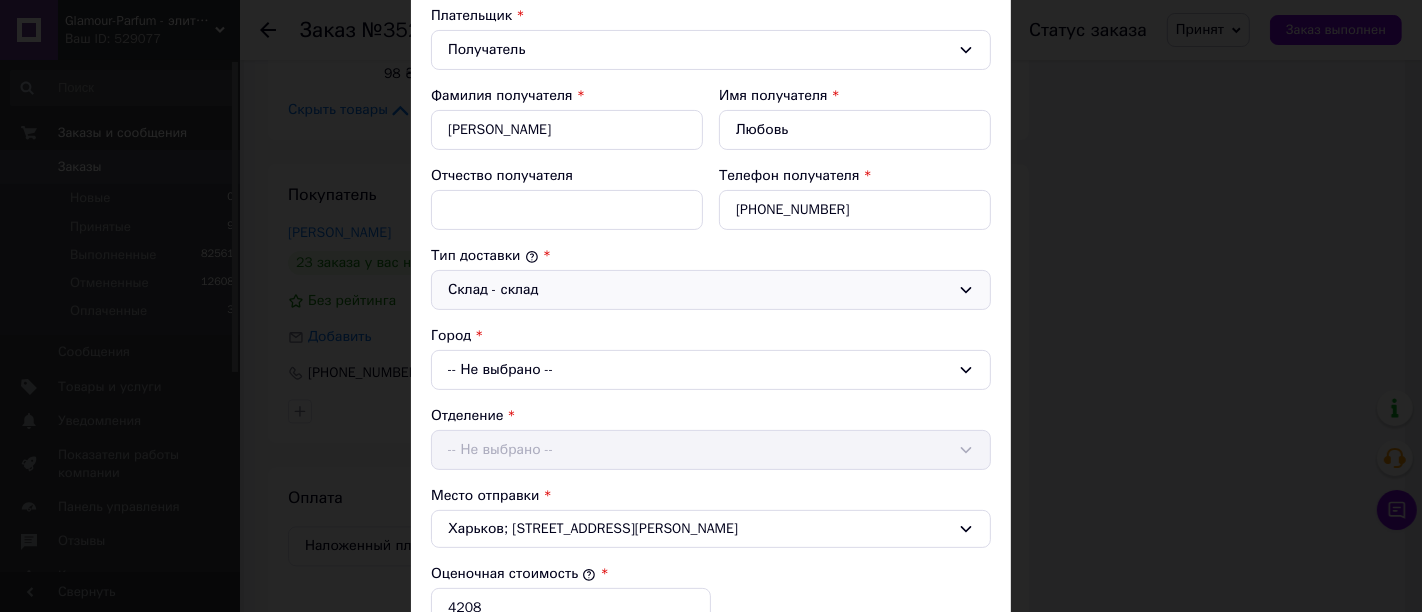 click on "-- Не выбрано --" at bounding box center (711, 370) 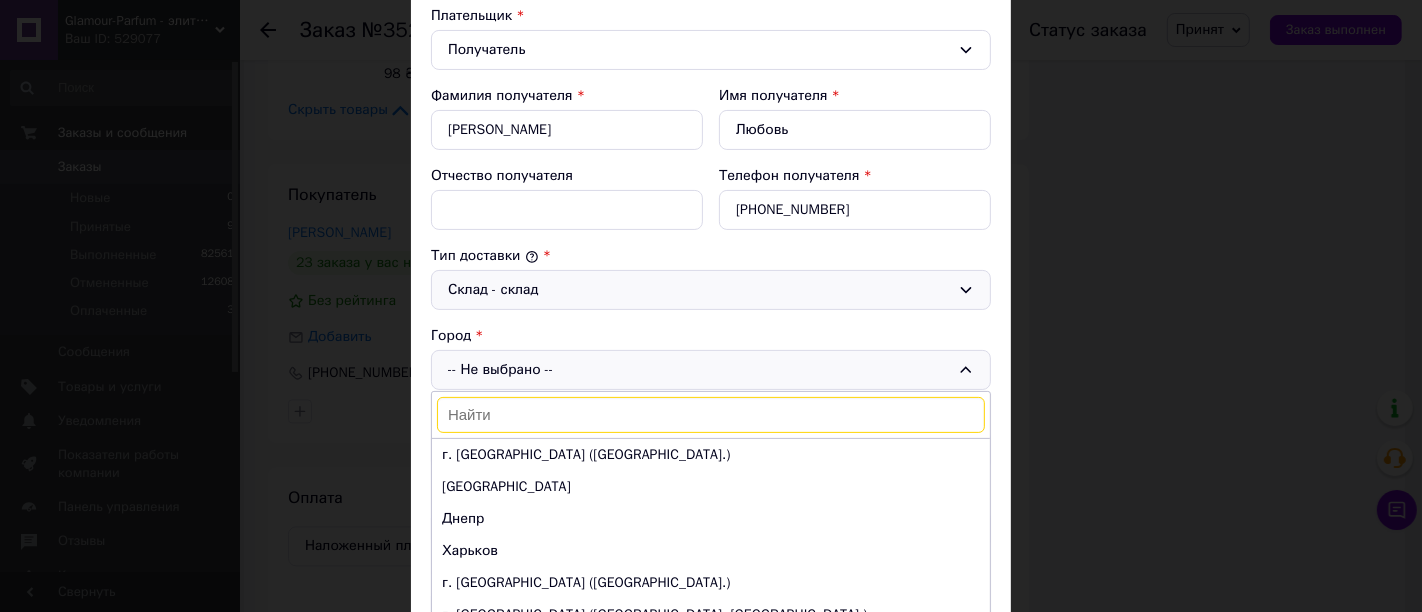 click at bounding box center [711, 415] 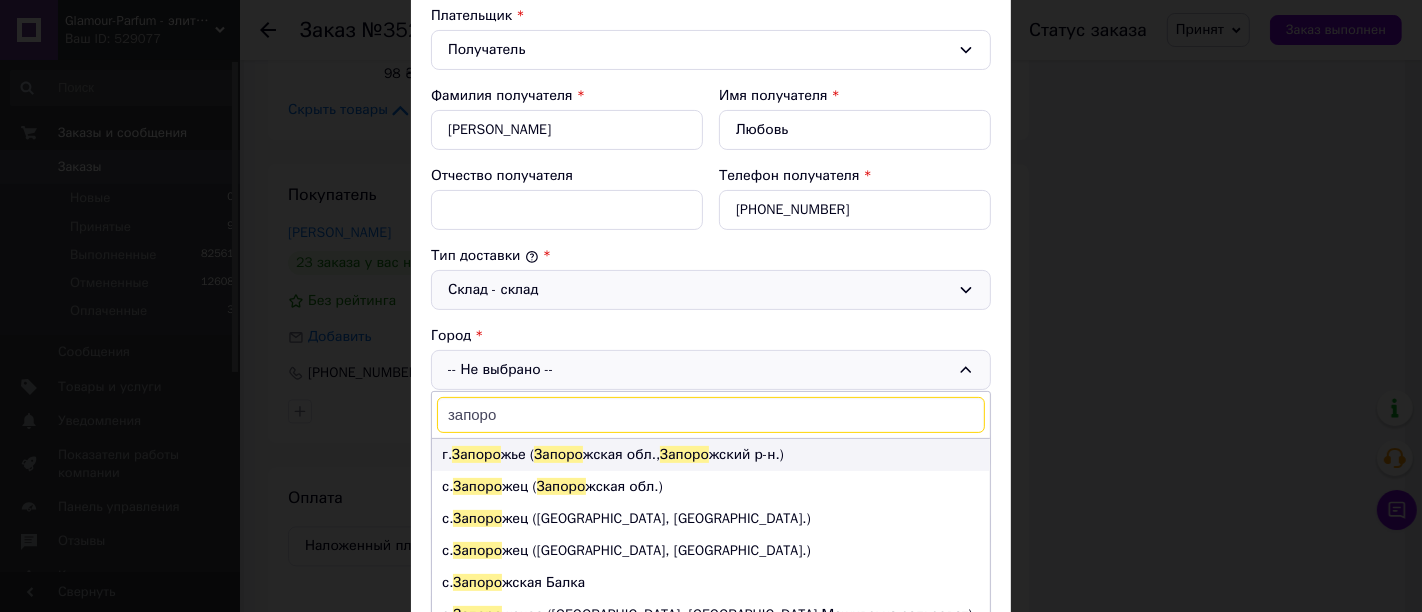 type on "запоро" 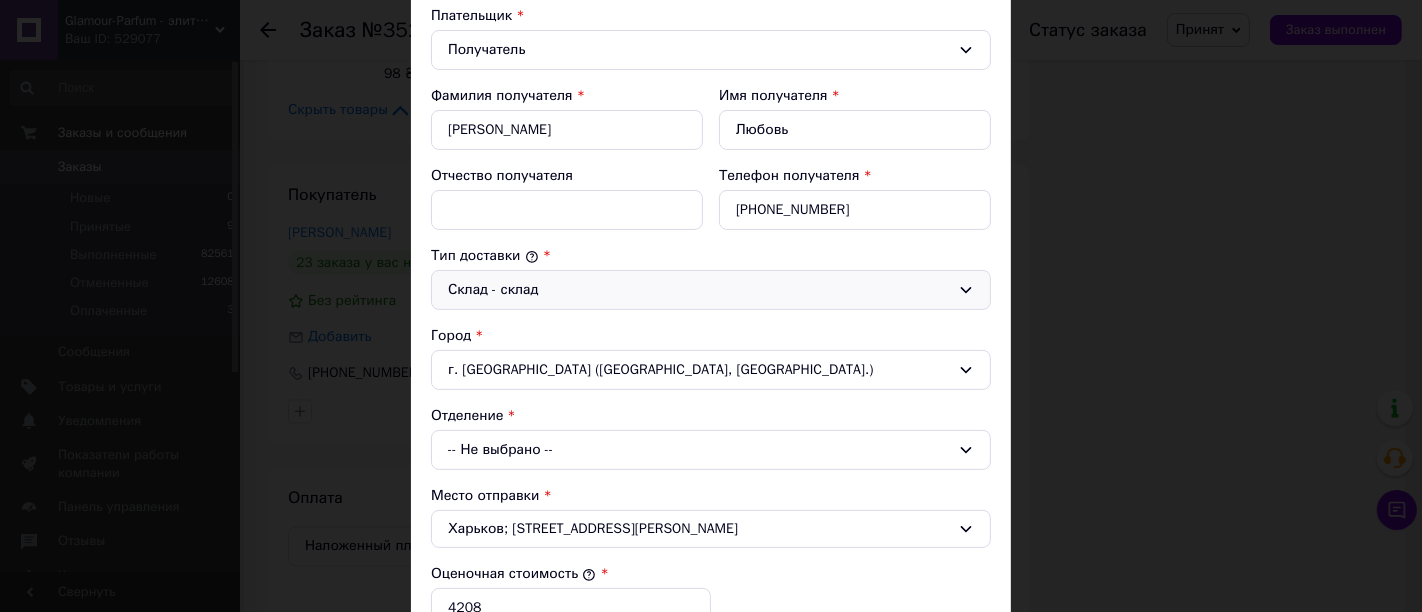 click on "-- Не выбрано --" at bounding box center [711, 450] 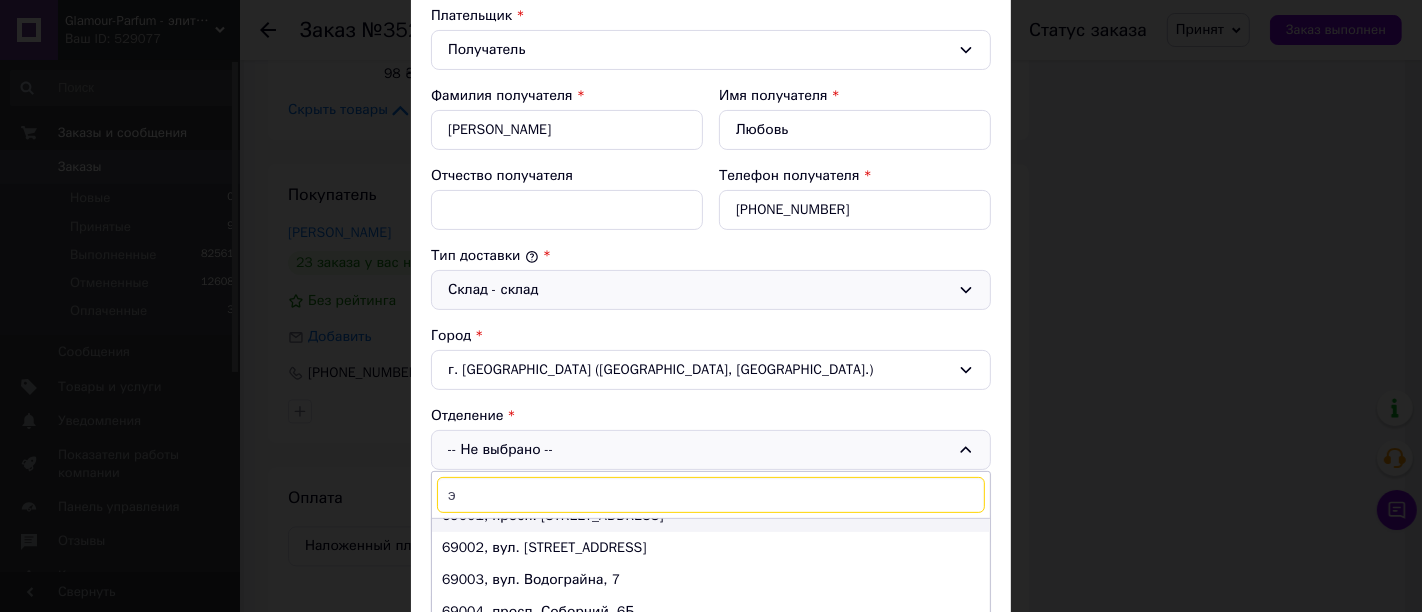 scroll, scrollTop: 0, scrollLeft: 0, axis: both 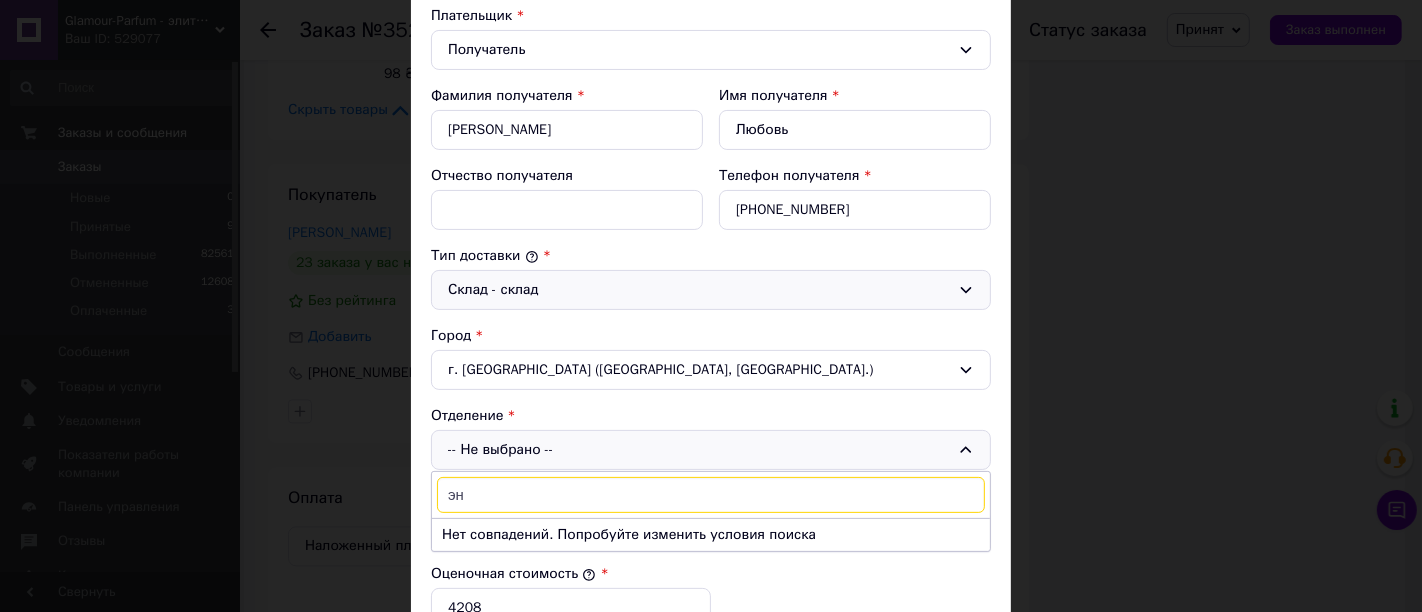 type on "э" 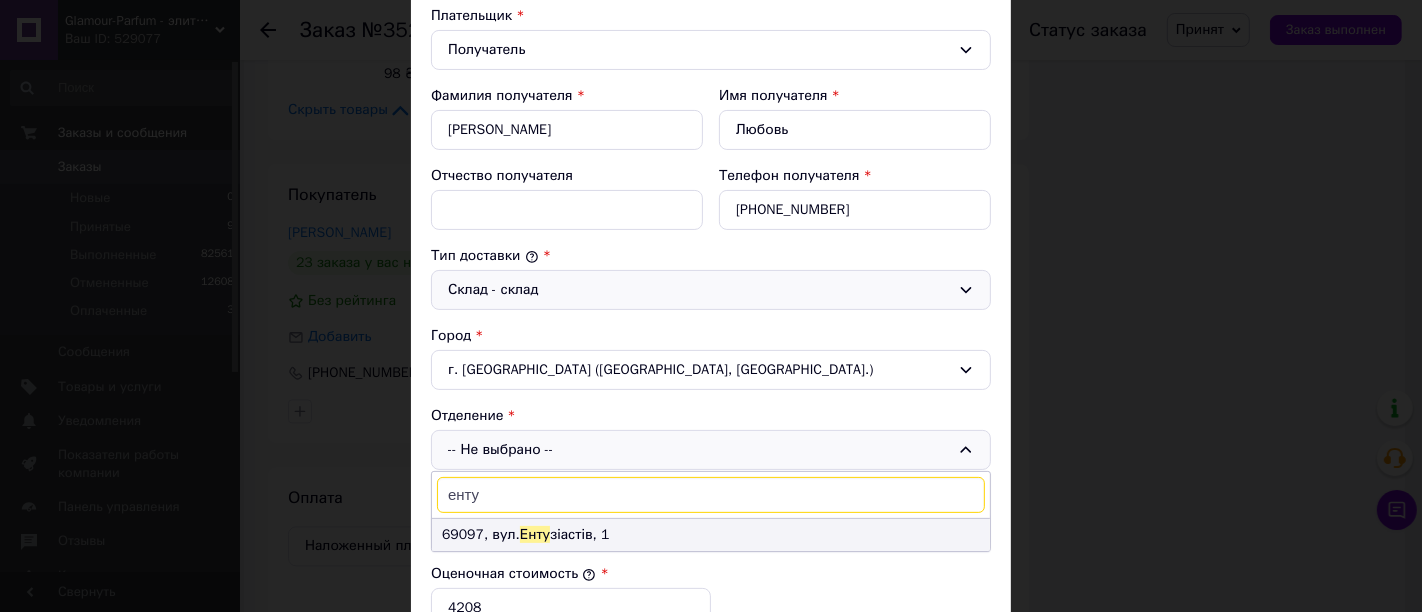 type on "енту" 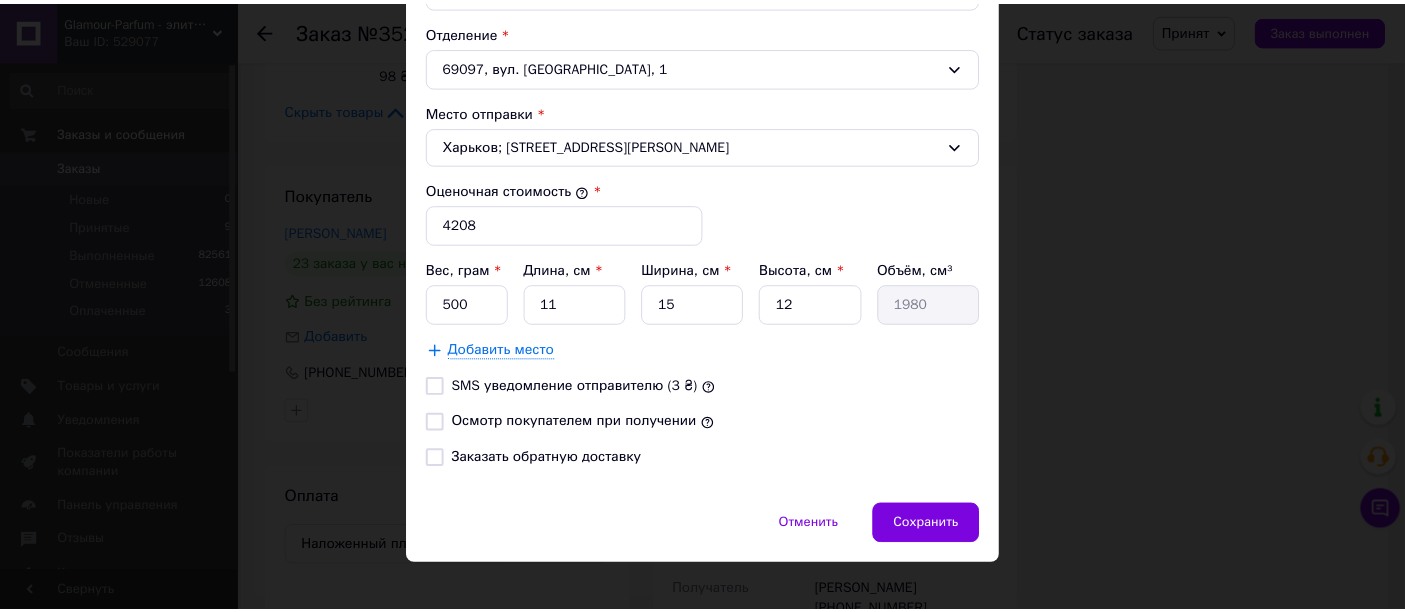 scroll, scrollTop: 689, scrollLeft: 0, axis: vertical 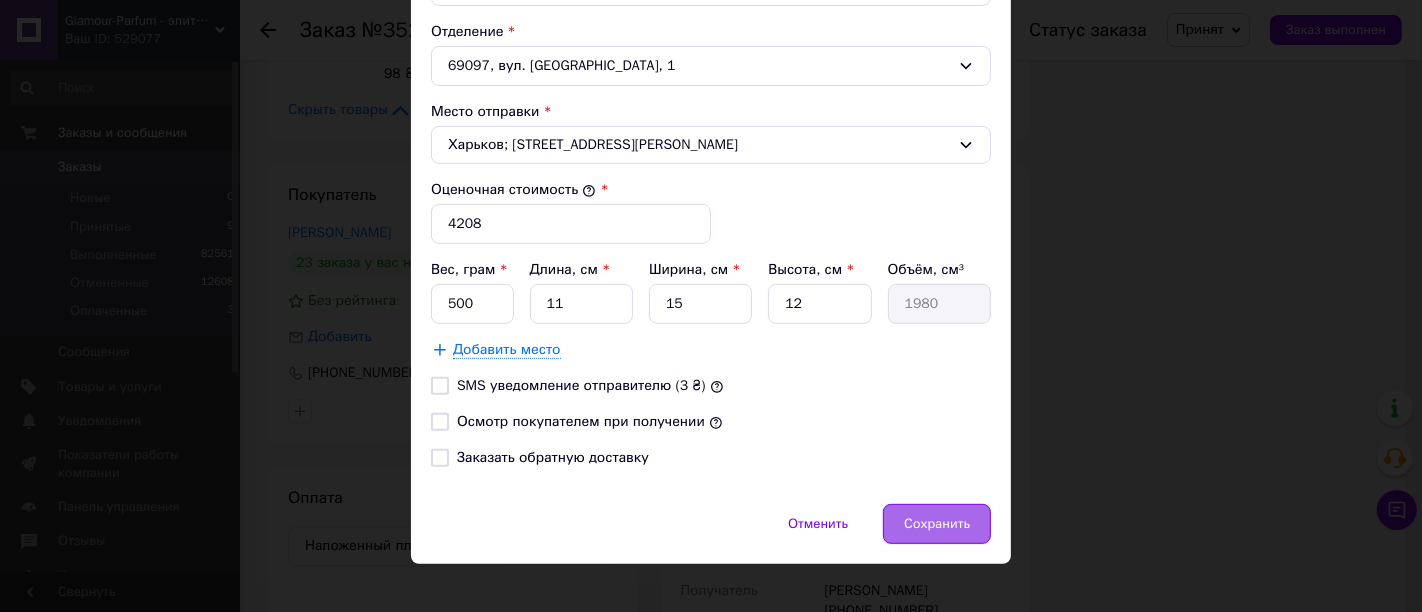 click on "Сохранить" at bounding box center [937, 524] 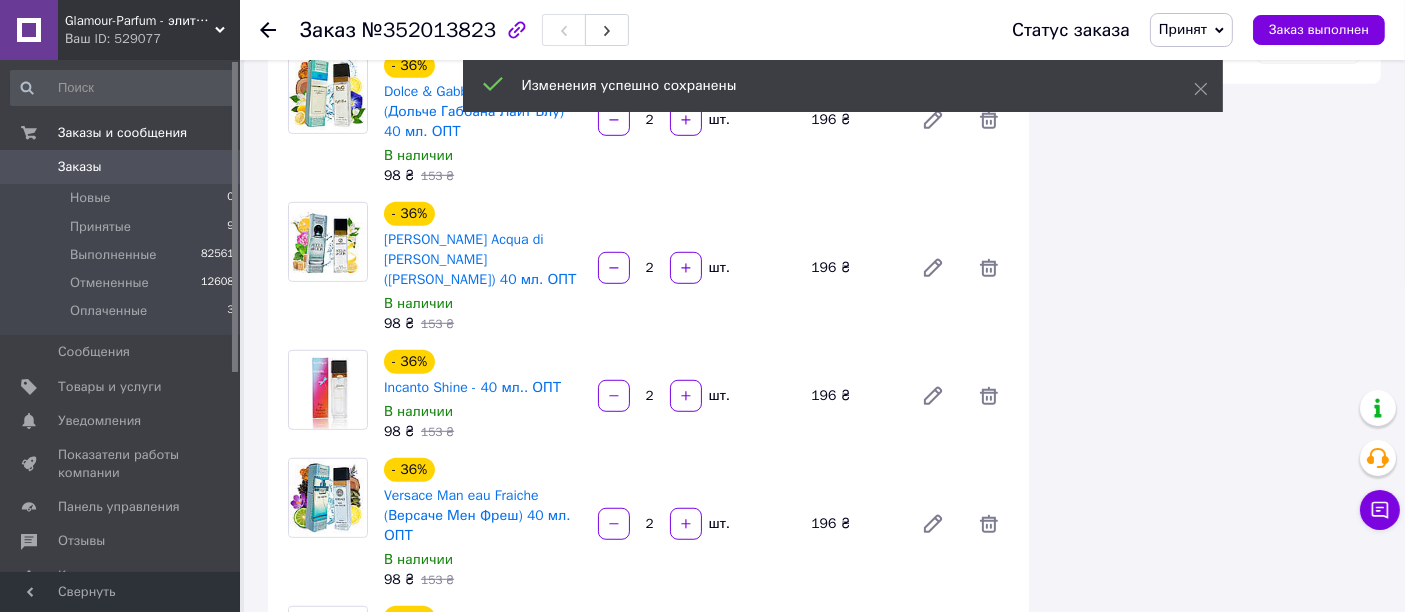 scroll, scrollTop: 0, scrollLeft: 0, axis: both 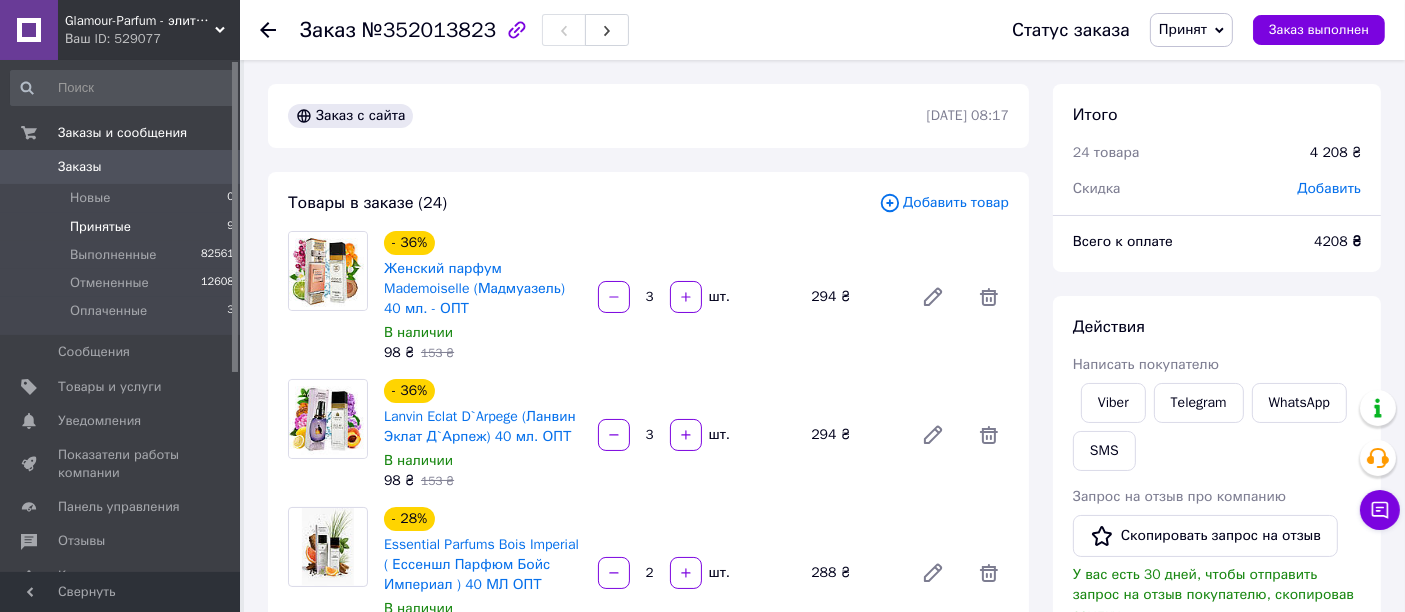 click on "Принятые 9" at bounding box center [123, 227] 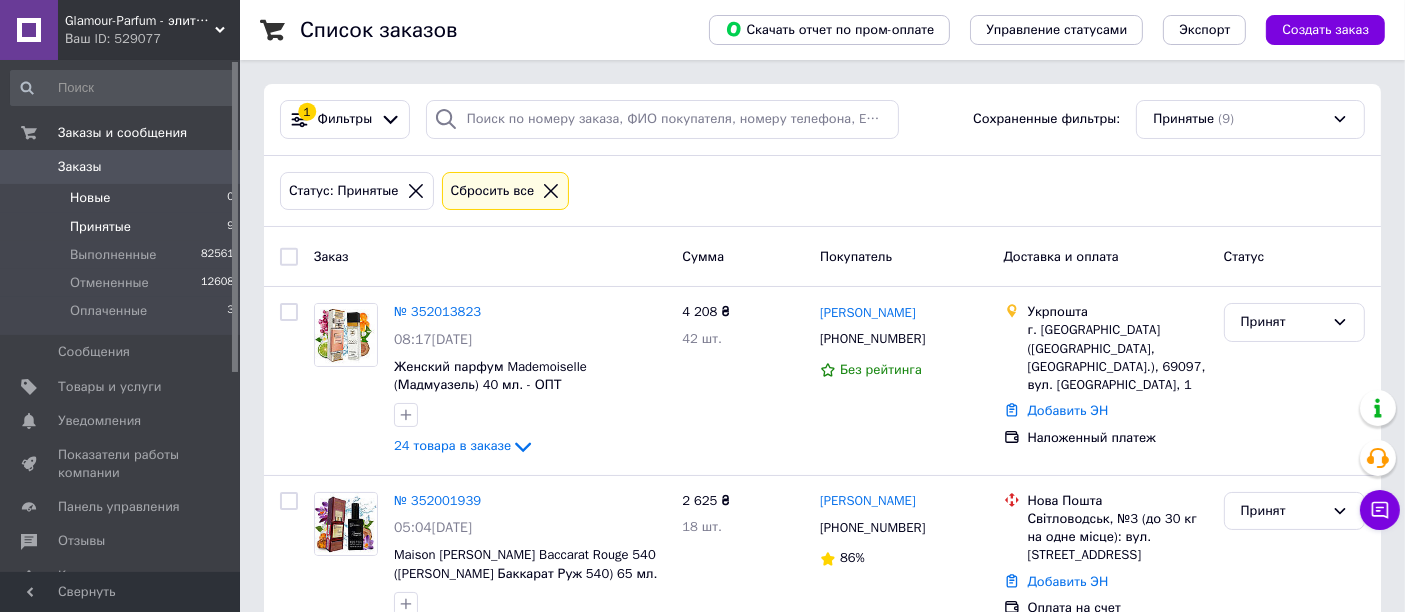 click on "Новые 0" at bounding box center [123, 198] 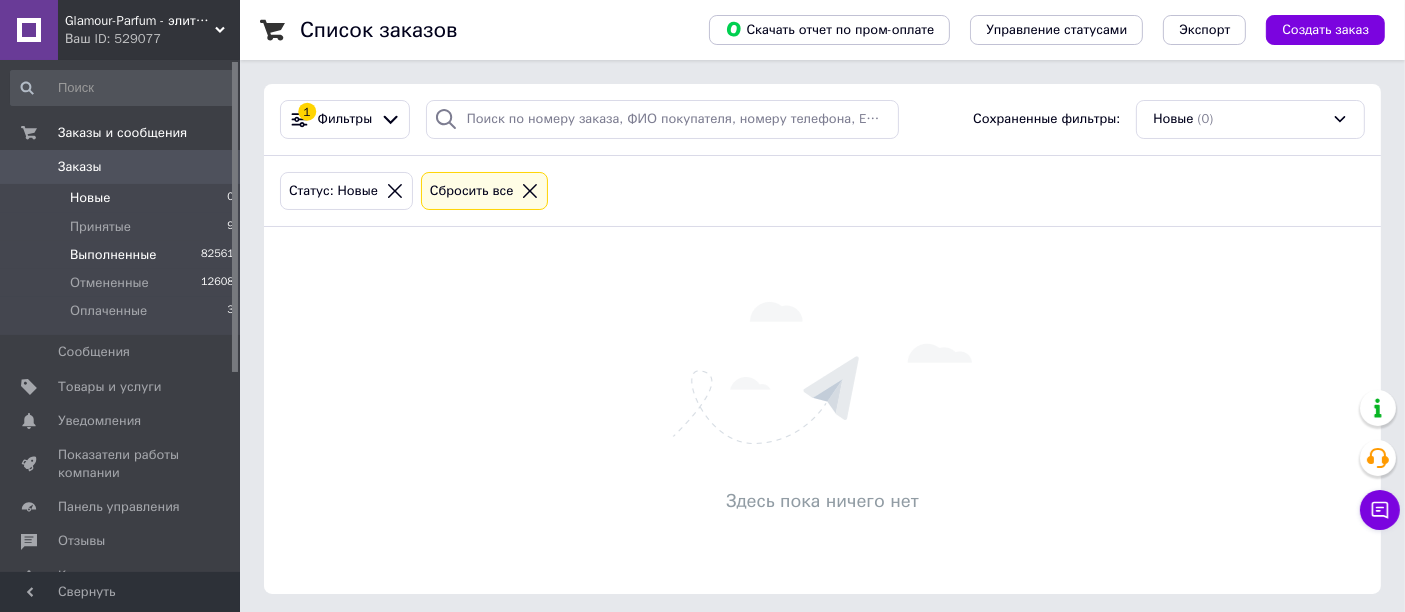 click on "Выполненные 82561" at bounding box center [123, 255] 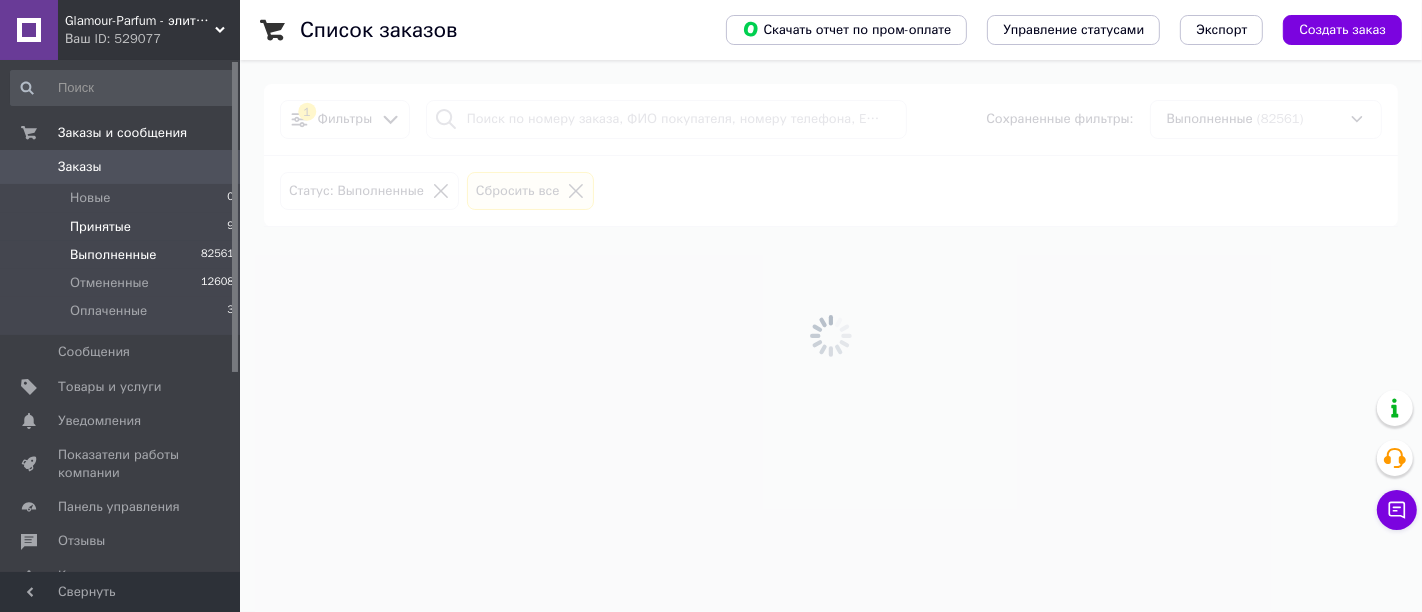 click on "Принятые" at bounding box center (100, 227) 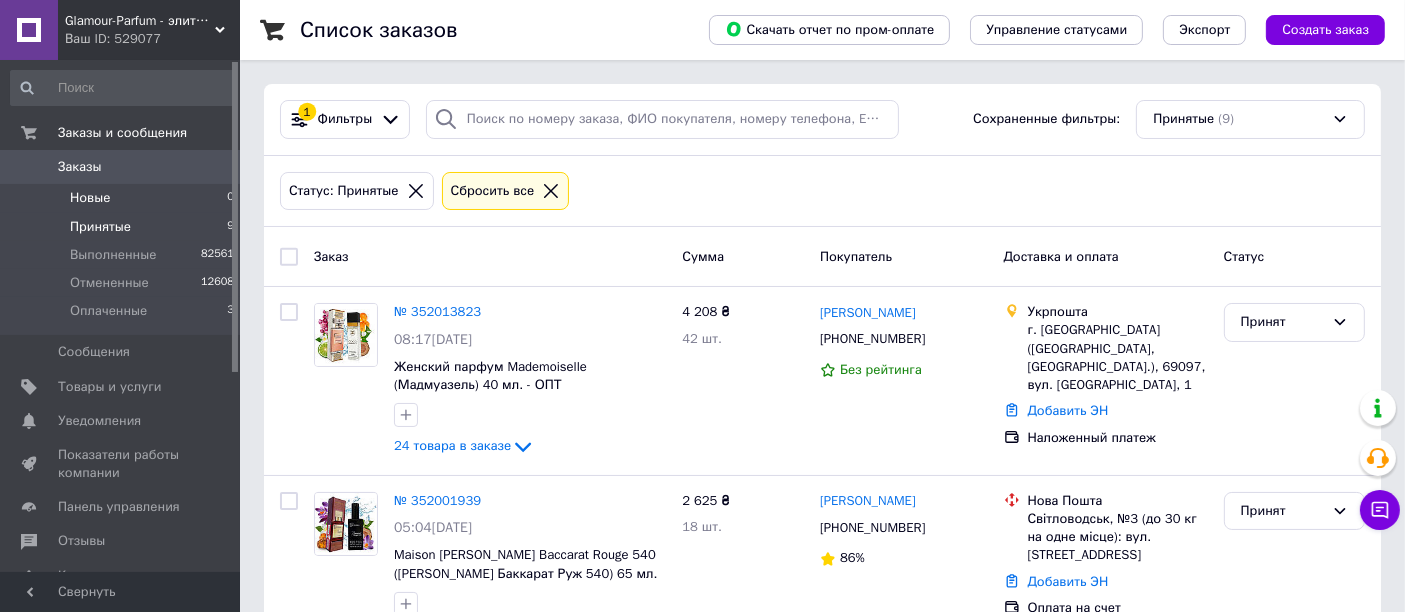 click on "Новые" at bounding box center [90, 198] 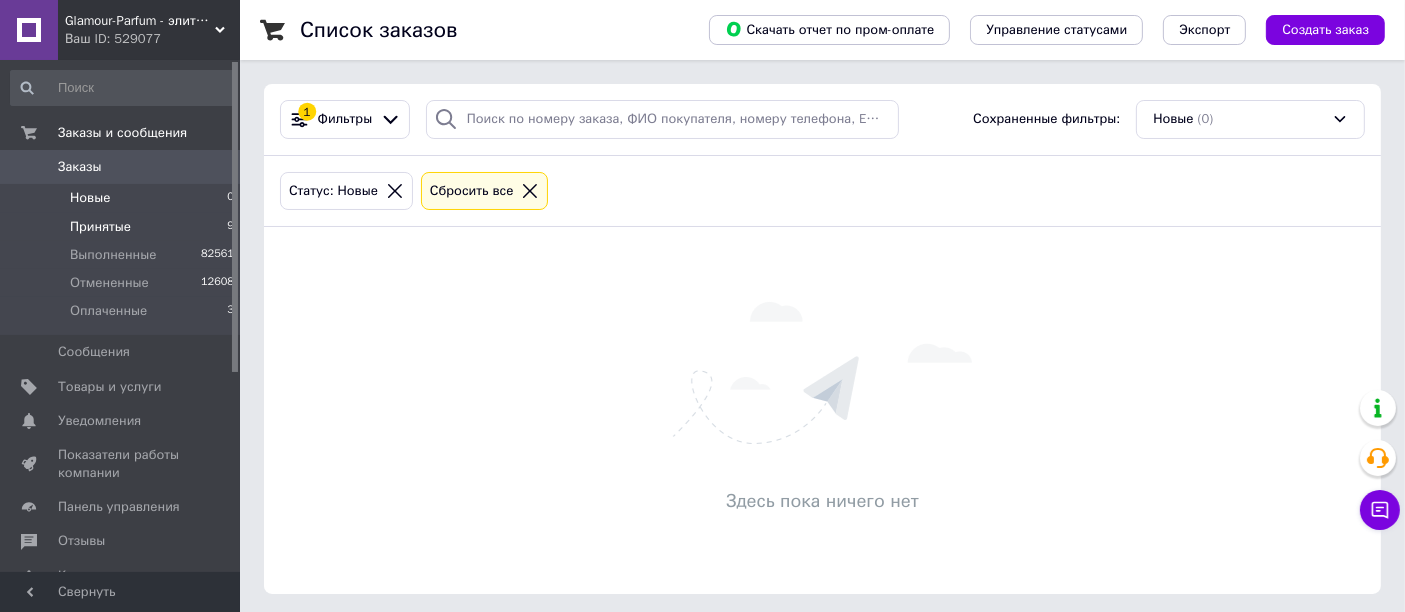 drag, startPoint x: 185, startPoint y: 216, endPoint x: 178, endPoint y: 230, distance: 15.652476 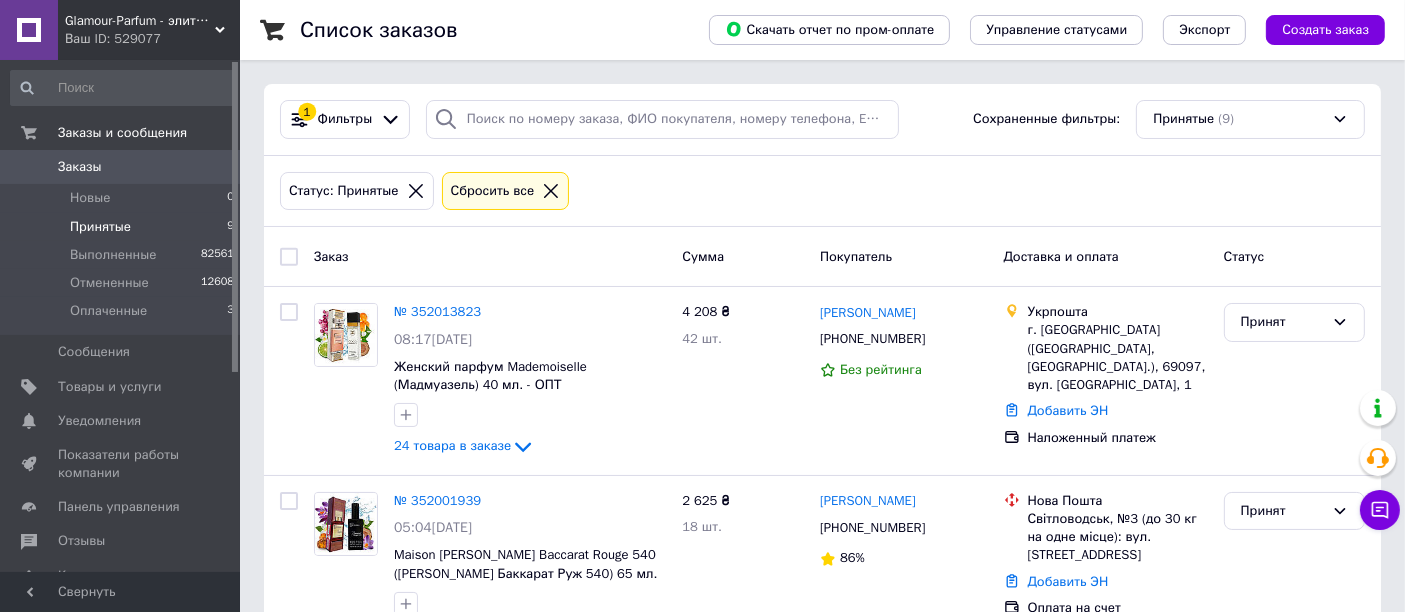 click 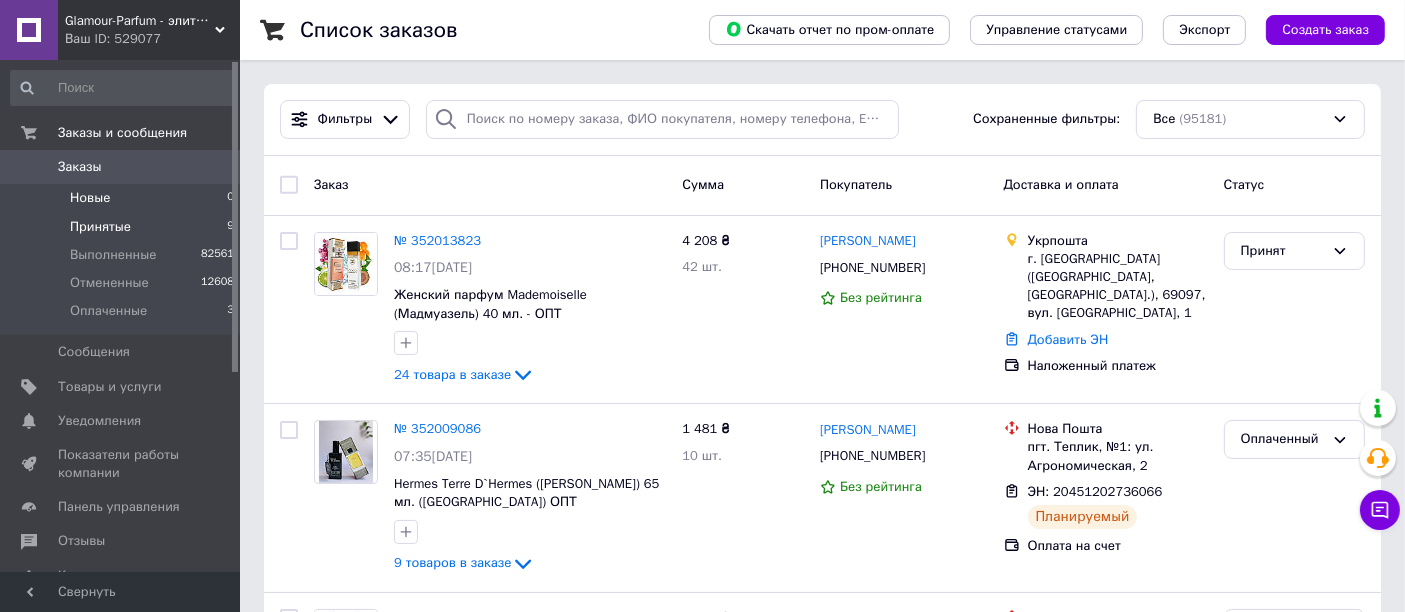 click on "Новые 0" at bounding box center [123, 198] 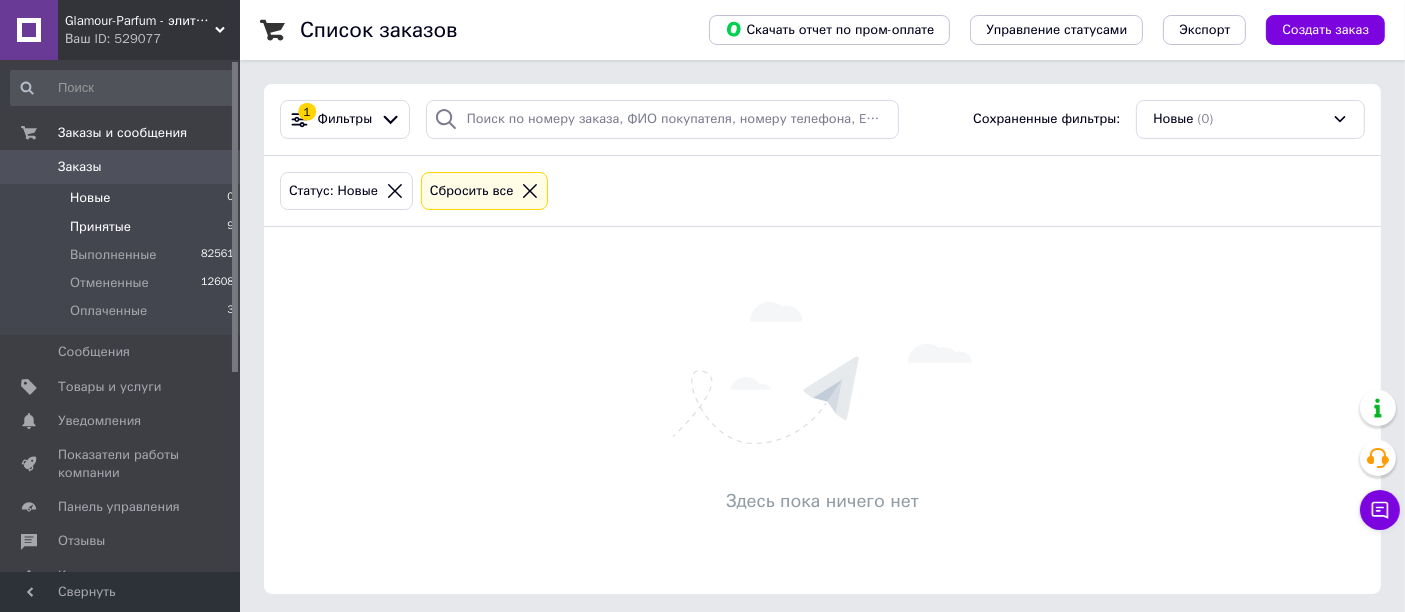 click on "Принятые" at bounding box center [100, 227] 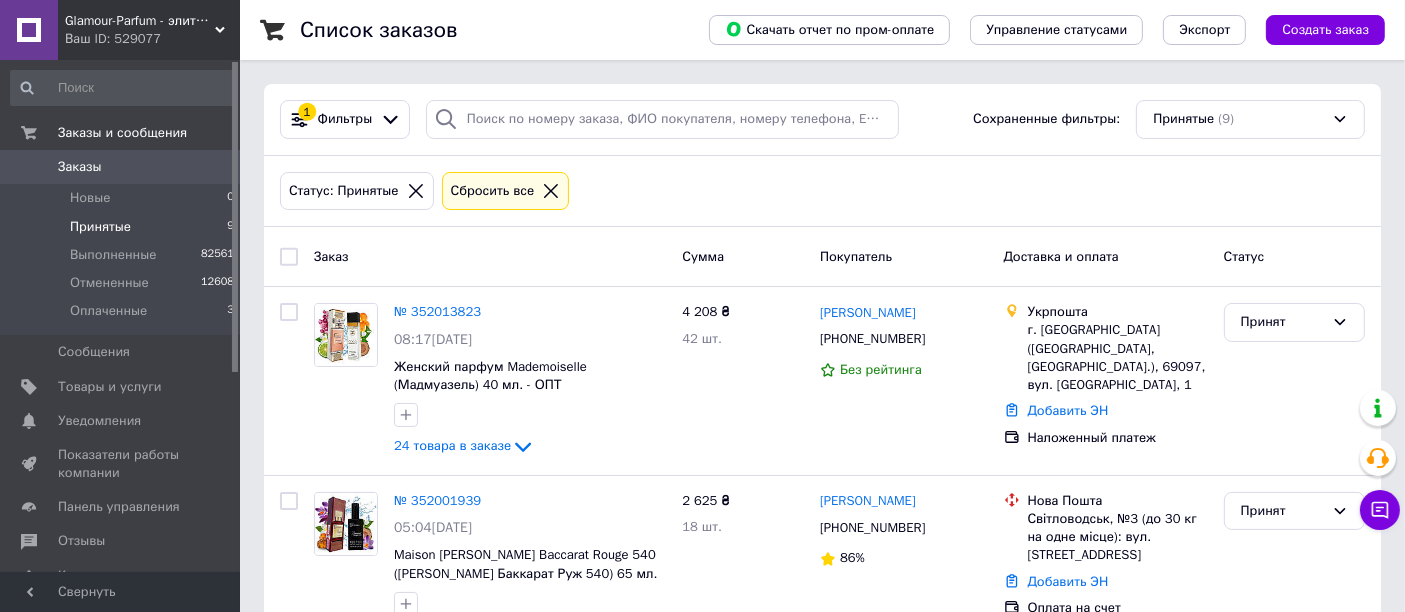 click 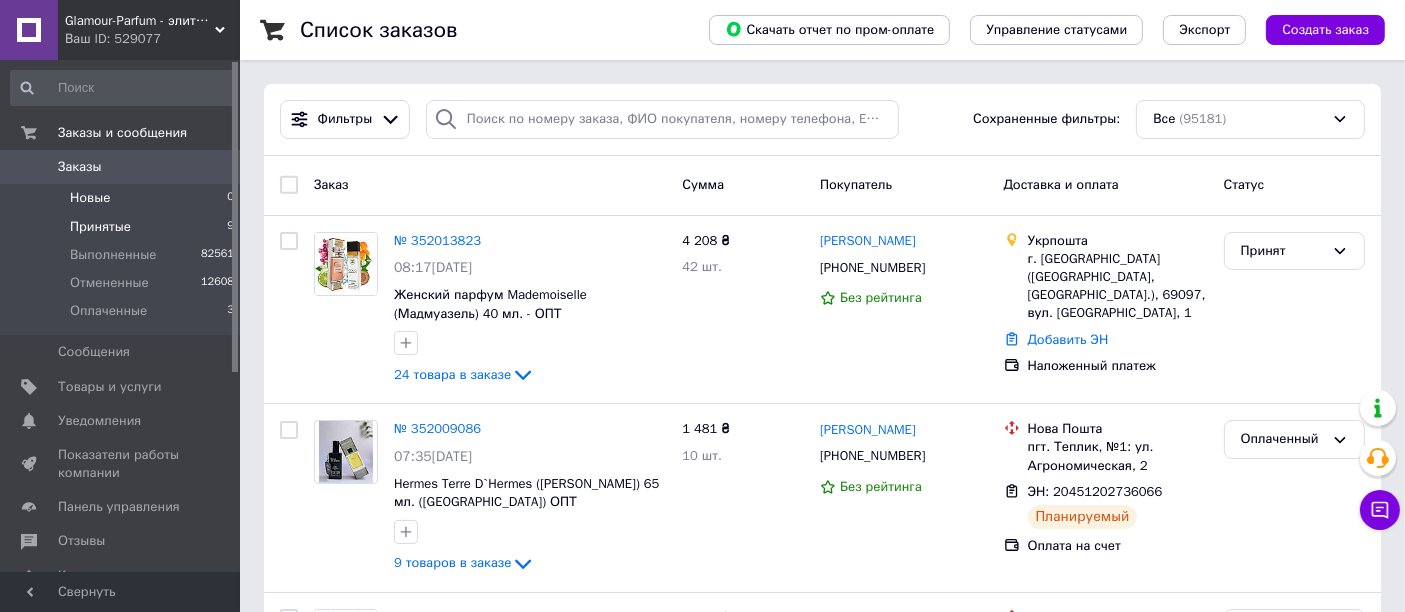 click on "Новые 0" at bounding box center [123, 198] 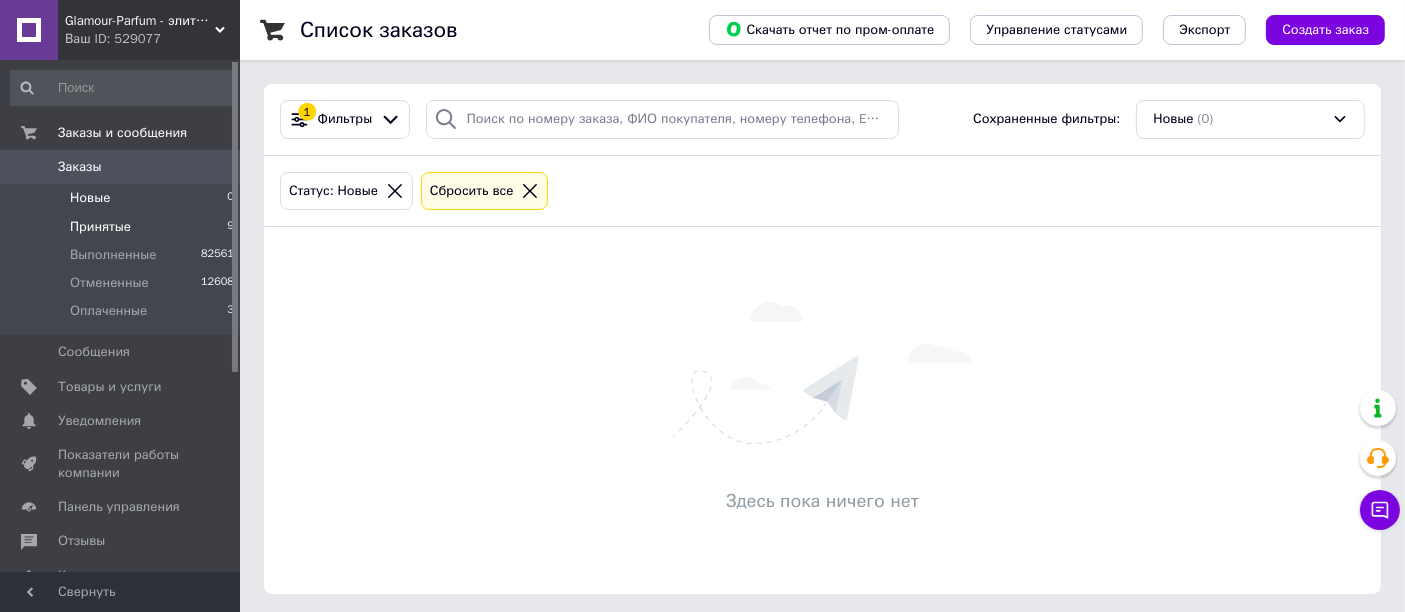 click on "Принятые" at bounding box center [100, 227] 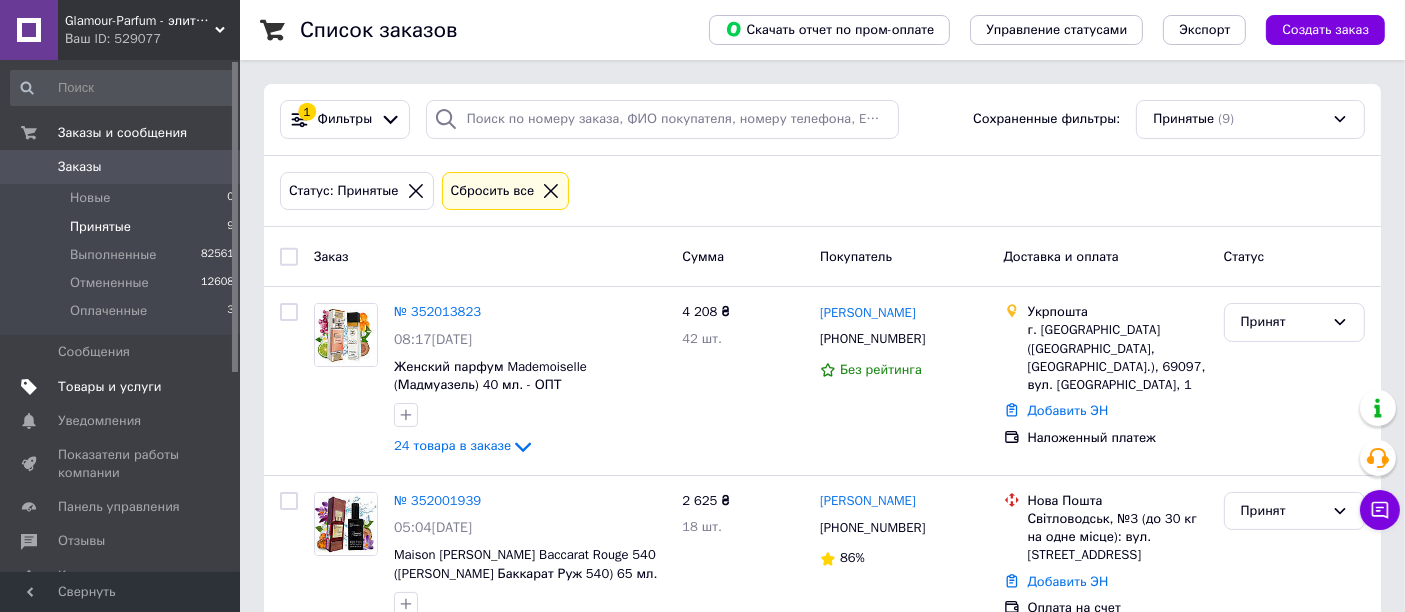 click on "Товары и услуги" at bounding box center (110, 387) 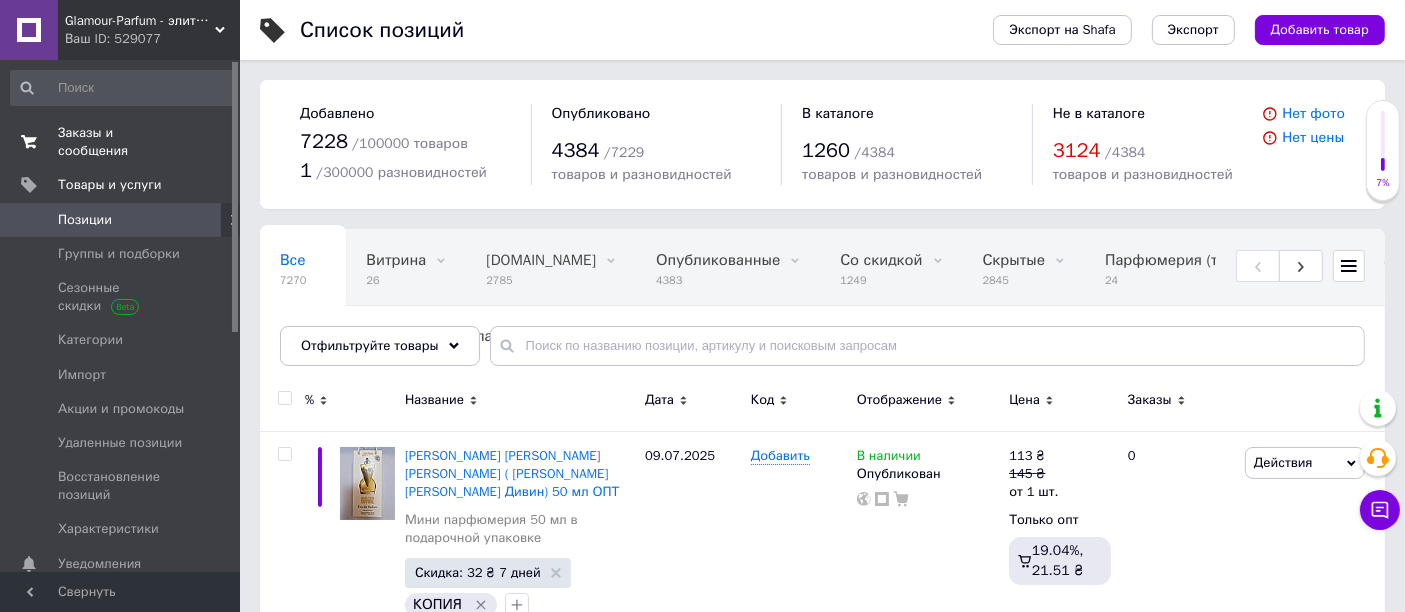click on "Заказы и сообщения 0 0" at bounding box center [123, 142] 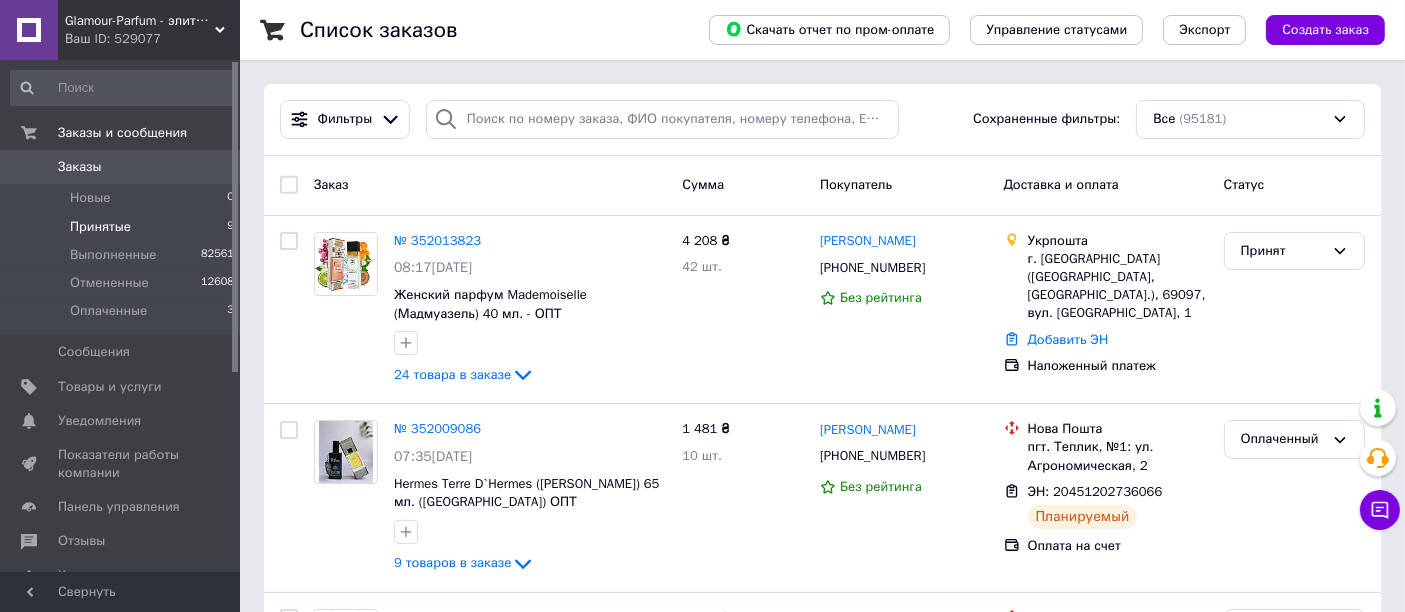 click on "Принятые" at bounding box center (100, 227) 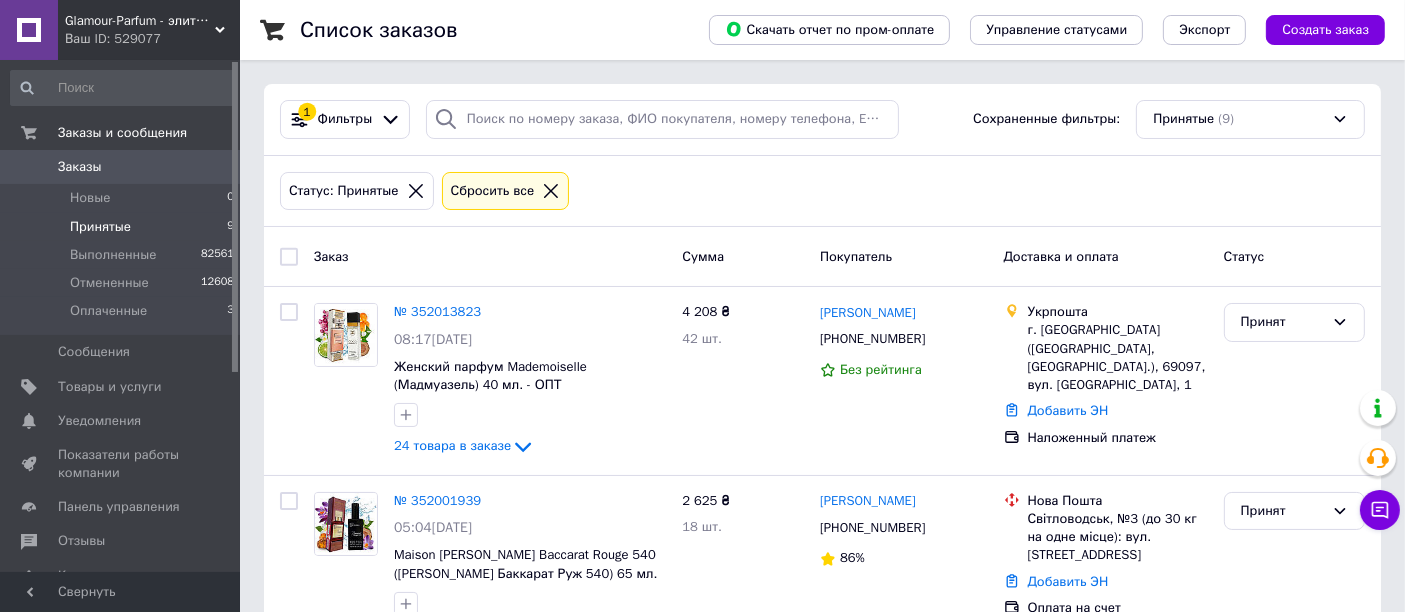 click 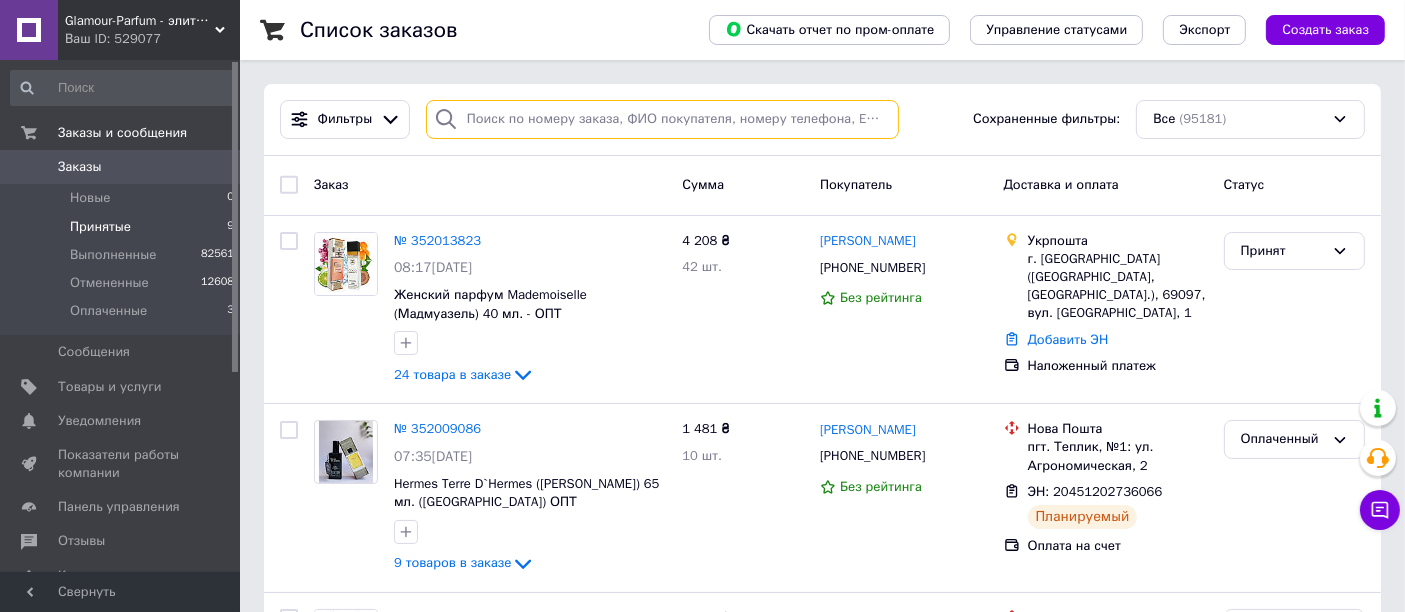 click at bounding box center [662, 119] 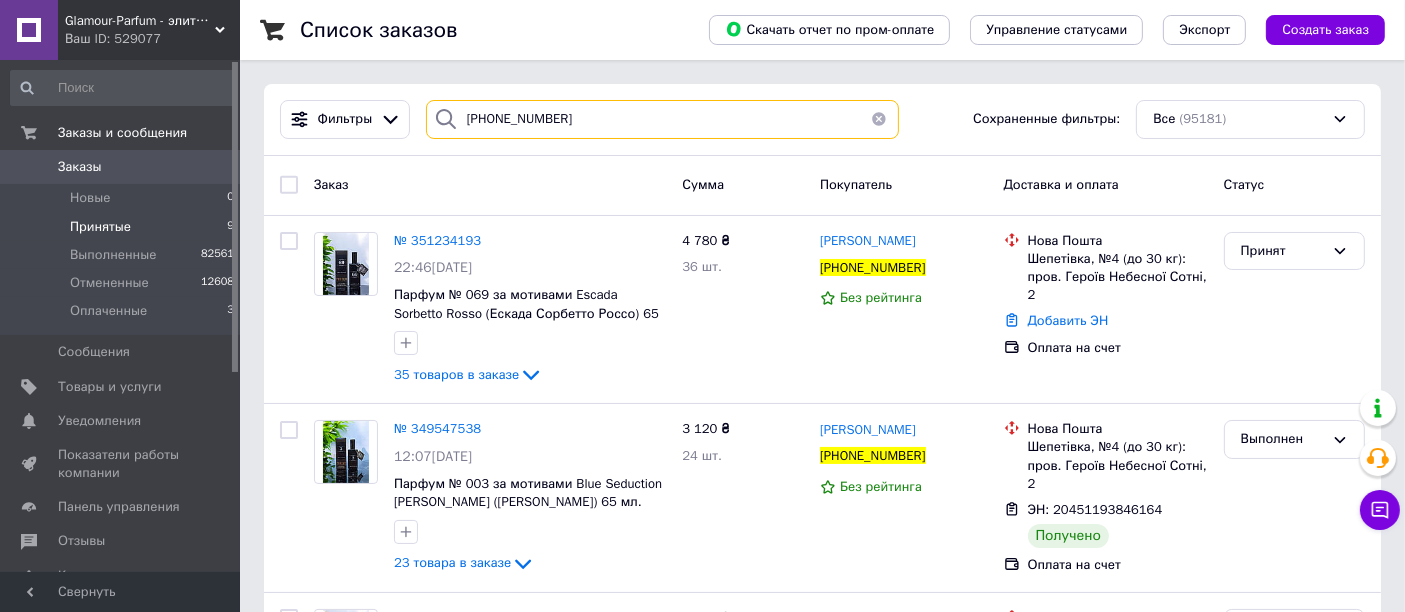 drag, startPoint x: 600, startPoint y: 132, endPoint x: 342, endPoint y: 95, distance: 260.6396 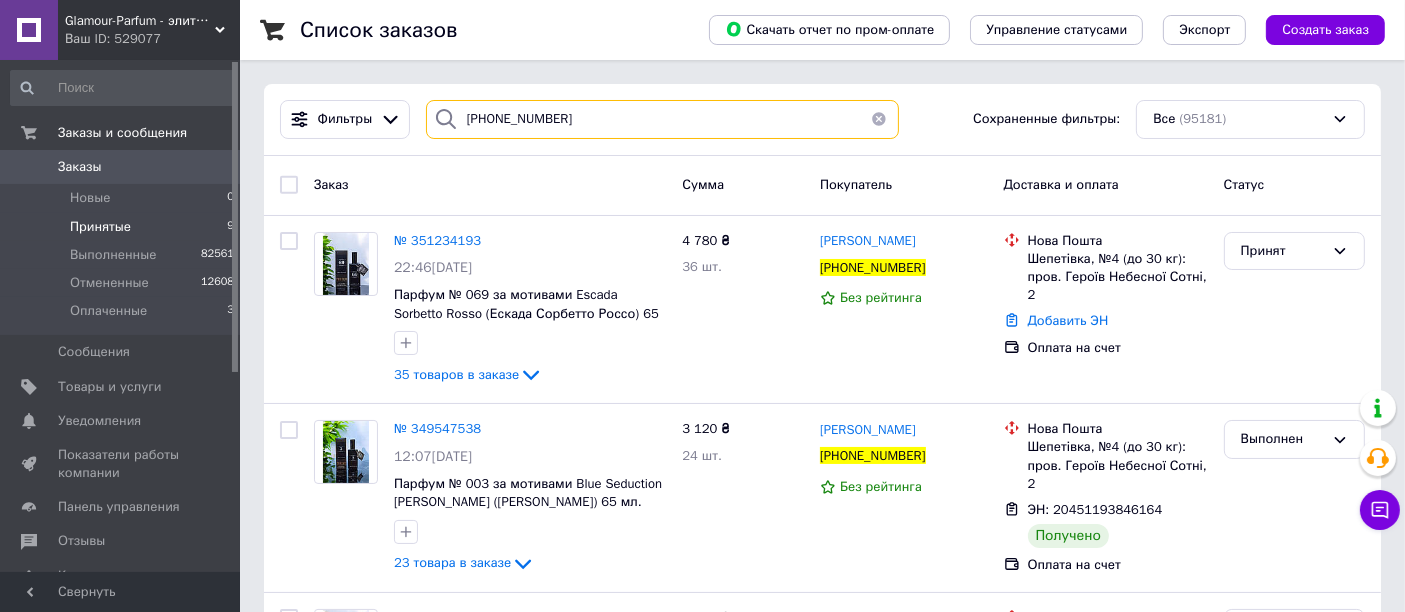 click on "Фильтры [PHONE_NUMBER] Сохраненные фильтры: Все (95181)" at bounding box center [822, 120] 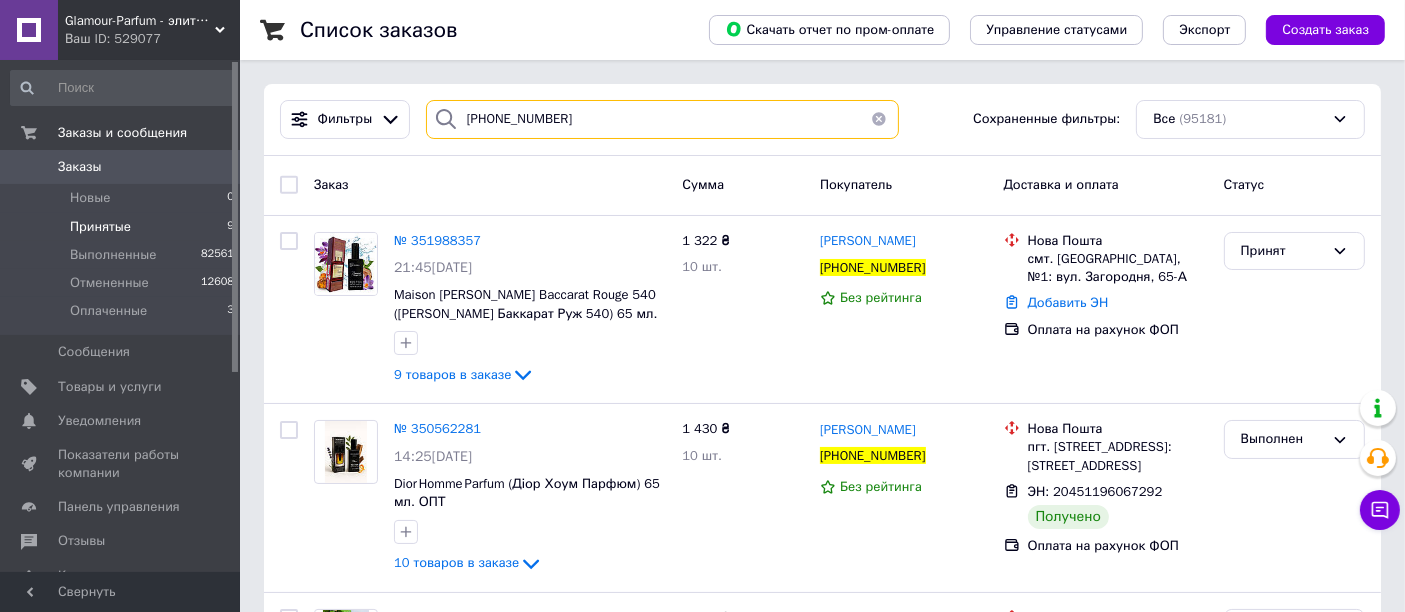 type on "[PHONE_NUMBER]" 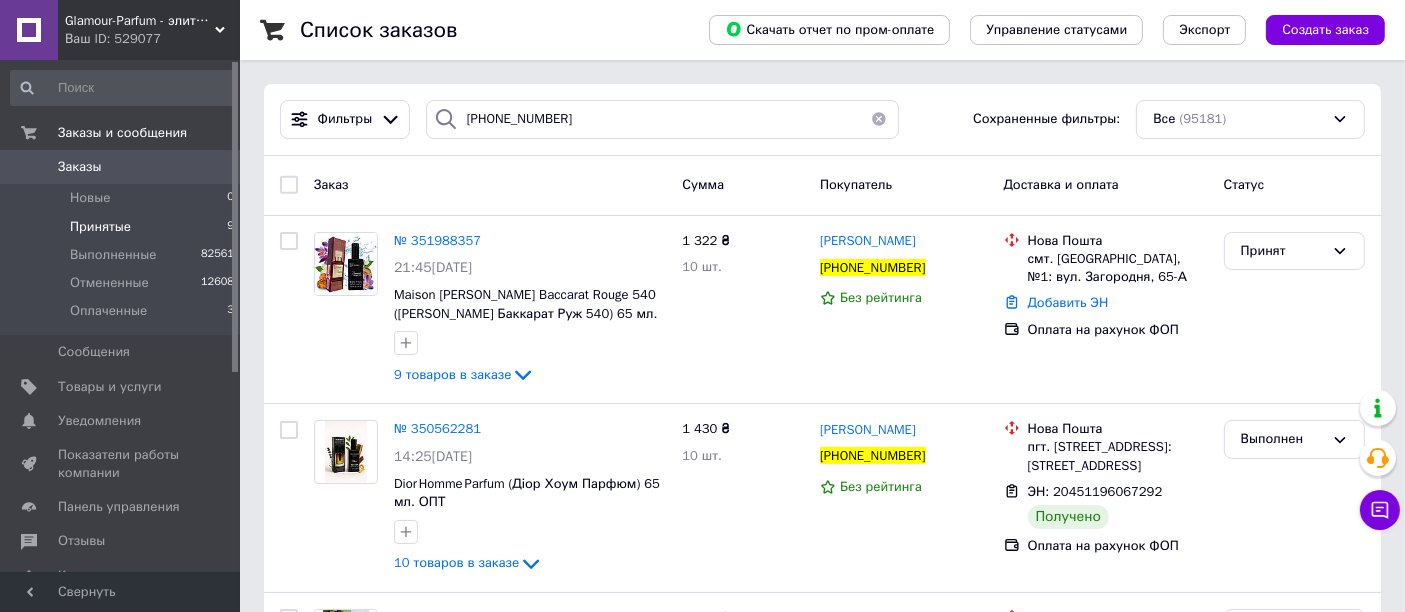 click on "№ 351988357" at bounding box center (437, 240) 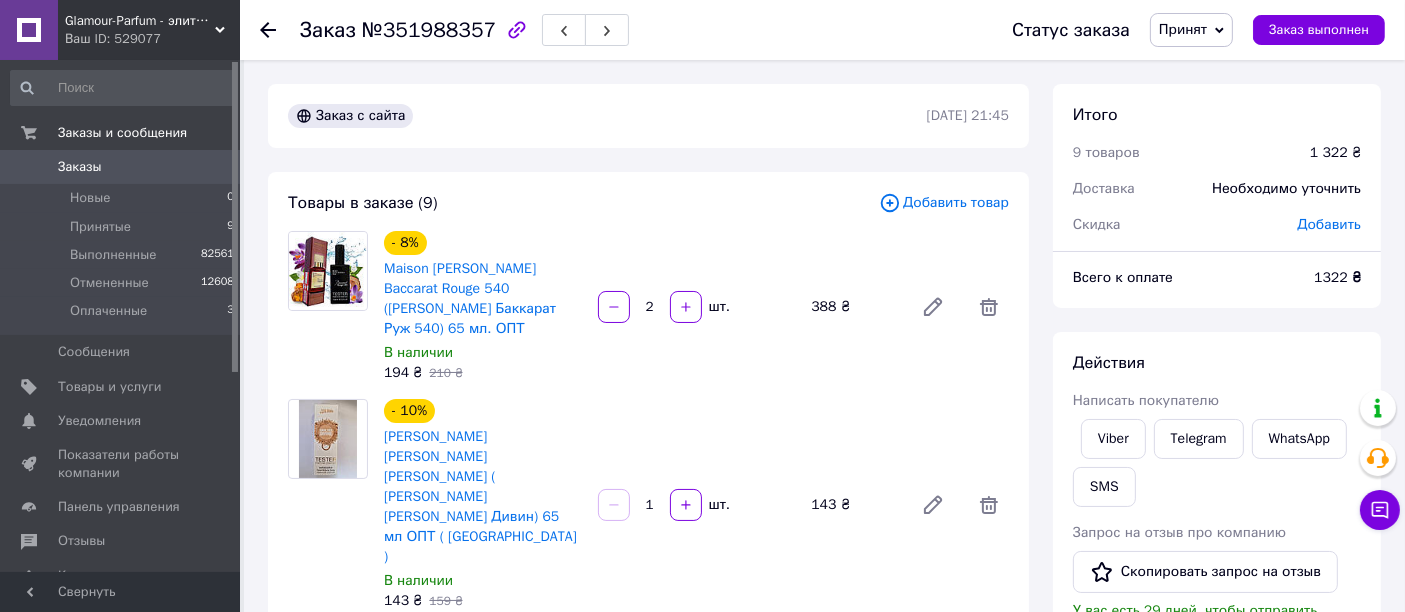 click on "Принят" at bounding box center [1191, 30] 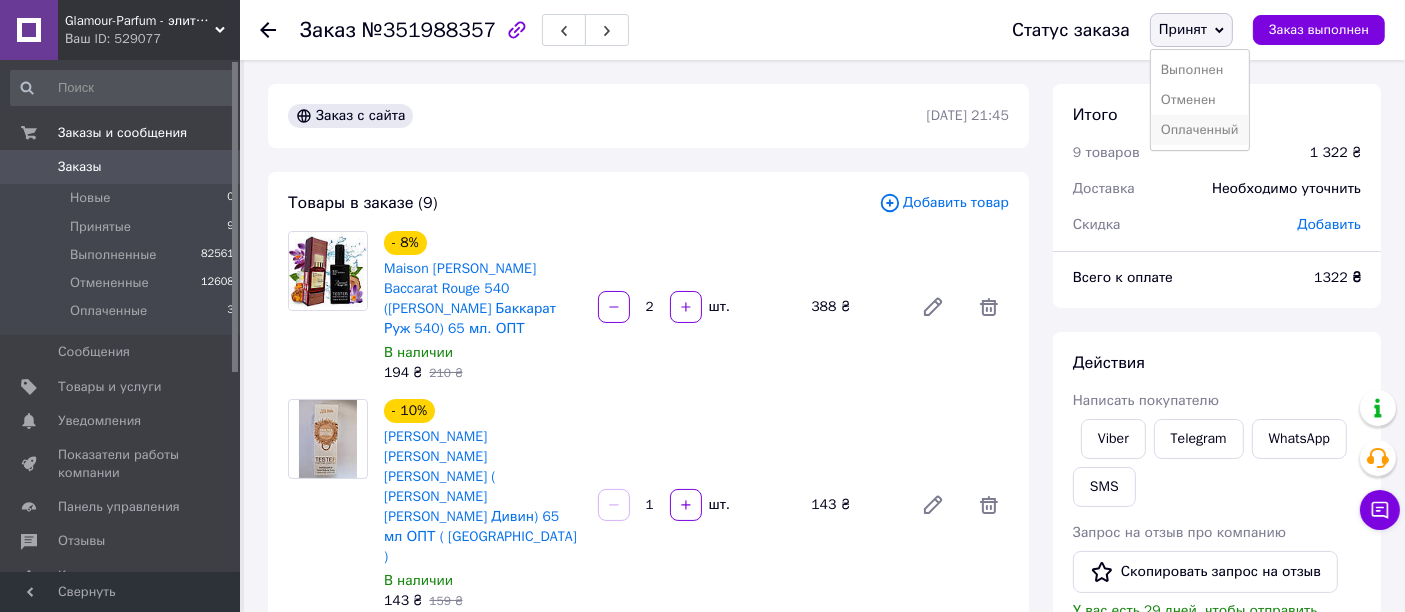 click on "Оплаченный" at bounding box center (1200, 130) 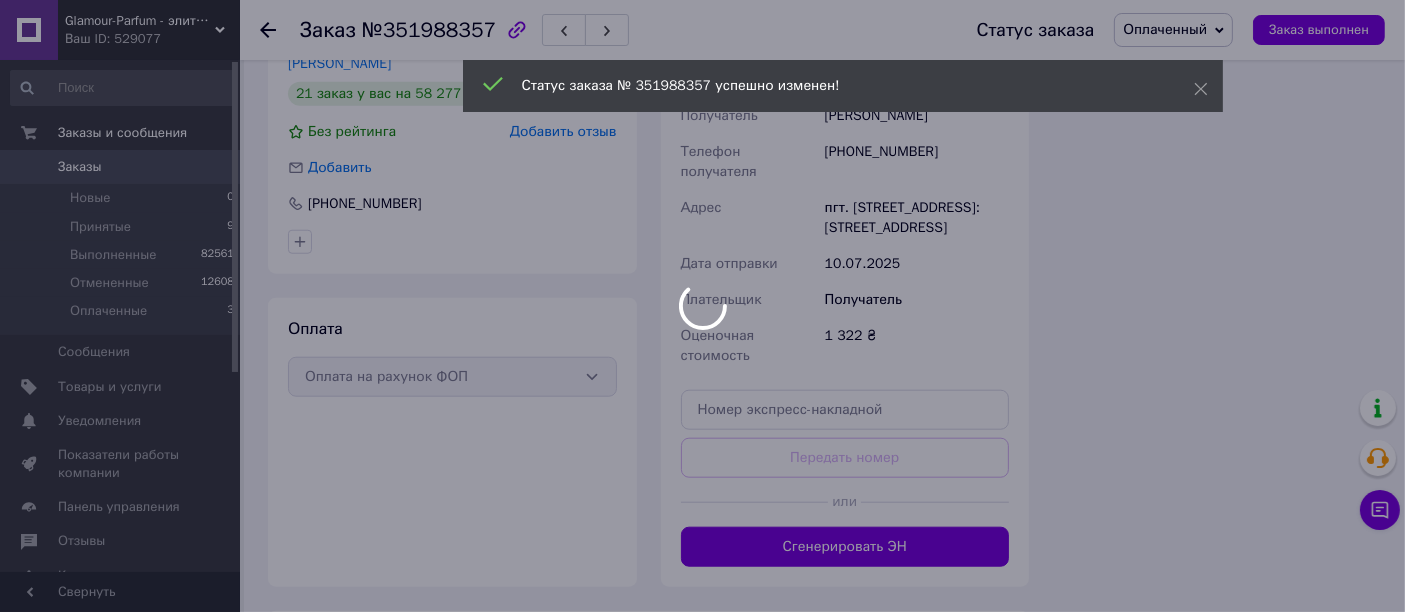scroll, scrollTop: 1920, scrollLeft: 0, axis: vertical 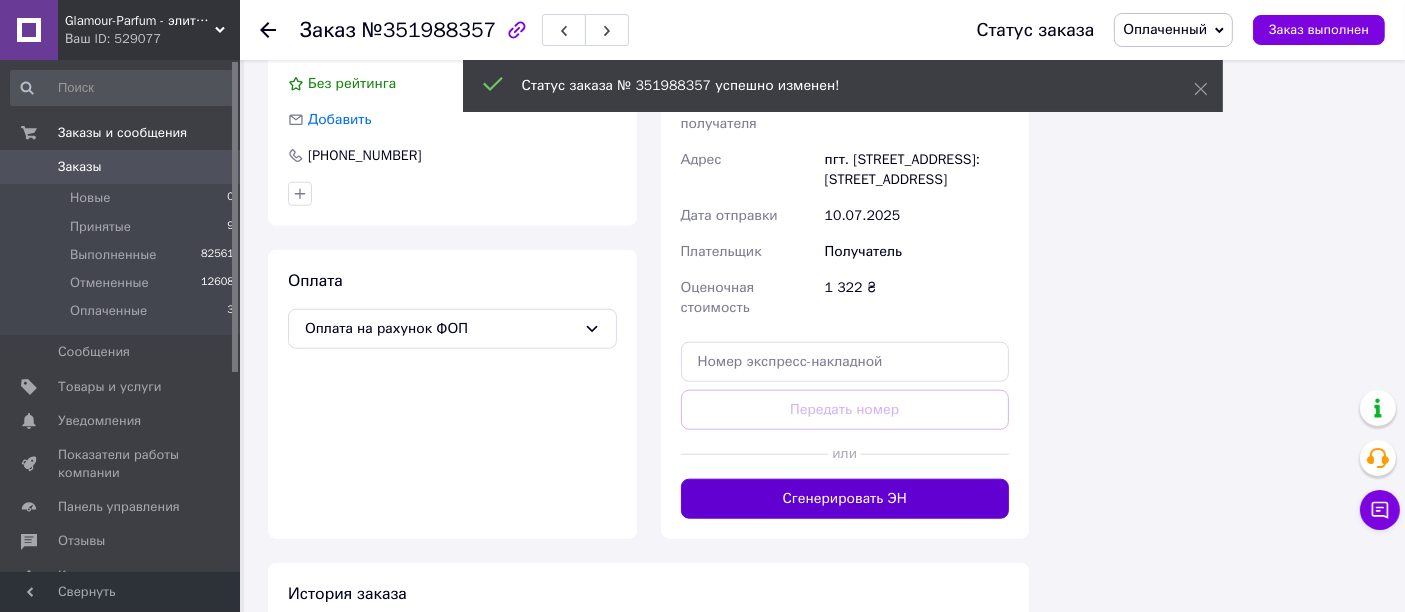 click on "Сгенерировать ЭН" at bounding box center (845, 499) 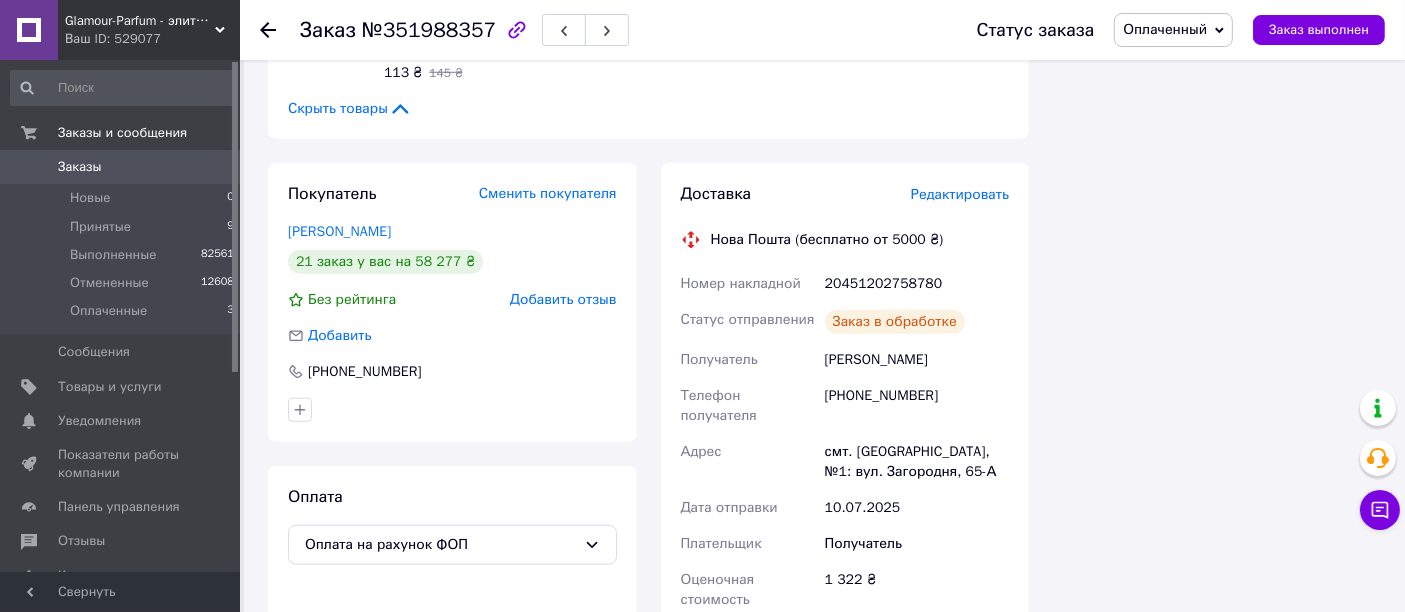 scroll, scrollTop: 1700, scrollLeft: 0, axis: vertical 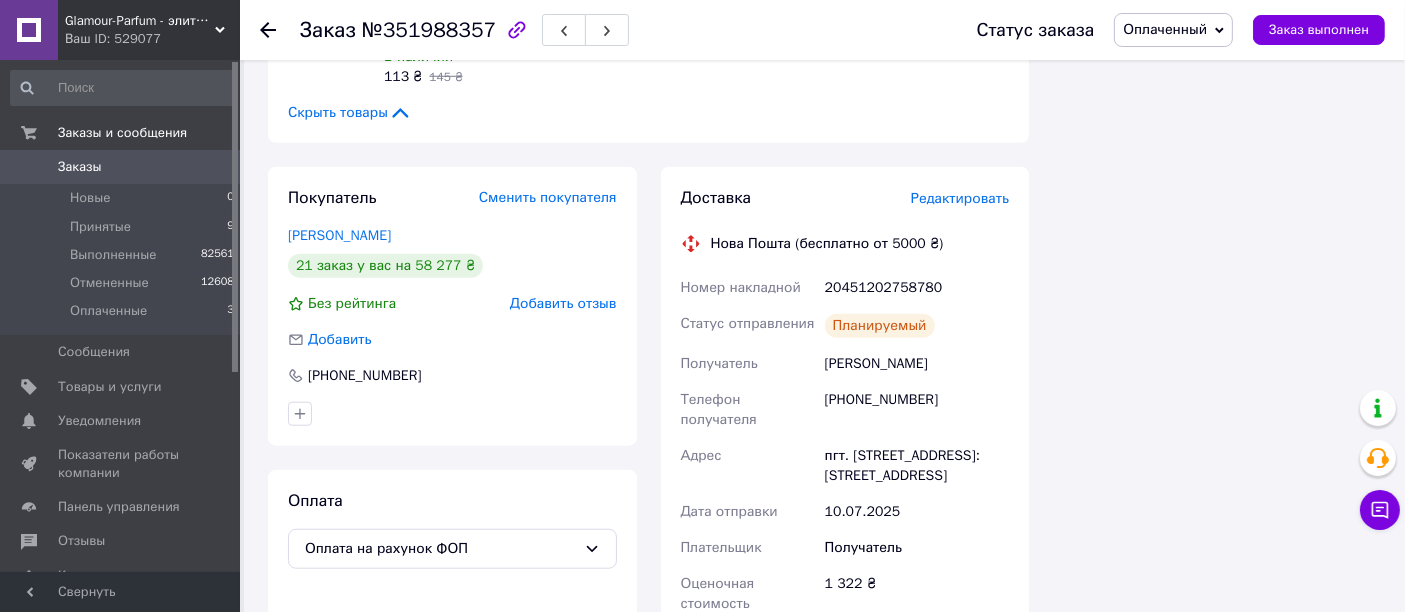 click on "20451202758780" at bounding box center [917, 288] 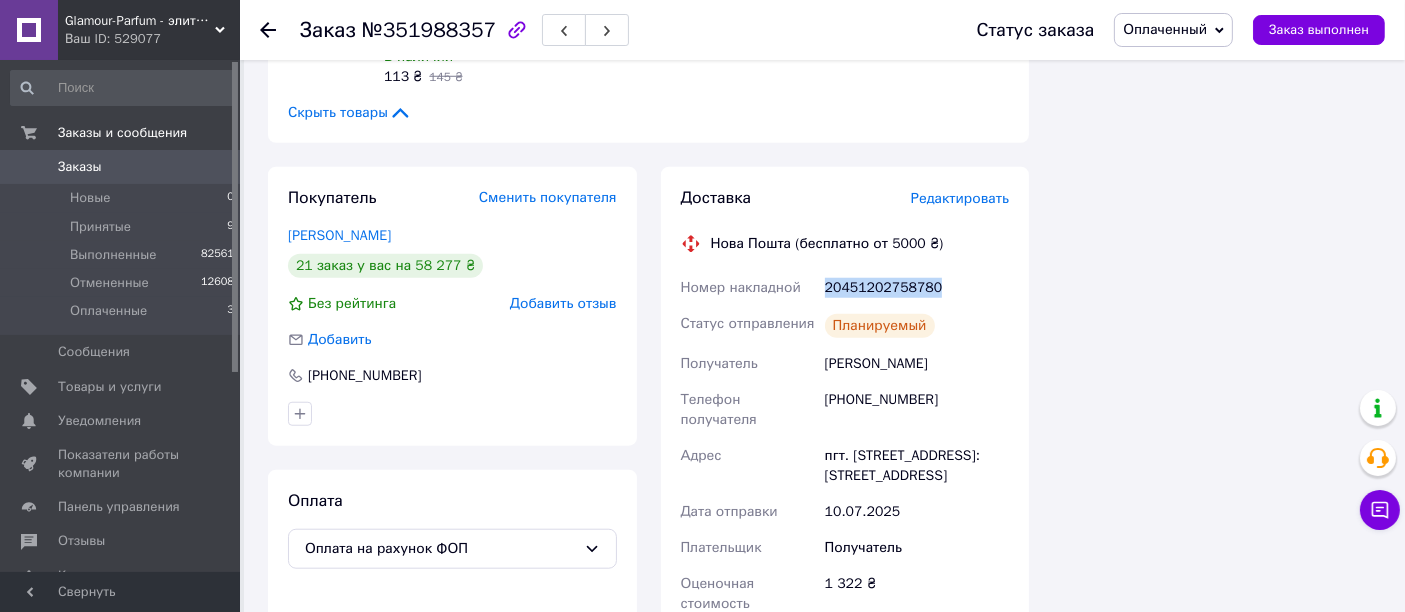 click on "20451202758780" at bounding box center [917, 288] 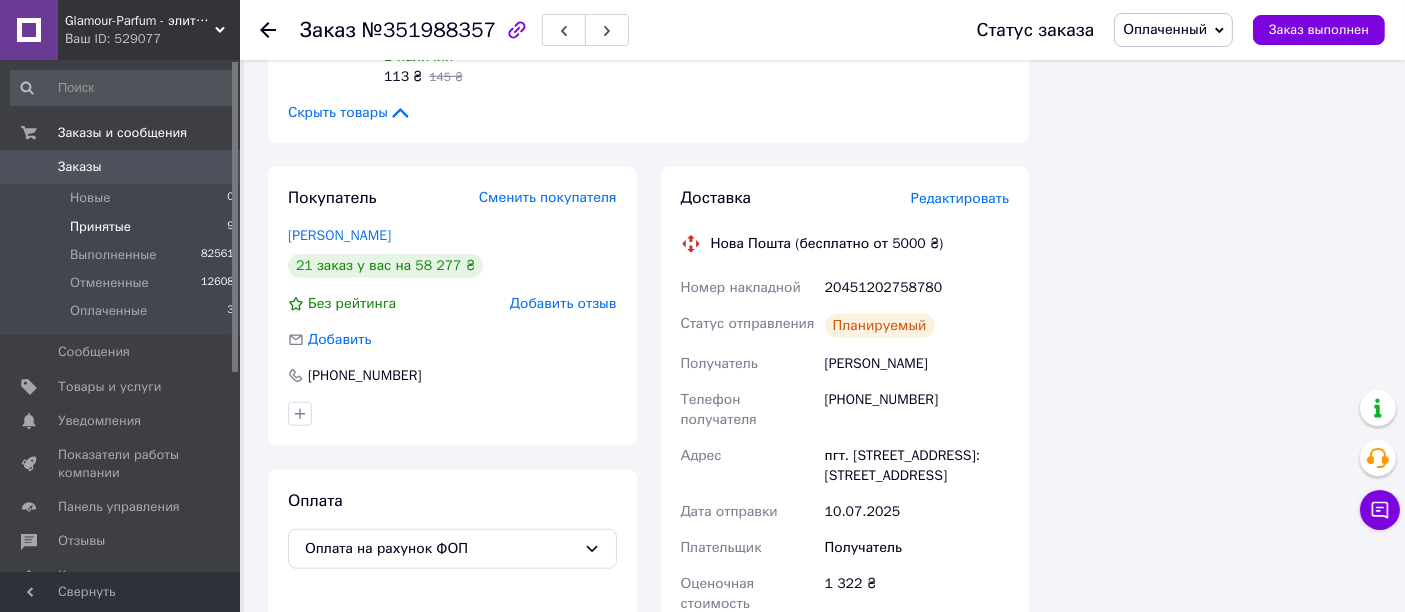 click on "Принятые" at bounding box center (100, 227) 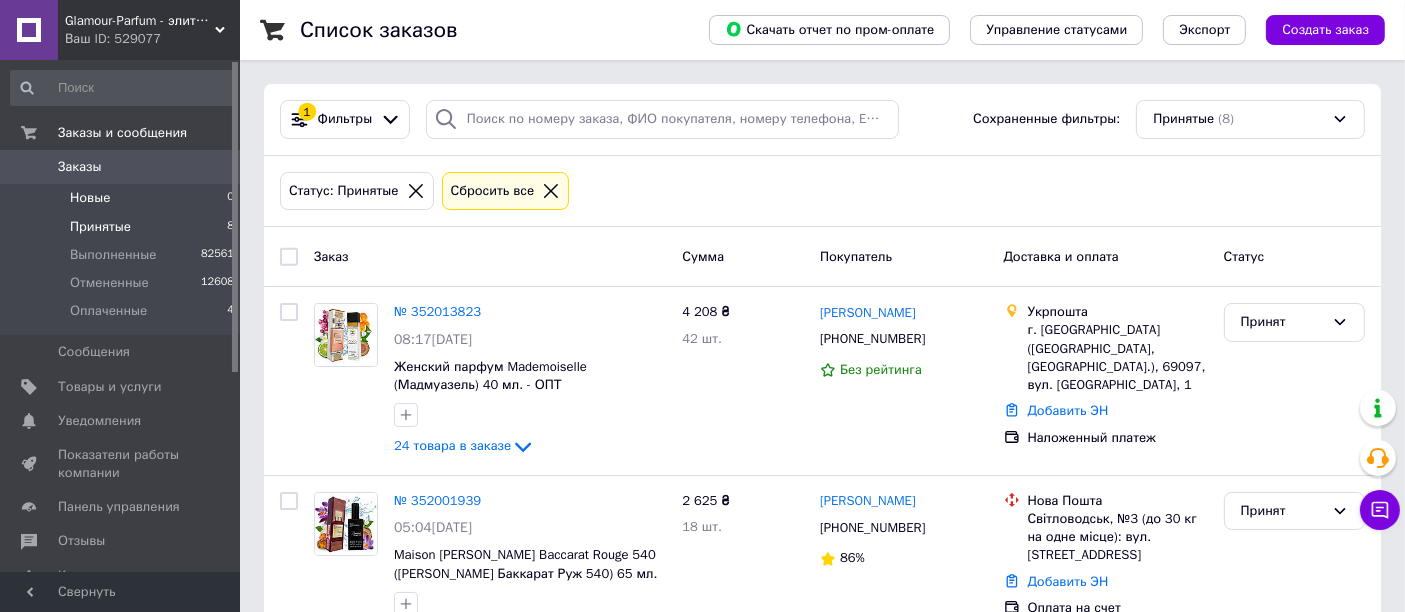 click on "Новые" at bounding box center [90, 198] 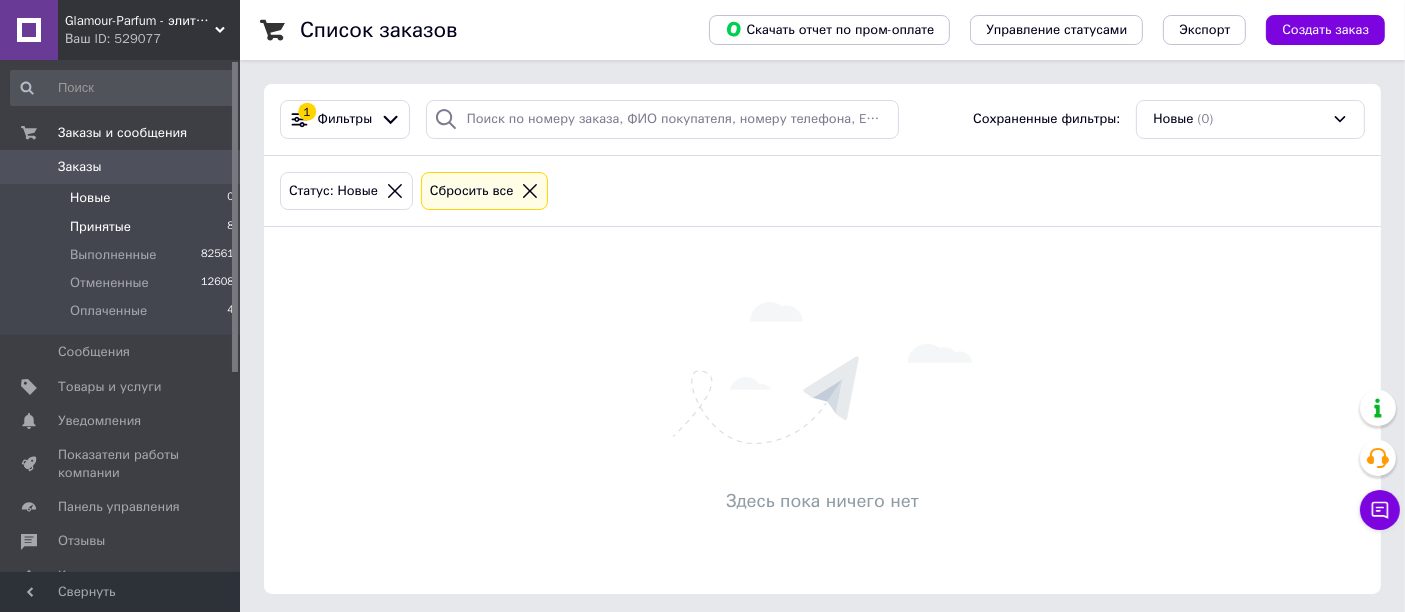 click on "Принятые" at bounding box center (100, 227) 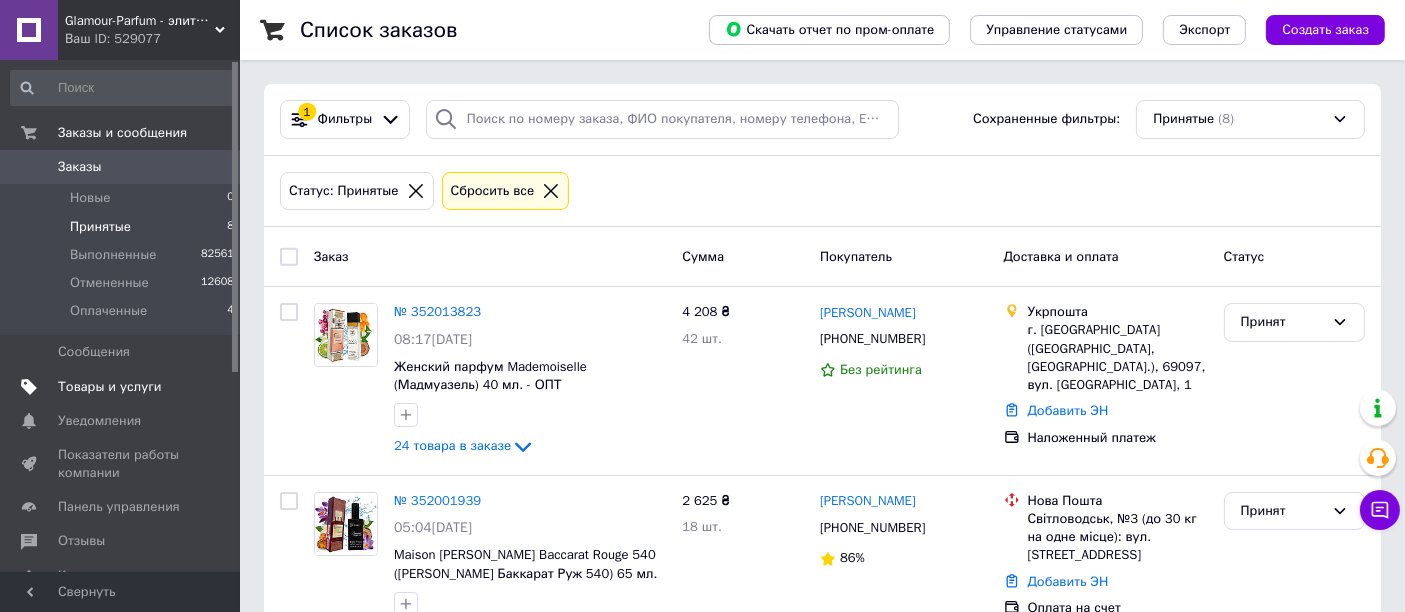 click on "Товары и услуги" at bounding box center (110, 387) 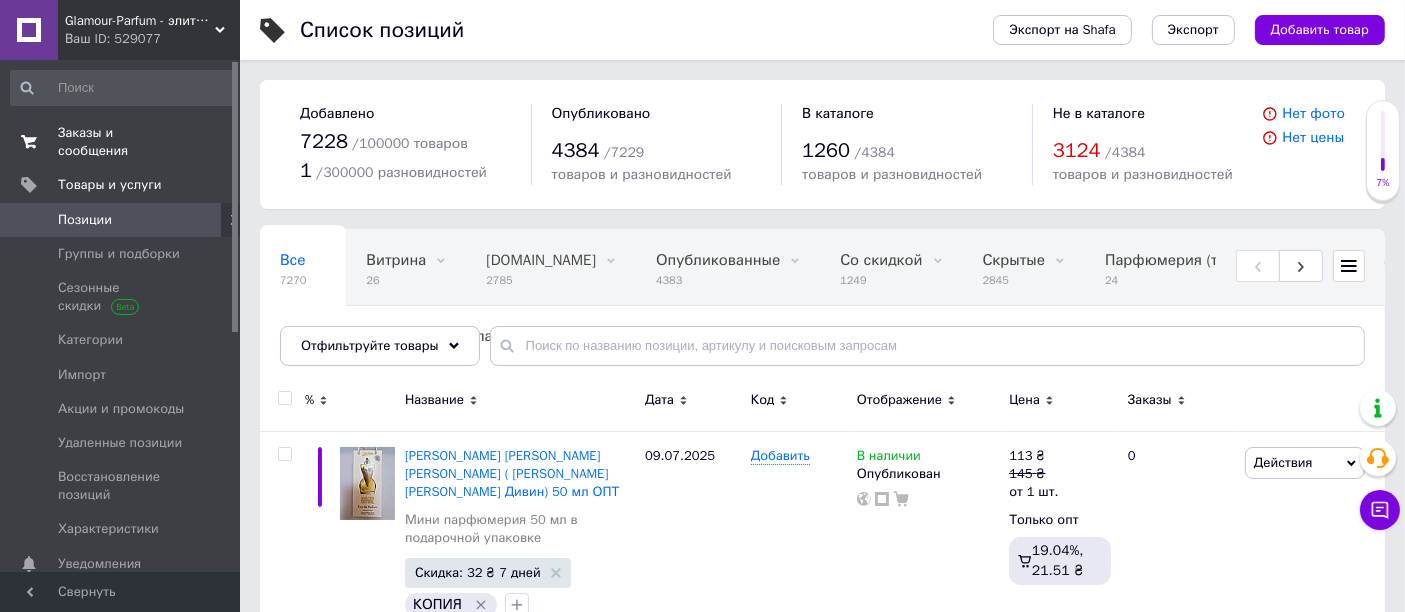 click on "Заказы и сообщения" at bounding box center [121, 142] 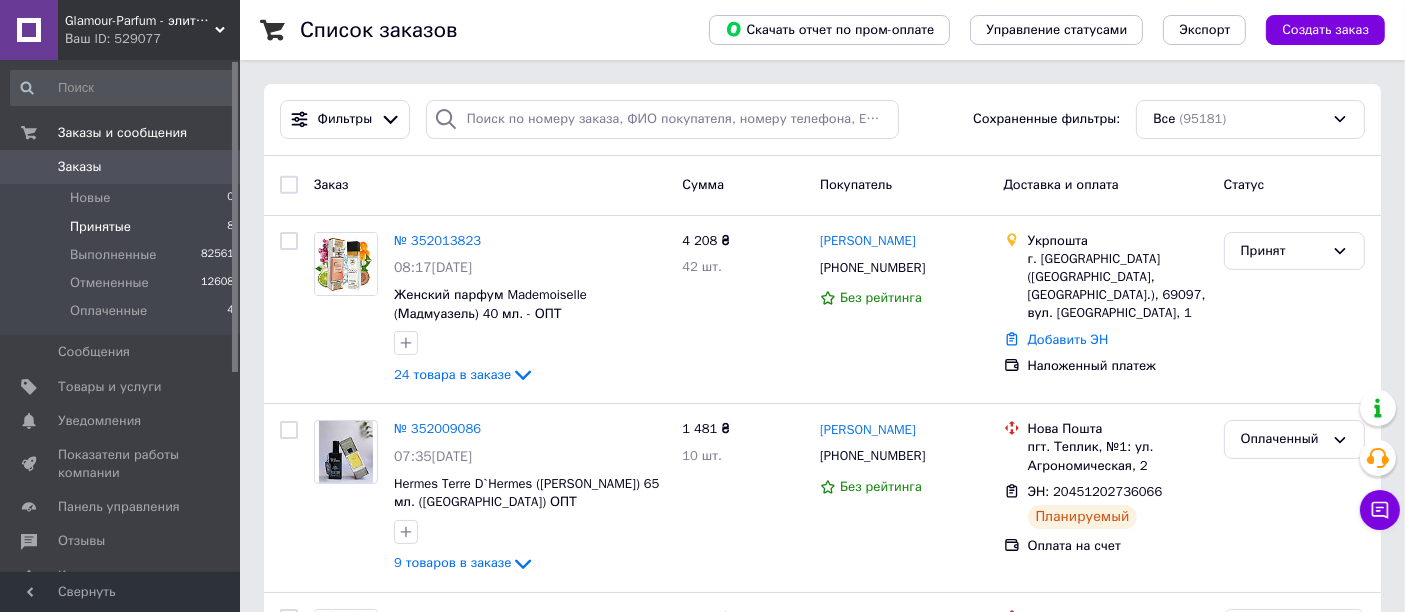 click on "Принятые" at bounding box center (100, 227) 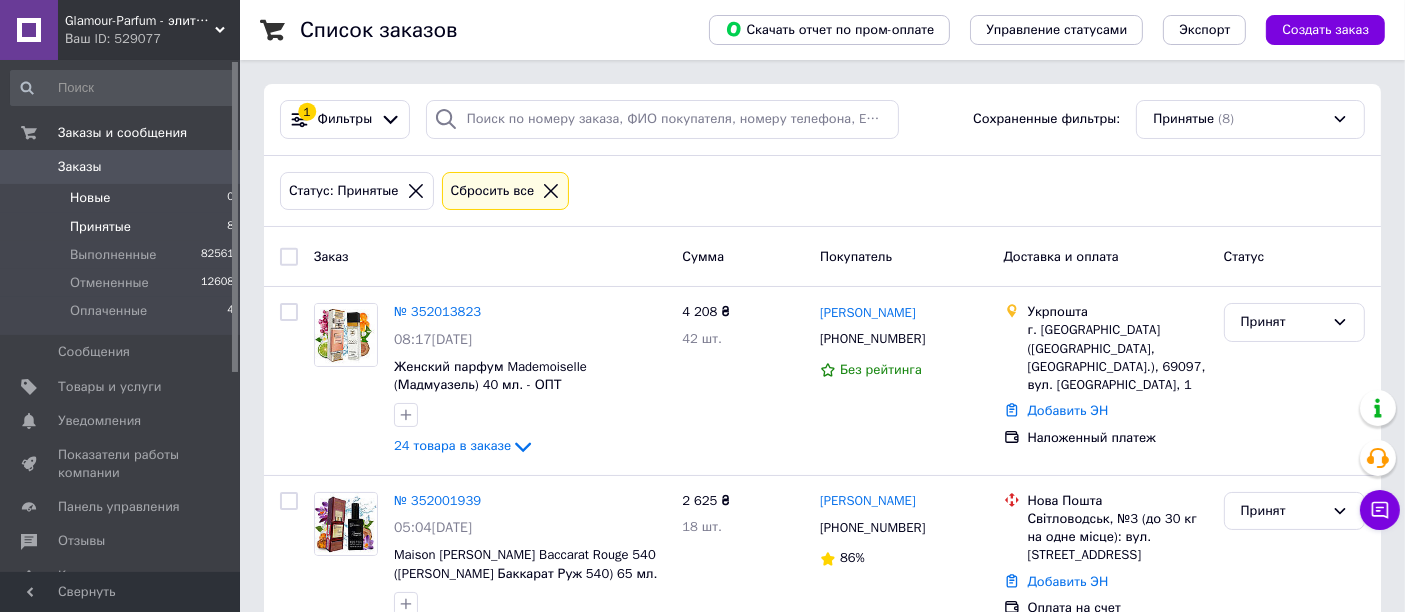 click on "Новые 0" at bounding box center [123, 198] 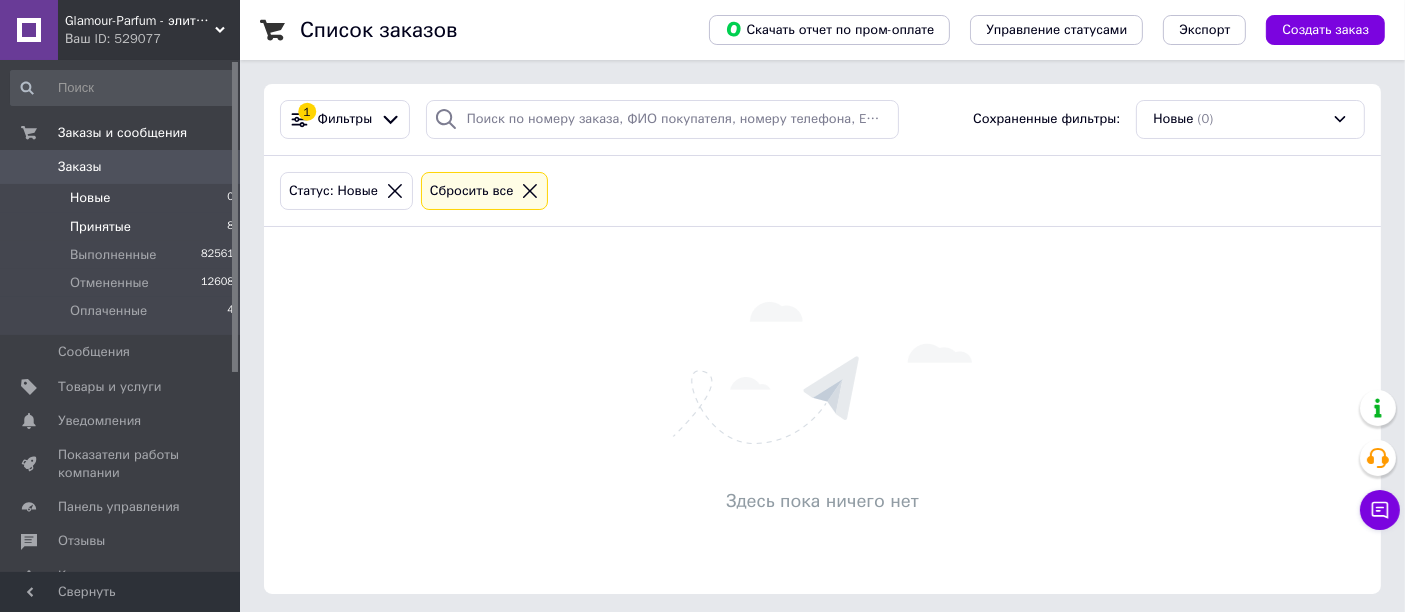 click on "Принятые 8" at bounding box center [123, 227] 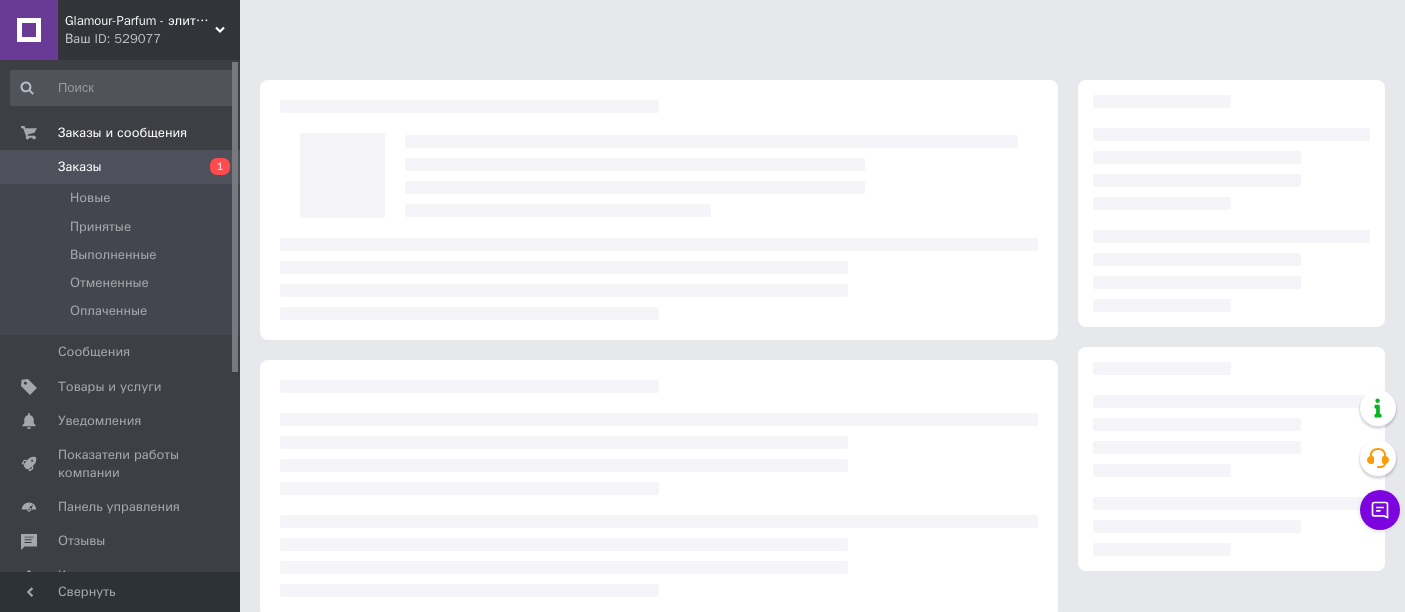 scroll, scrollTop: 0, scrollLeft: 0, axis: both 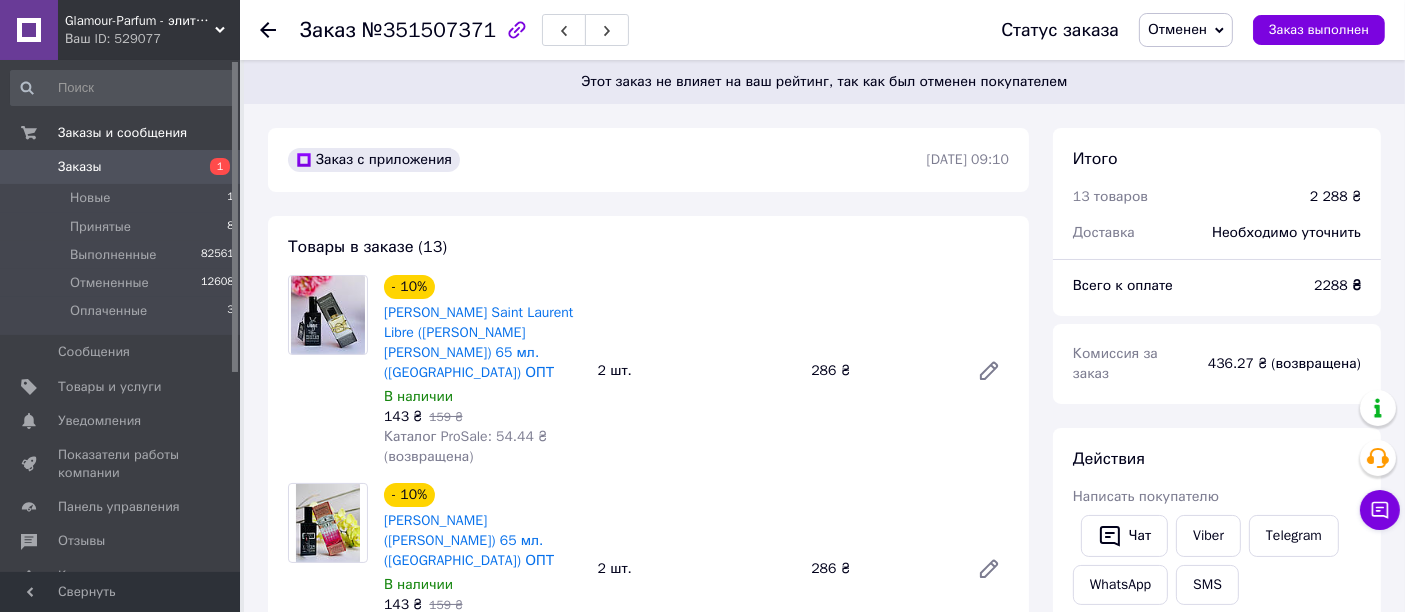 click 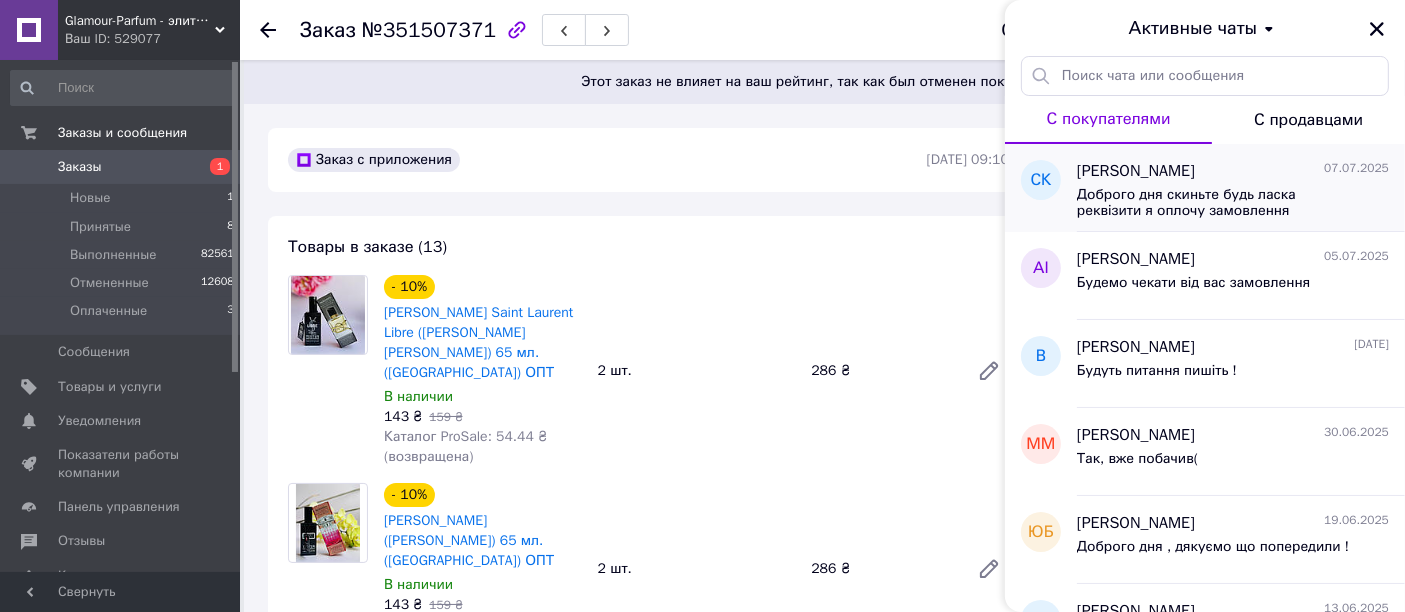 click on "[PERSON_NAME]" at bounding box center (1136, 171) 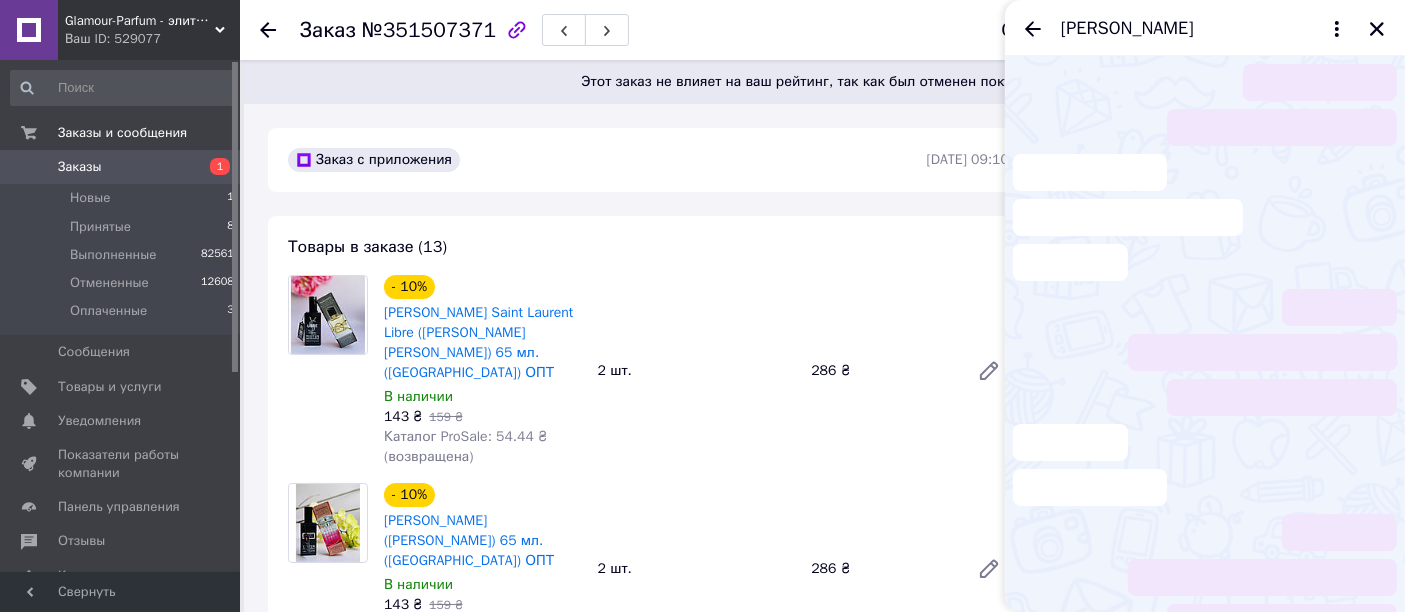 scroll, scrollTop: 75, scrollLeft: 0, axis: vertical 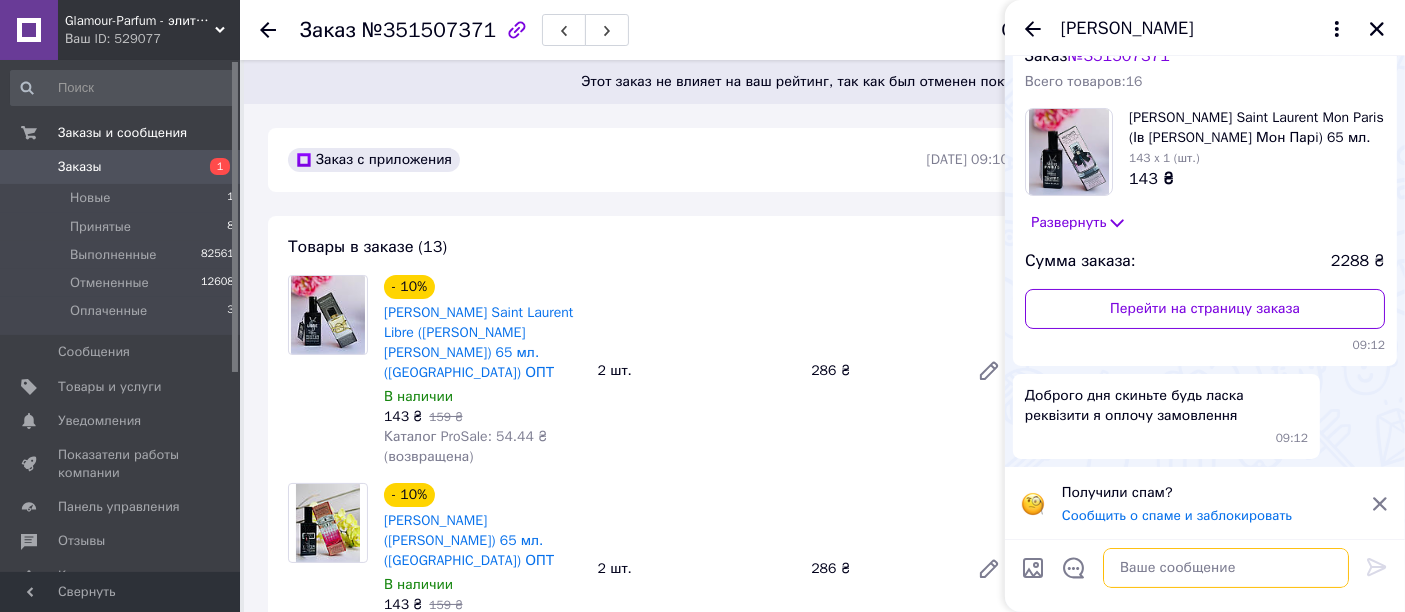 click at bounding box center (1226, 568) 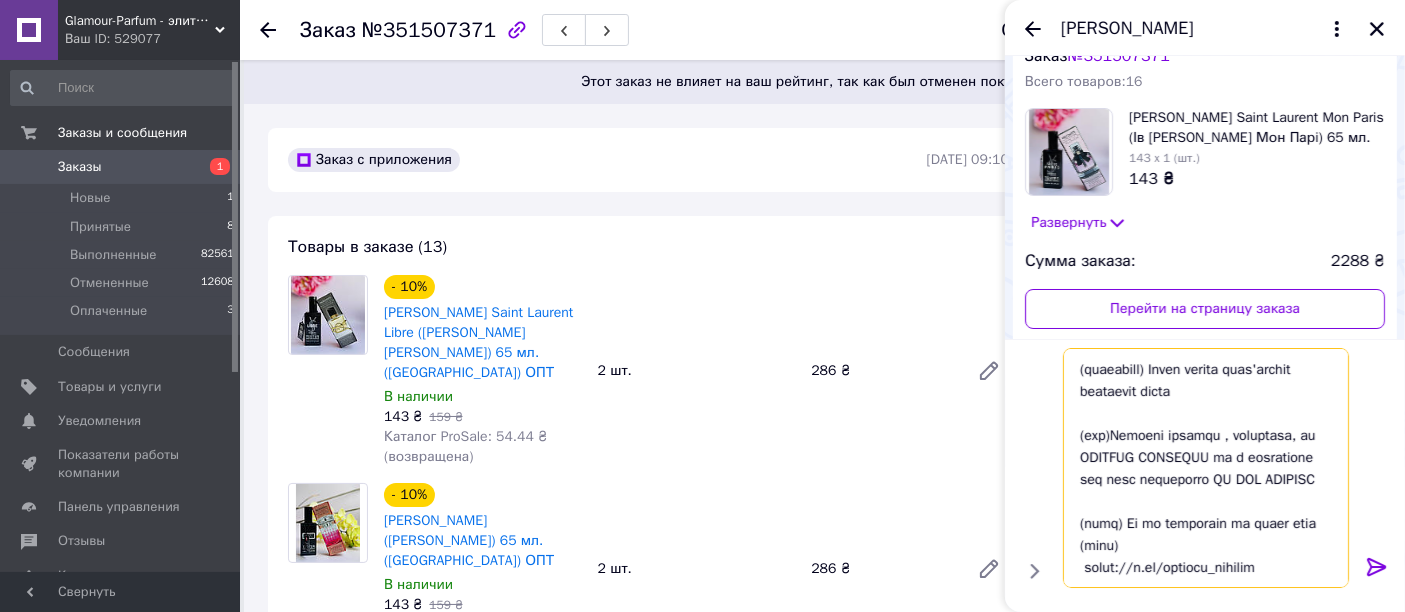 scroll, scrollTop: 441, scrollLeft: 0, axis: vertical 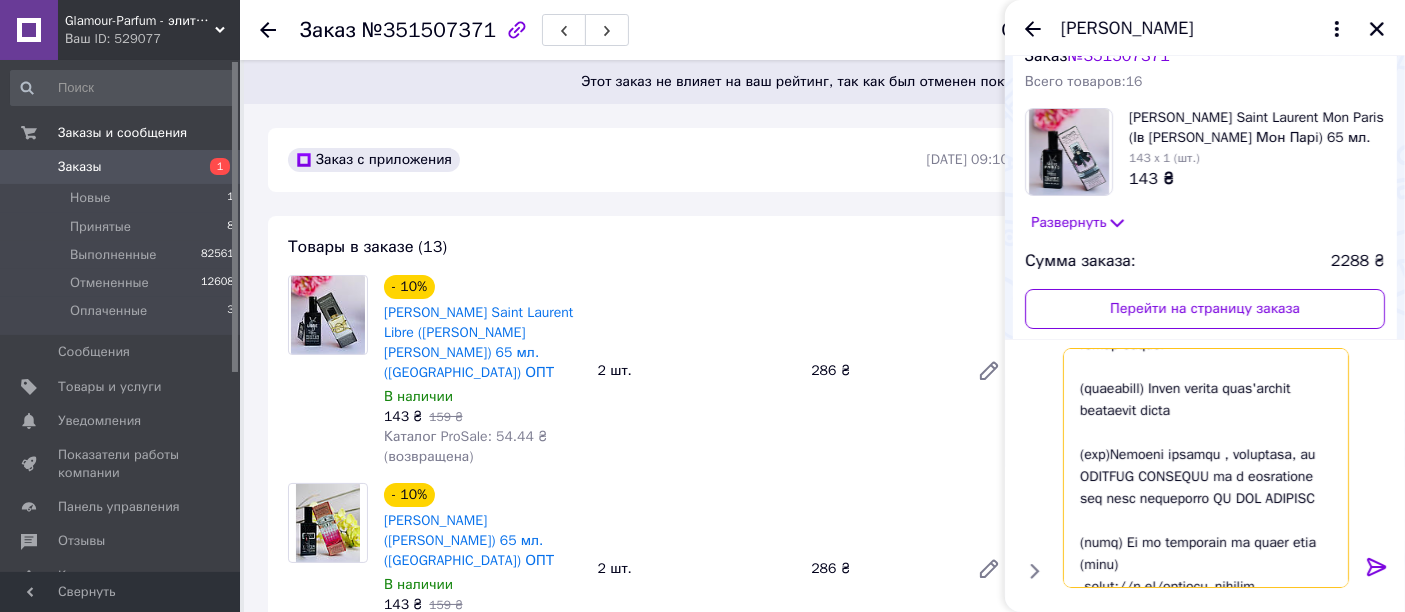 drag, startPoint x: 1345, startPoint y: 497, endPoint x: 1344, endPoint y: 471, distance: 26.019224 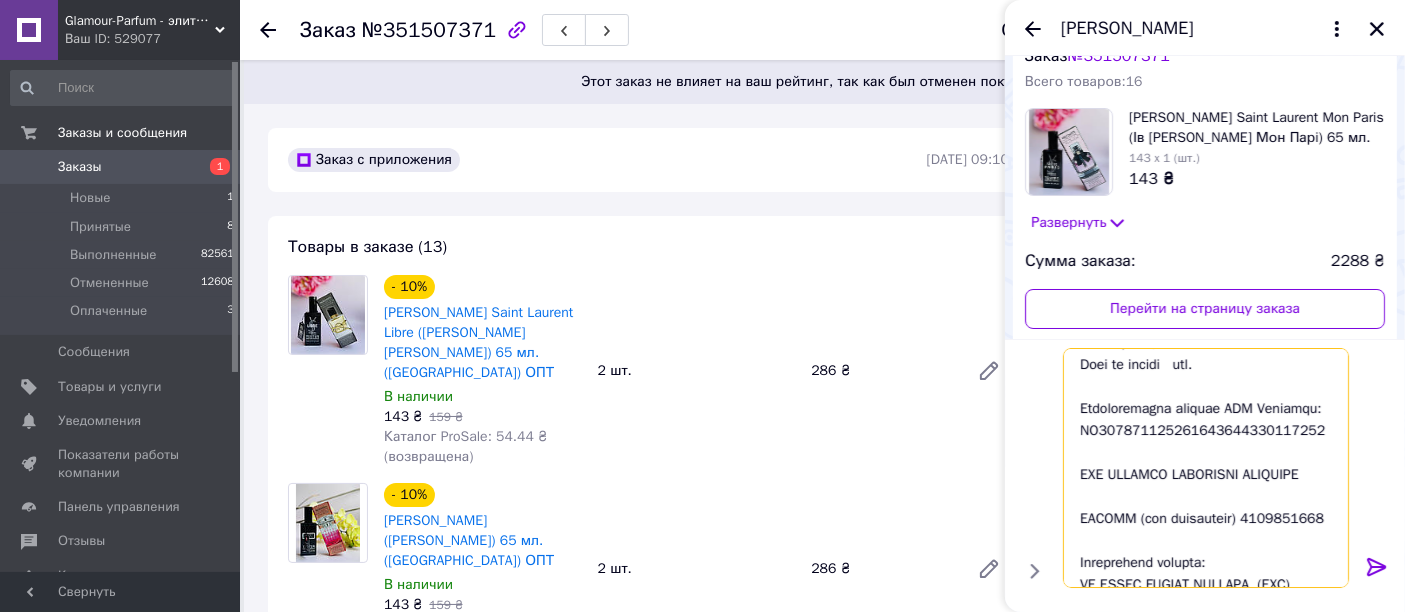 scroll, scrollTop: 0, scrollLeft: 0, axis: both 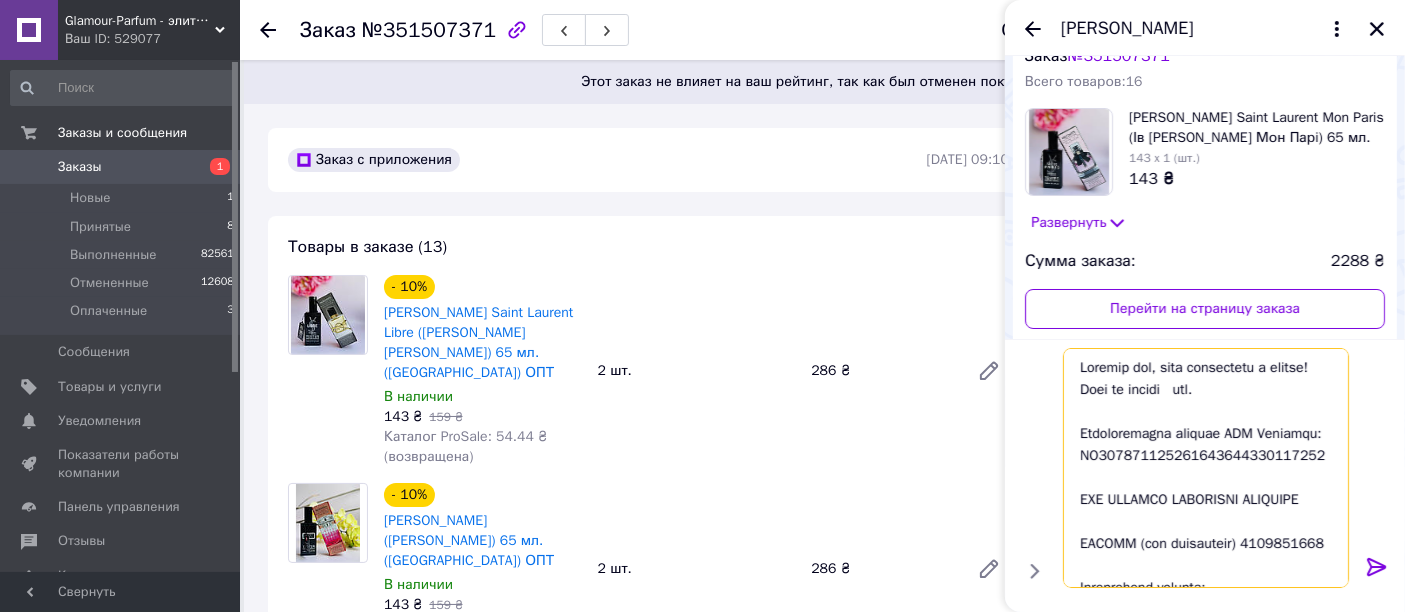 click at bounding box center (1206, 468) 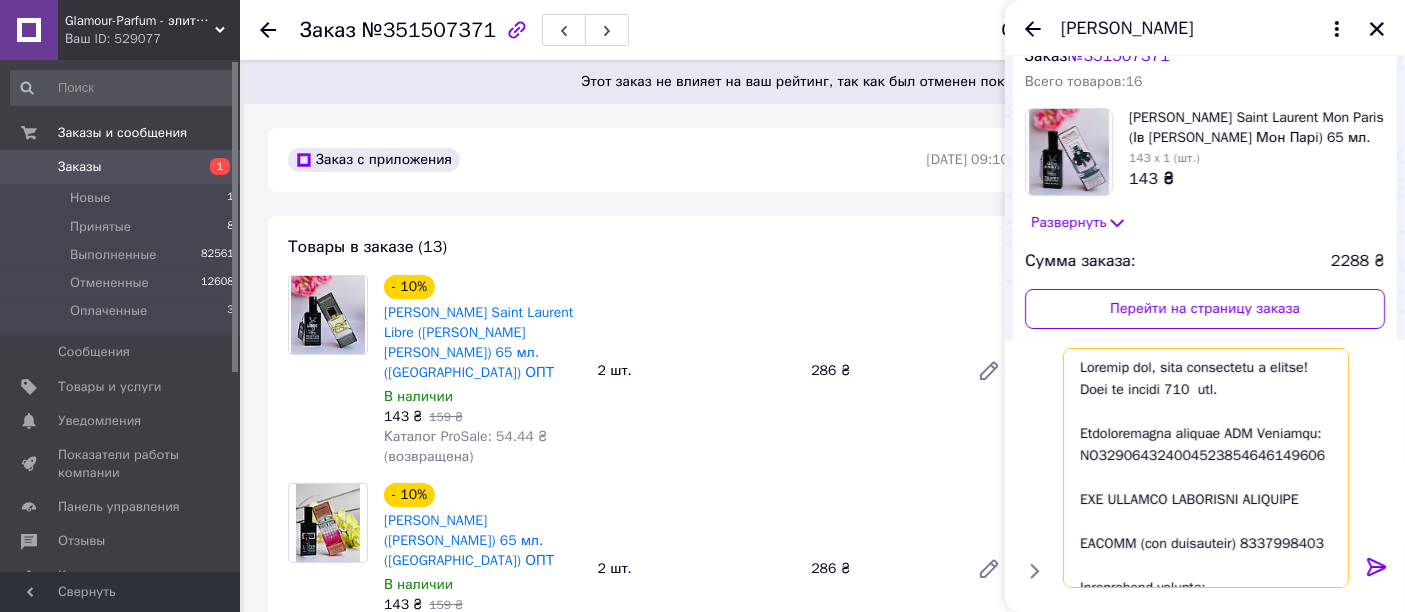 type on "Доброго дня, ваше замовлення в роботі! Сума до сплати 2288  грн.
Розрахунковий рахунок ФОП Monobank:
UA113220010000026004330054868
ФОП ЛЕСЬКIВ КОСТЯНТИН ПАВЛОВИЧ
ЄДРПОУ (код отримувача) 2773404030
Призначення платежу:
ЗА ТОВАР ЗГІДНО РАХУНКУ  (ПІП)
(checkmark) Звертаємо вашу увагу на те, що після оплати вашого замовлення корегування НЕМОЖЛИВЕ !!!! (checkmark)
(checkmark) Відправки замовлень 1- 2 дні після оплати
(checkmark) Після оплати обов'язково надішліть скрін
(car)Шановні клієнти , нагадуємо, що АДРЕСНА ДОСТАВКА не в залежності від суми замовлення ЗА ВАШ РАХУНОК
(fire) Що до наявності та новин сюди (eyes)
https://t.me/glamour_kharkiv..." 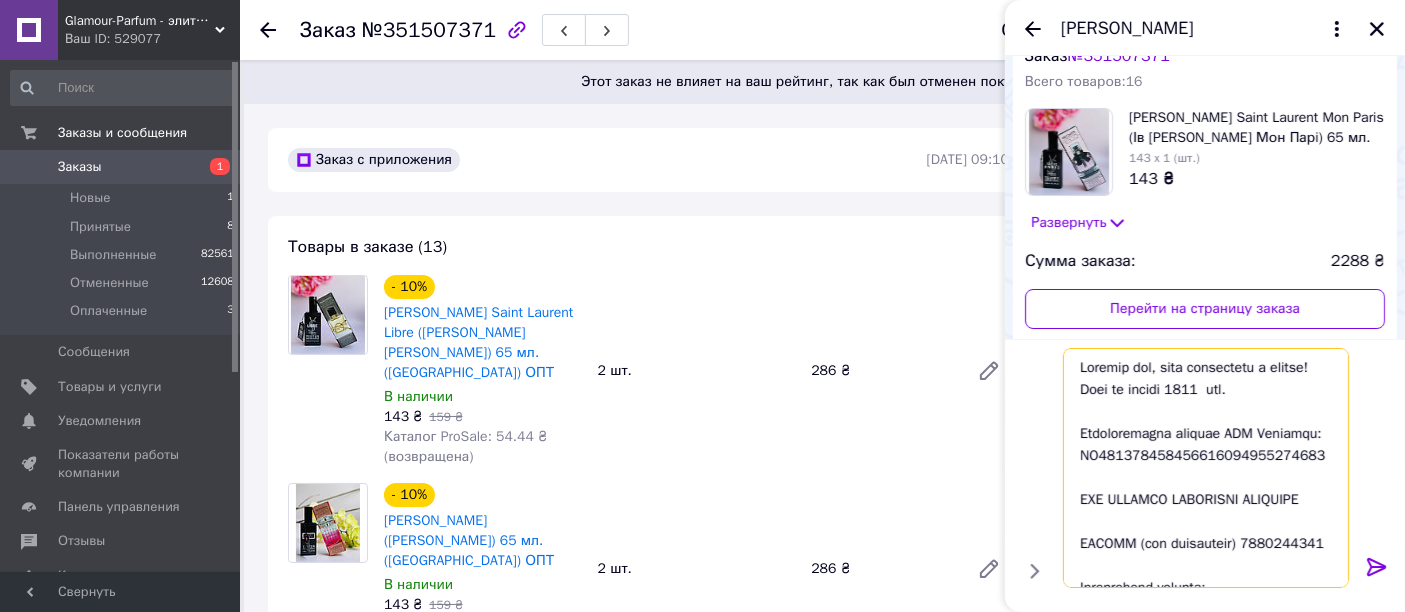 type 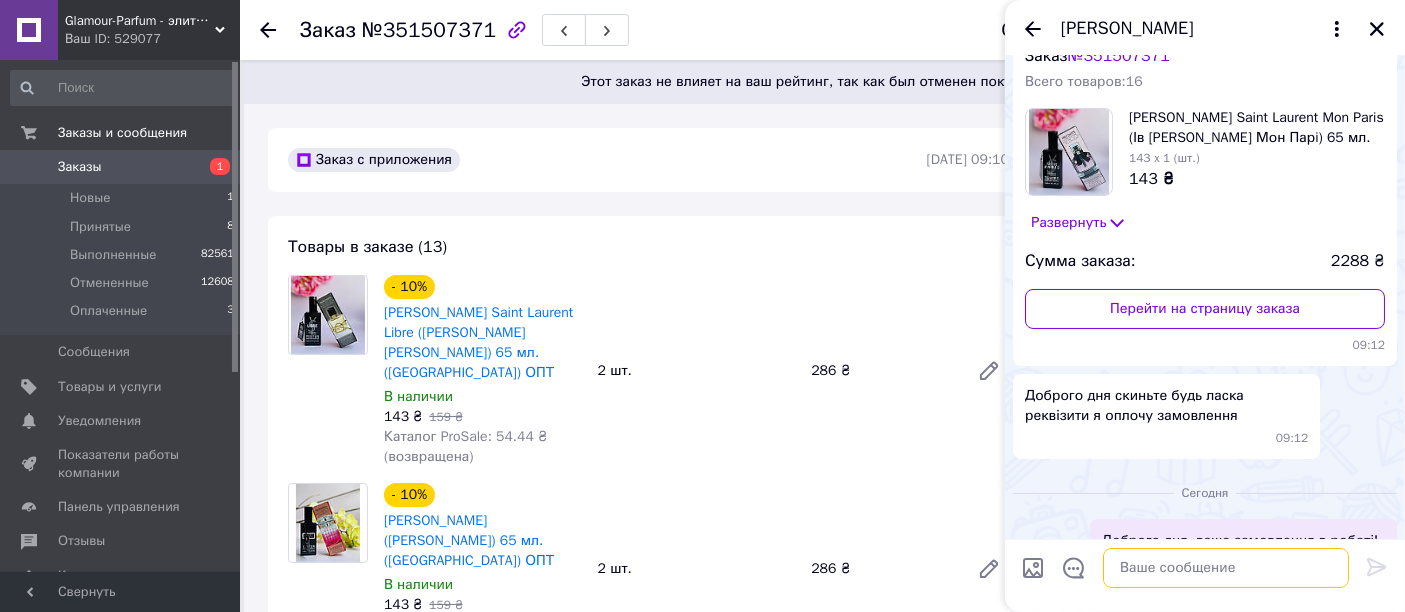 scroll, scrollTop: 424, scrollLeft: 0, axis: vertical 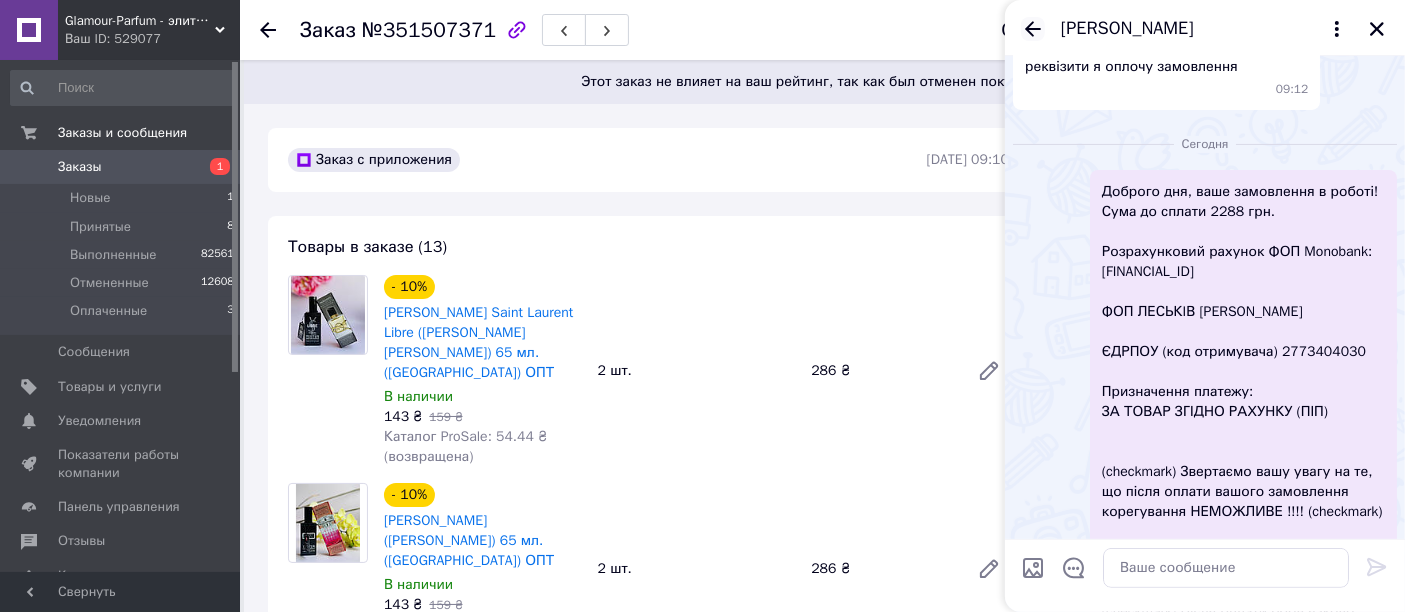 click 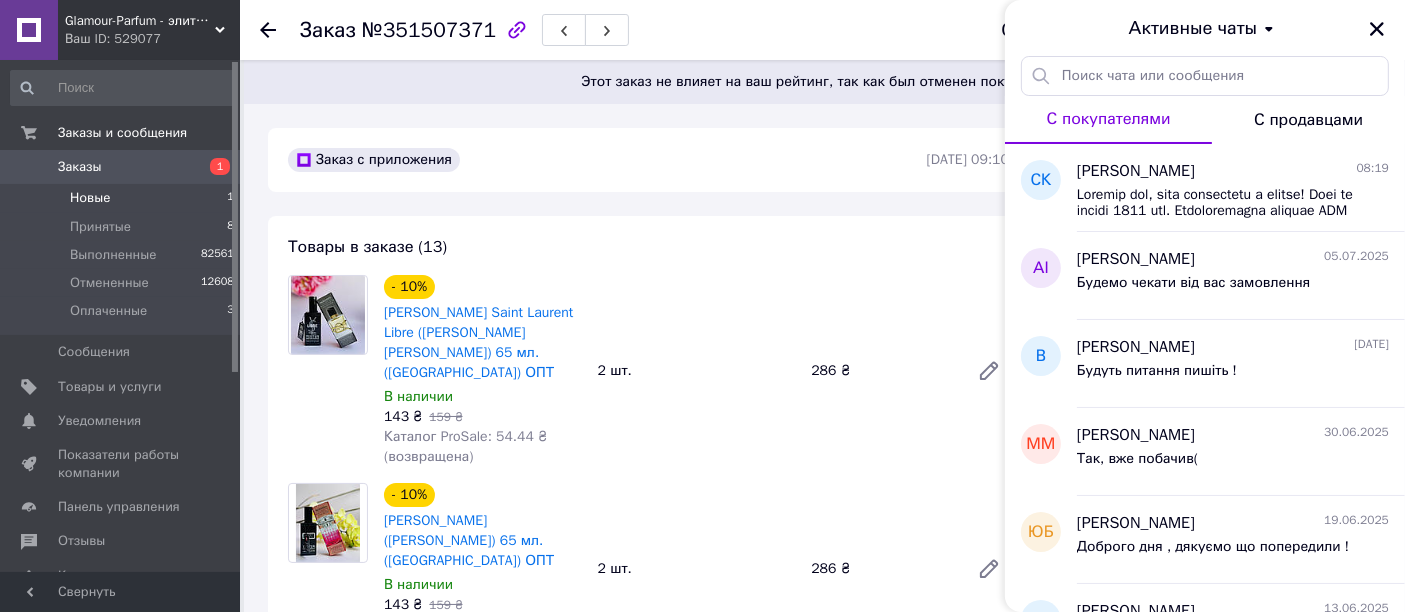 click on "Новые 1" at bounding box center (123, 198) 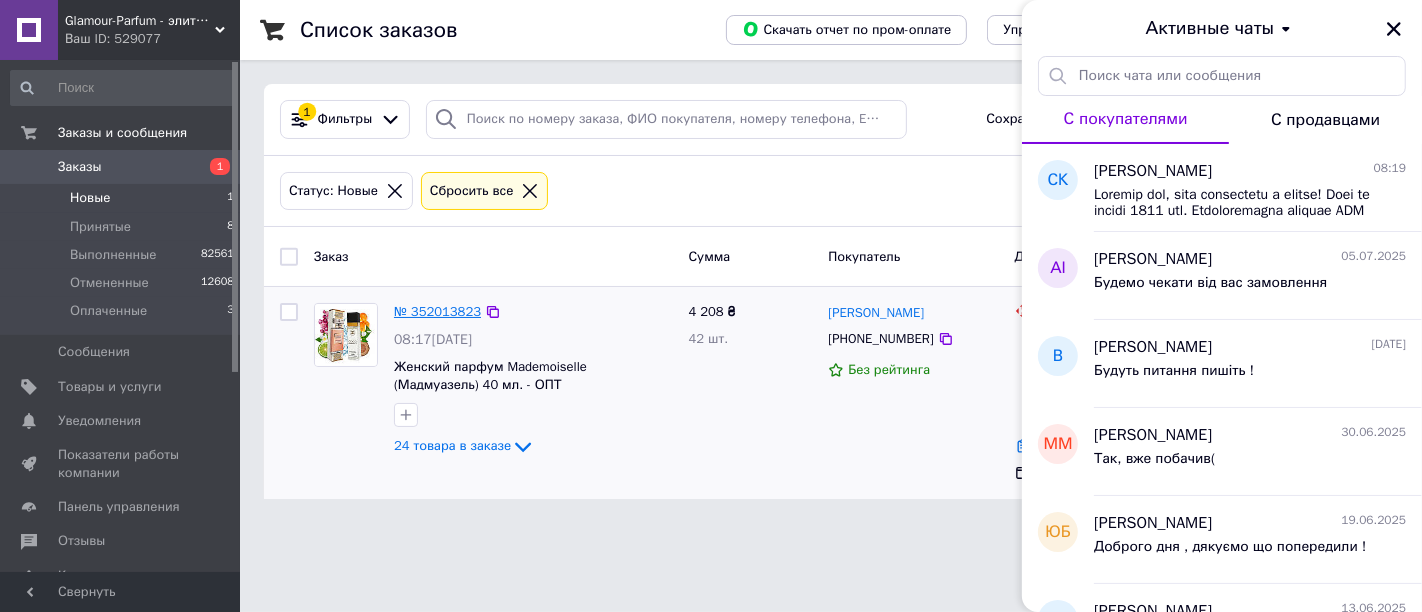 click on "№ 352013823" at bounding box center [437, 311] 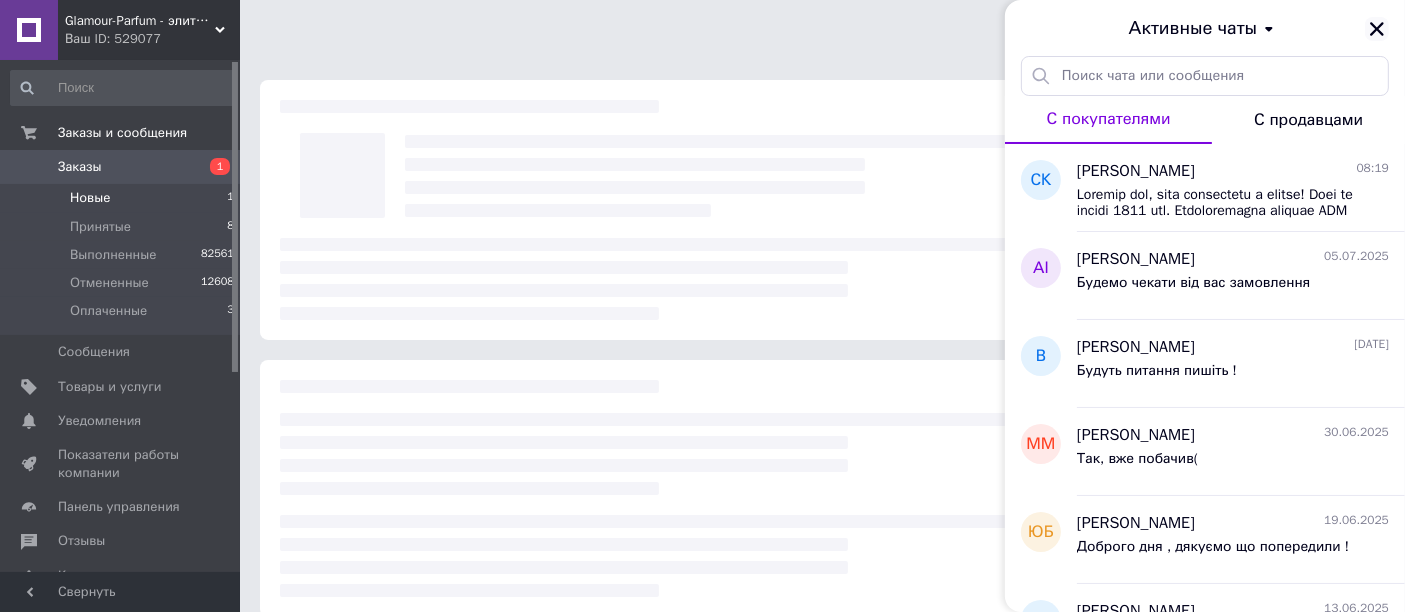 click 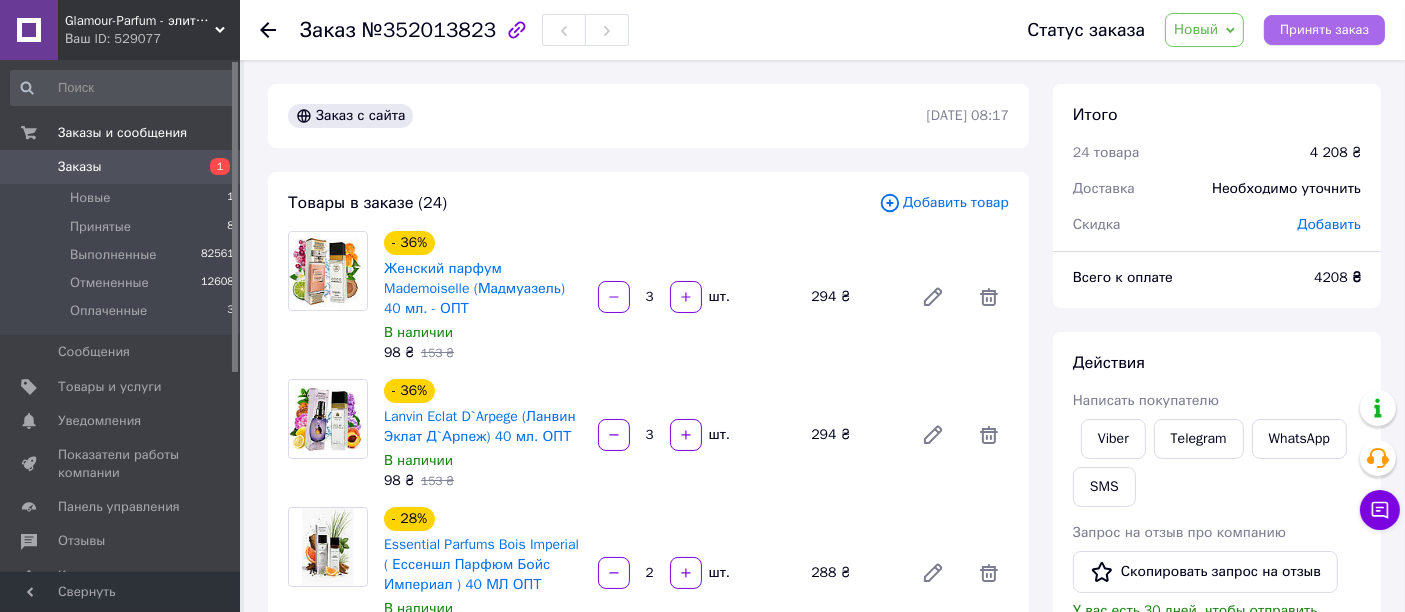 click on "Принять заказ" at bounding box center (1324, 30) 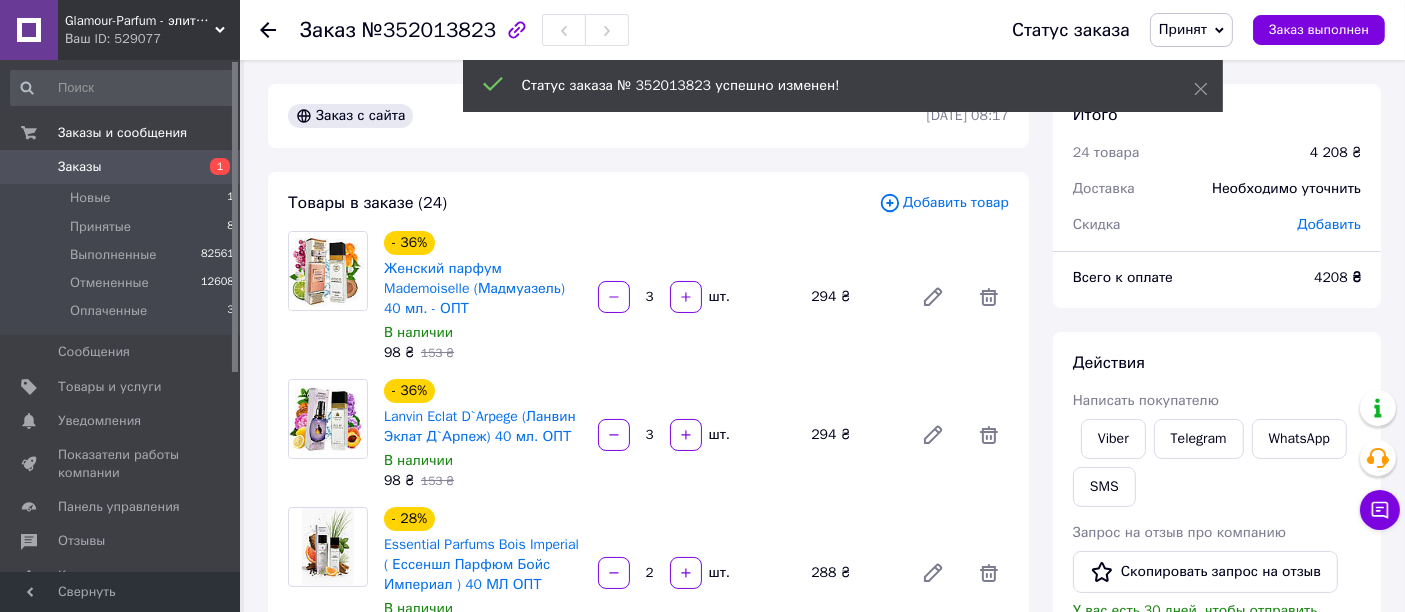 click on "Написать покупателю" at bounding box center [1146, 400] 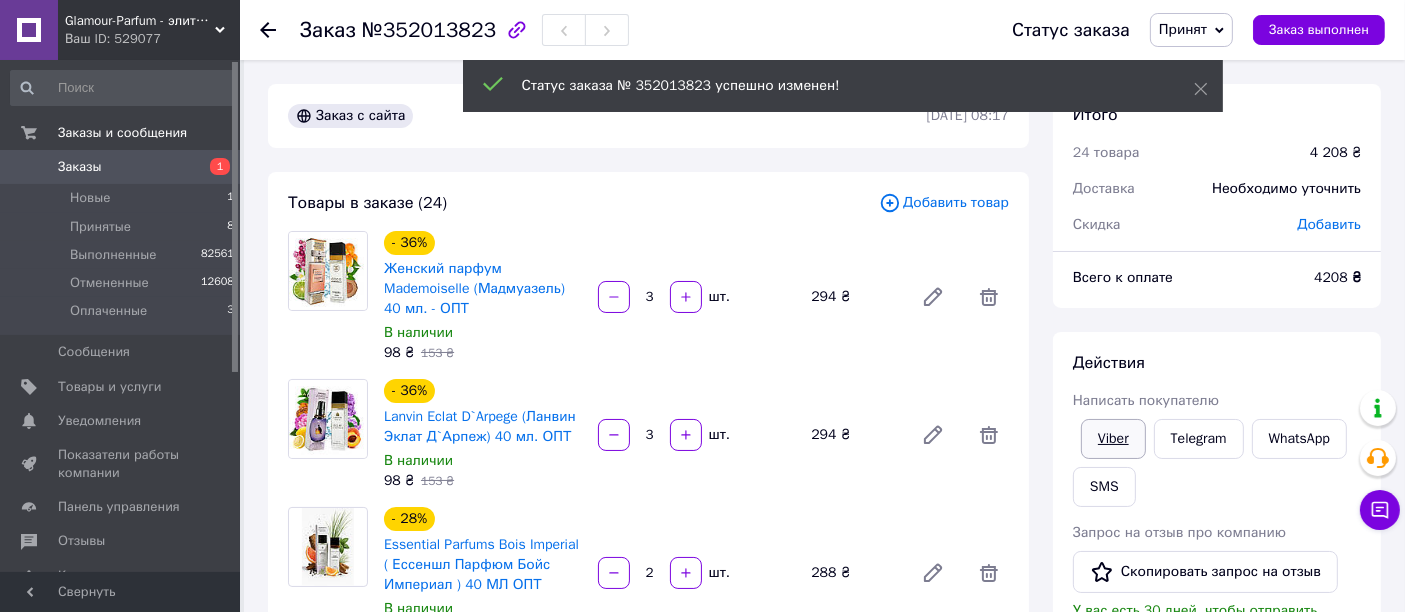 click on "Viber" at bounding box center (1113, 439) 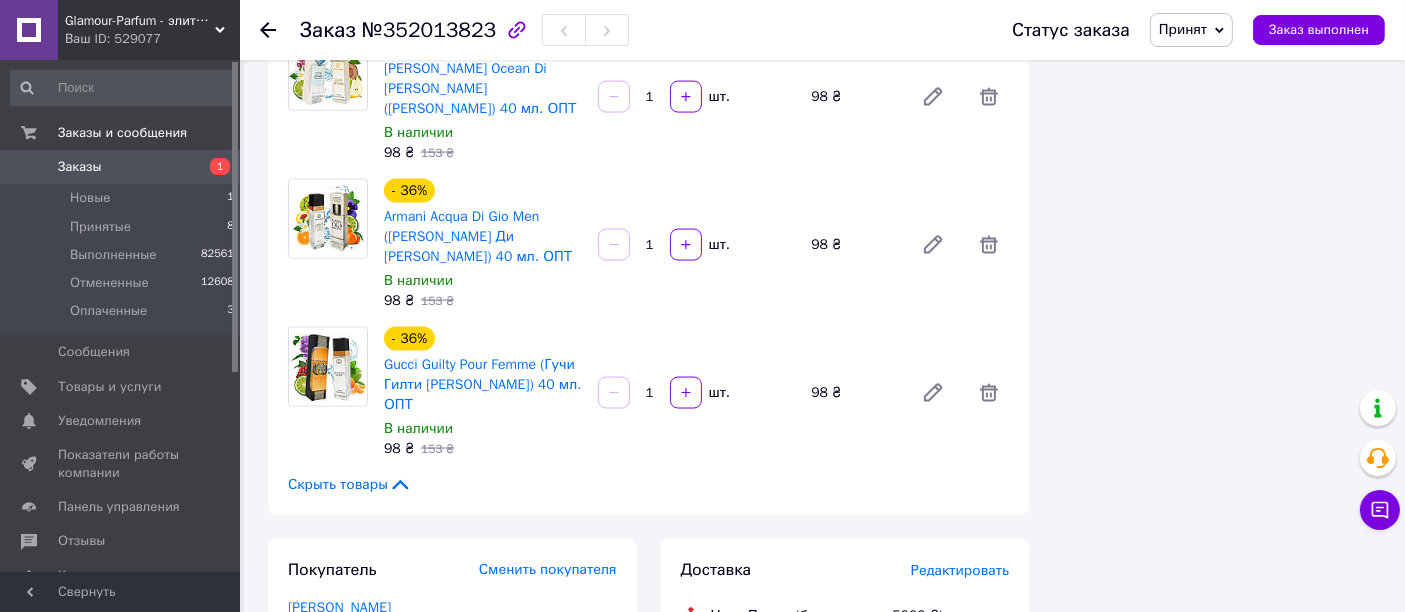 scroll, scrollTop: 3495, scrollLeft: 0, axis: vertical 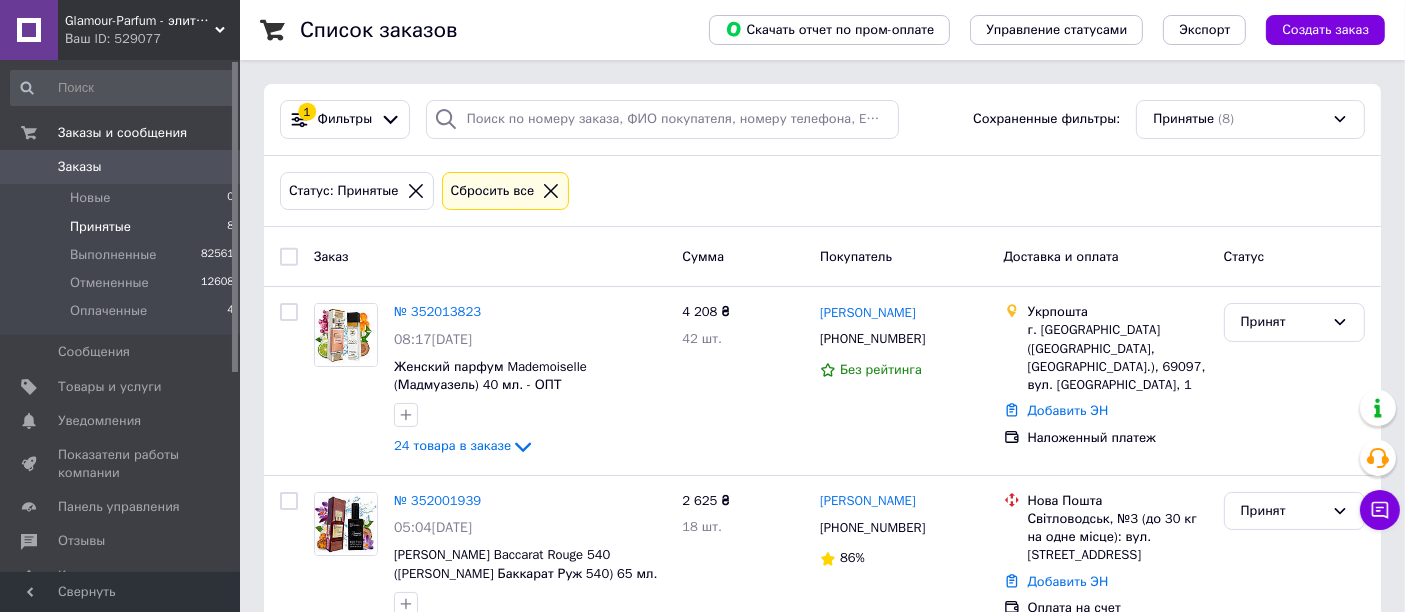 click on "Принятые 8" at bounding box center [123, 227] 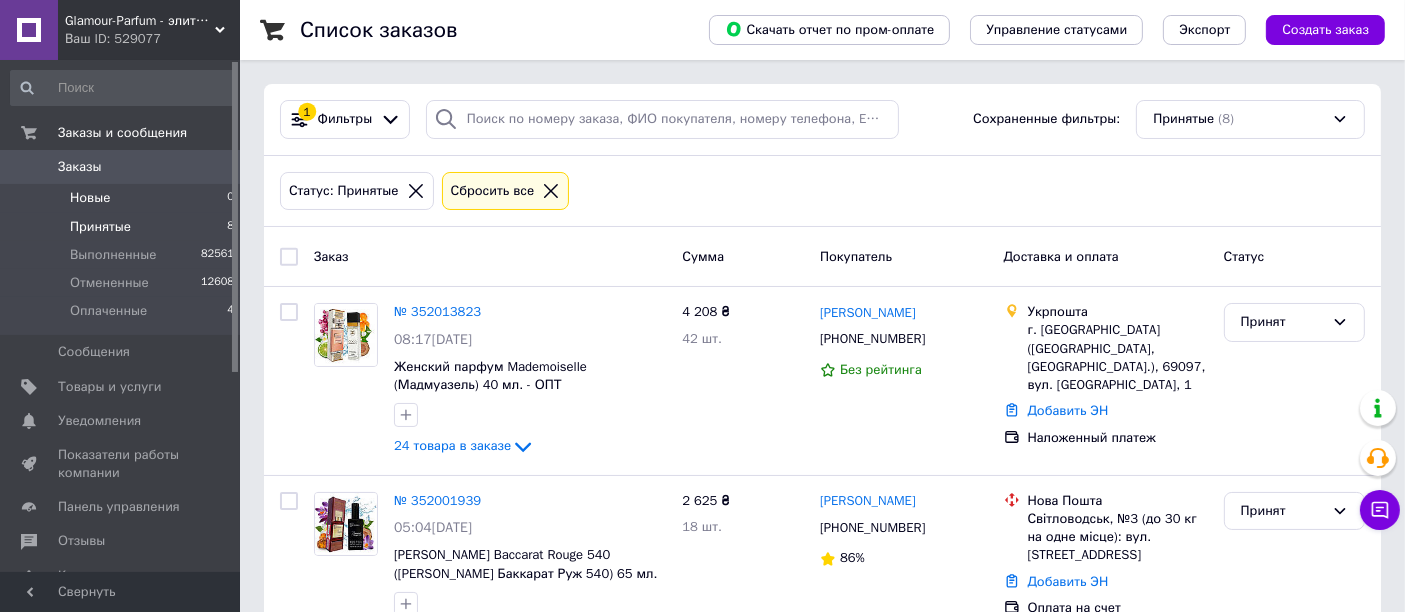 click on "Новые" at bounding box center (90, 198) 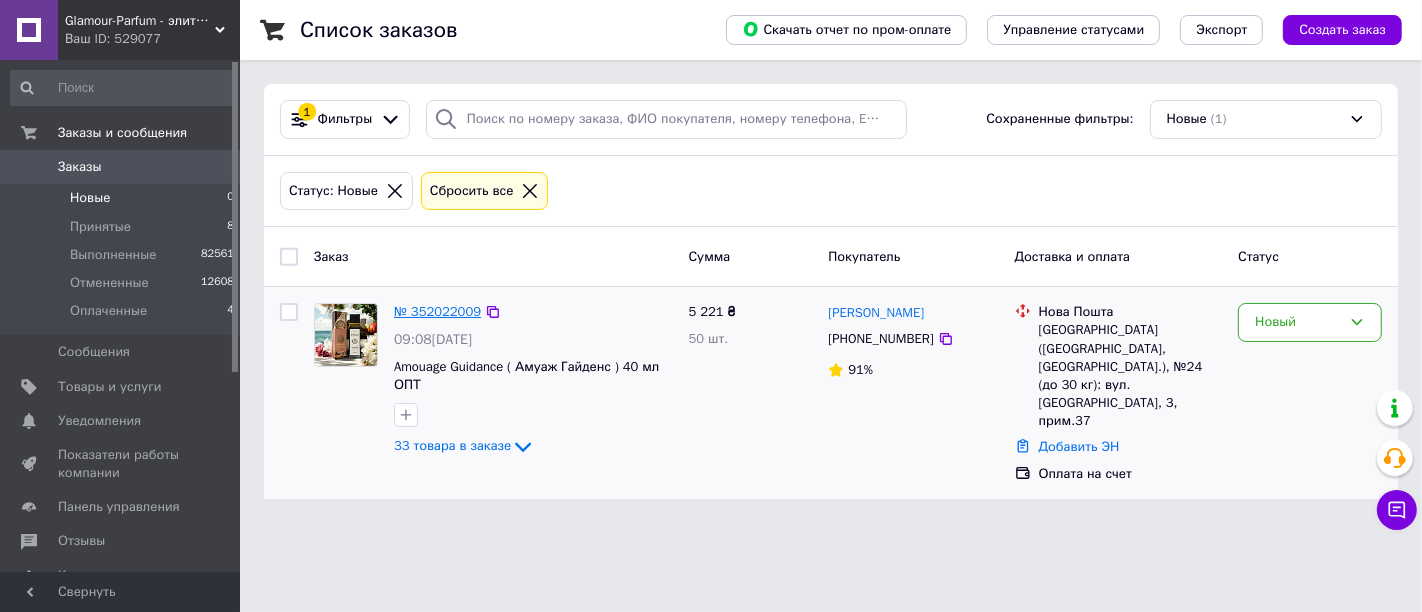 click on "№ 352022009" at bounding box center [437, 311] 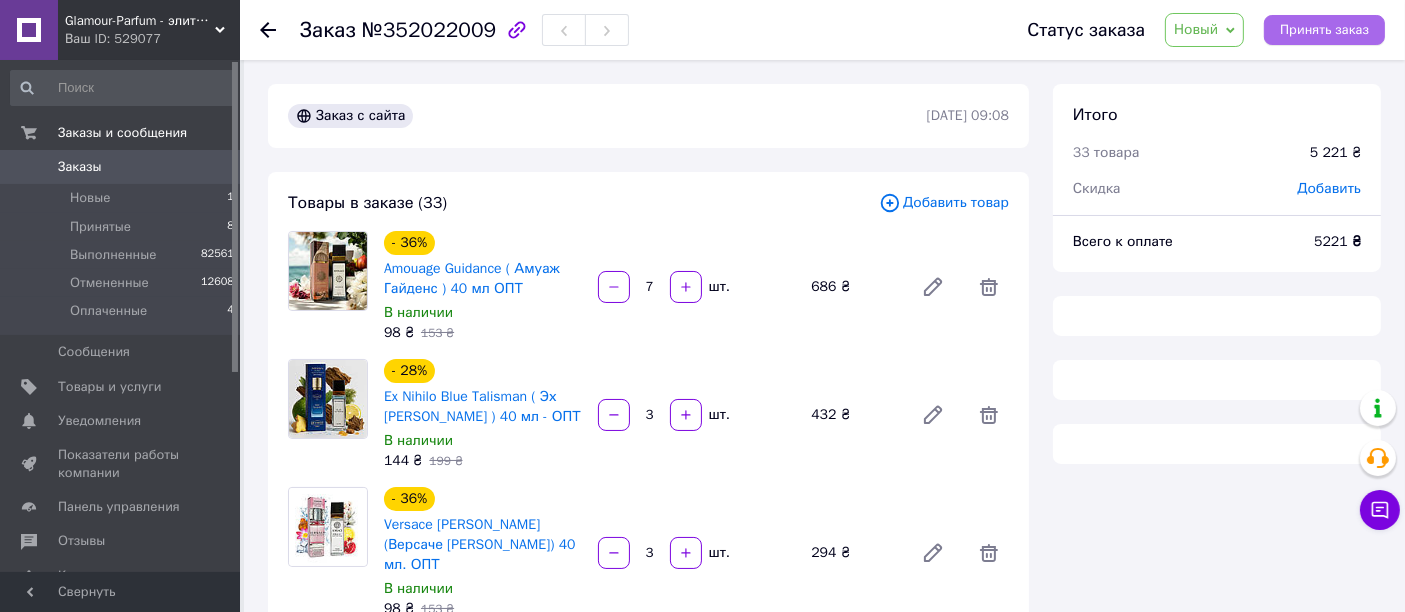 click on "Принять заказ" at bounding box center [1324, 30] 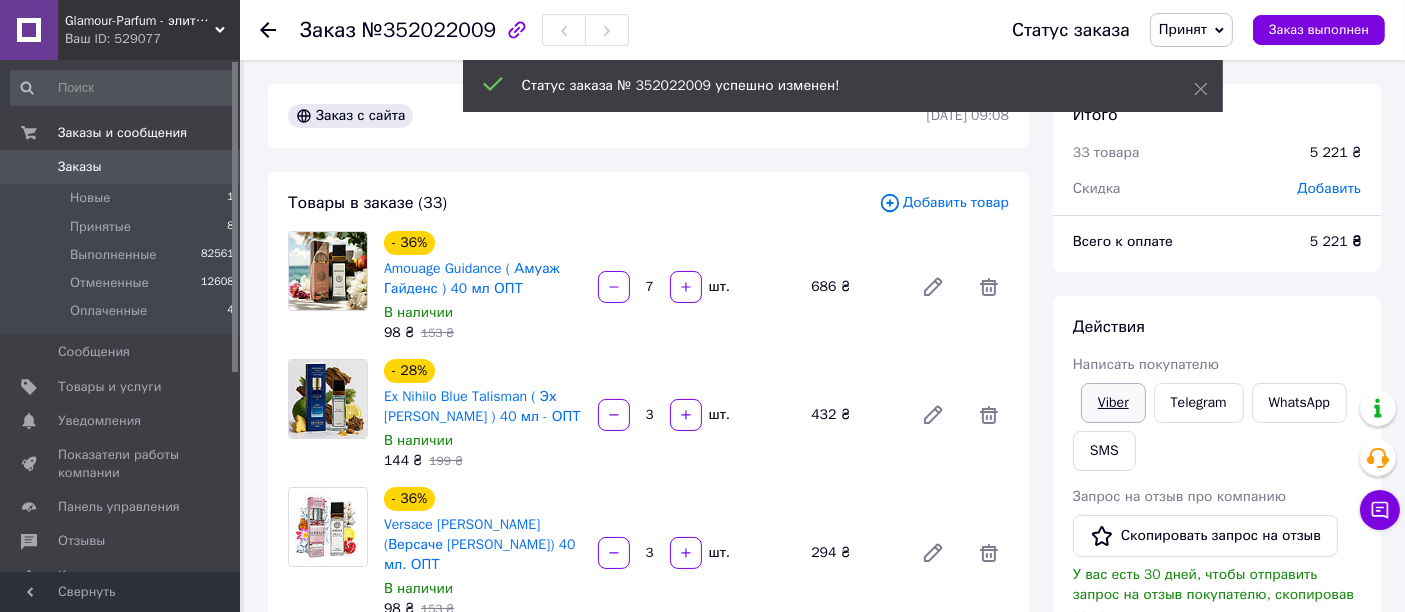 click on "Viber" at bounding box center [1113, 403] 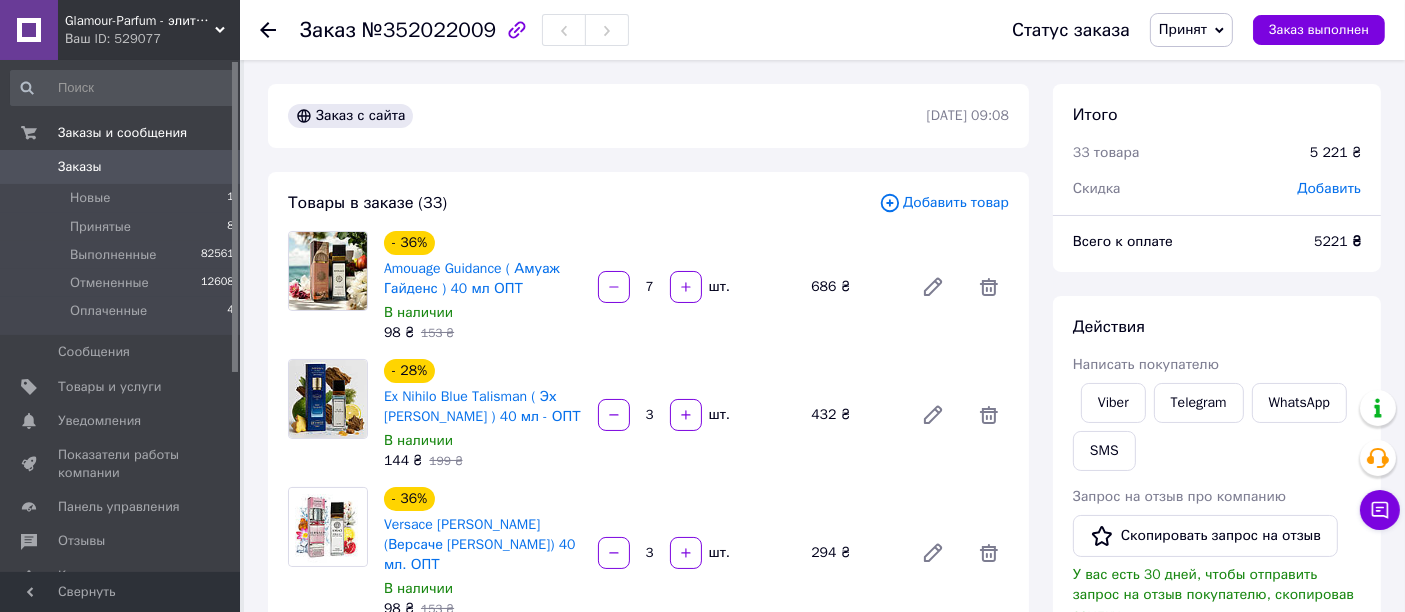 click on "5221 ₴" at bounding box center [1337, 241] 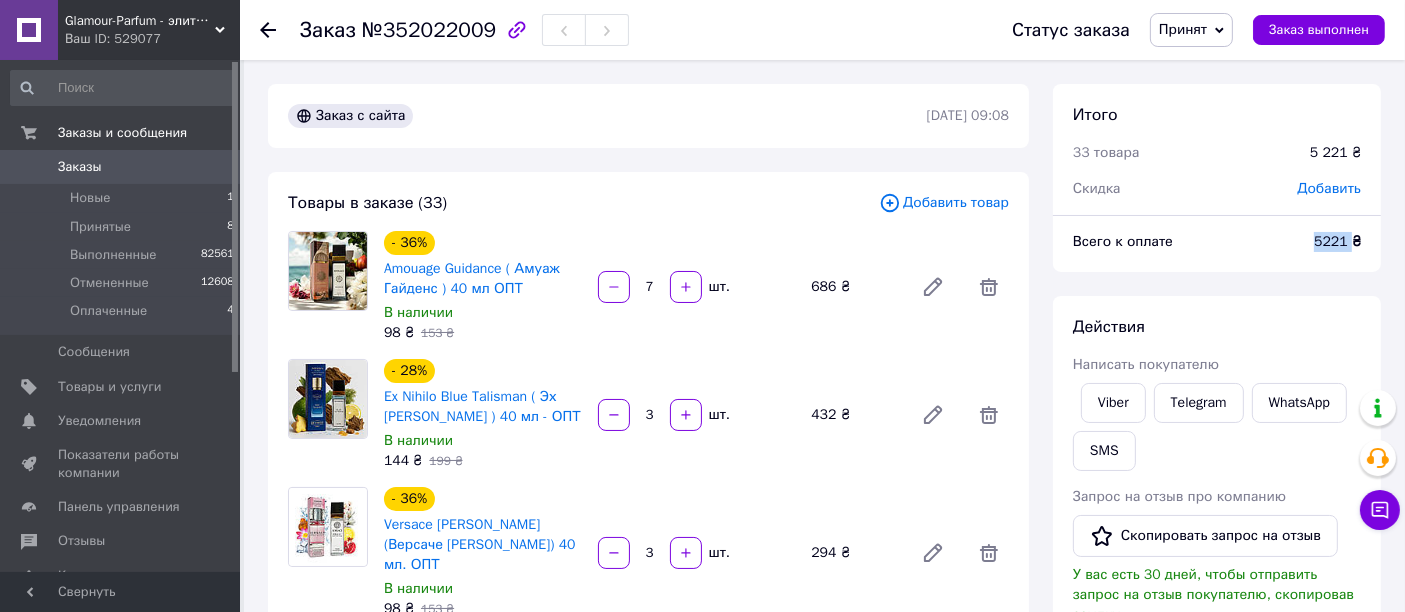 click on "5221 ₴" at bounding box center (1337, 241) 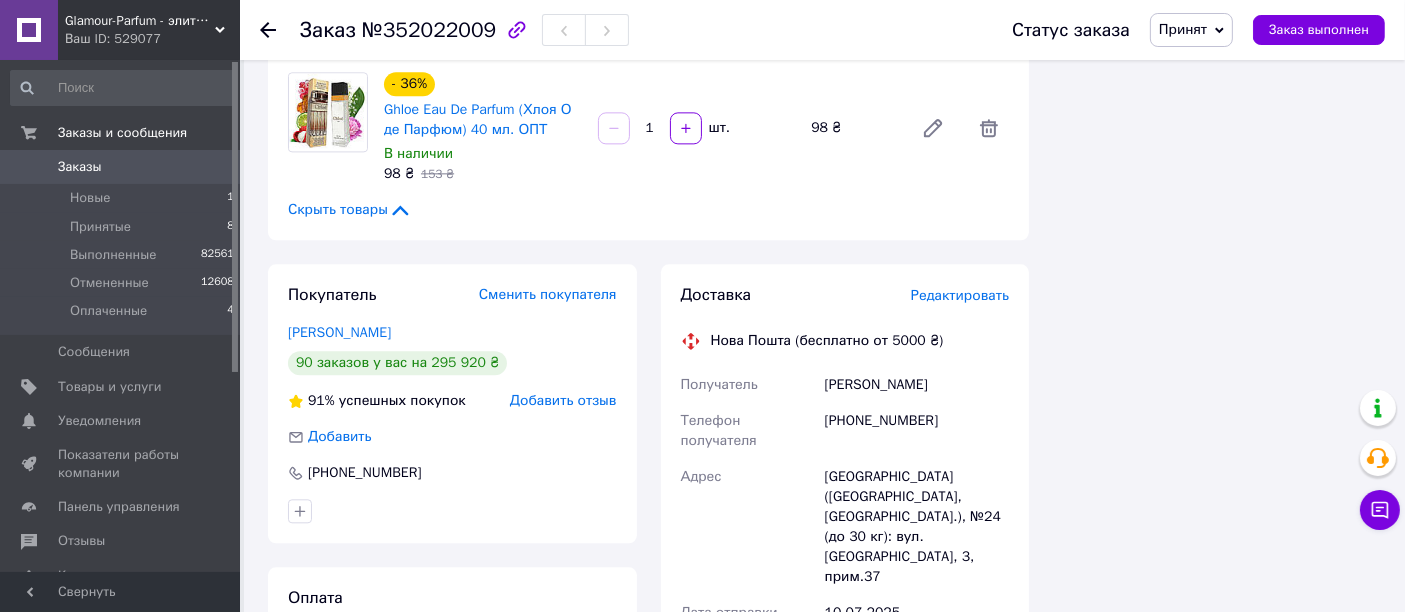 scroll, scrollTop: 5025, scrollLeft: 0, axis: vertical 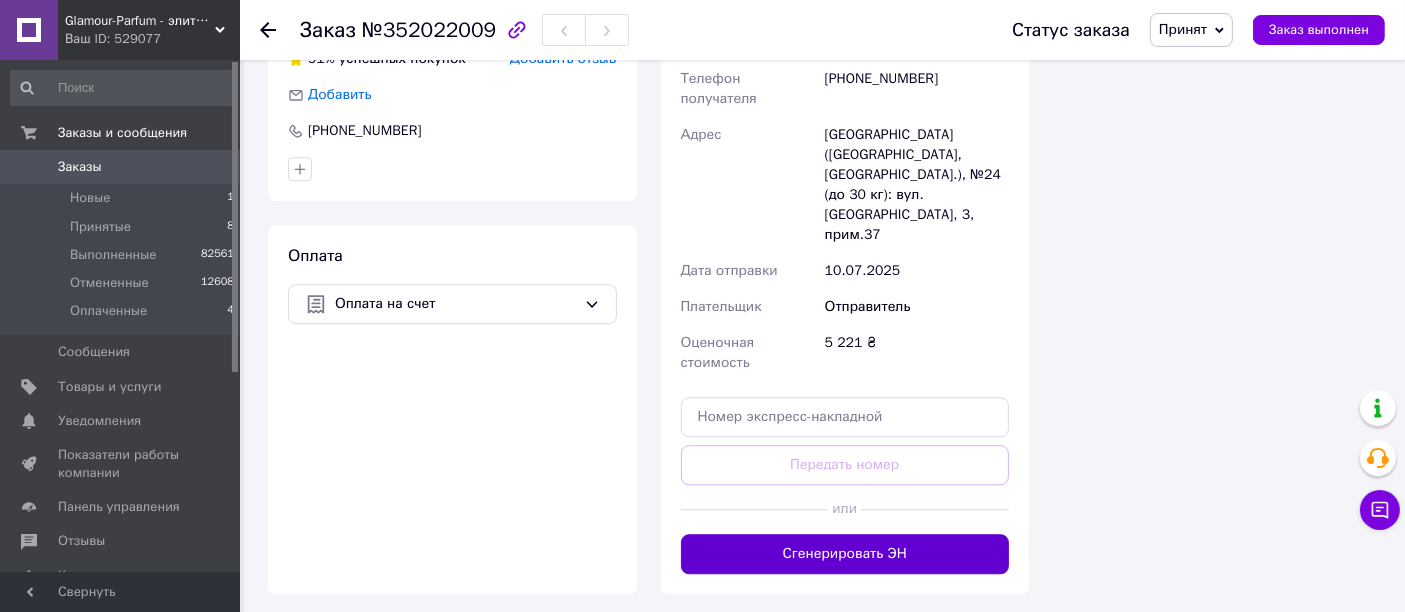 click on "Сгенерировать ЭН" at bounding box center (845, 554) 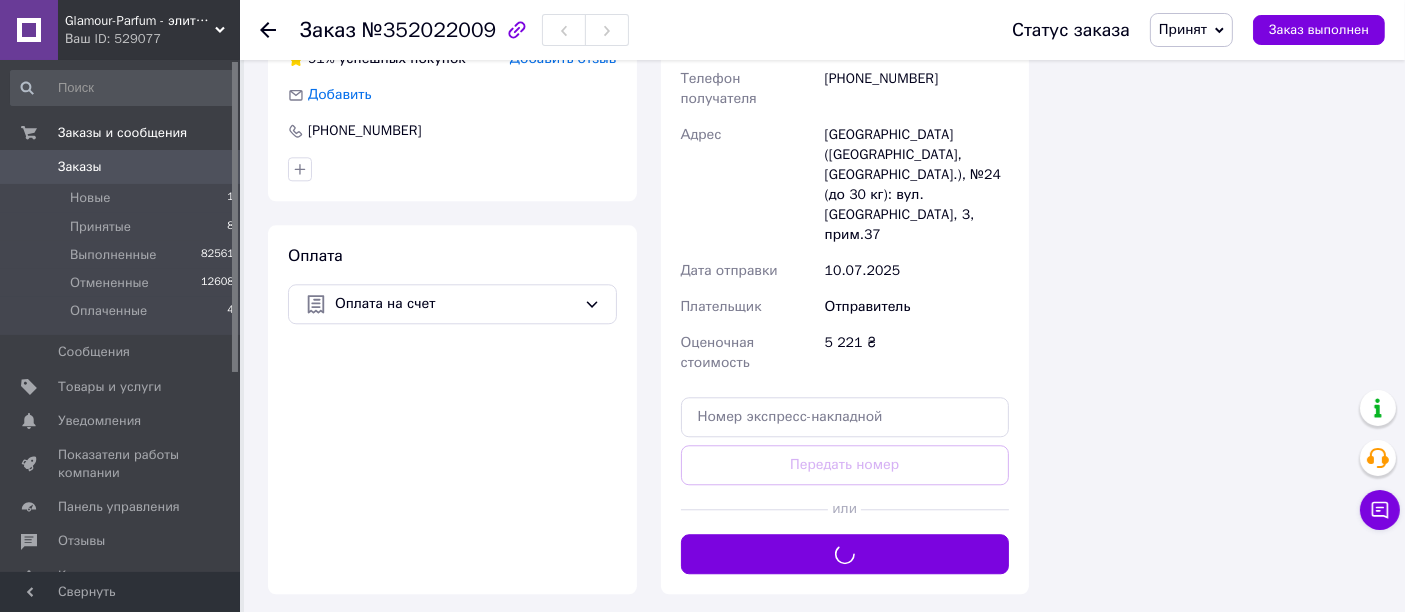 click on "Принят" at bounding box center (1191, 30) 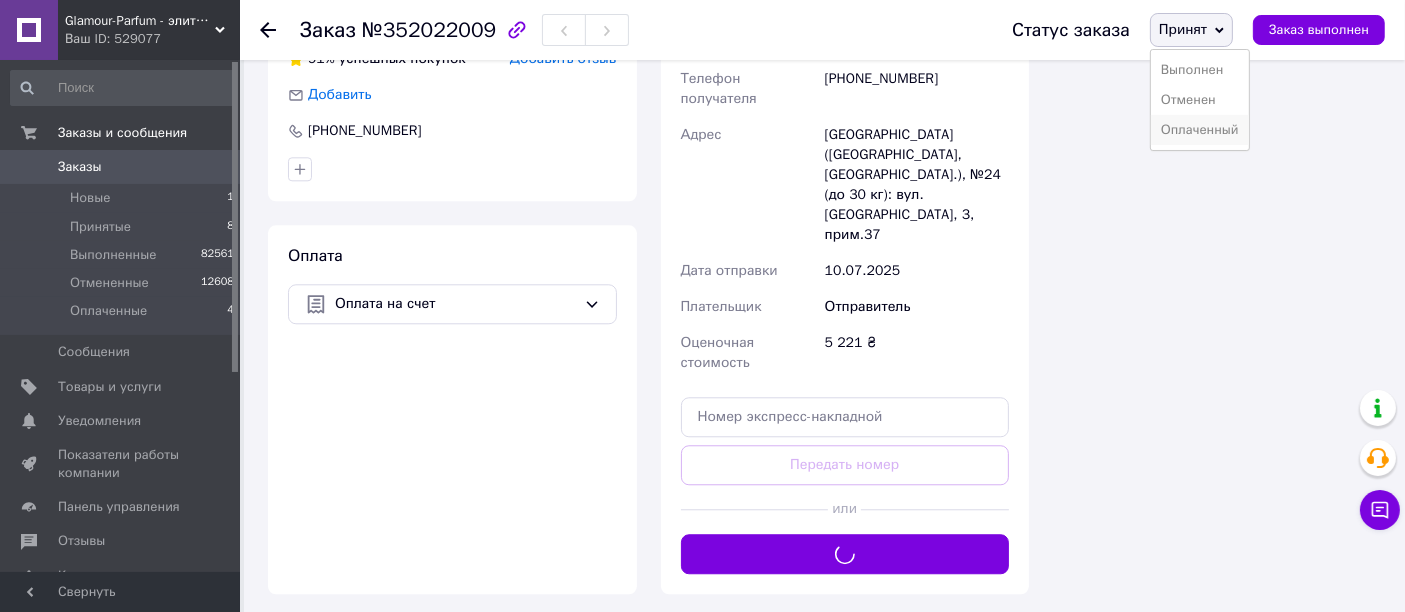 click on "Оплаченный" at bounding box center [1200, 130] 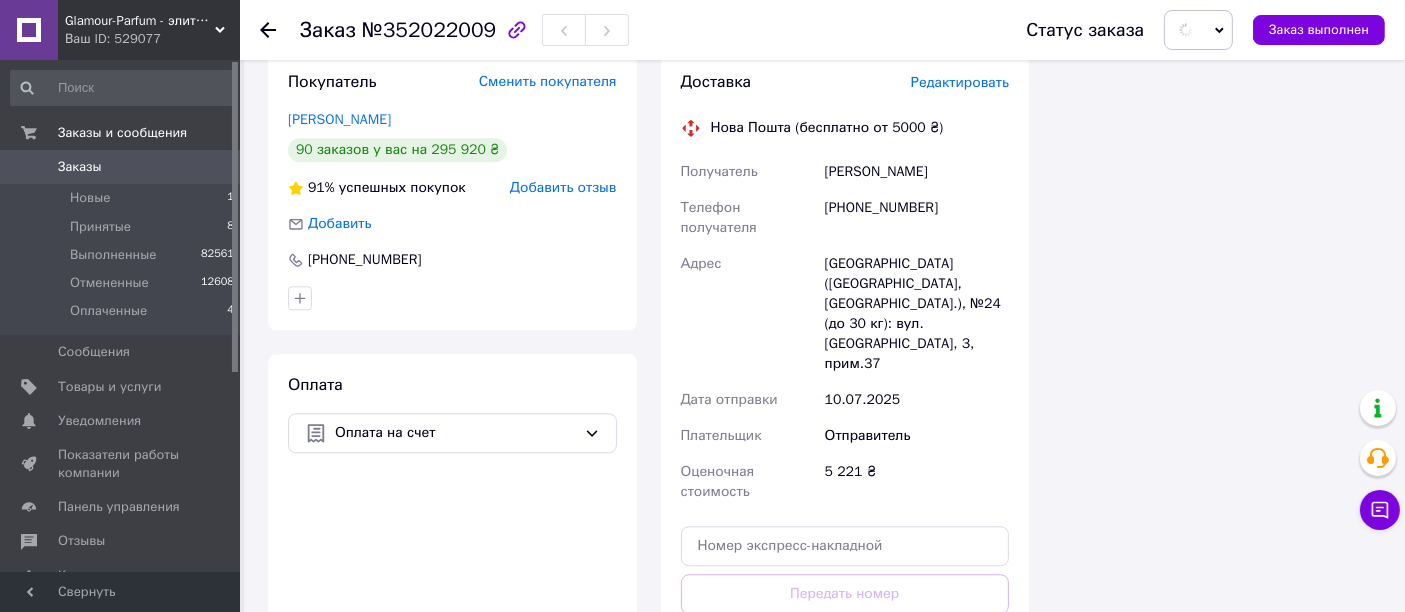 scroll, scrollTop: 4803, scrollLeft: 0, axis: vertical 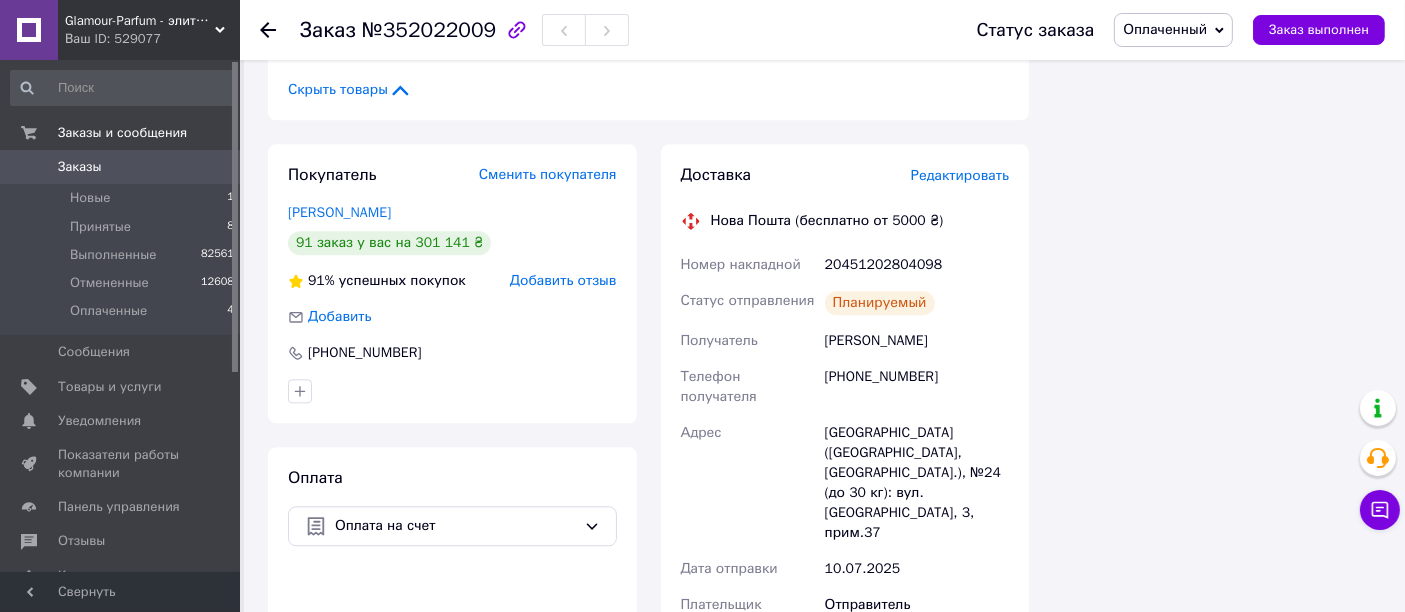click on "20451202804098" at bounding box center [917, 265] 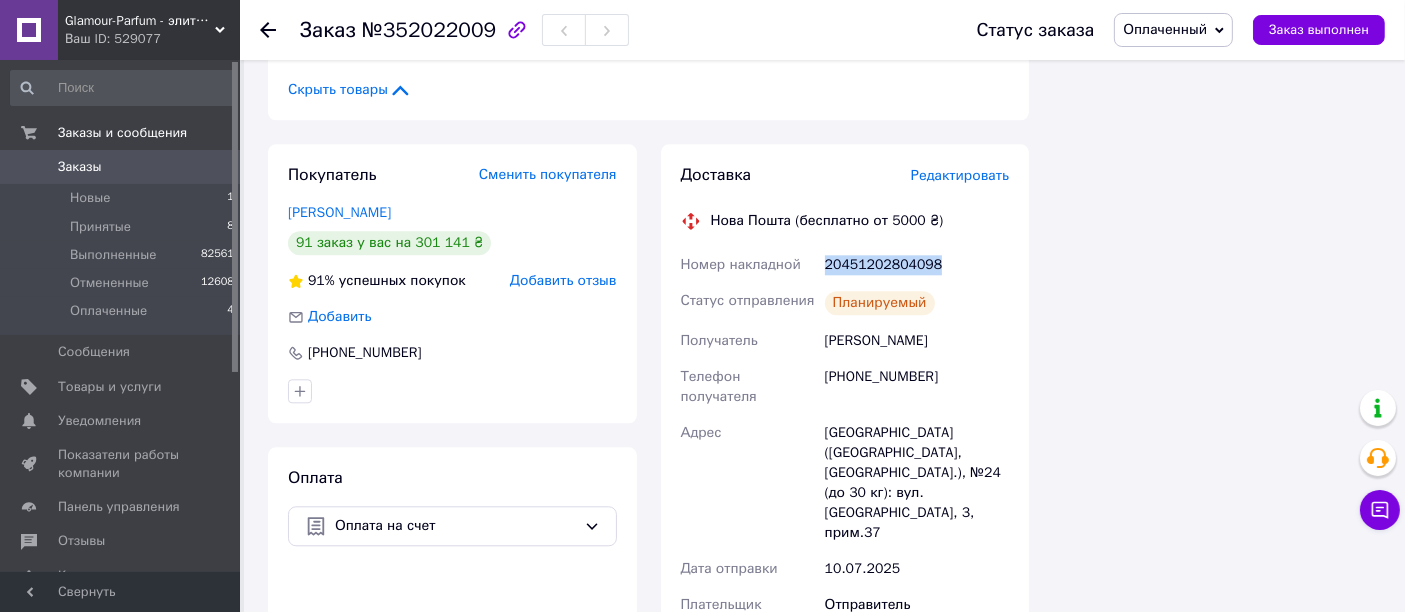 click on "20451202804098" at bounding box center [917, 265] 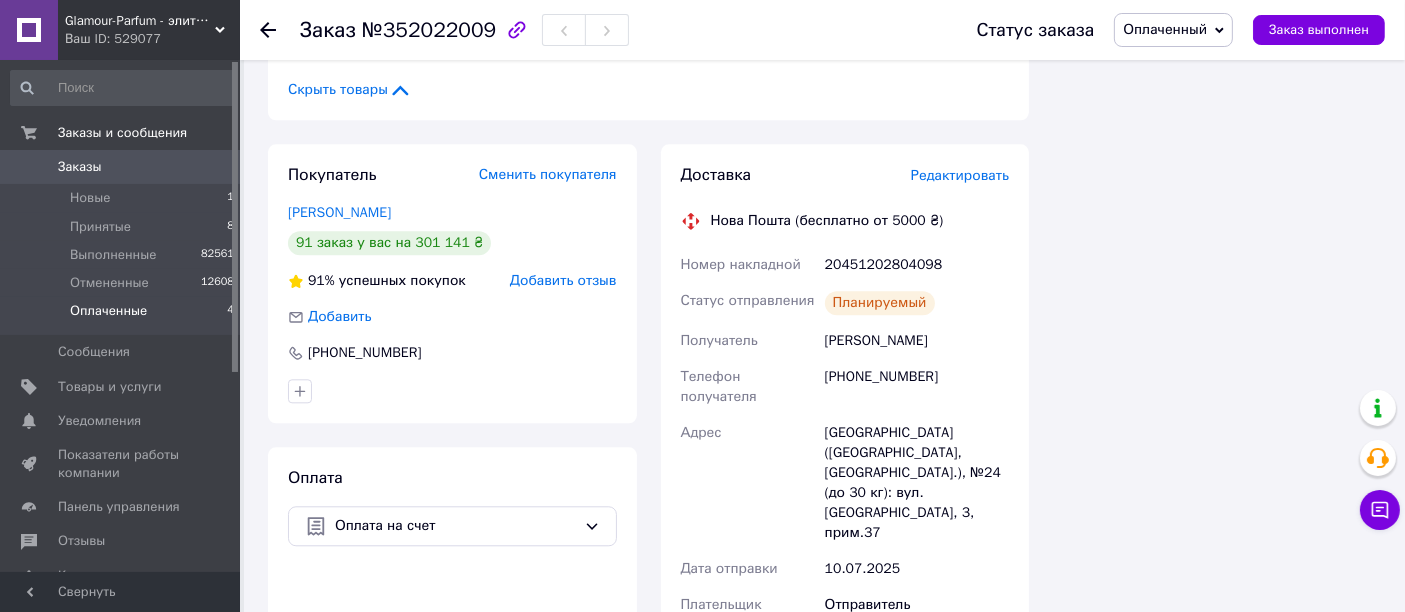 click on "Оплаченные" at bounding box center (108, 311) 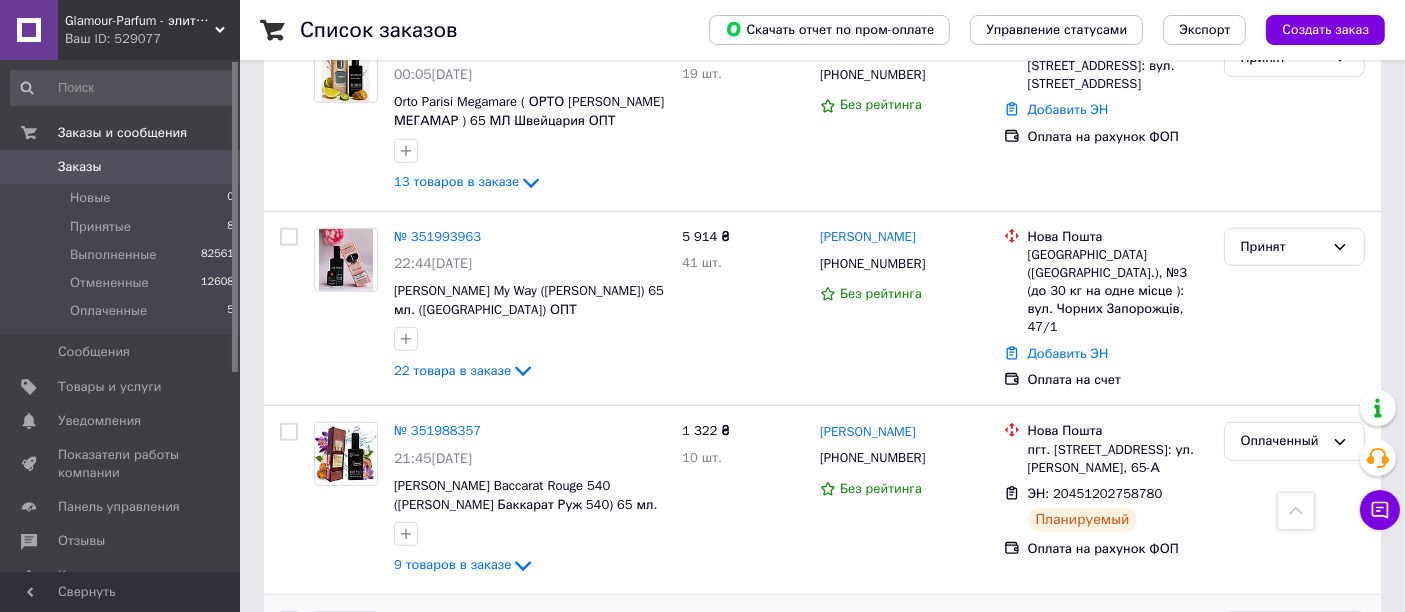 scroll, scrollTop: 1444, scrollLeft: 0, axis: vertical 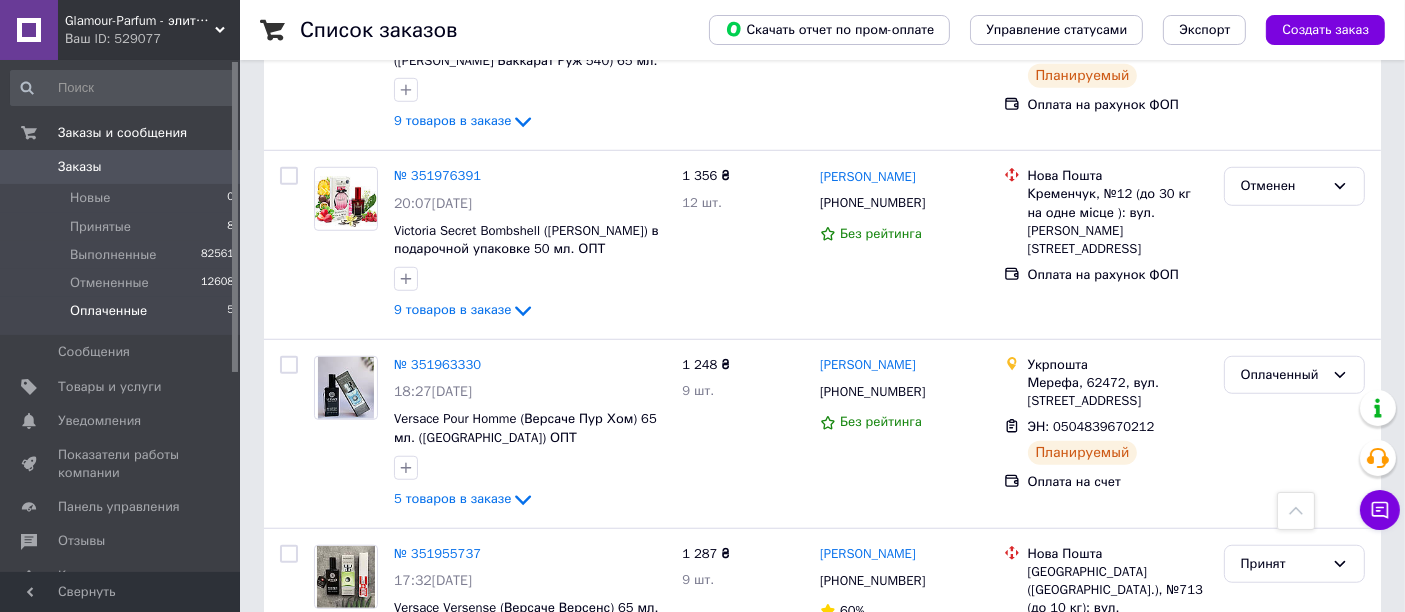 click on "Оплаченные 5" at bounding box center [123, 316] 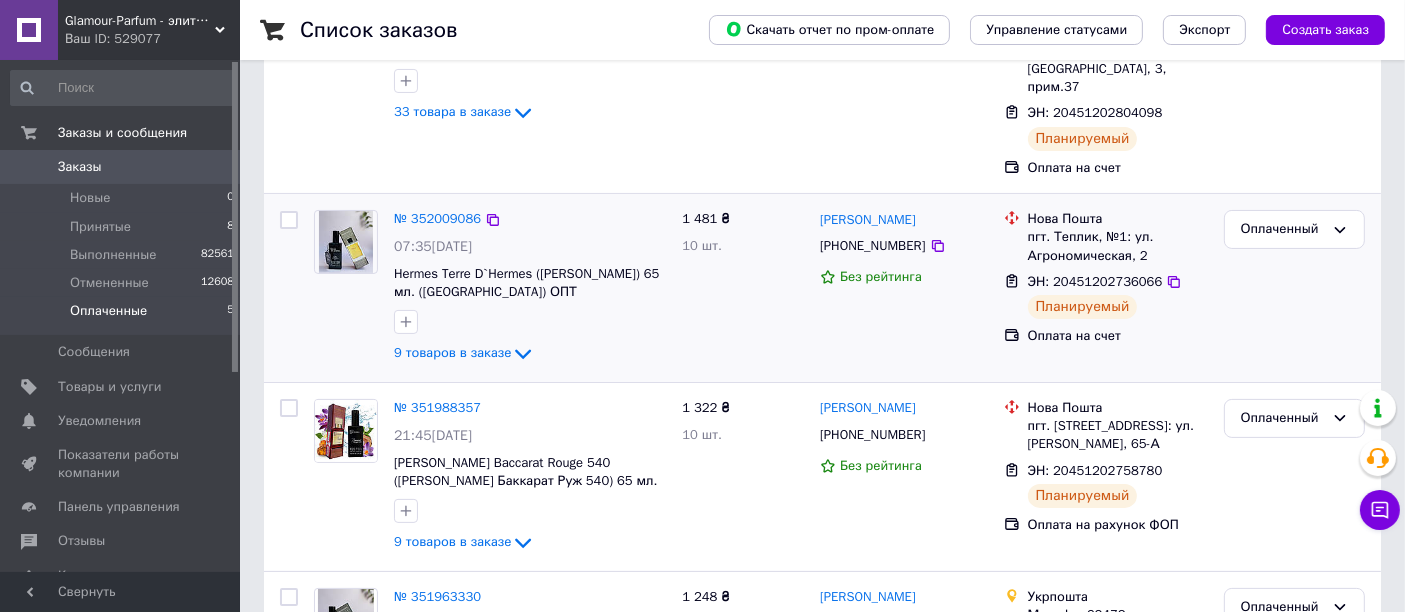 scroll, scrollTop: 640, scrollLeft: 0, axis: vertical 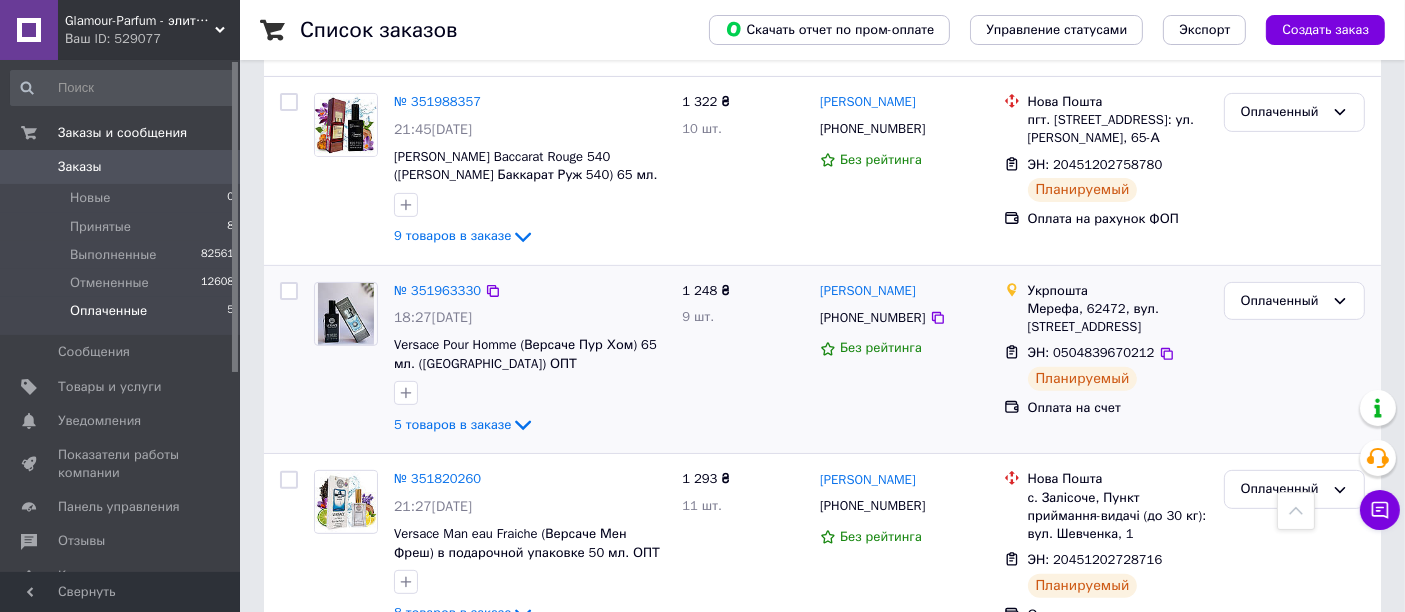 drag, startPoint x: 921, startPoint y: 235, endPoint x: 812, endPoint y: 241, distance: 109.165016 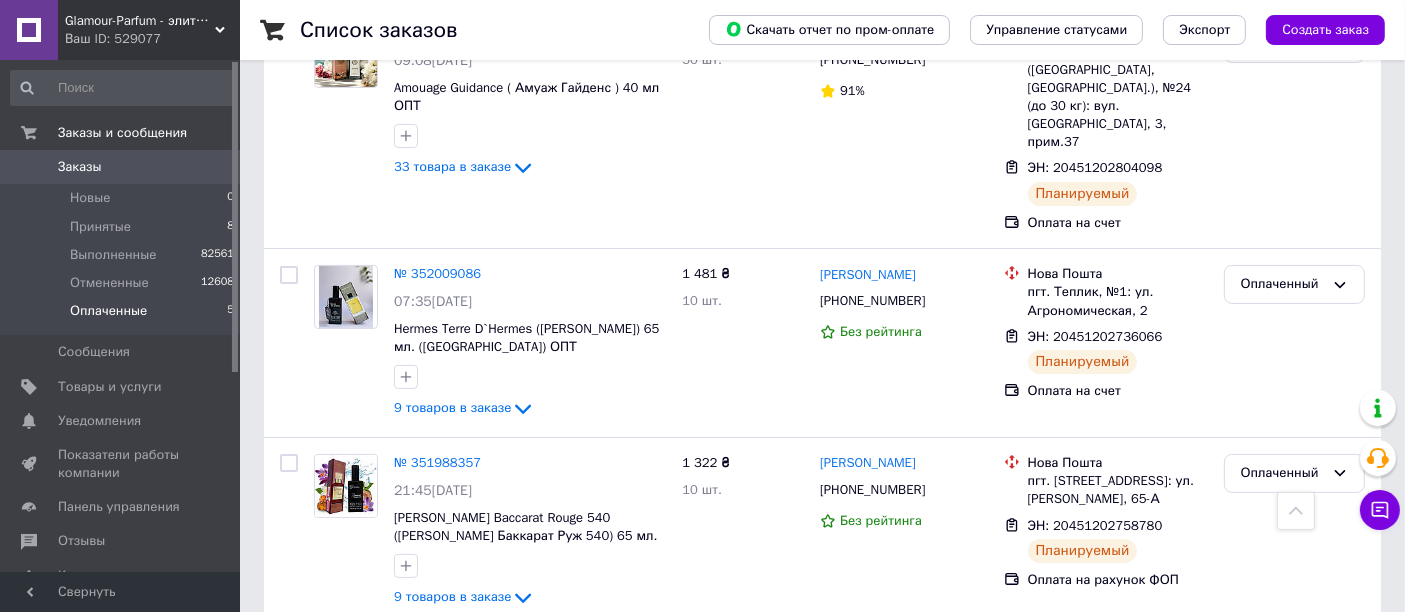 scroll, scrollTop: 0, scrollLeft: 0, axis: both 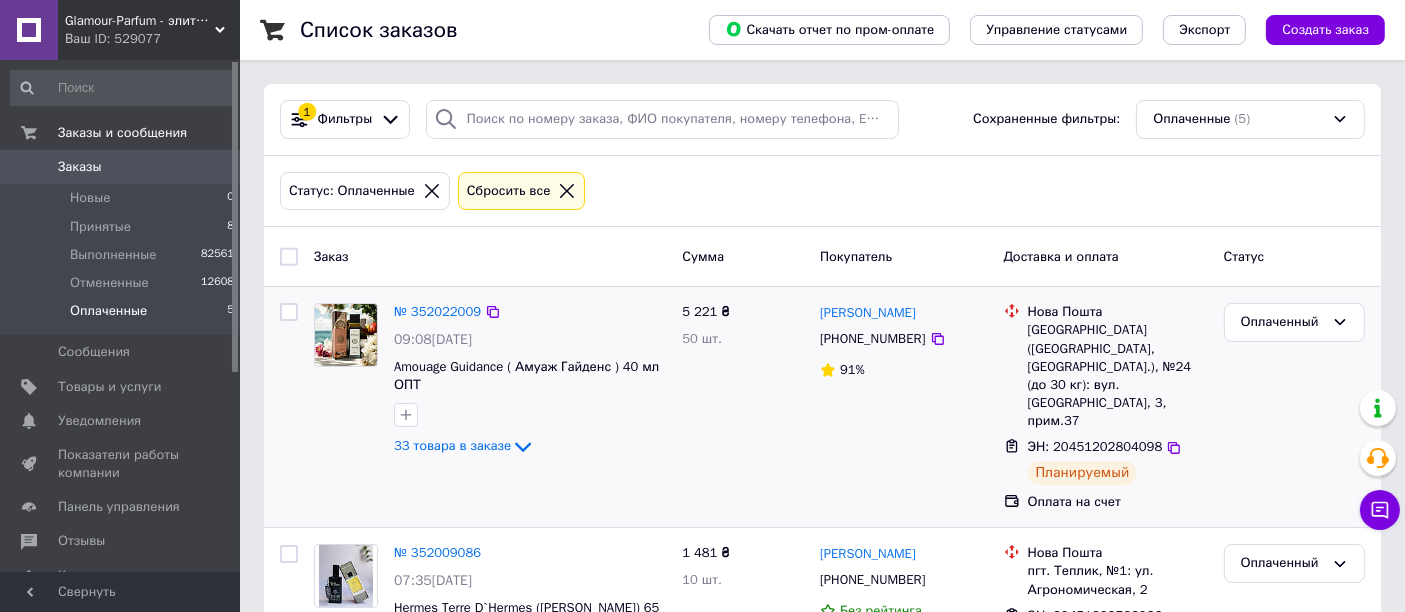 drag, startPoint x: 917, startPoint y: 317, endPoint x: 817, endPoint y: 311, distance: 100.17984 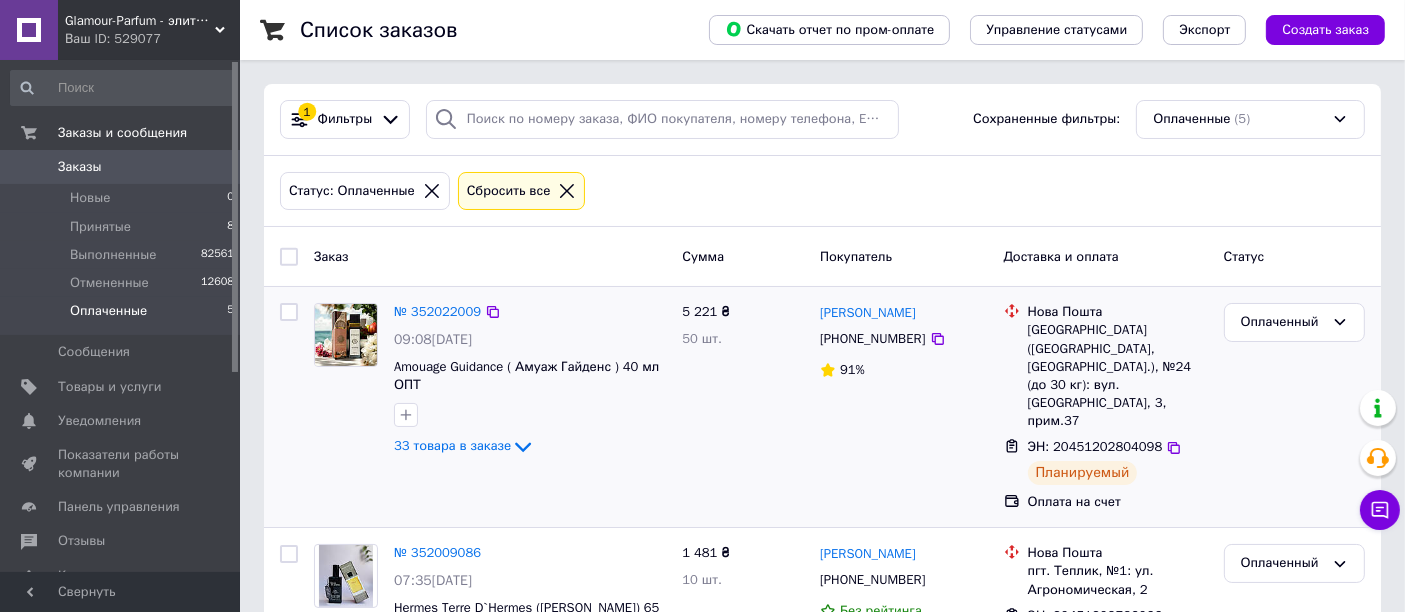 click on "Євгенія Скубко +380734447694 91%" at bounding box center (904, 407) 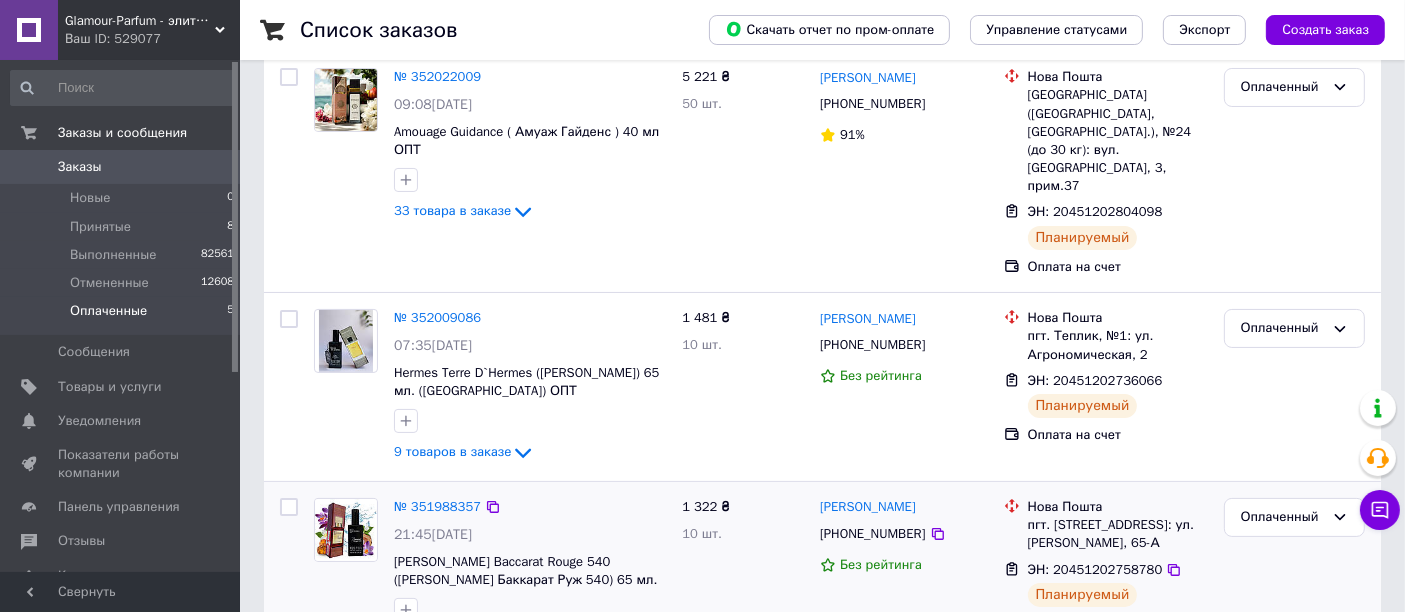 scroll, scrollTop: 333, scrollLeft: 0, axis: vertical 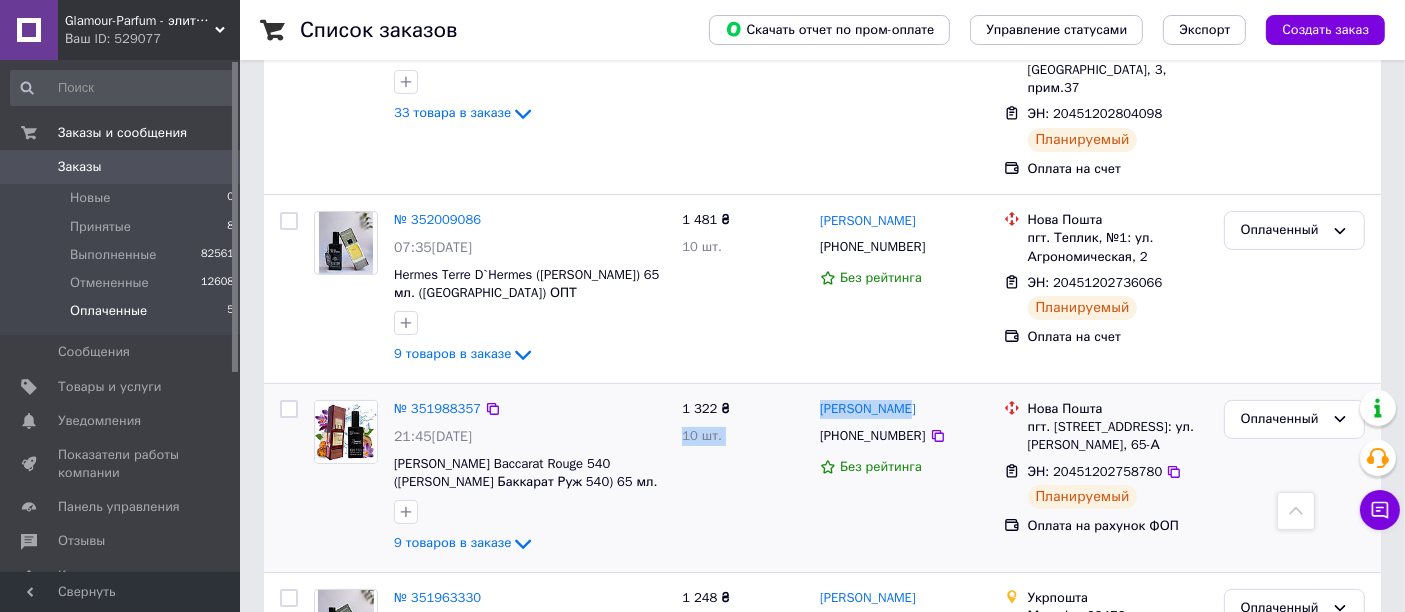 drag, startPoint x: 846, startPoint y: 353, endPoint x: 811, endPoint y: 353, distance: 35 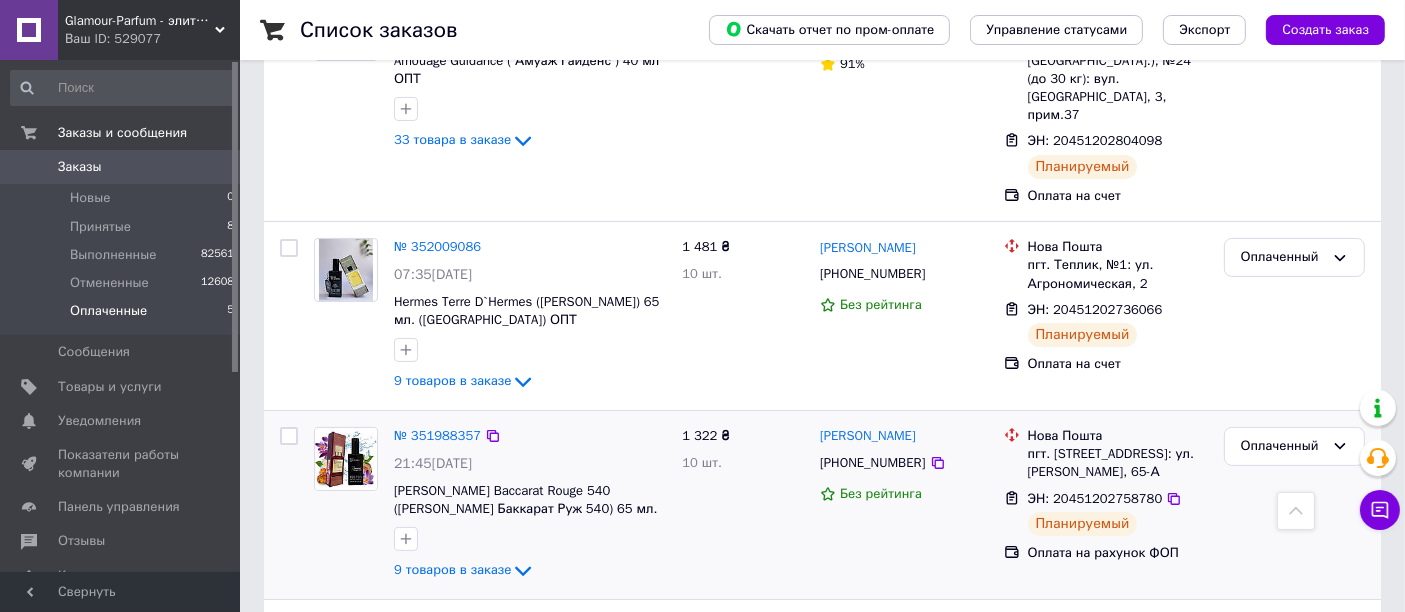 scroll, scrollTop: 195, scrollLeft: 0, axis: vertical 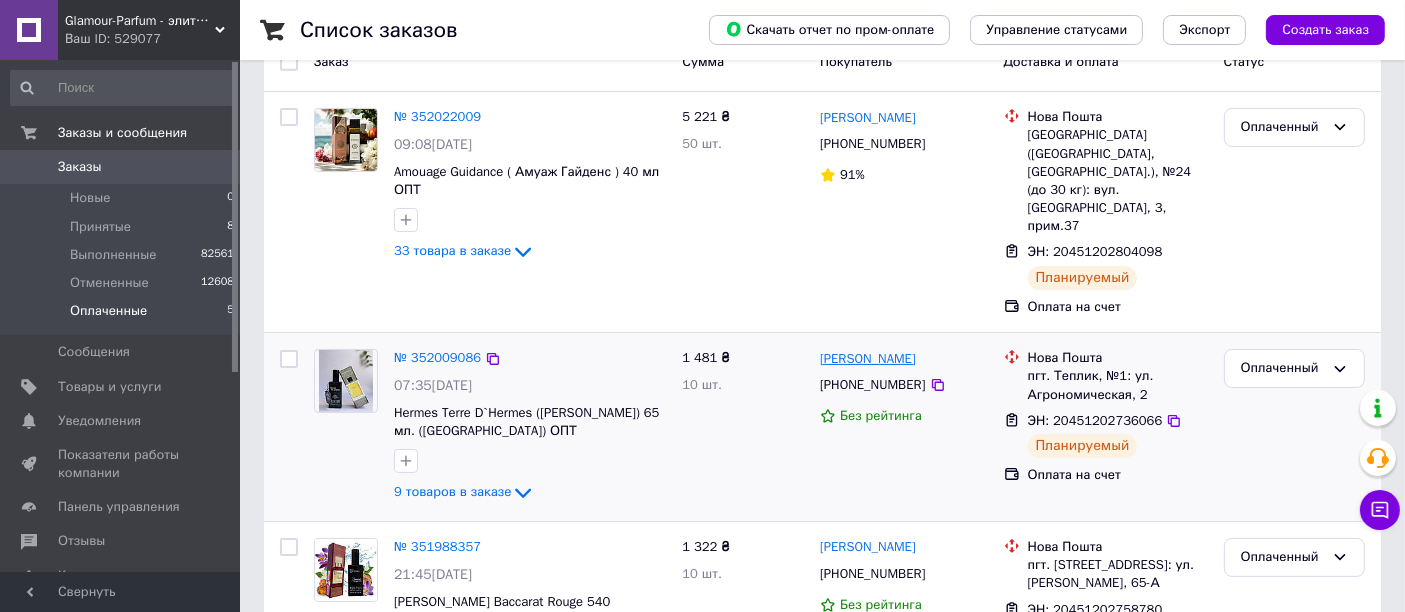 drag, startPoint x: 971, startPoint y: 295, endPoint x: 820, endPoint y: 305, distance: 151.33076 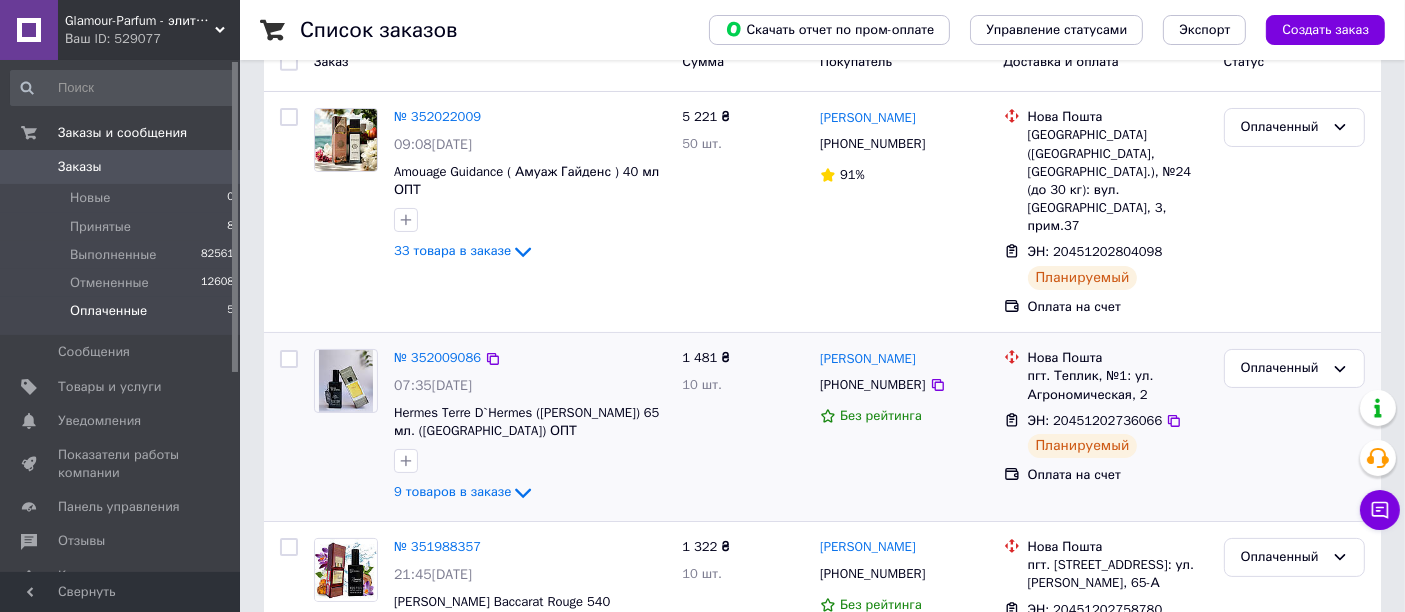 click on "Наталія Сокольвяк +380979797570 Без рейтинга" at bounding box center [904, 427] 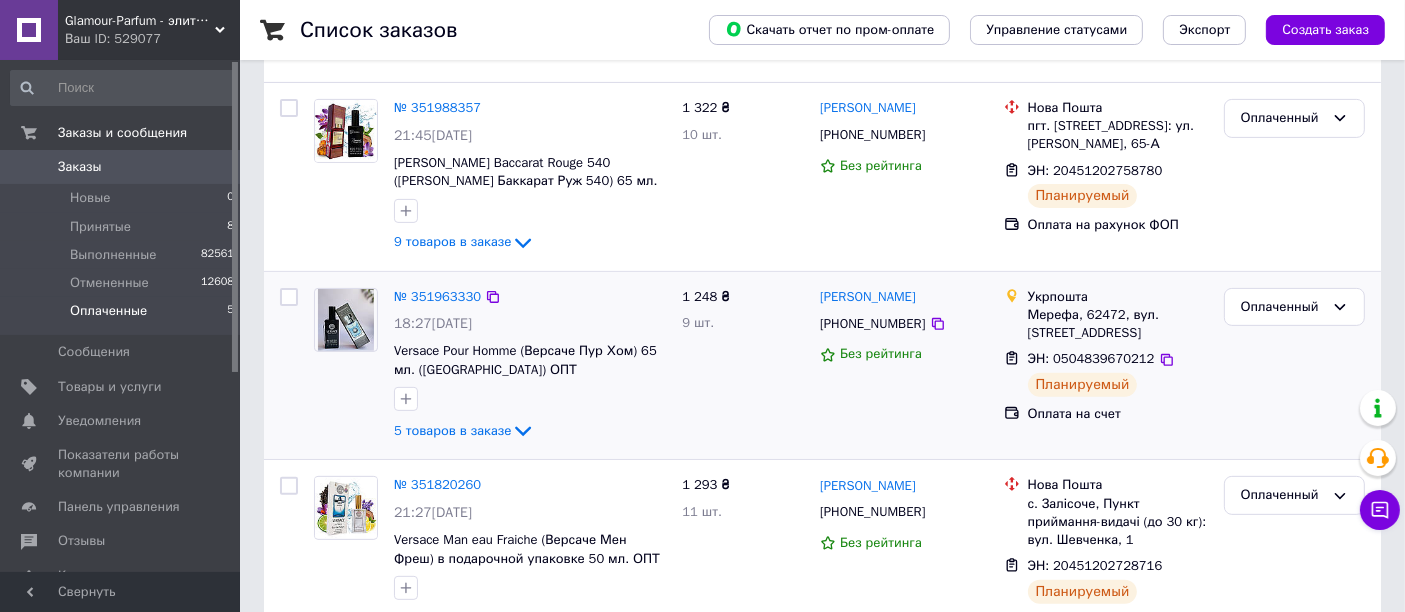 scroll, scrollTop: 640, scrollLeft: 0, axis: vertical 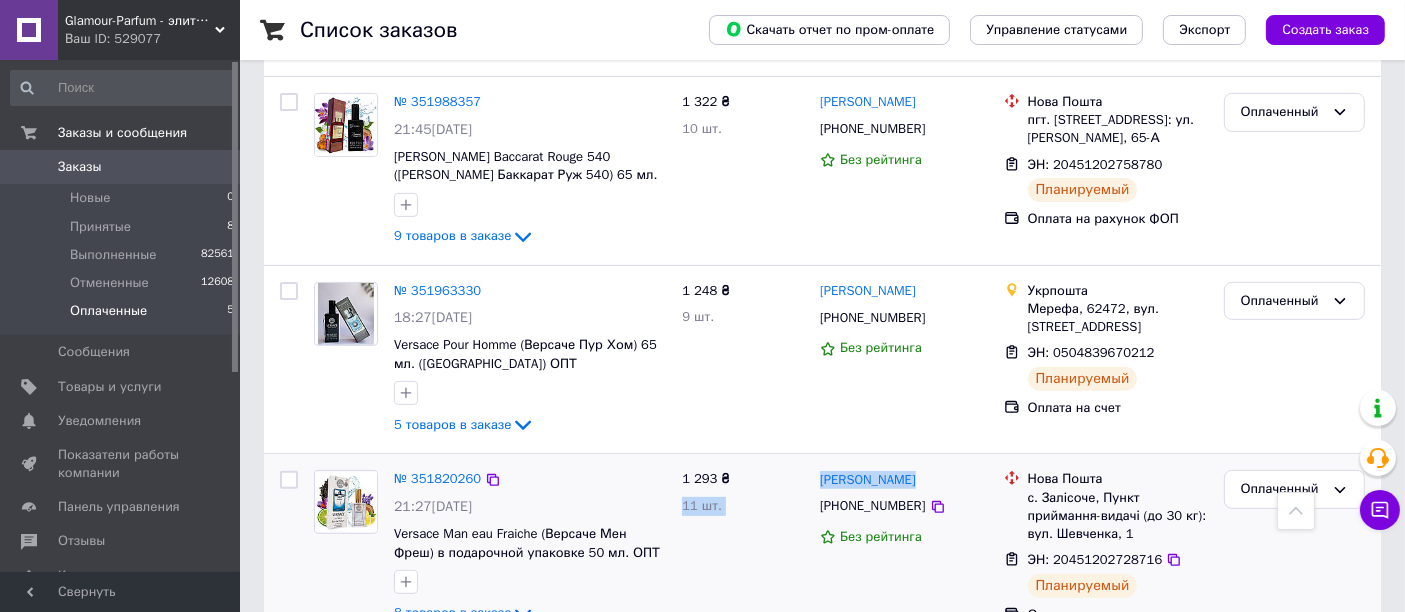 drag, startPoint x: 917, startPoint y: 430, endPoint x: 807, endPoint y: 416, distance: 110.88733 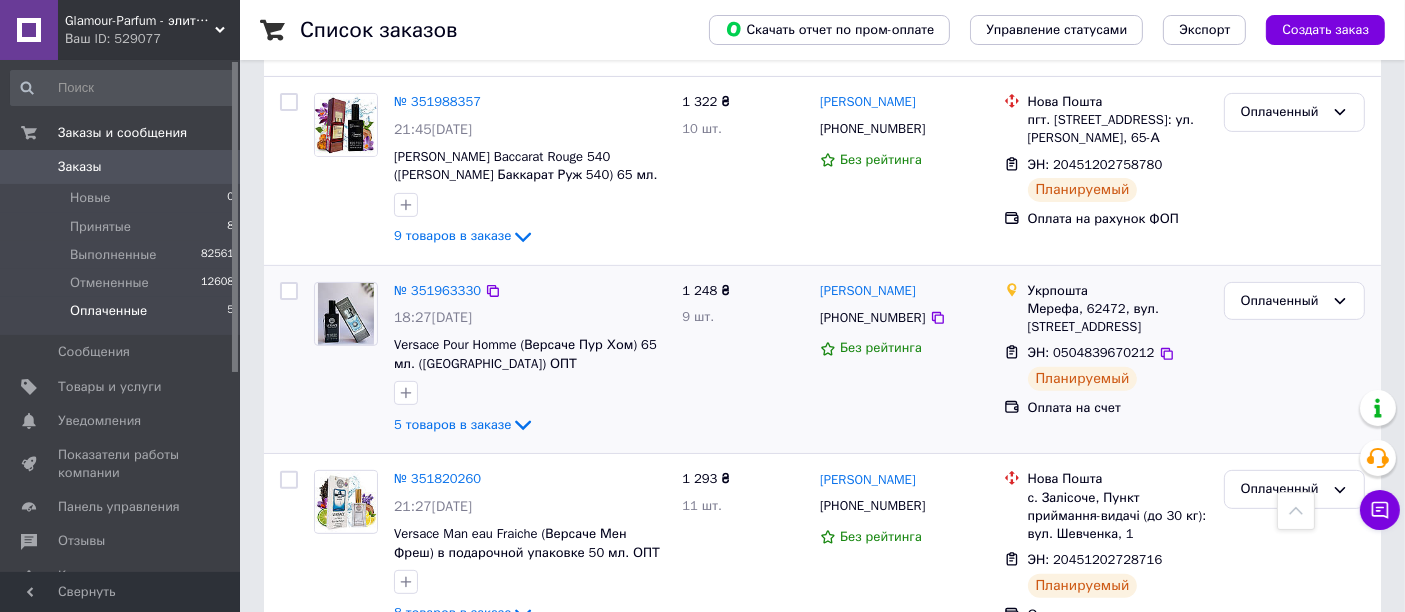 click on "Олена Гранкіна +380508289786 Без рейтинга" at bounding box center (904, 360) 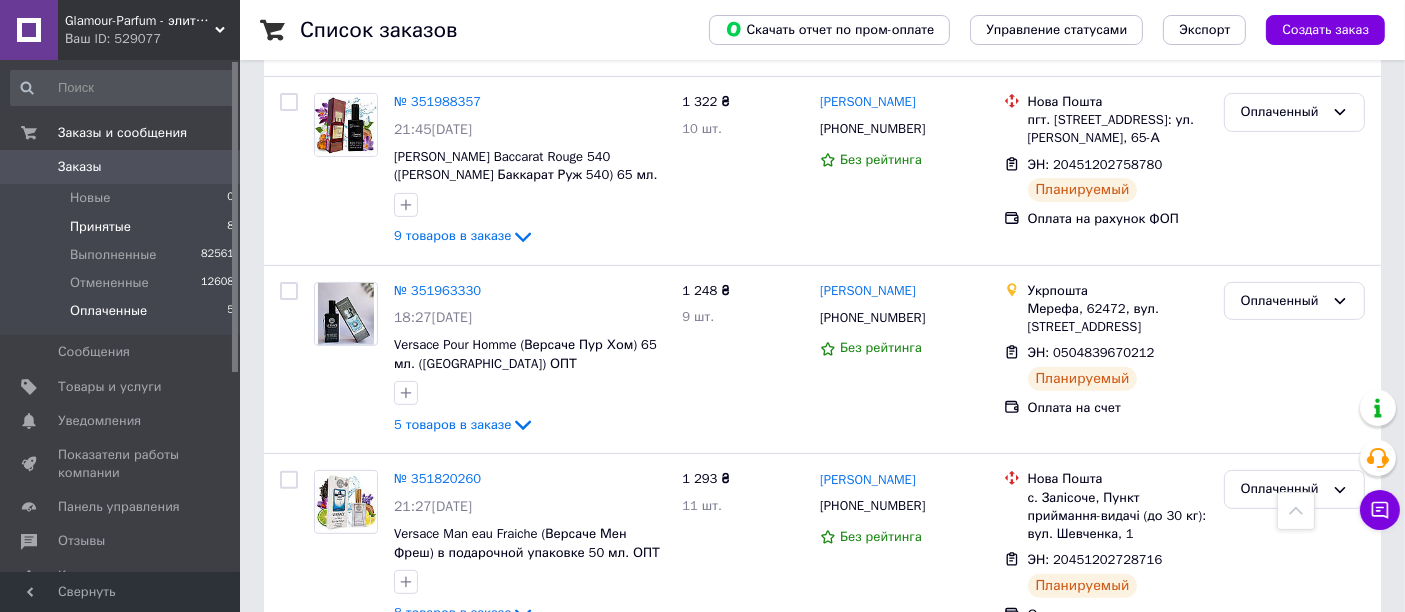 click on "Принятые 8" at bounding box center (123, 227) 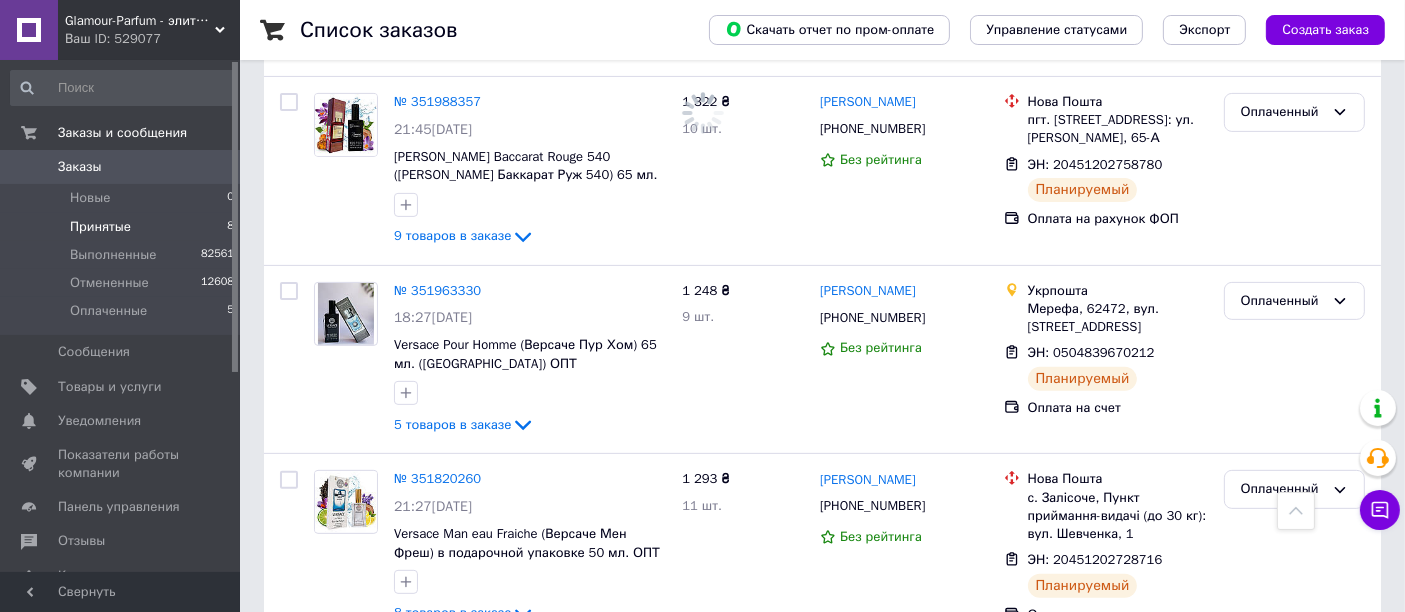 scroll, scrollTop: 0, scrollLeft: 0, axis: both 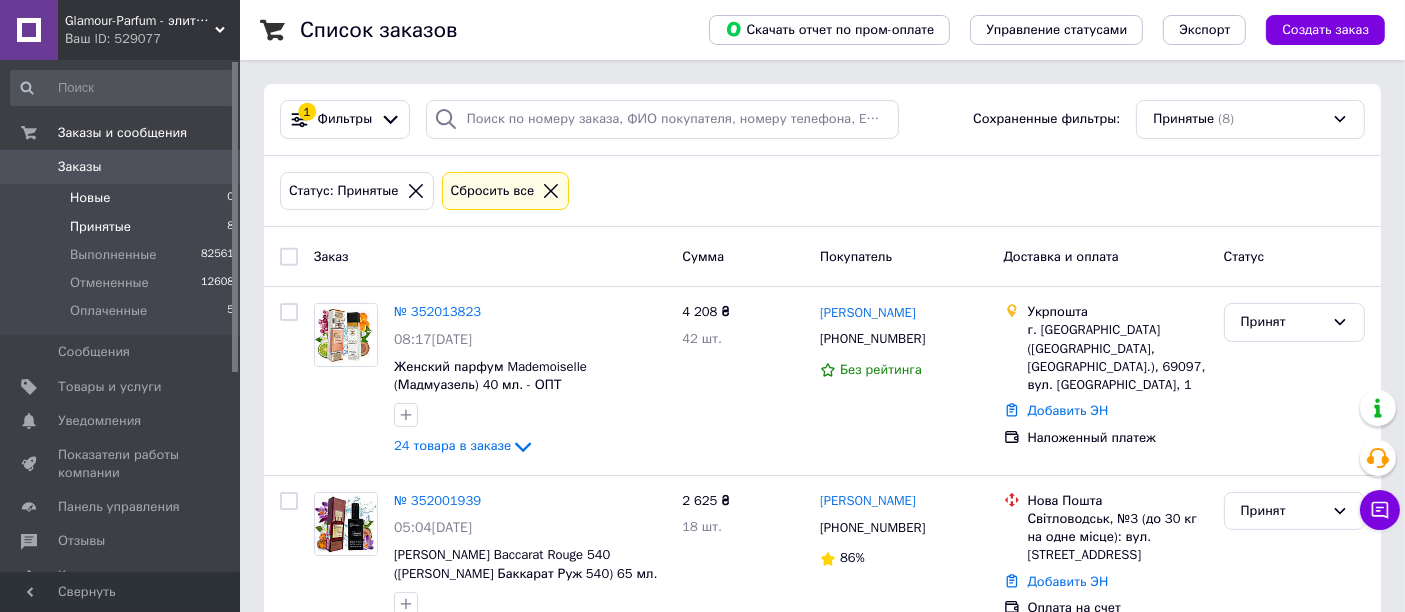 click on "Новые 0" at bounding box center (123, 198) 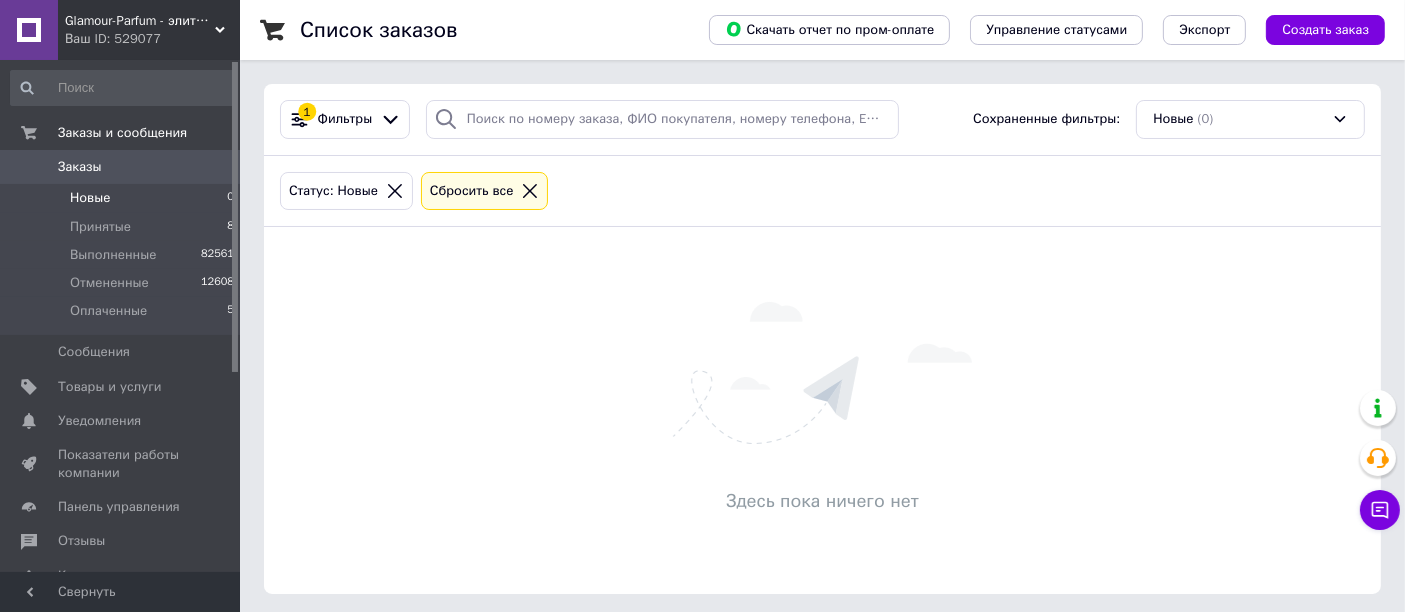 click on "Сбросить все" at bounding box center (485, 191) 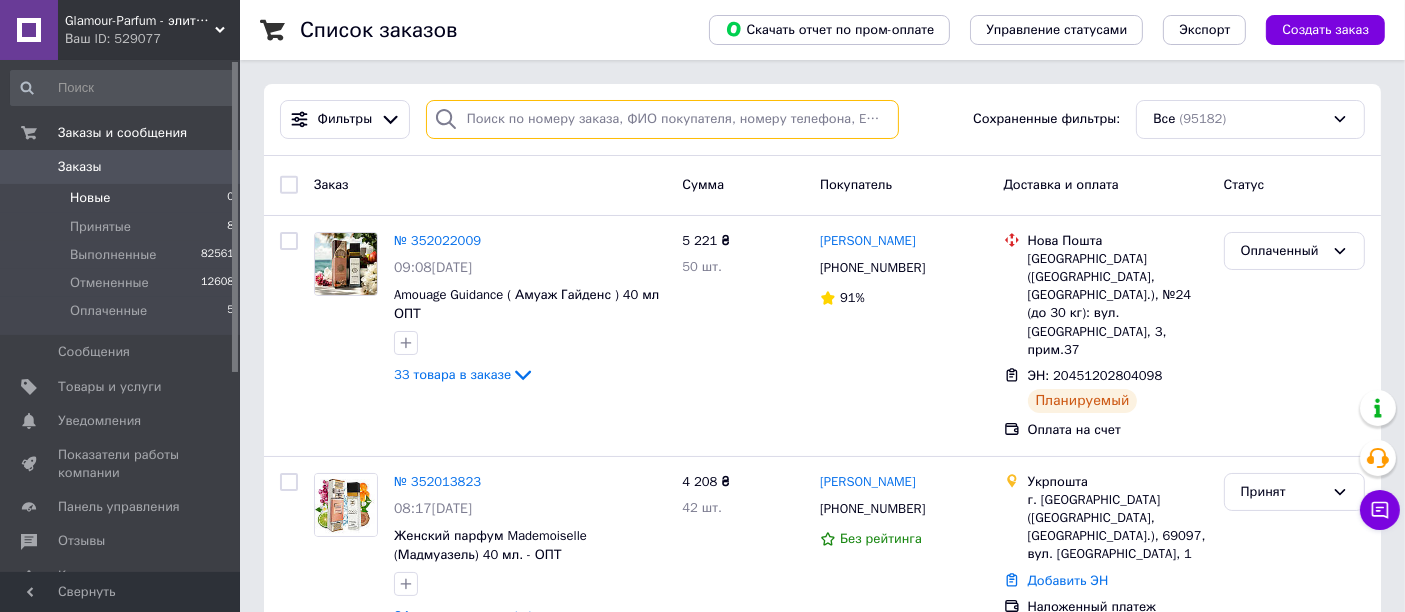 click at bounding box center [662, 119] 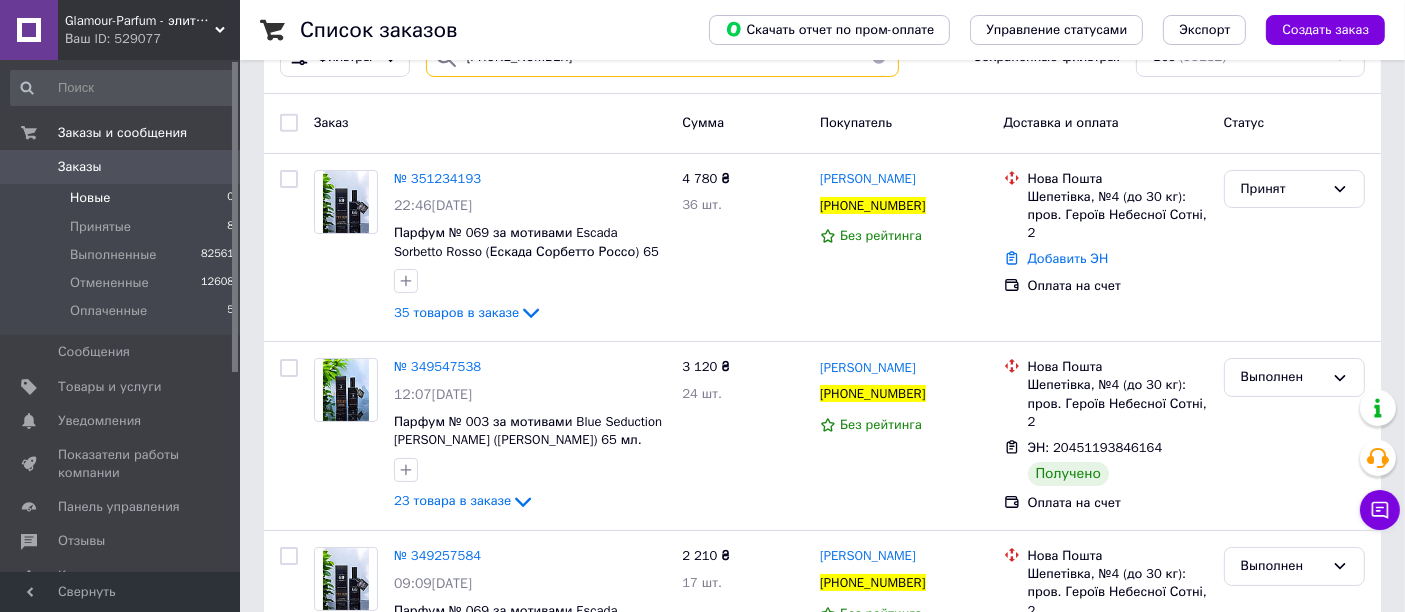scroll, scrollTop: 0, scrollLeft: 0, axis: both 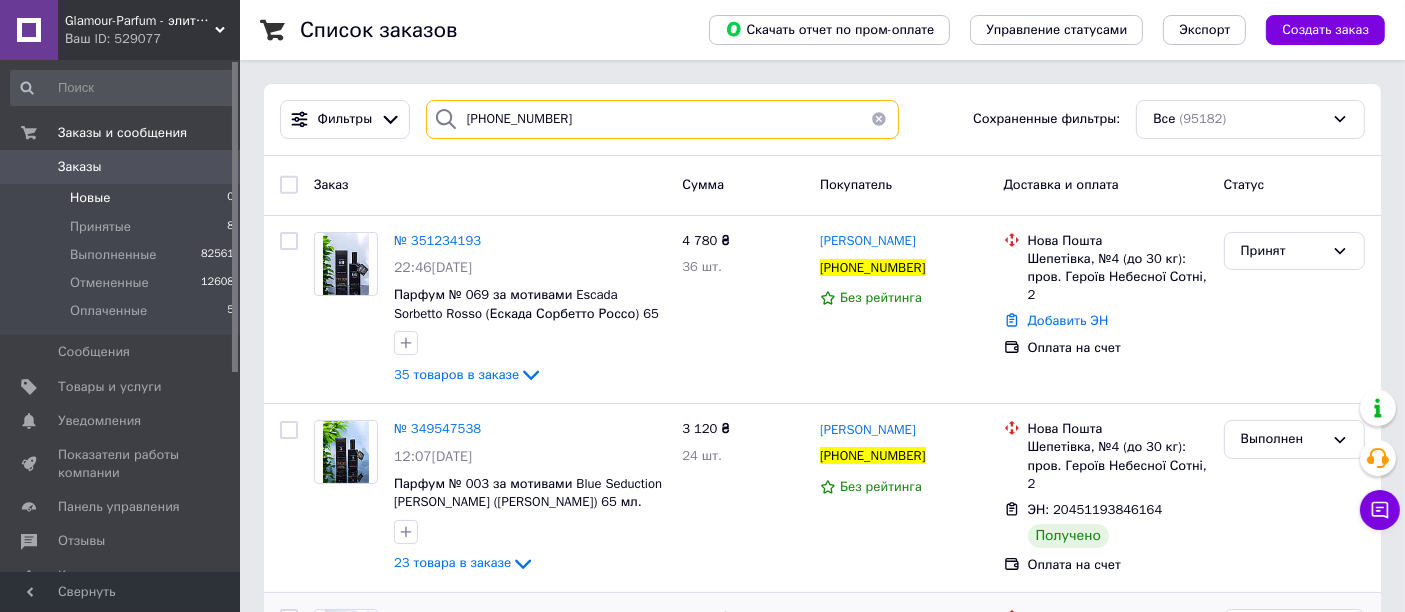 type on "[PHONE_NUMBER]" 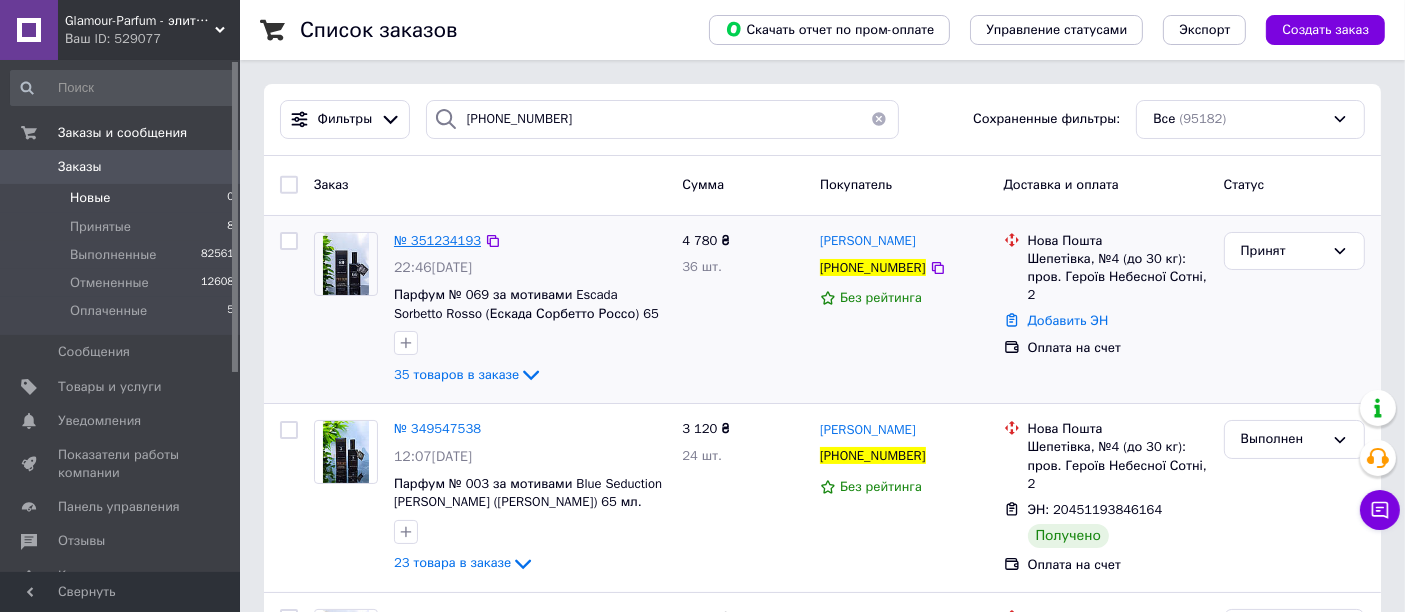 click on "№ 351234193" at bounding box center [437, 240] 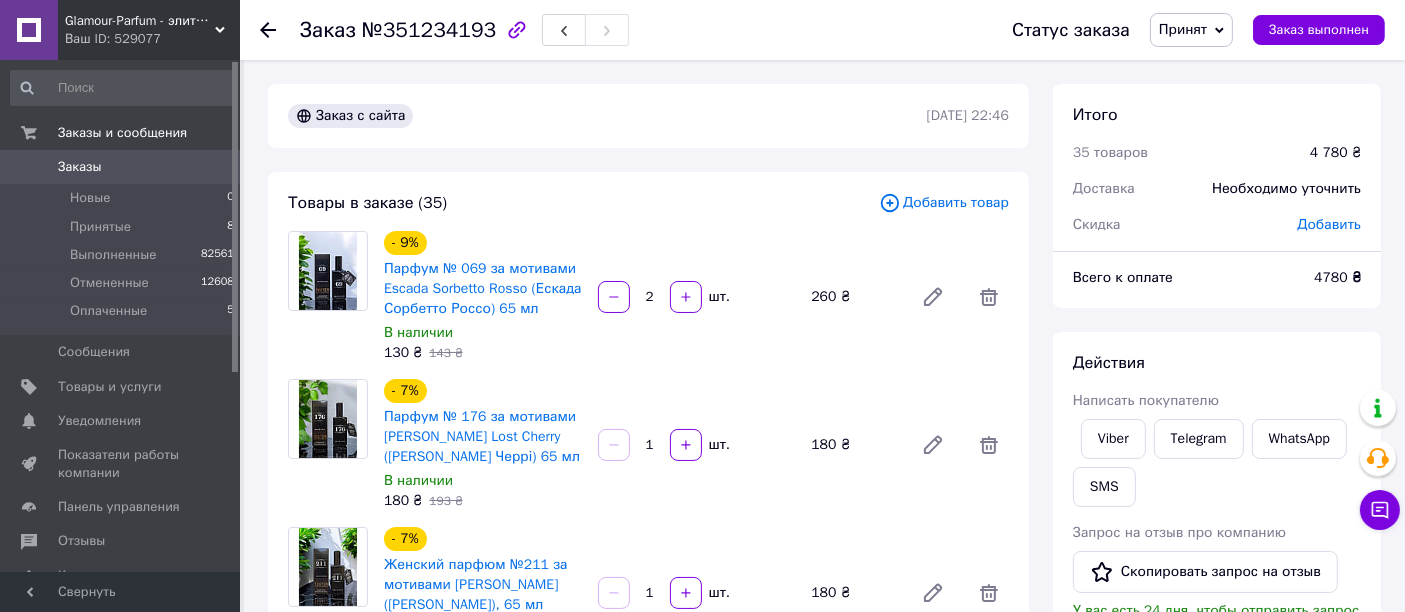 click on "Принят" at bounding box center [1191, 30] 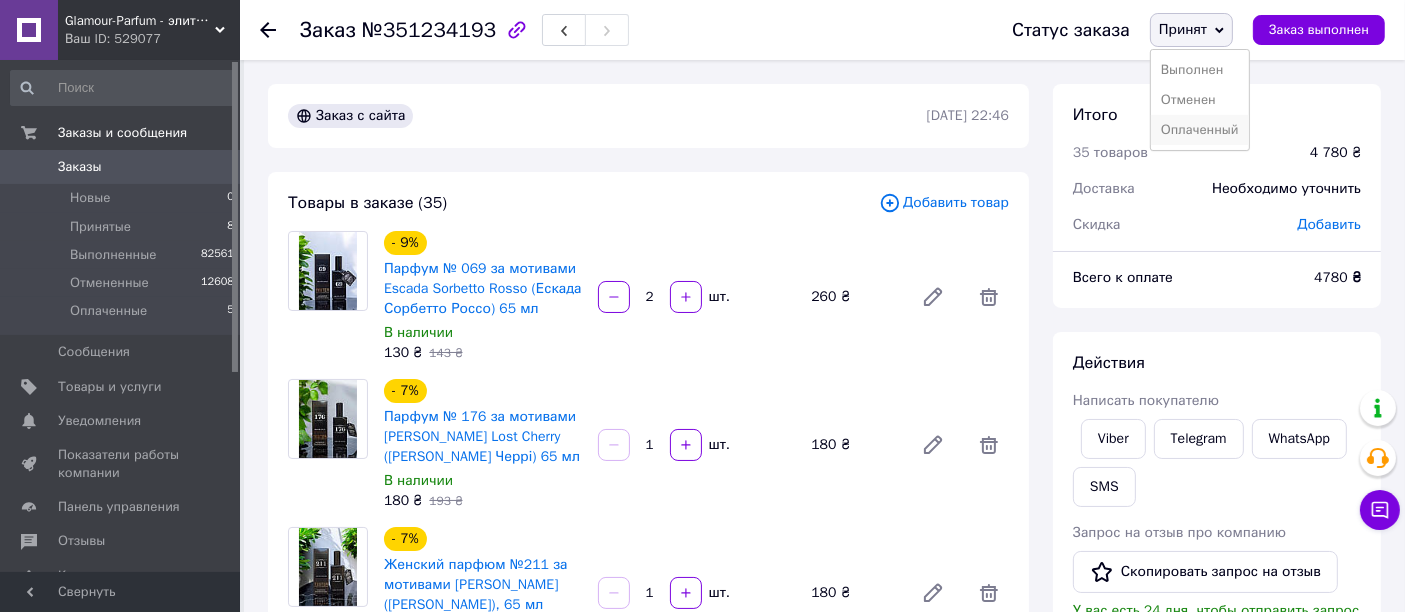 click on "Оплаченный" at bounding box center (1200, 130) 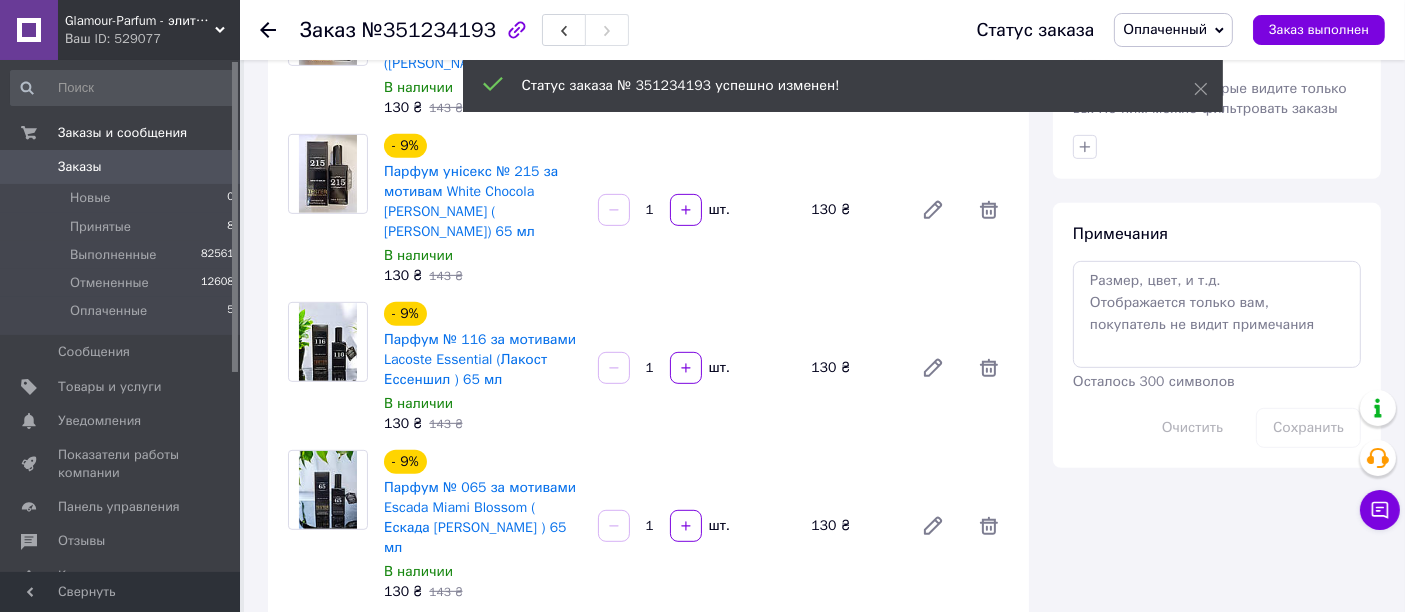 scroll, scrollTop: 601, scrollLeft: 0, axis: vertical 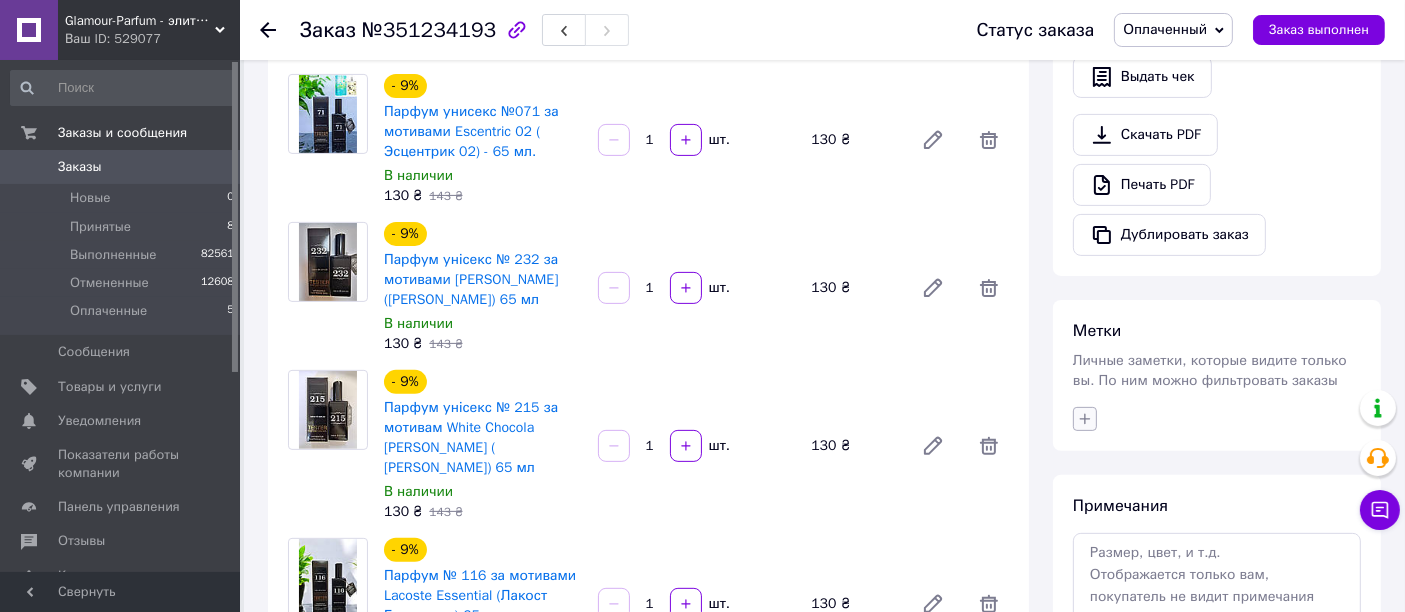 click 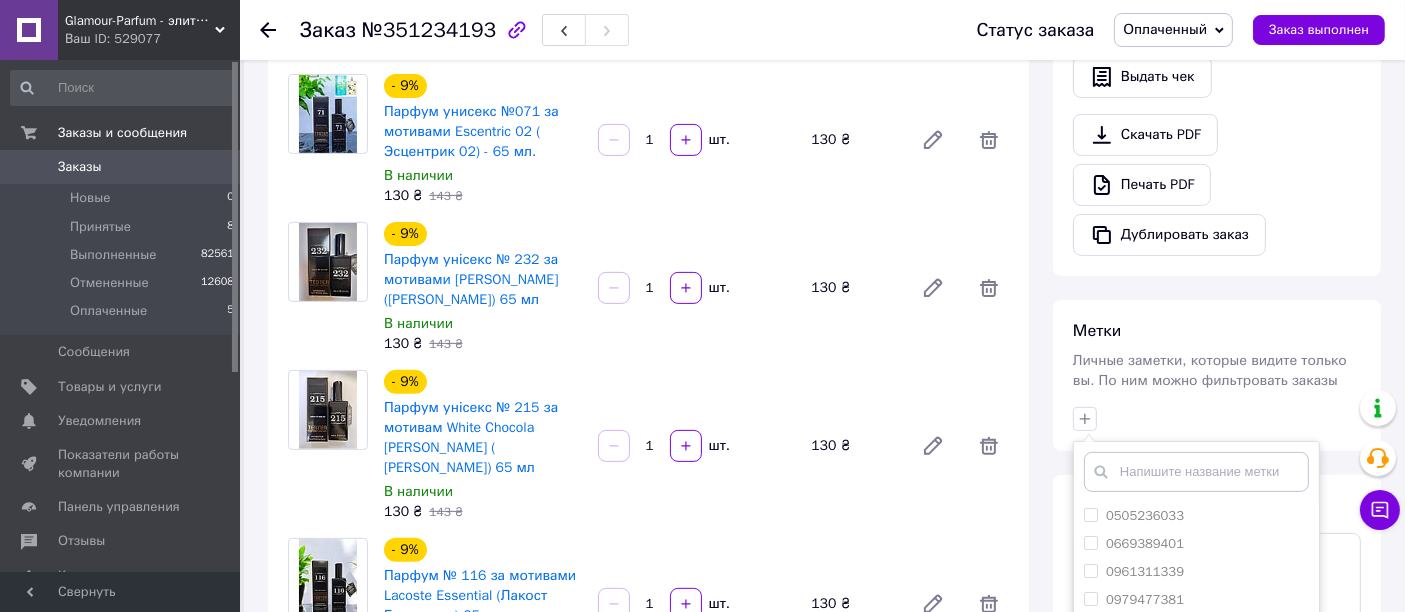 click at bounding box center [1196, 472] 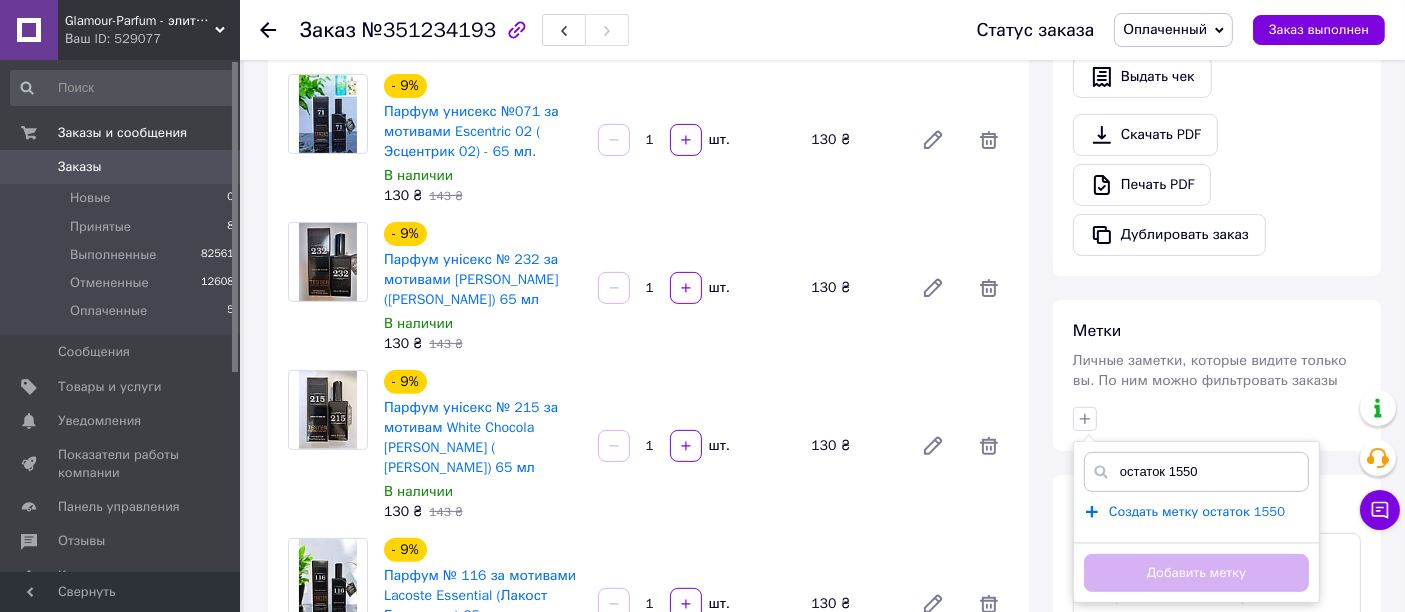 type on "остаток 1550" 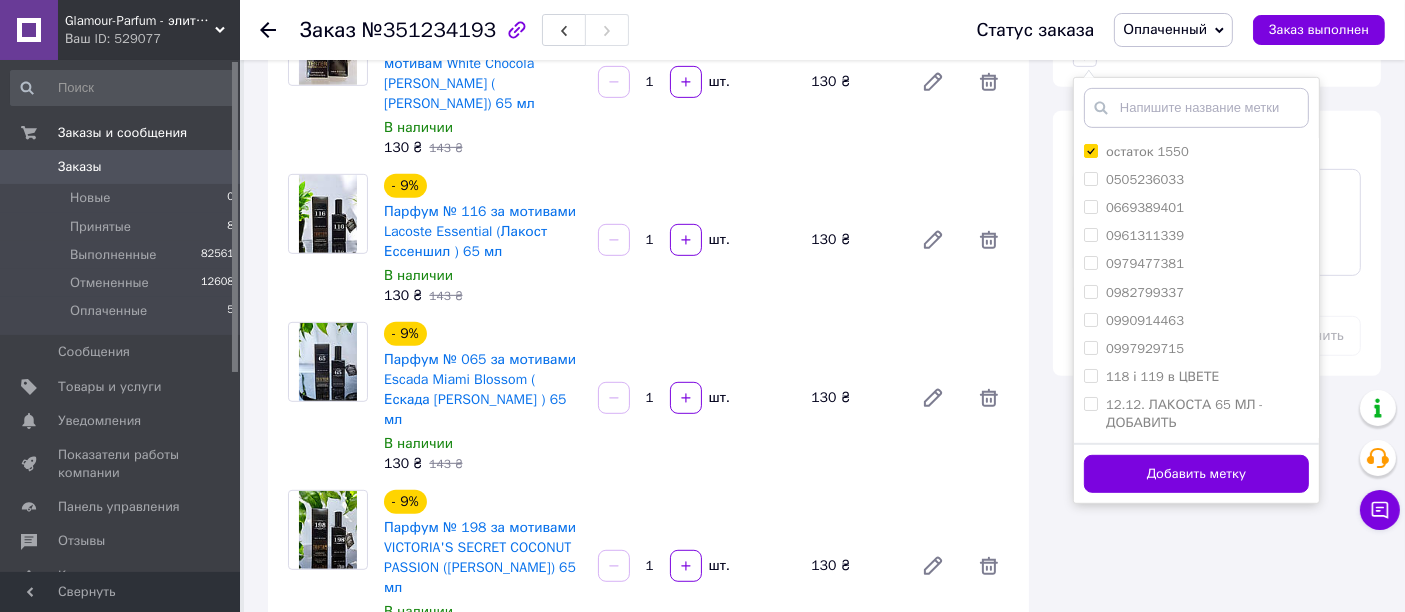 scroll, scrollTop: 1045, scrollLeft: 0, axis: vertical 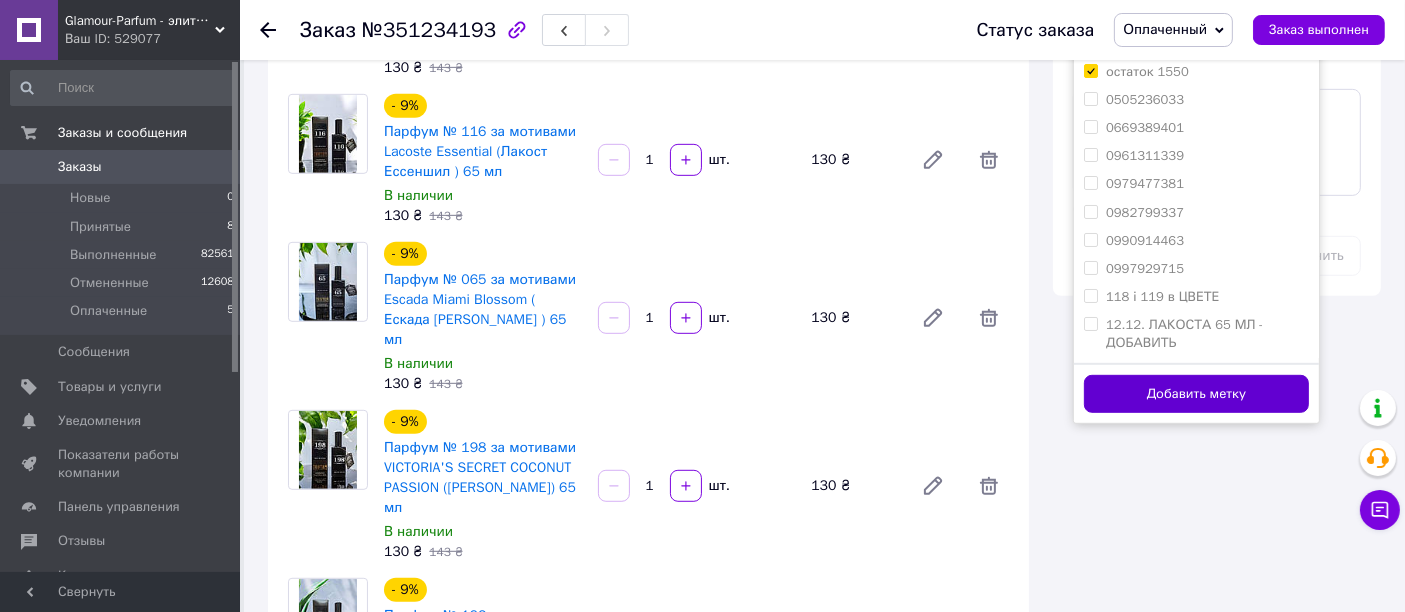 click on "Добавить метку" at bounding box center (1196, 394) 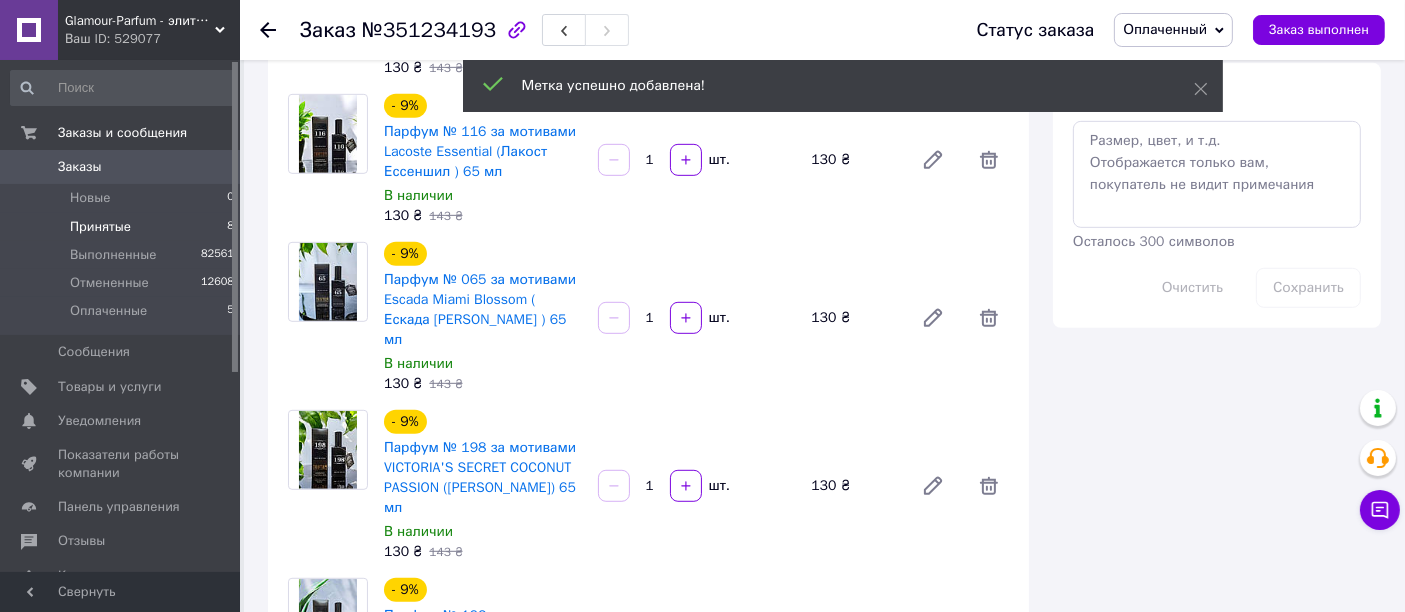 click on "Принятые" at bounding box center (100, 227) 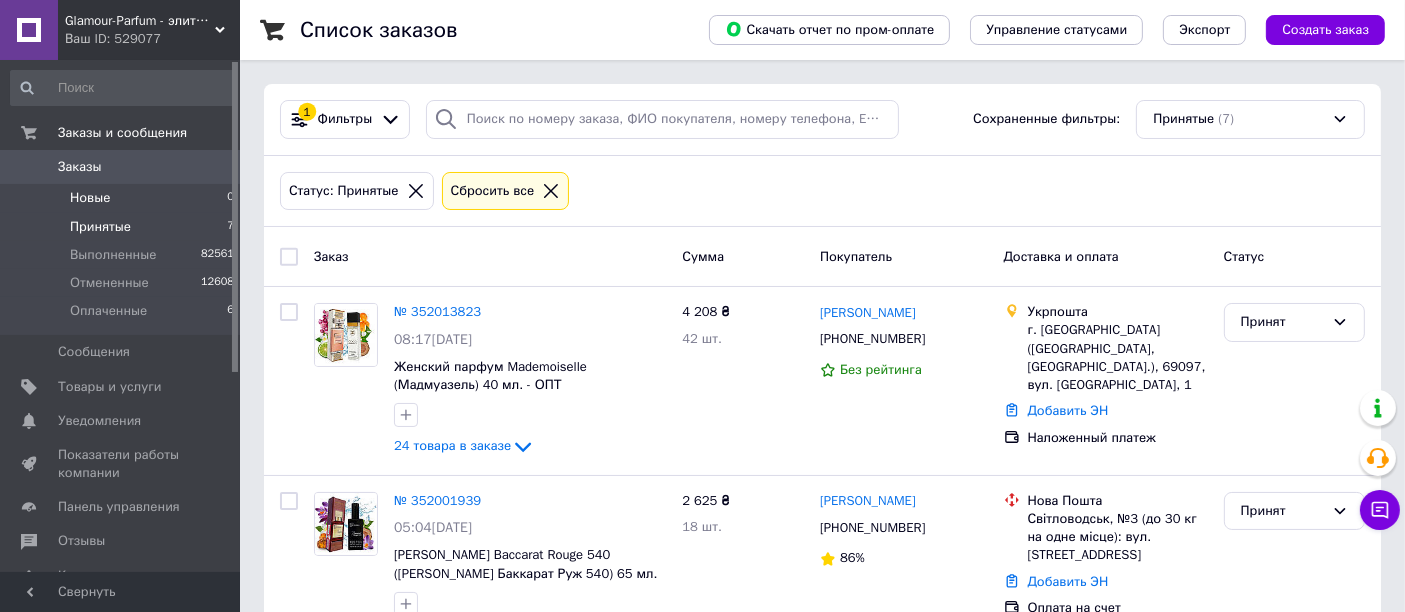 click on "Новые 0" at bounding box center (123, 198) 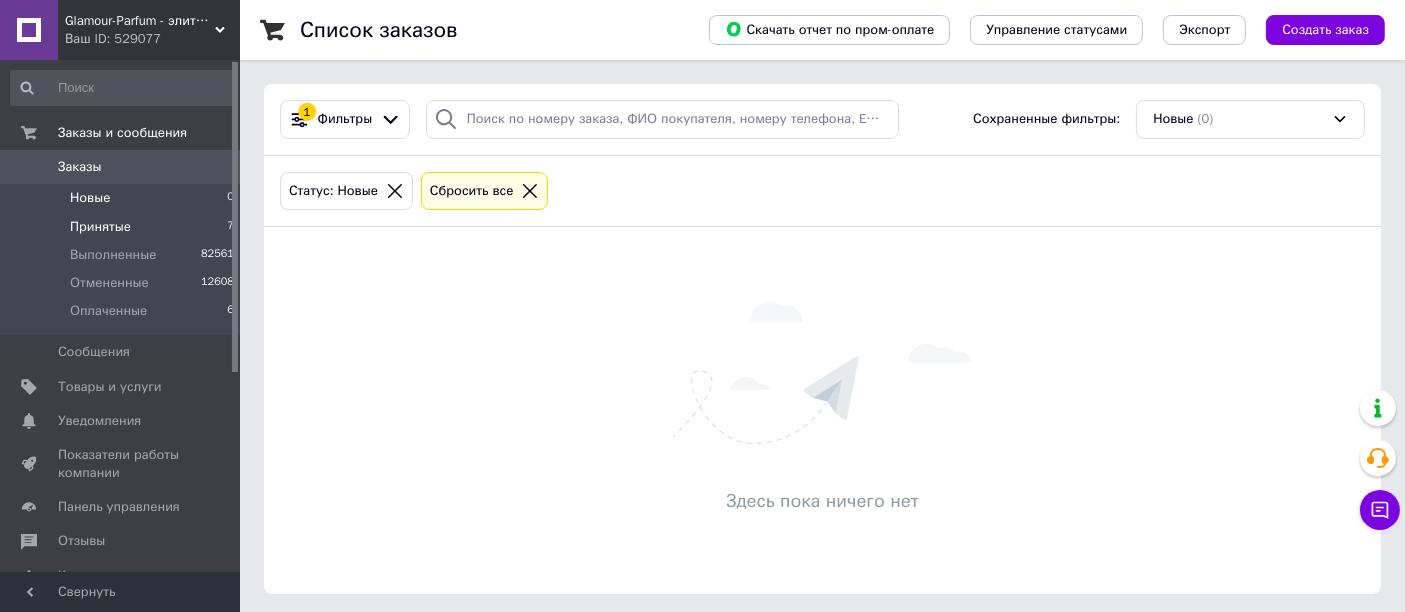 click on "Принятые" at bounding box center [100, 227] 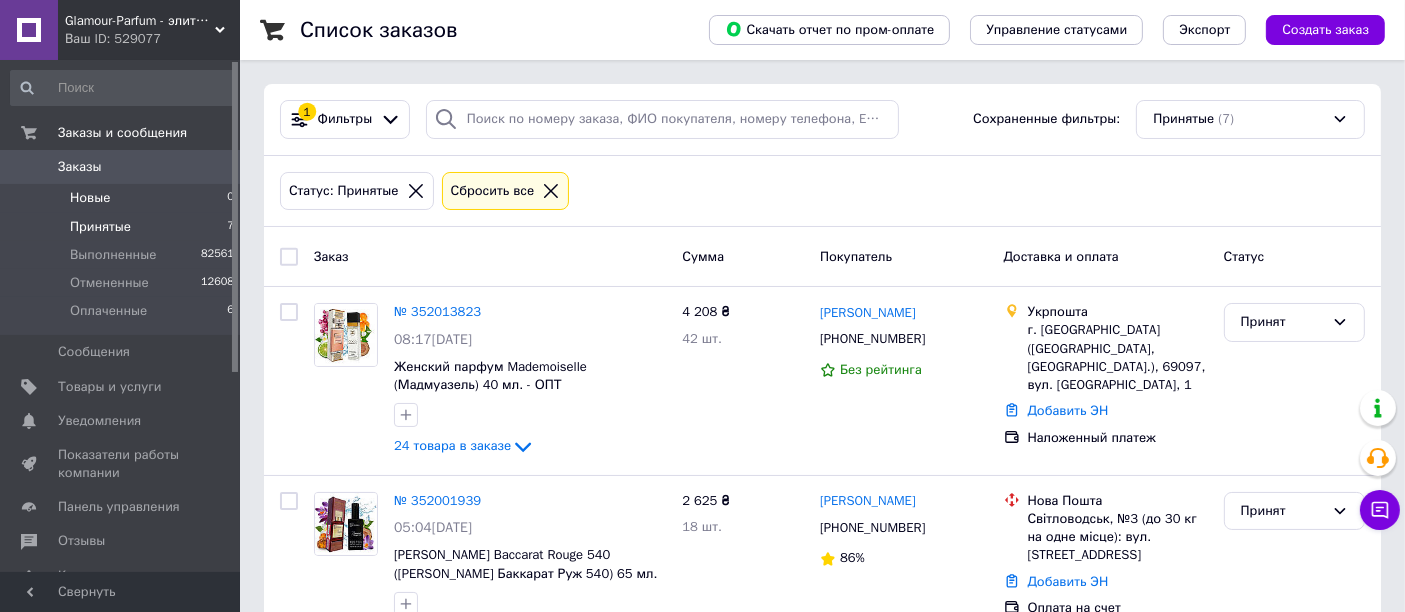 click on "Новые 0" at bounding box center (123, 198) 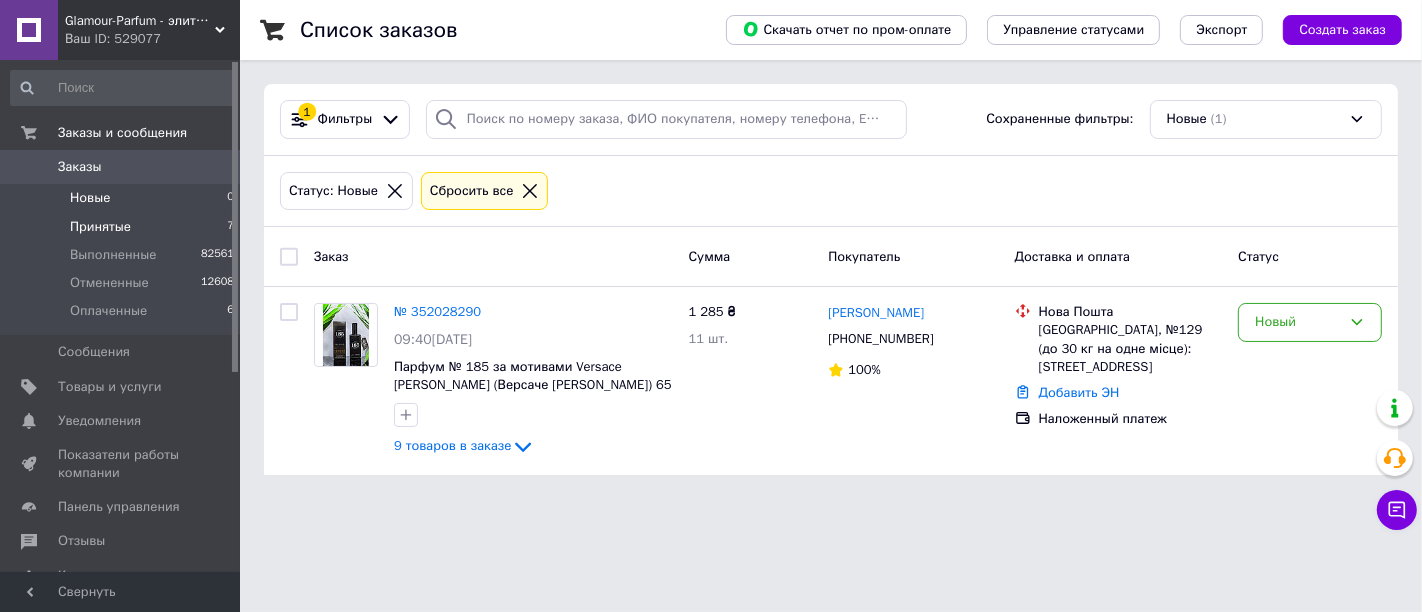 click on "Принятые" at bounding box center [100, 227] 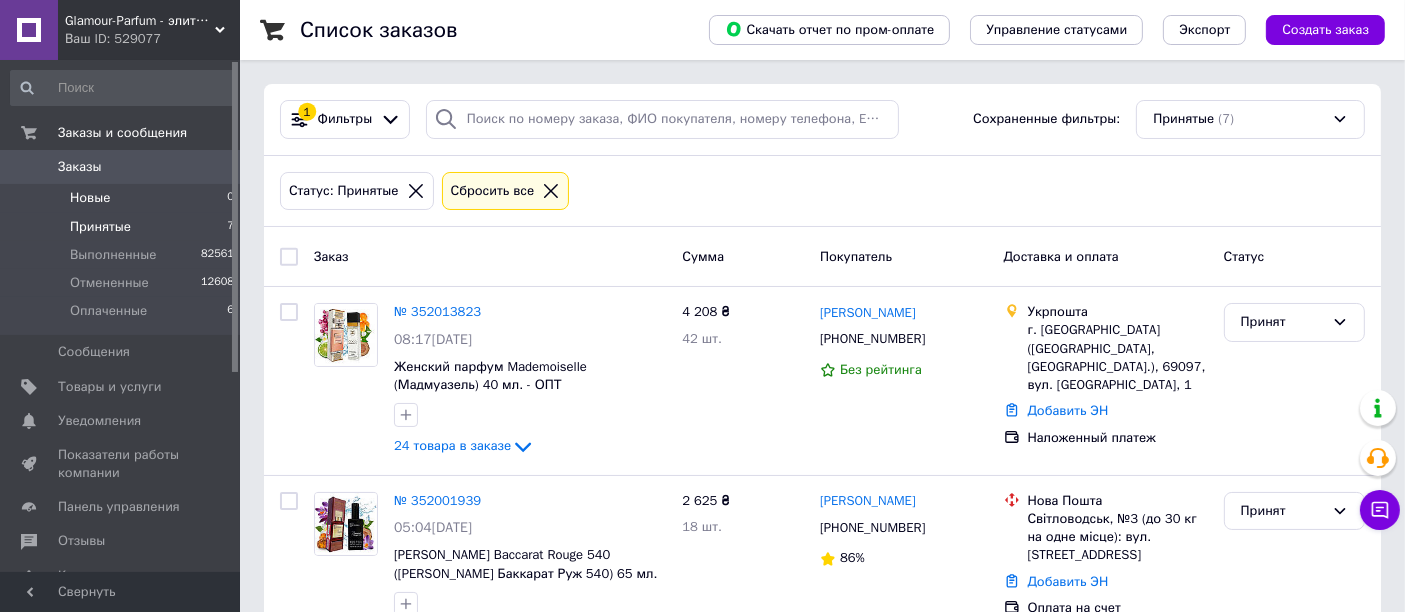 click on "Новые 0" at bounding box center (123, 198) 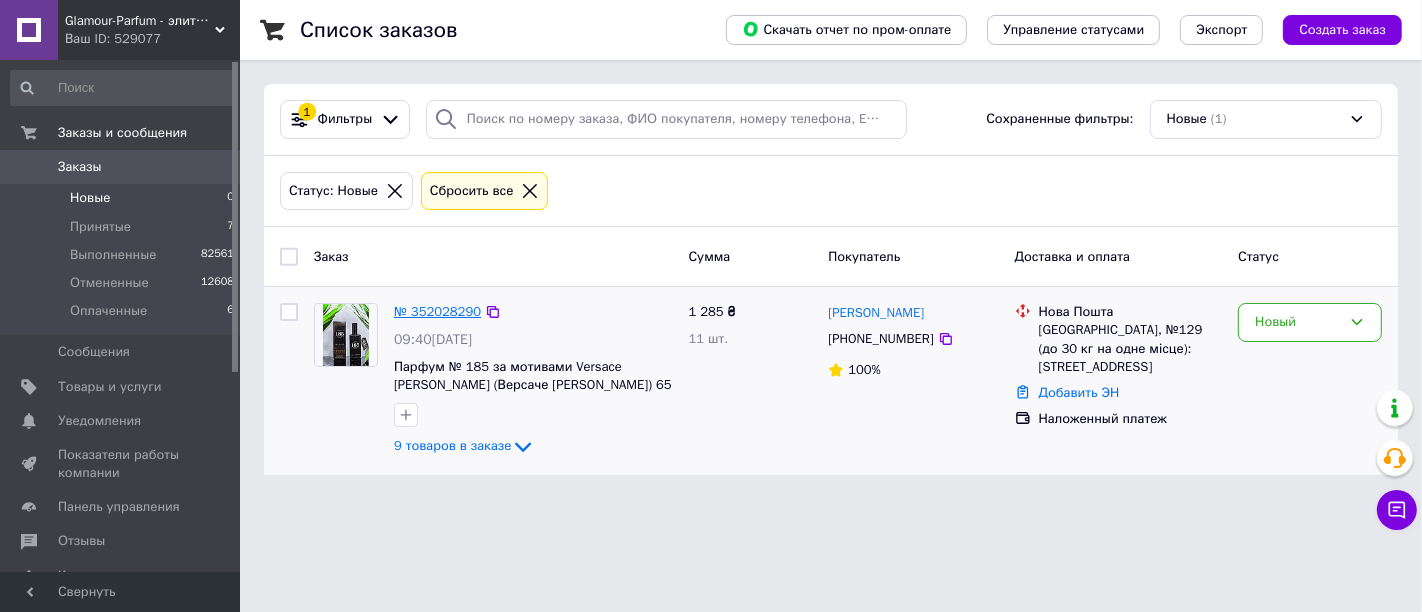 click on "№ 352028290" at bounding box center [437, 311] 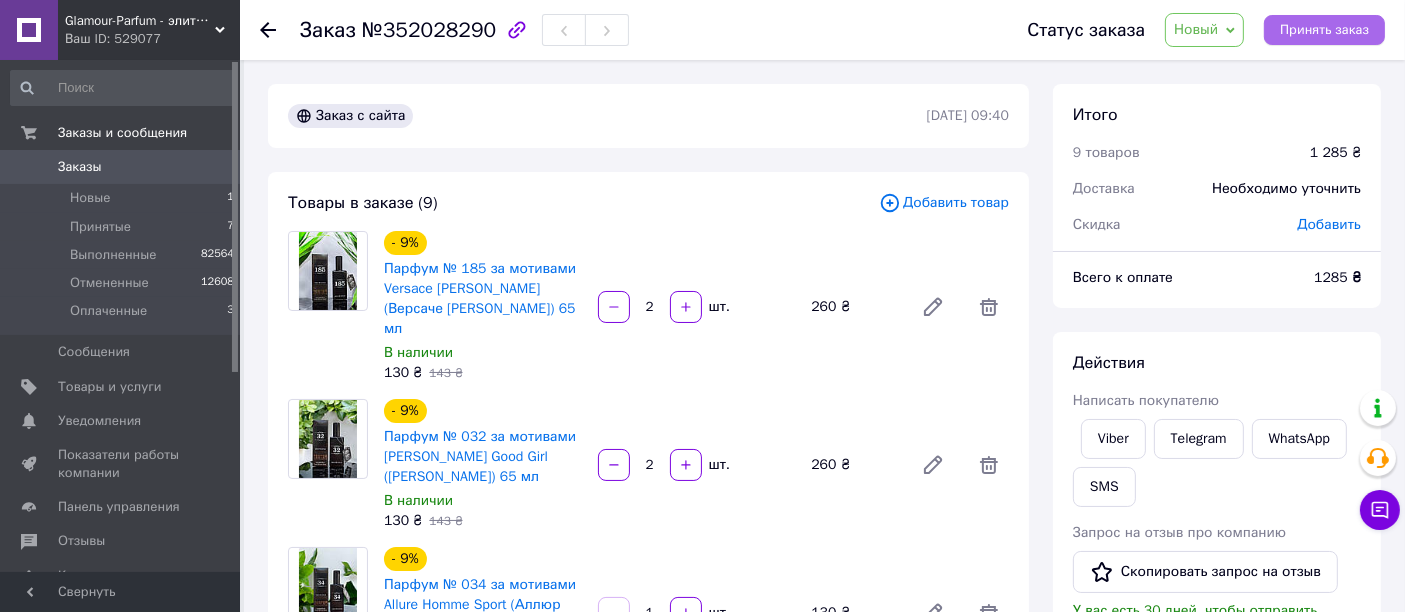 click on "Принять заказ" at bounding box center (1324, 30) 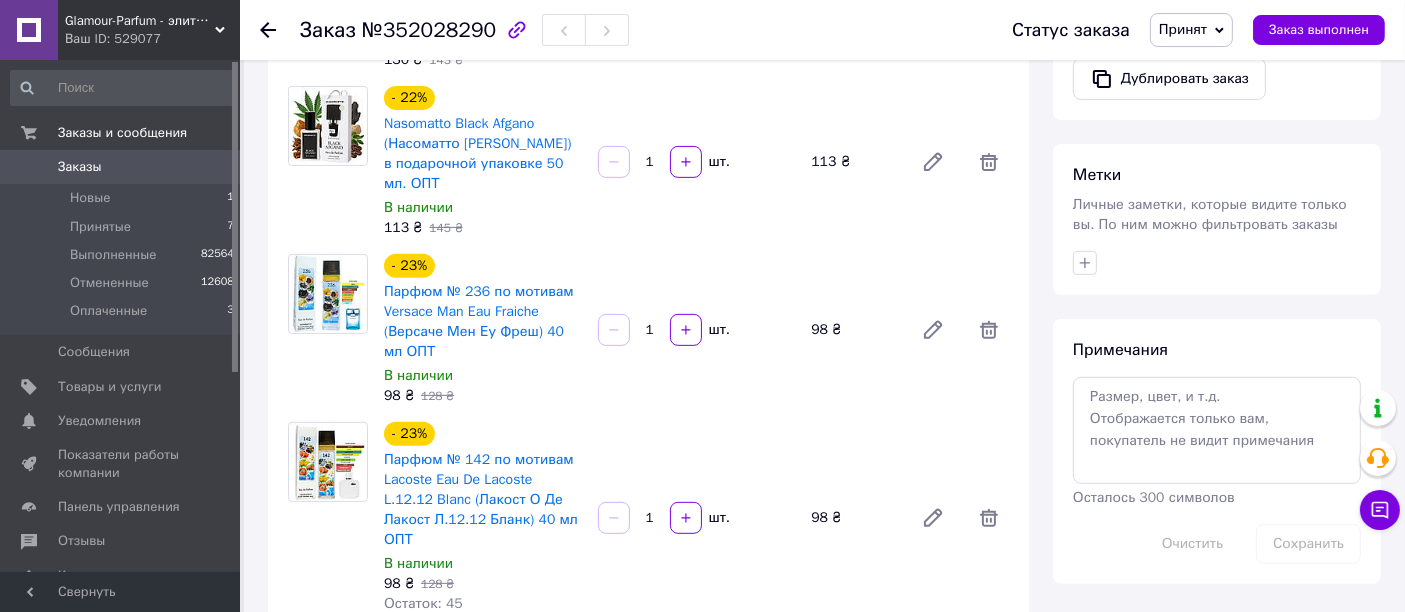 scroll, scrollTop: 666, scrollLeft: 0, axis: vertical 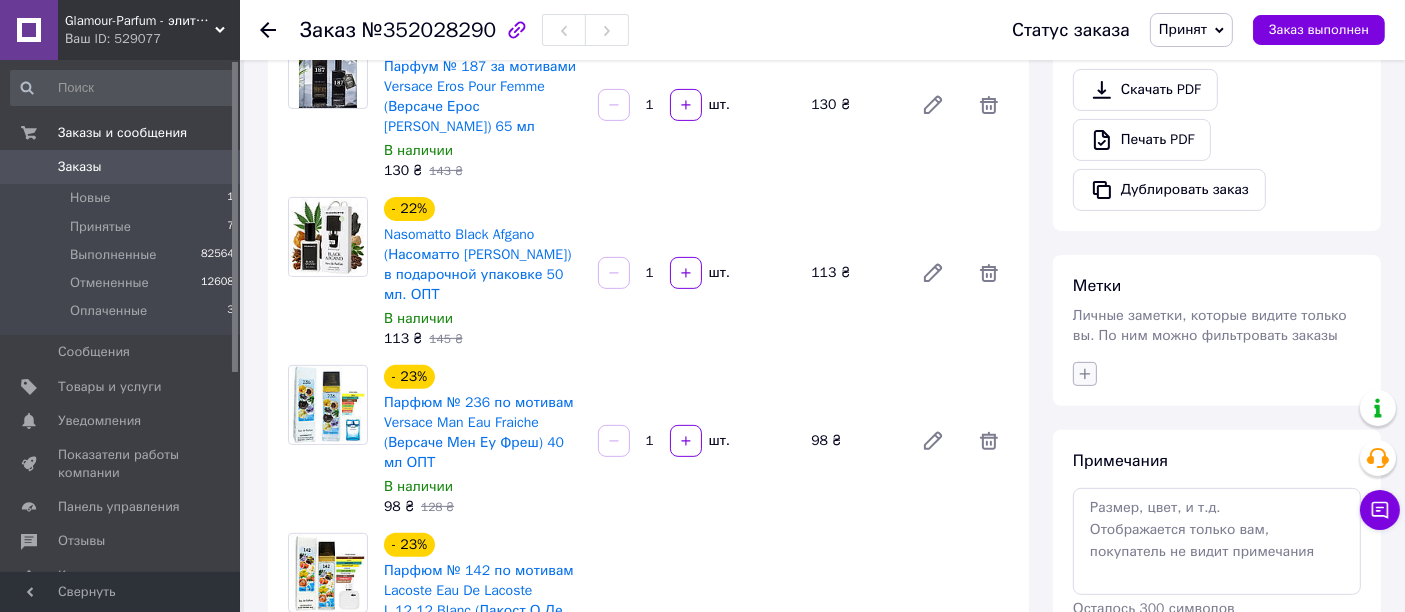 click 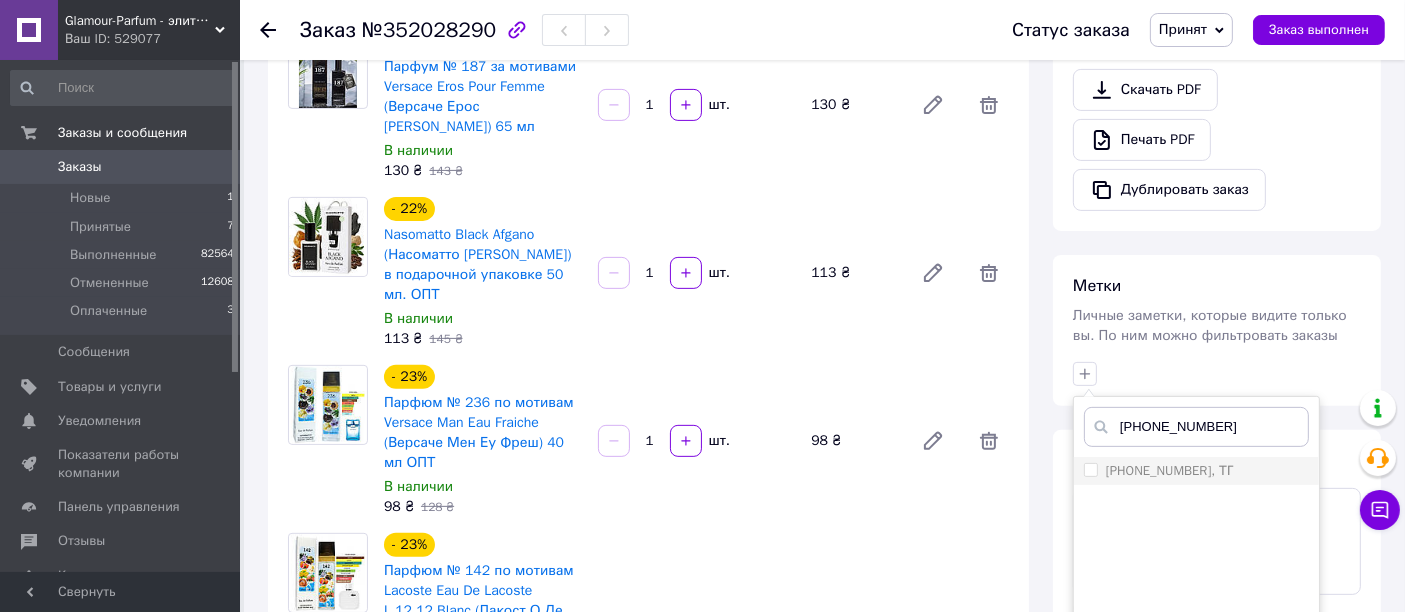 type on "+373 77 823 471" 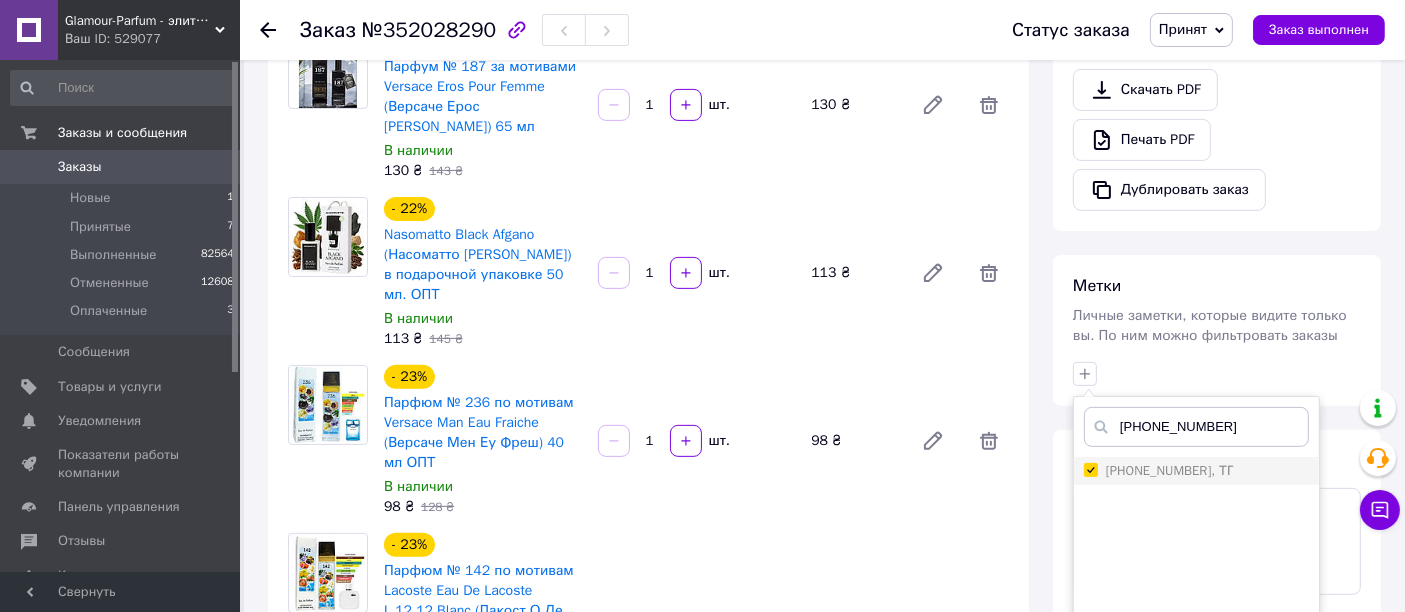 checkbox on "true" 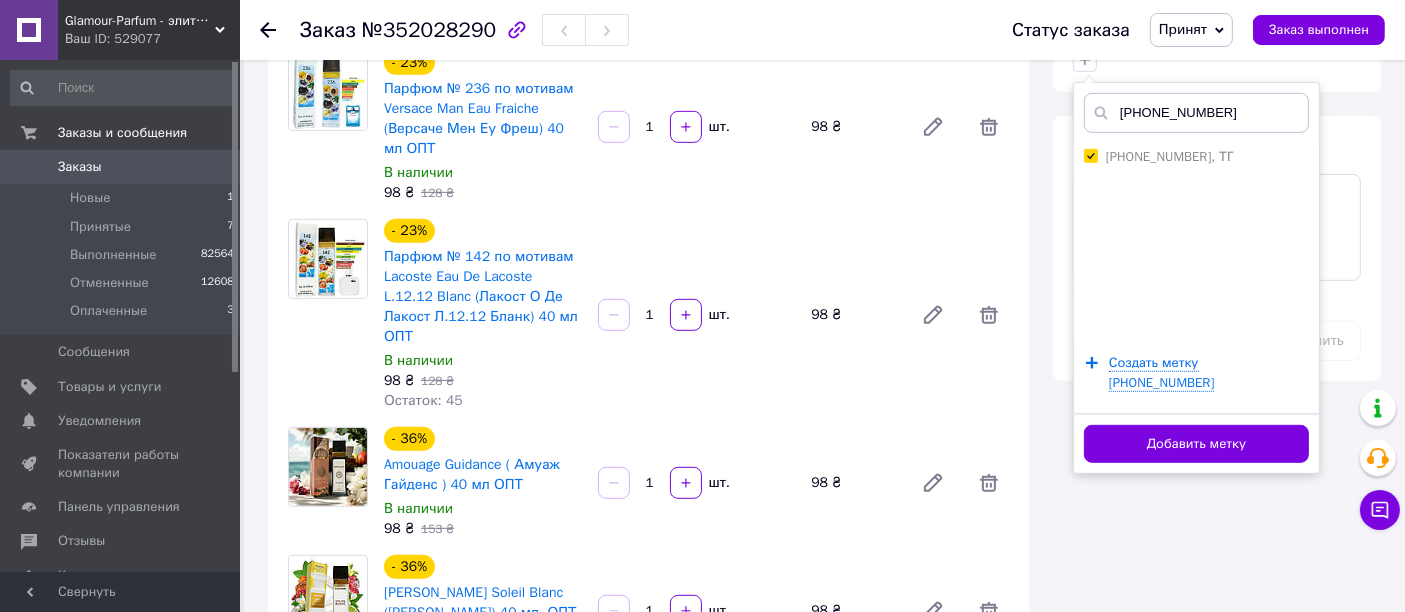 scroll, scrollTop: 1111, scrollLeft: 0, axis: vertical 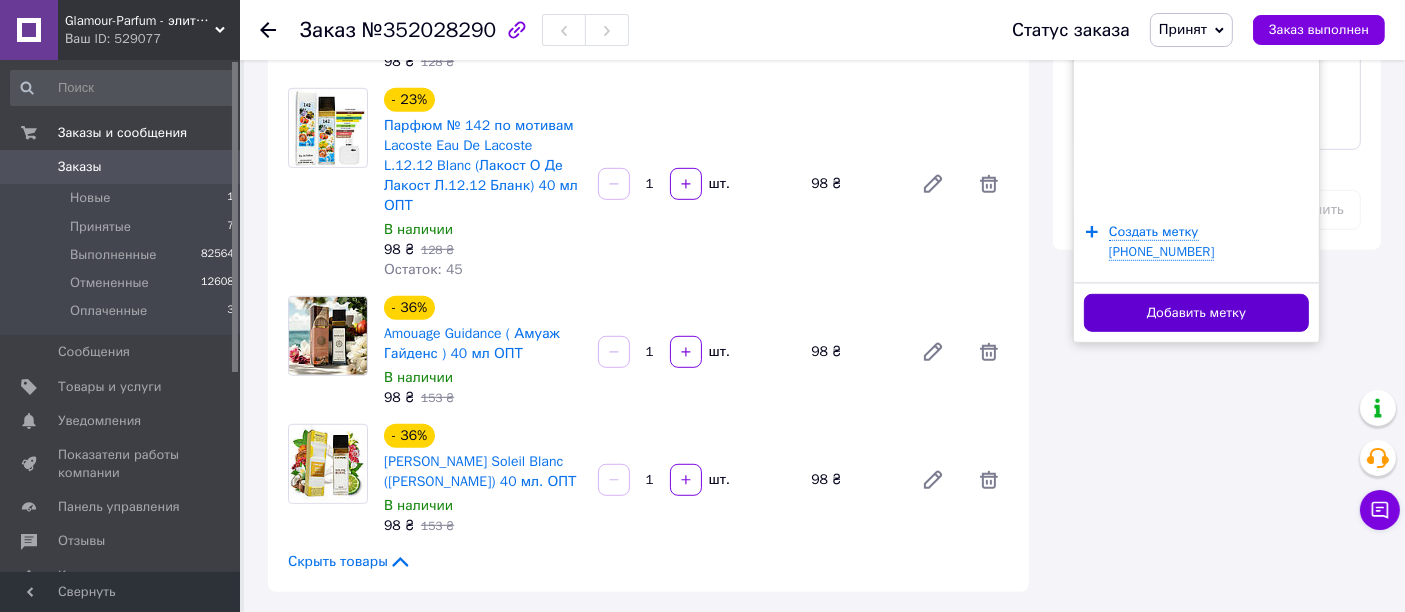 click on "Добавить метку" at bounding box center (1196, 313) 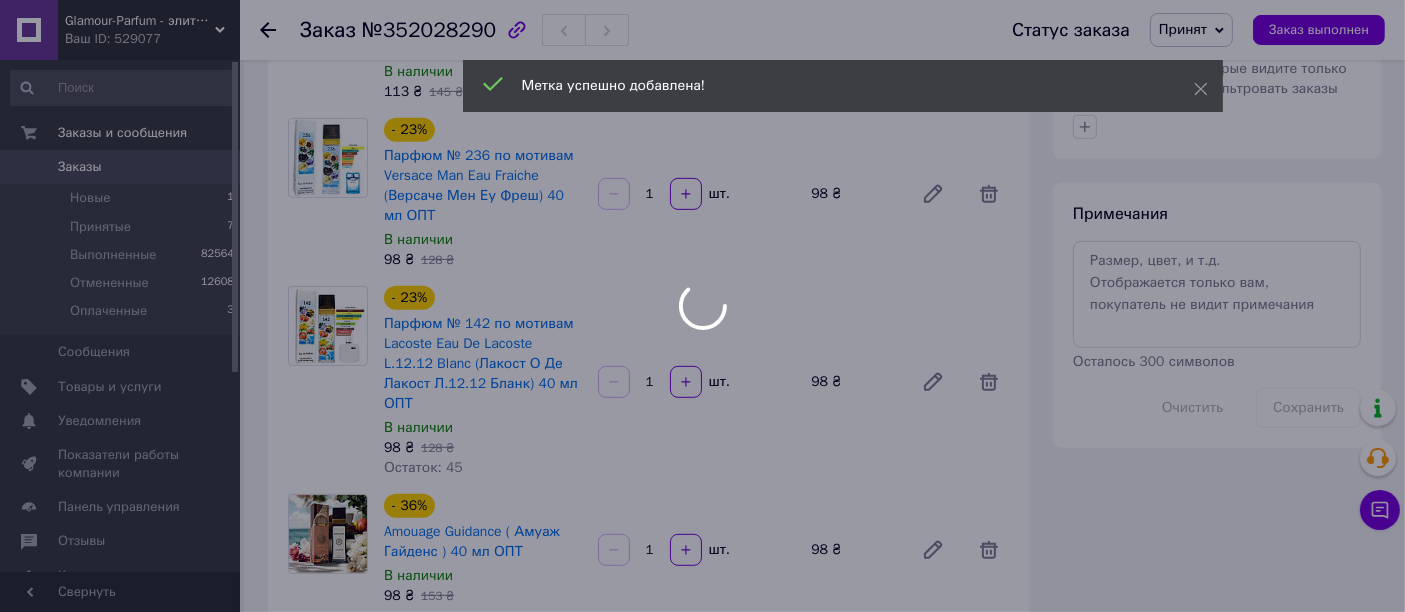 scroll, scrollTop: 555, scrollLeft: 0, axis: vertical 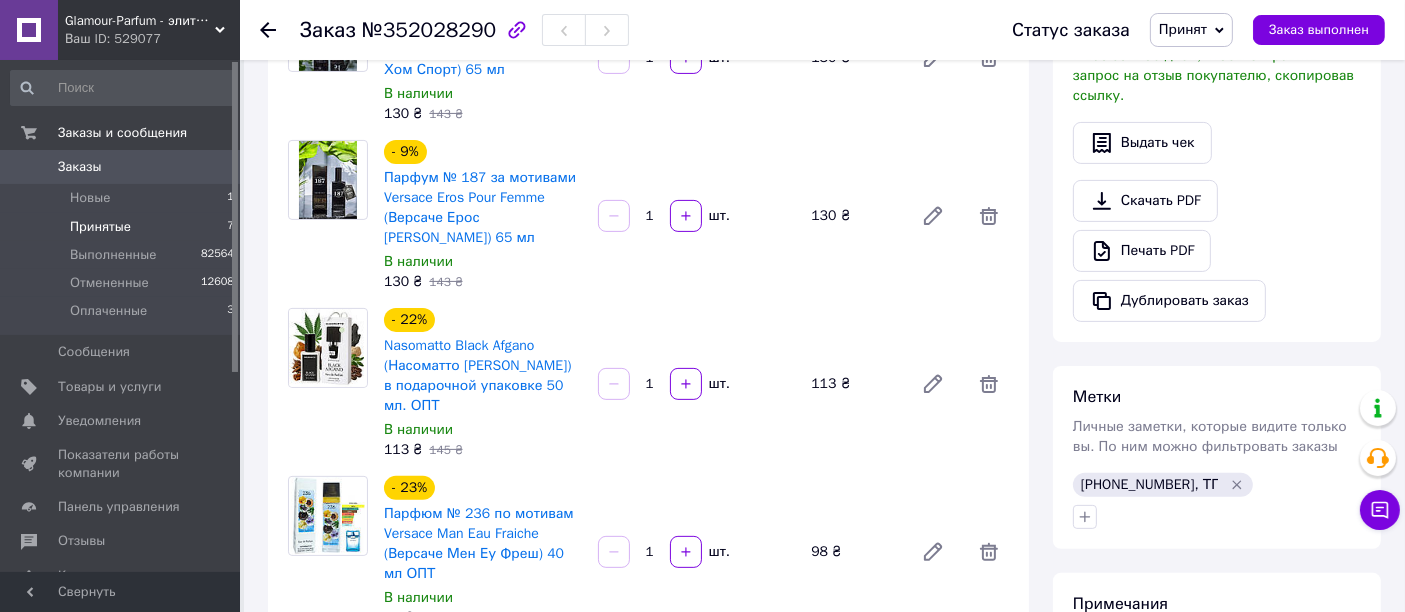 click on "Принятые 7" at bounding box center (123, 227) 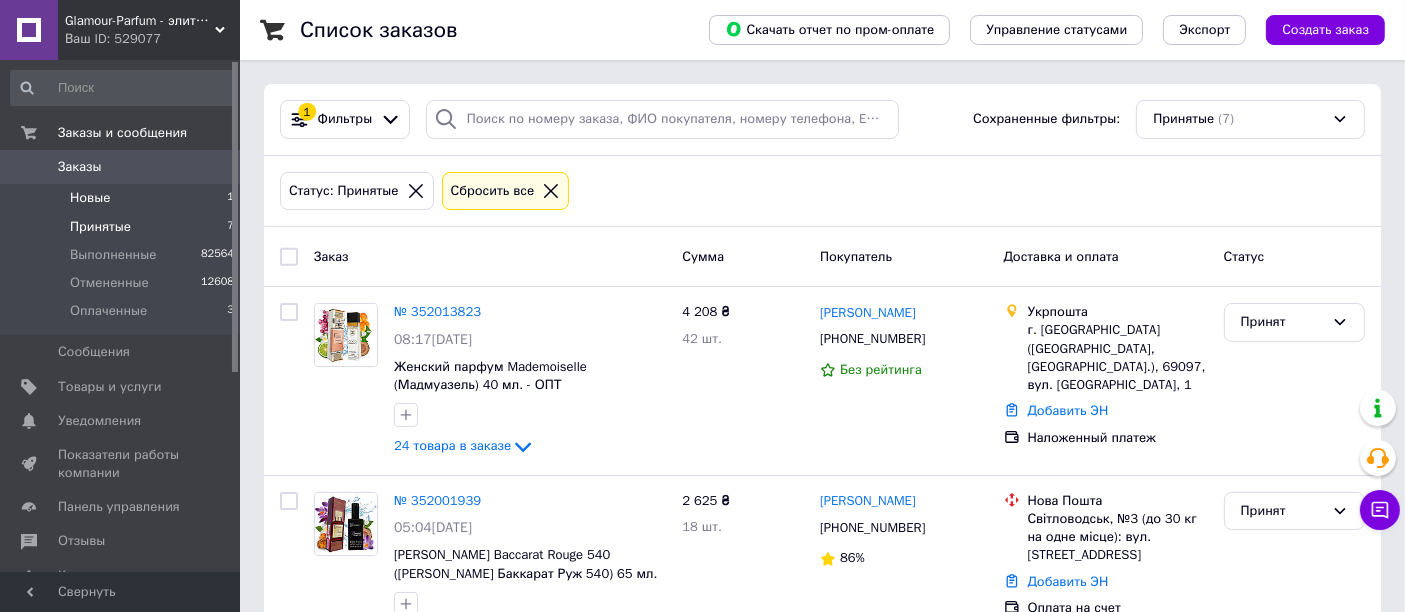 click on "Новые 1" at bounding box center (123, 198) 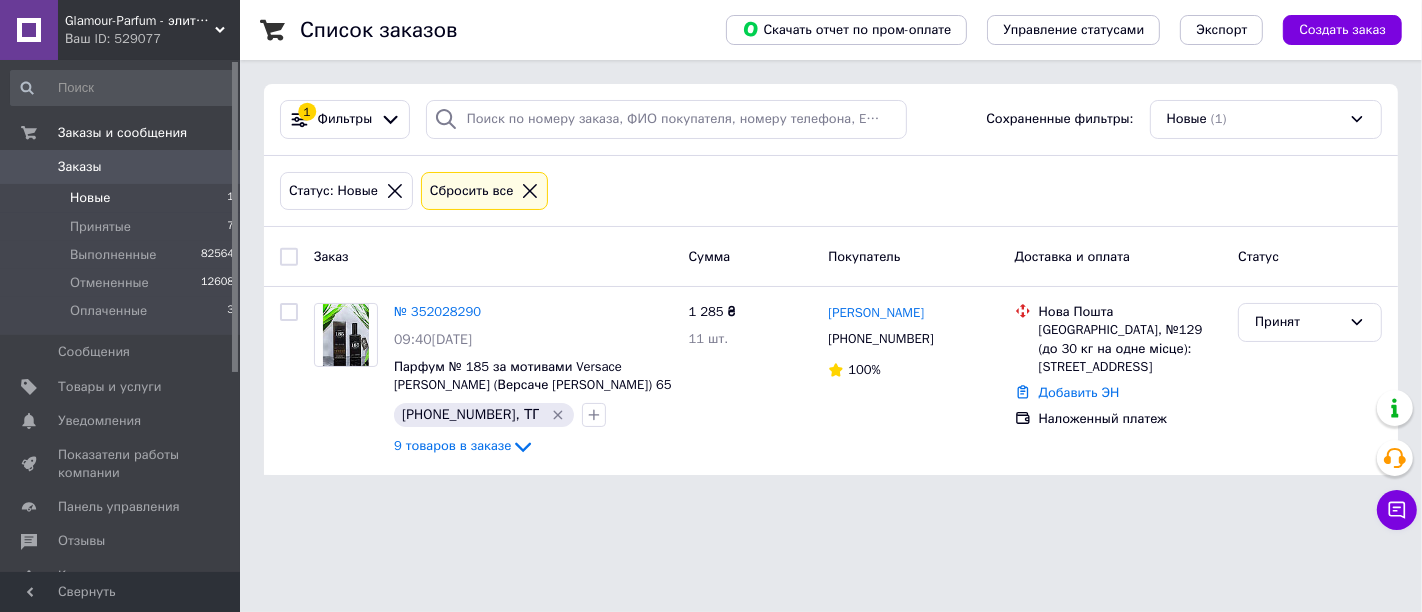 click 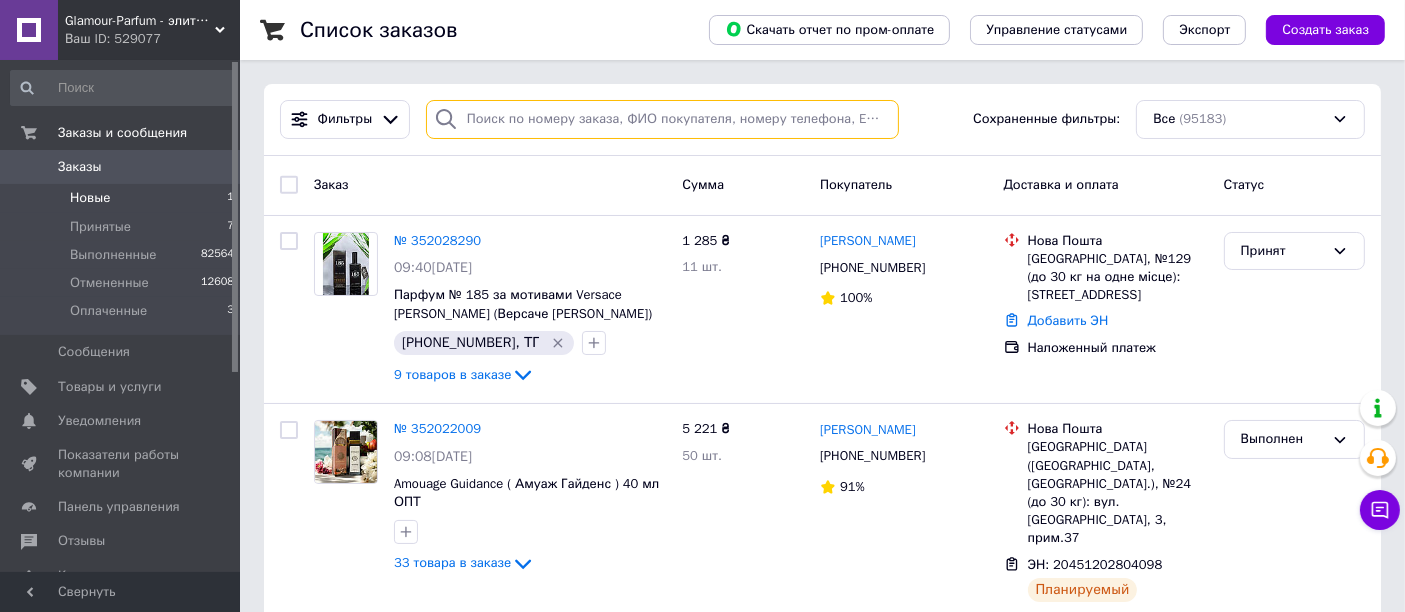 click at bounding box center [662, 119] 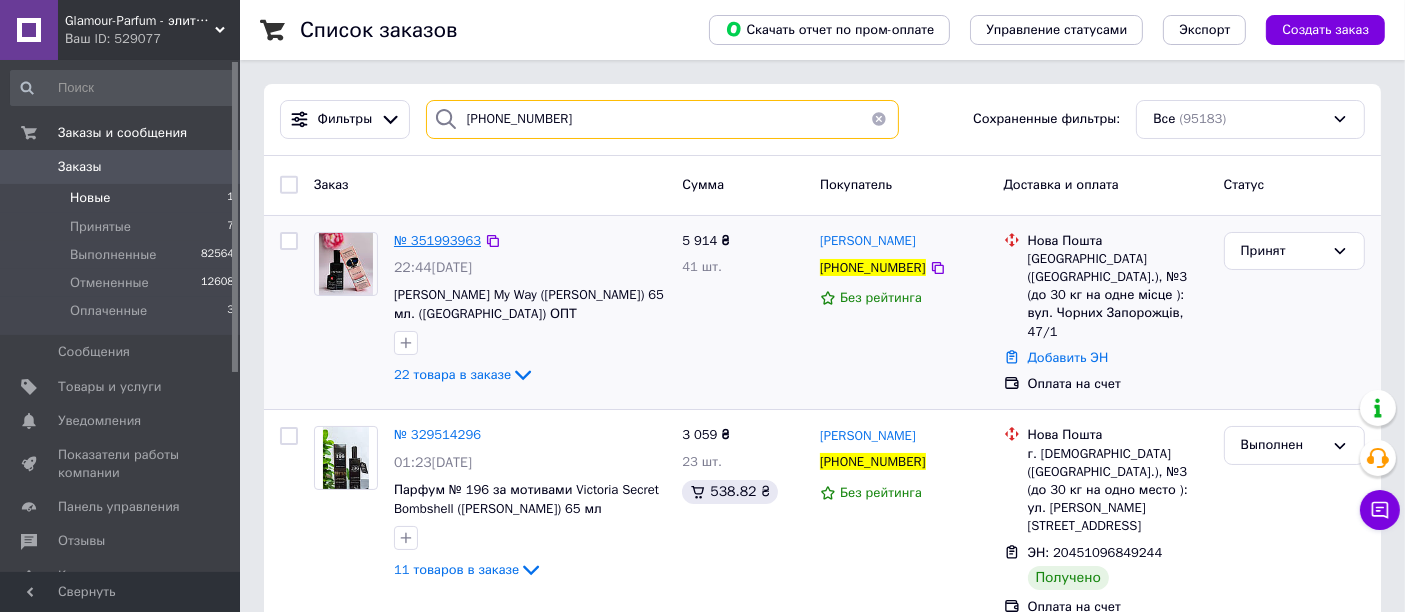 type on "[PHONE_NUMBER]" 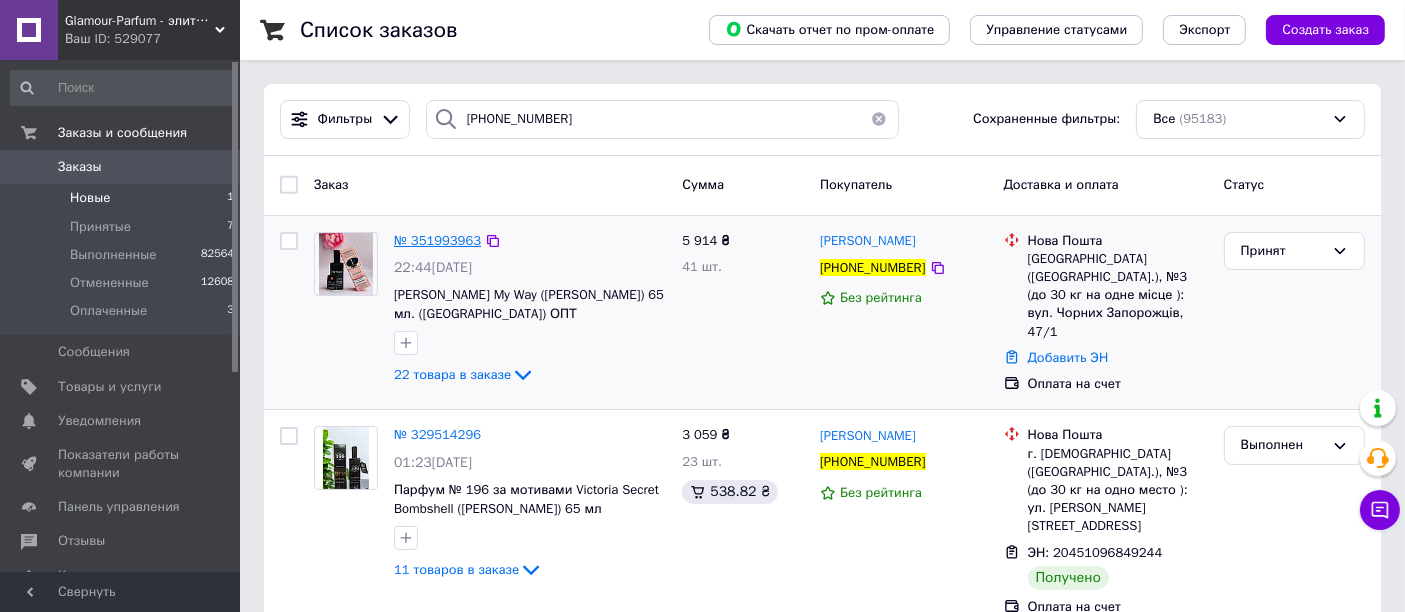 click on "№ 351993963" at bounding box center (437, 240) 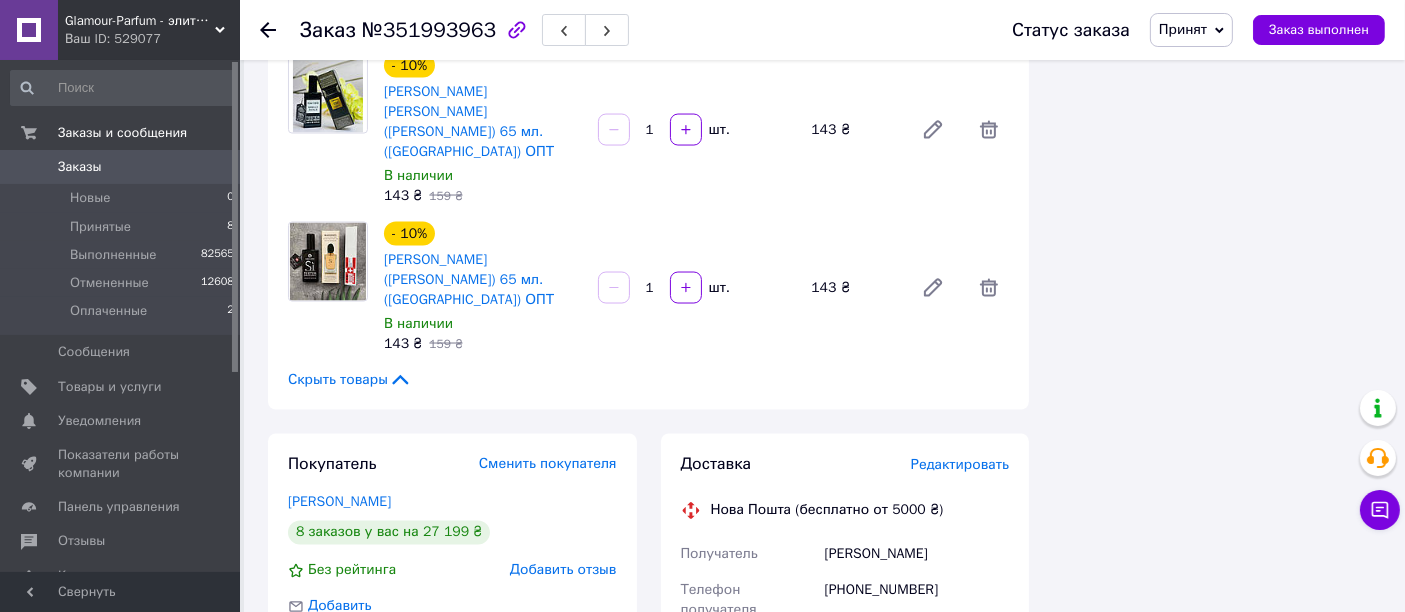scroll, scrollTop: 3765, scrollLeft: 0, axis: vertical 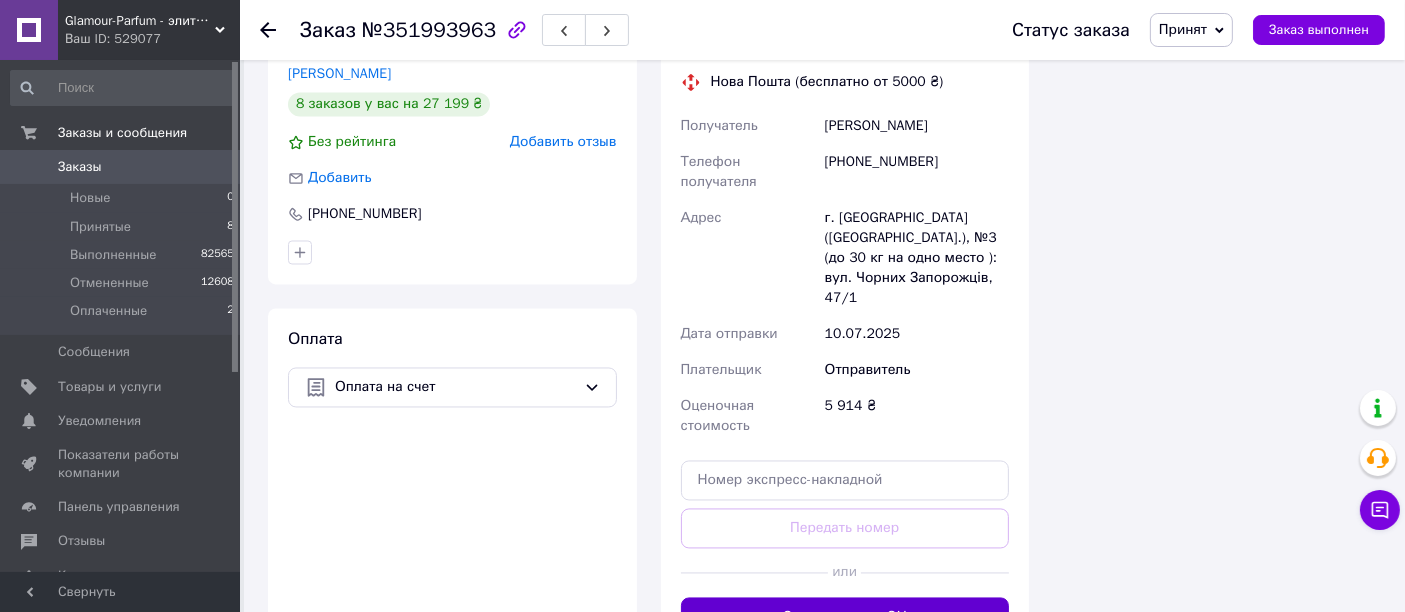 click on "Сгенерировать ЭН" at bounding box center [845, 618] 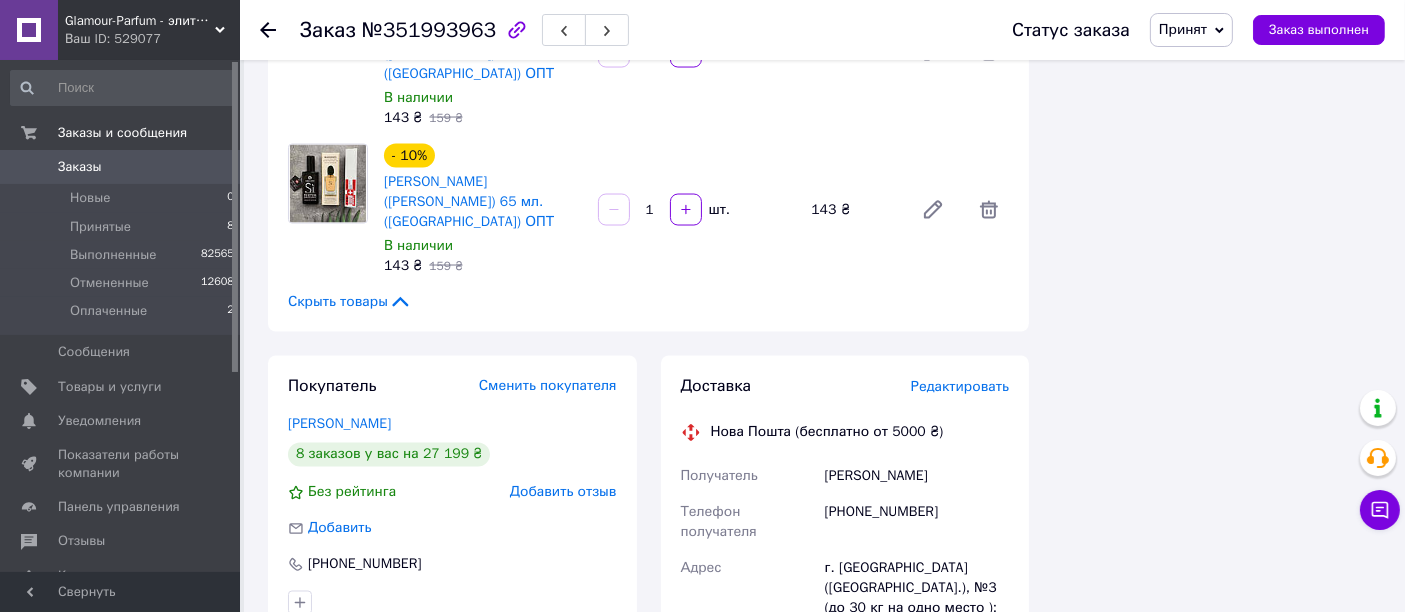 scroll, scrollTop: 3320, scrollLeft: 0, axis: vertical 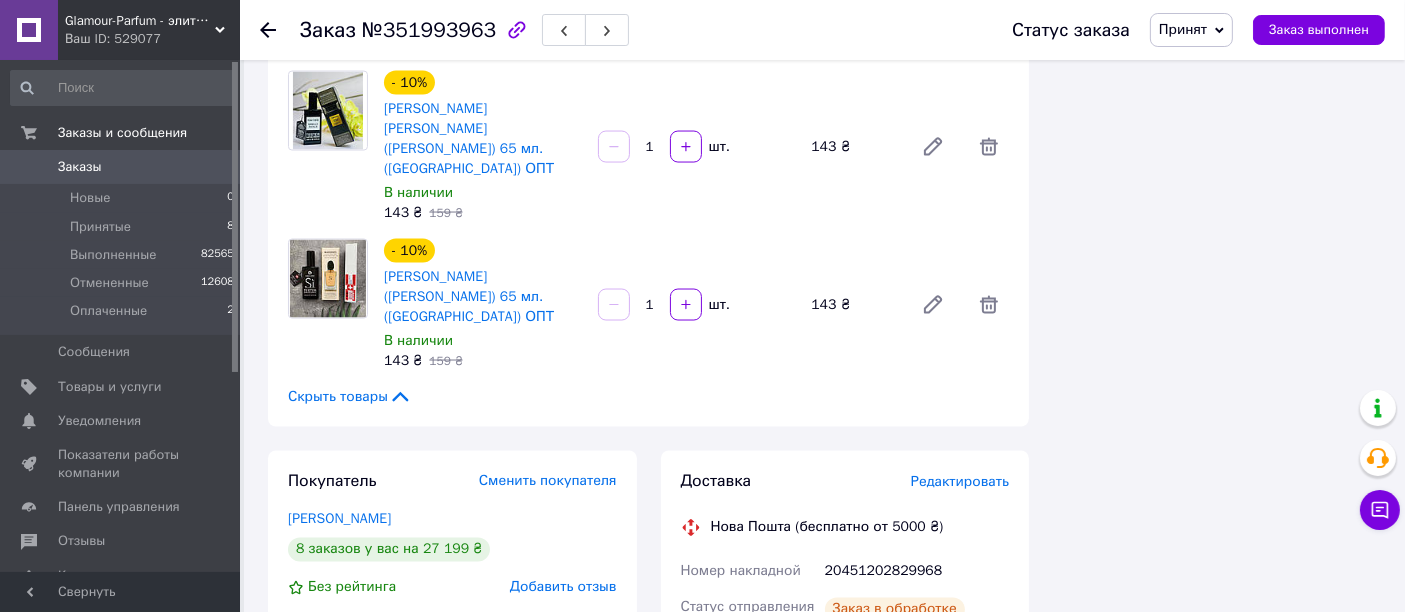 click on "20451202829968" at bounding box center (917, 572) 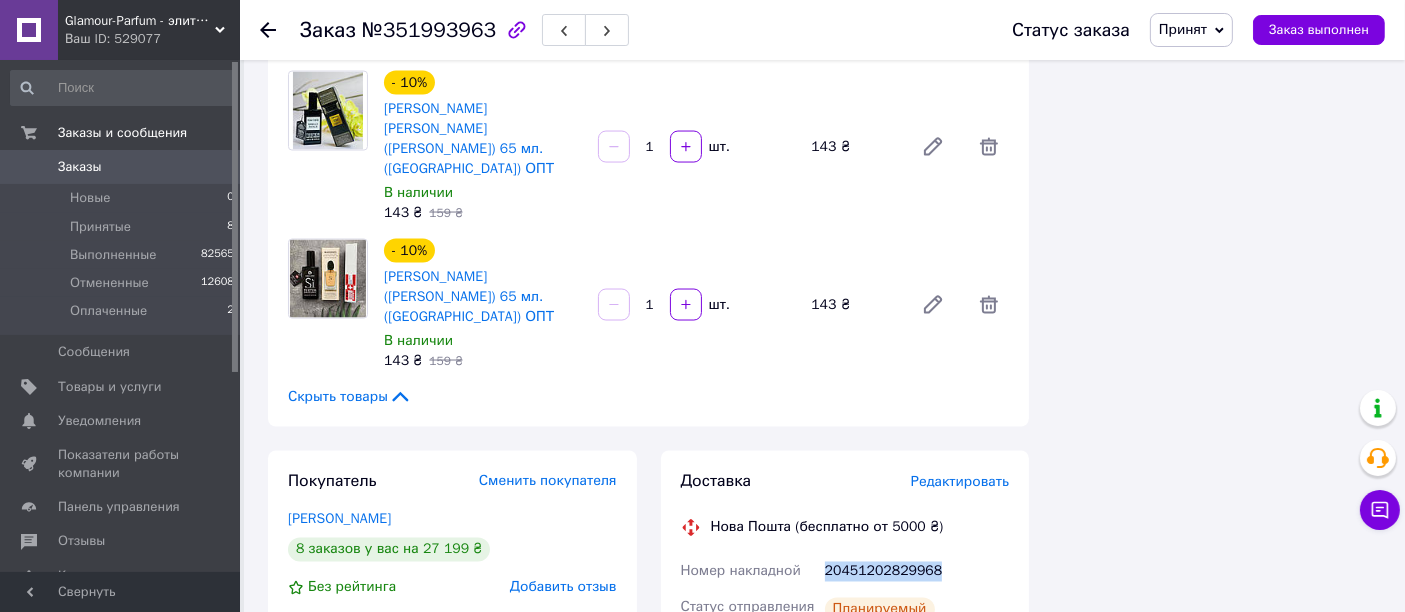 click on "20451202829968" at bounding box center (917, 572) 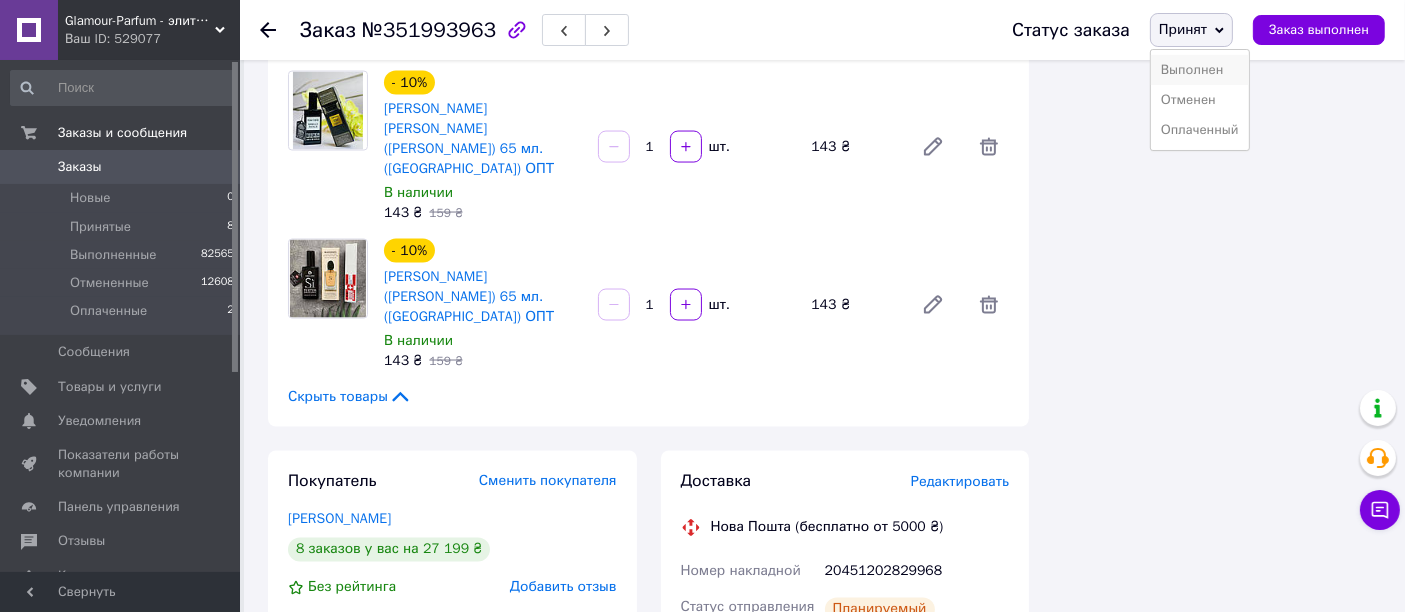 click on "Выполнен" at bounding box center (1200, 70) 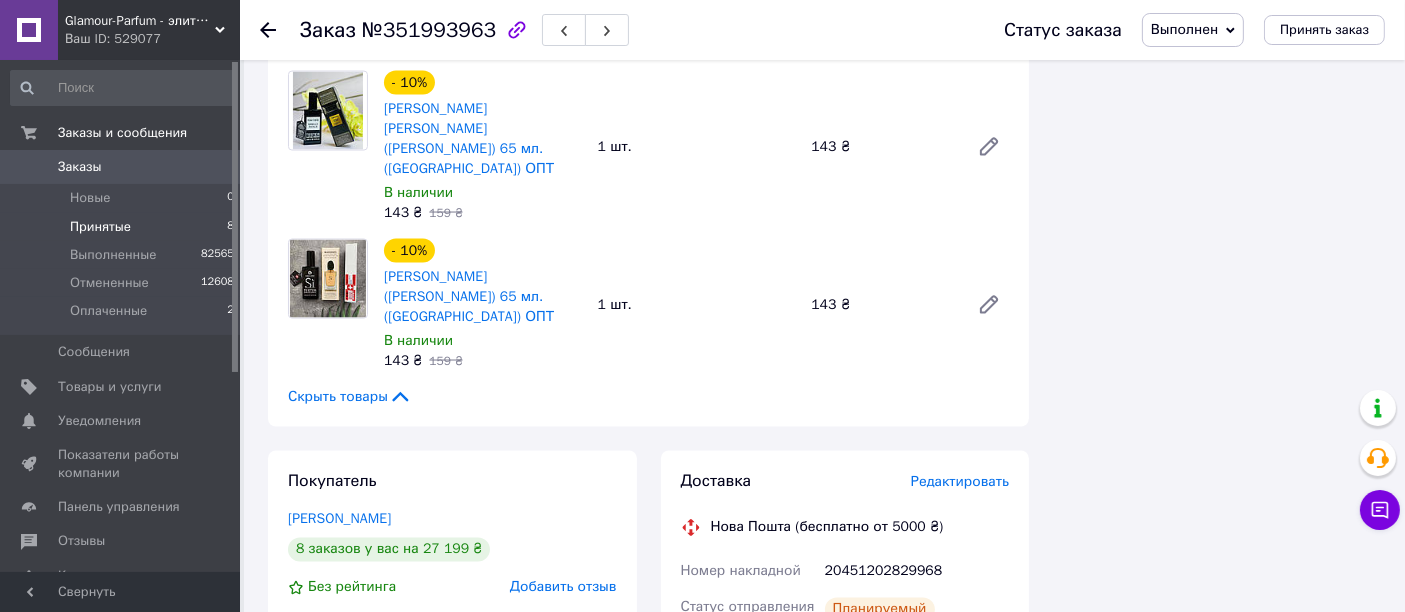 click on "Принятые 8" at bounding box center (123, 227) 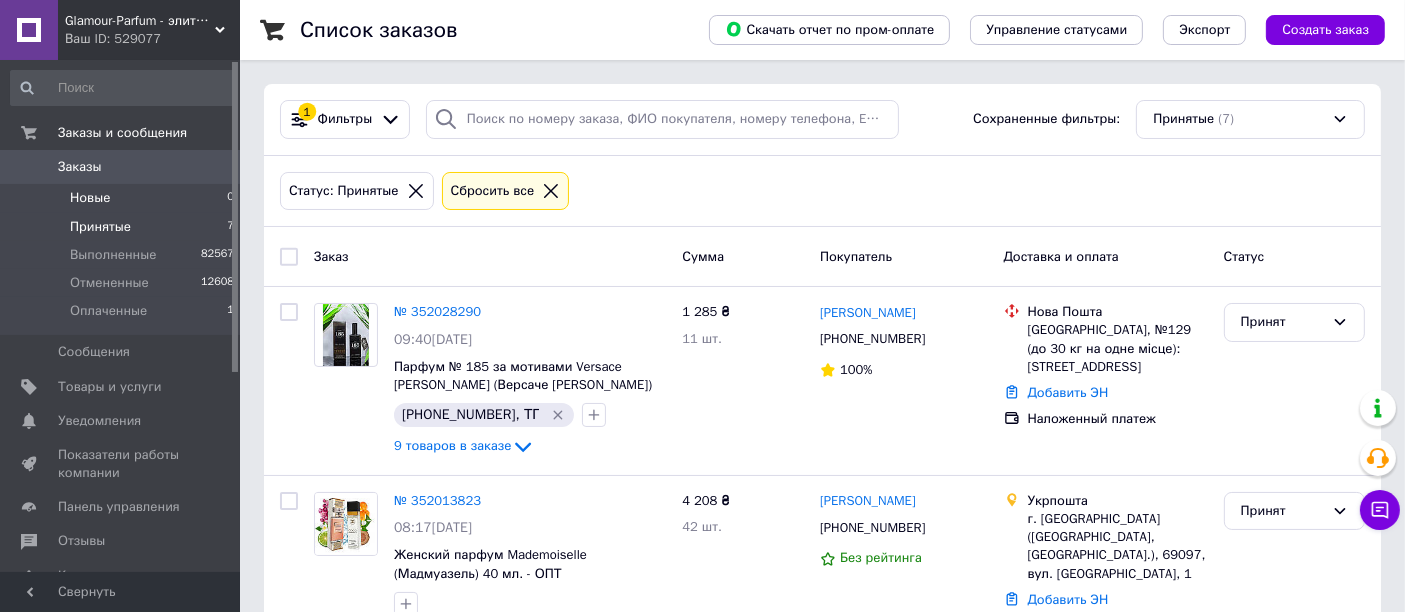 click on "Новые 0" at bounding box center (123, 198) 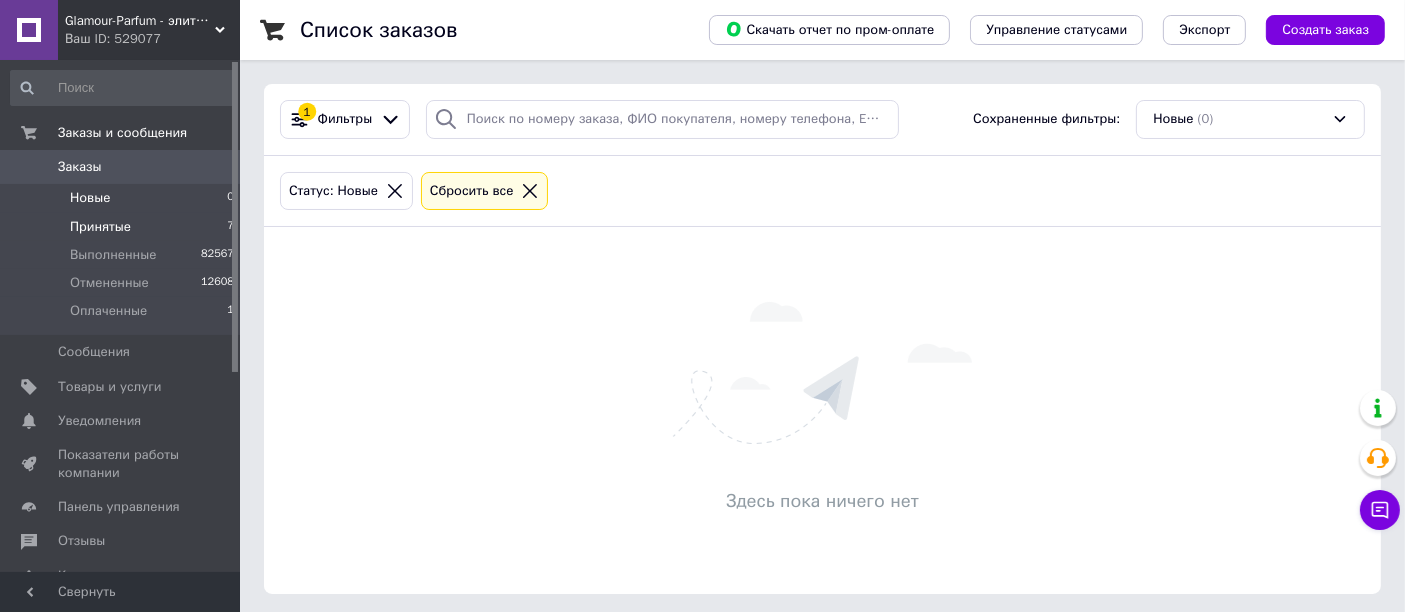 click on "Принятые" at bounding box center (100, 227) 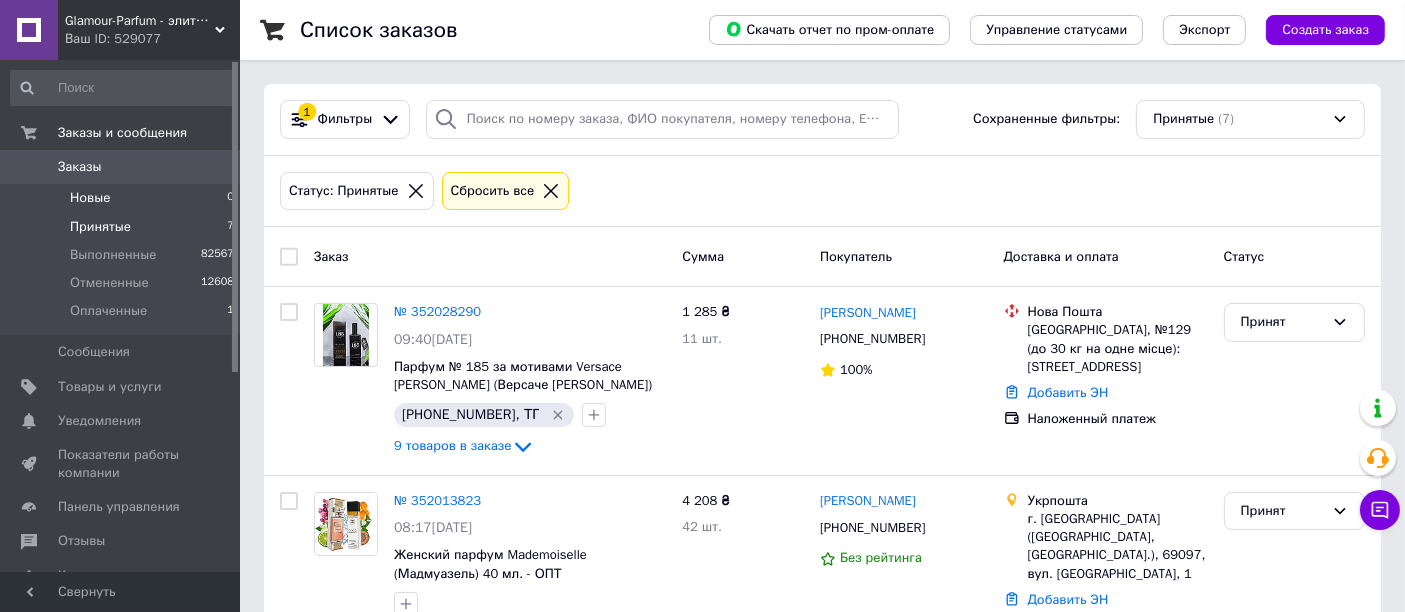 click on "Новые 0" at bounding box center (123, 198) 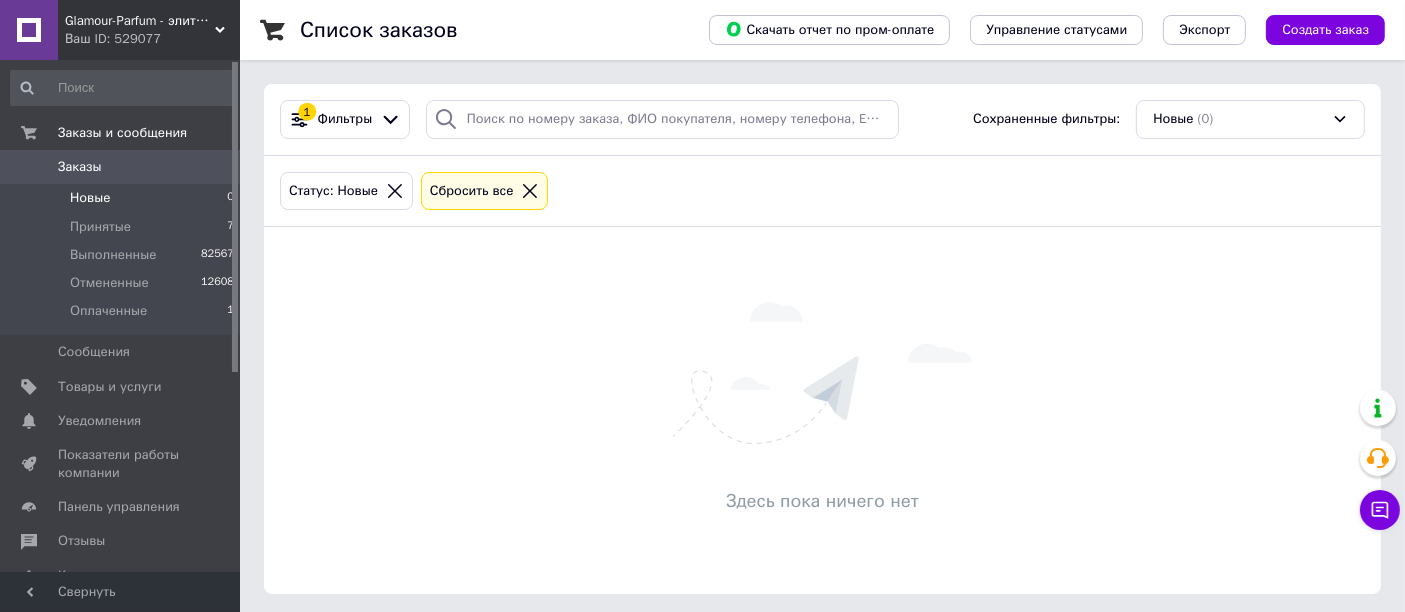 click 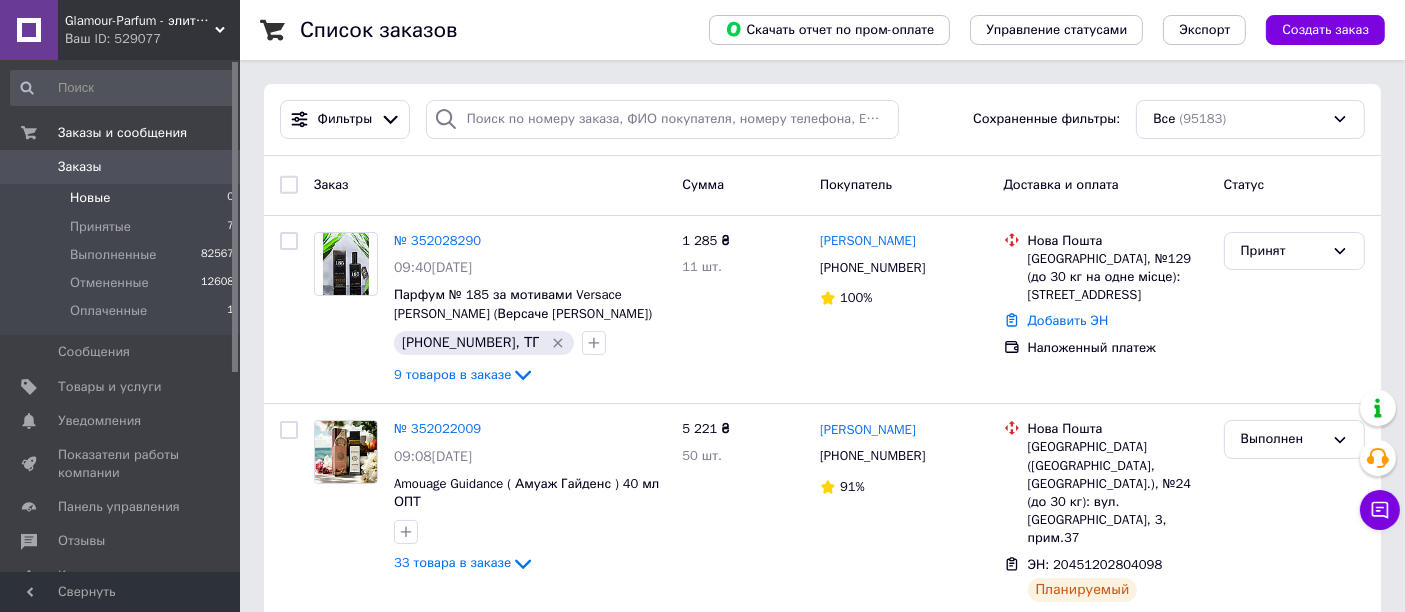 click on "Новые" at bounding box center [90, 198] 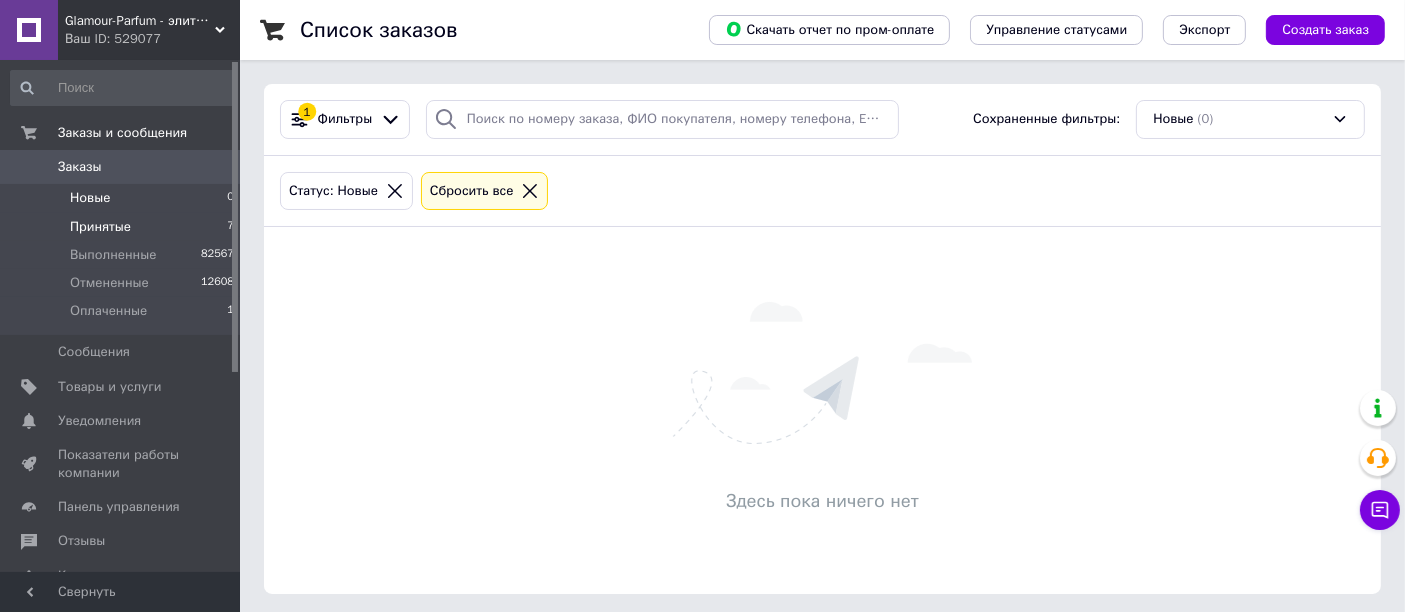 click on "Принятые 7" at bounding box center [123, 227] 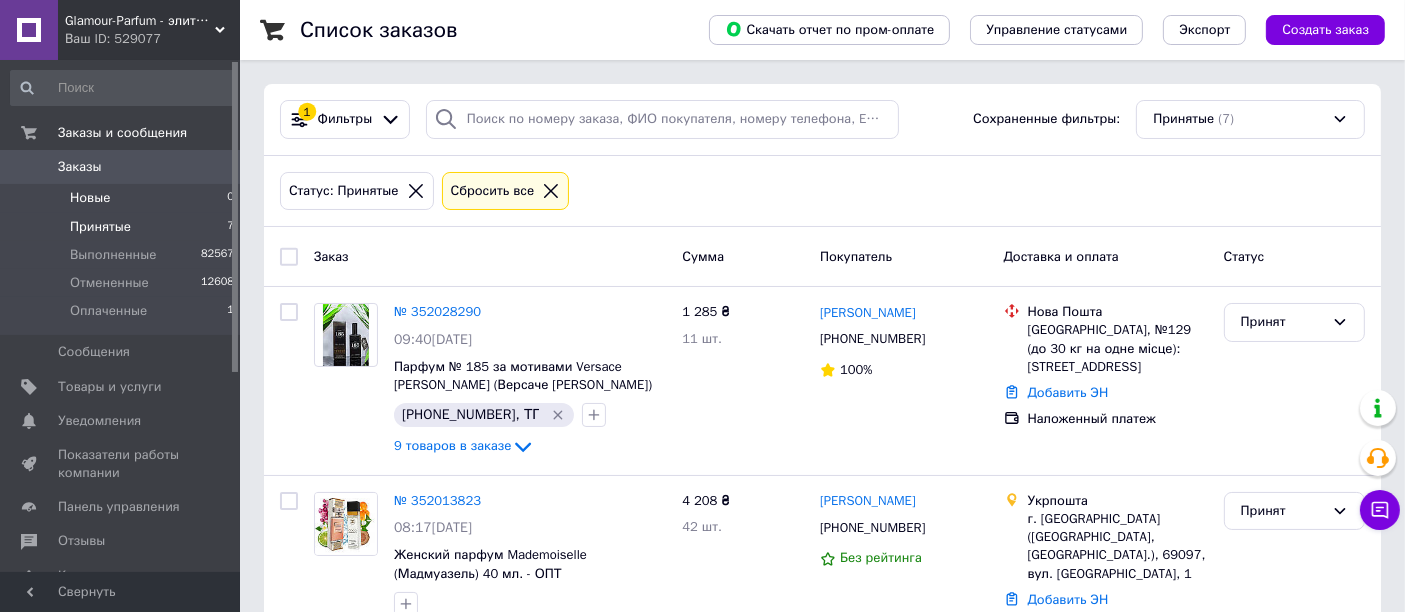 click on "Новые 0" at bounding box center (123, 198) 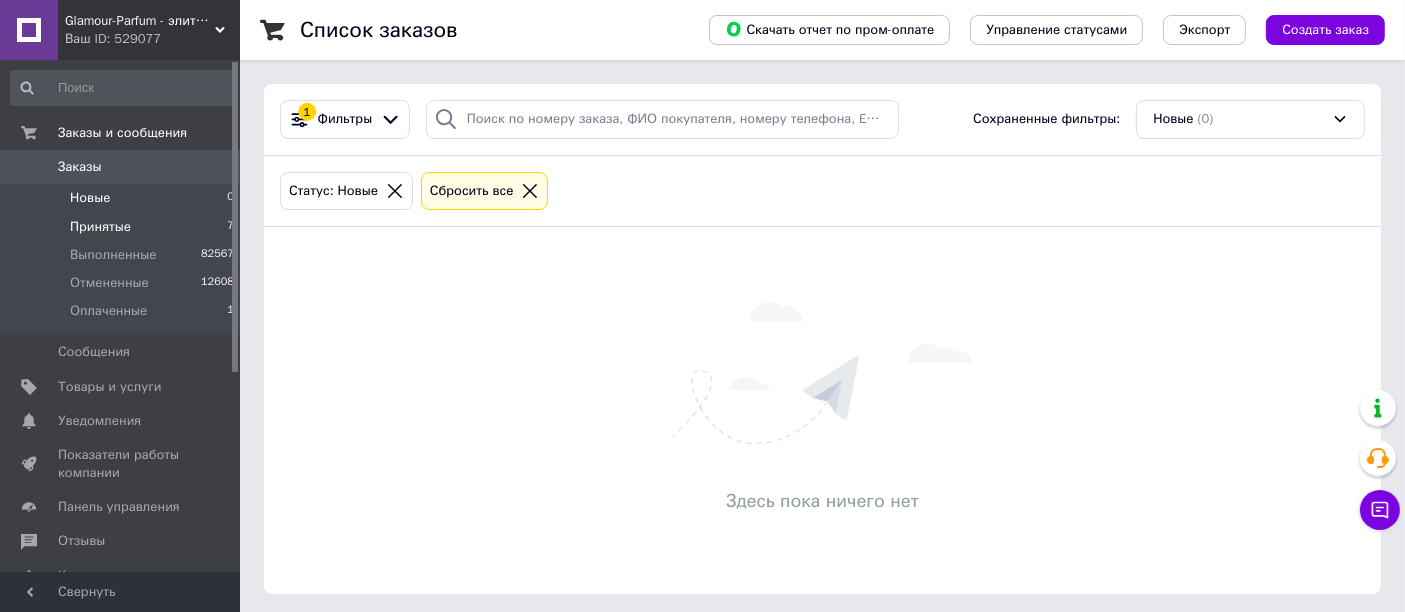 click on "Принятые 7" at bounding box center [123, 227] 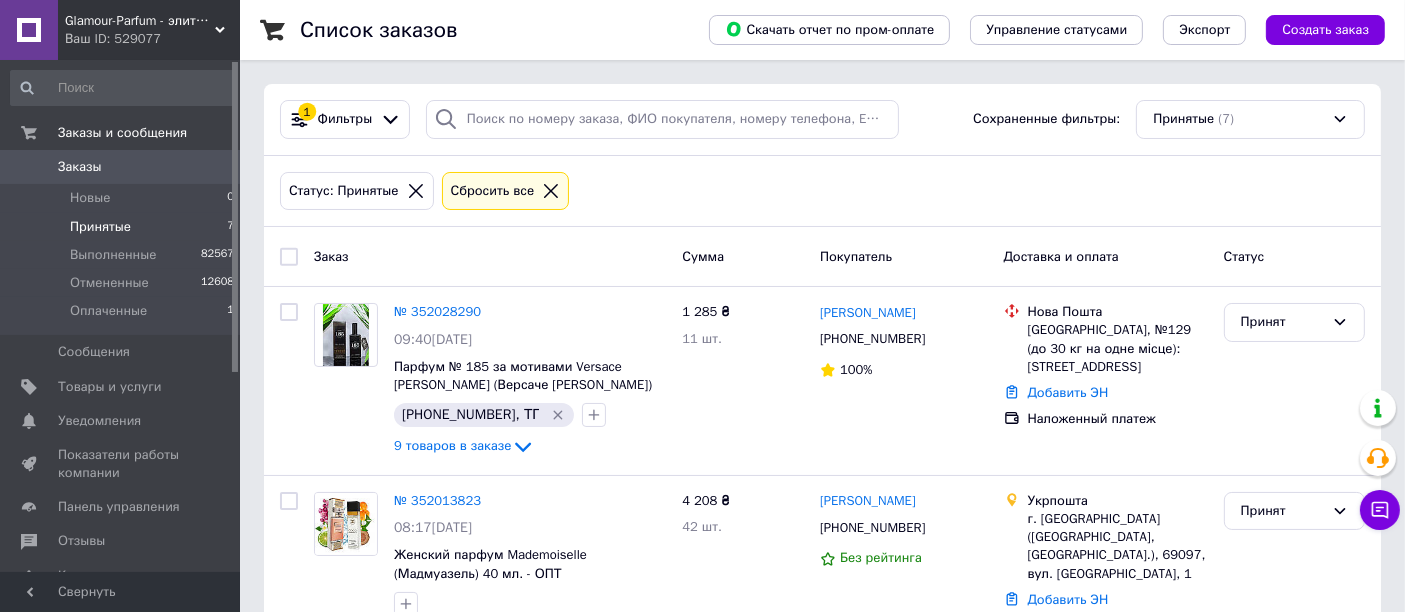 scroll, scrollTop: 666, scrollLeft: 0, axis: vertical 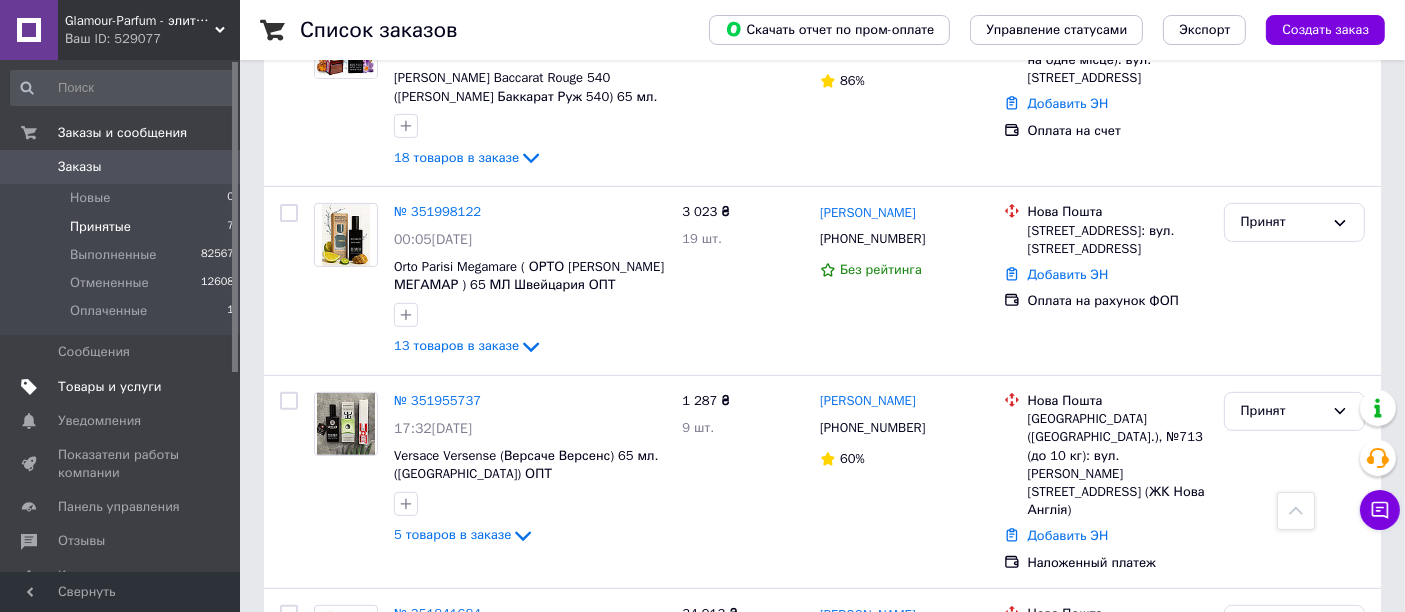 click on "Товары и услуги" at bounding box center (110, 387) 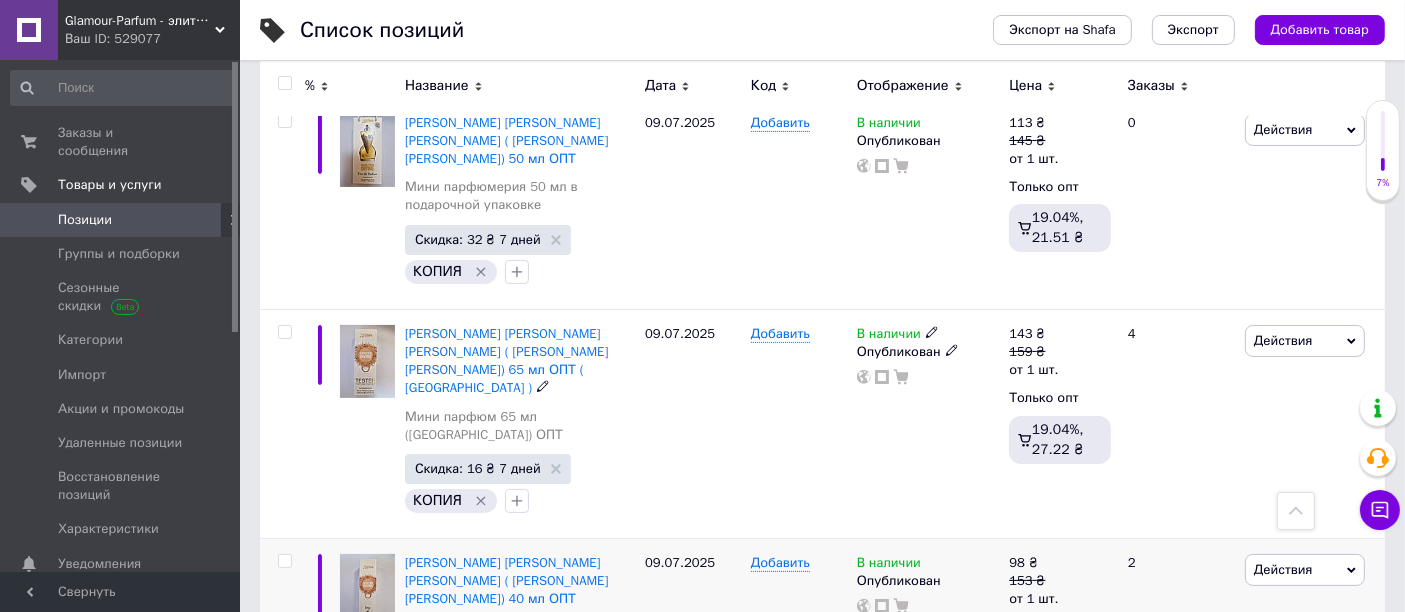 scroll, scrollTop: 0, scrollLeft: 0, axis: both 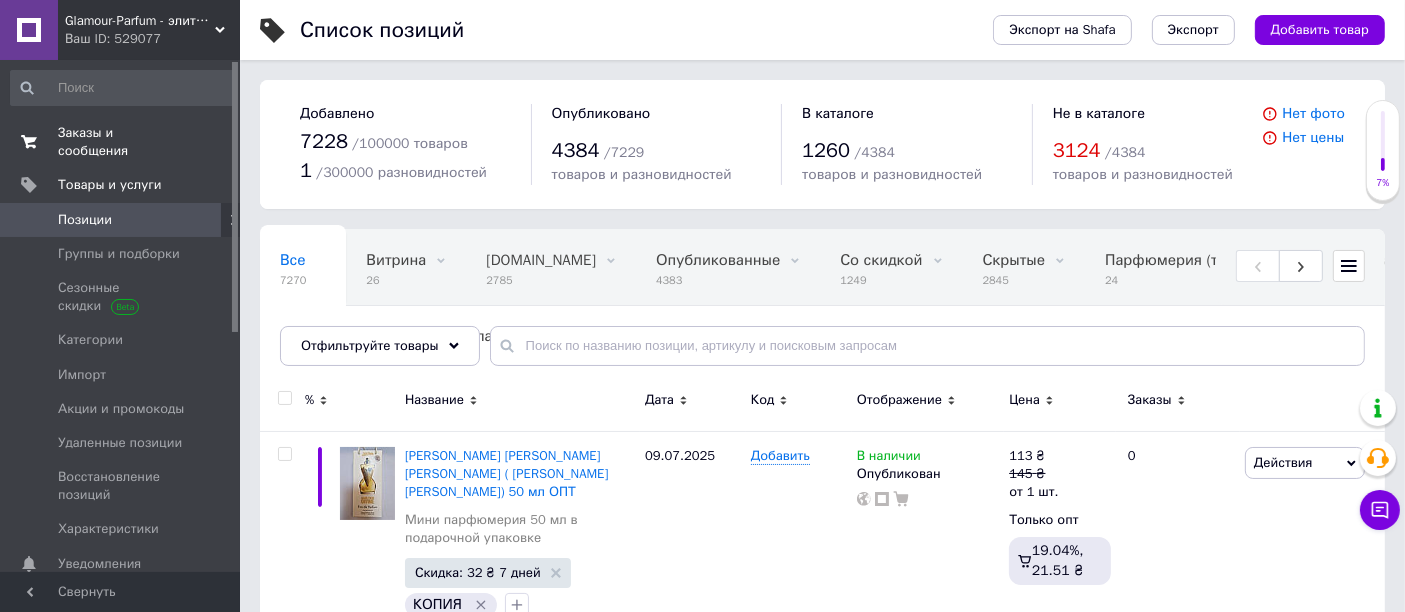 click on "Заказы и сообщения" at bounding box center [121, 142] 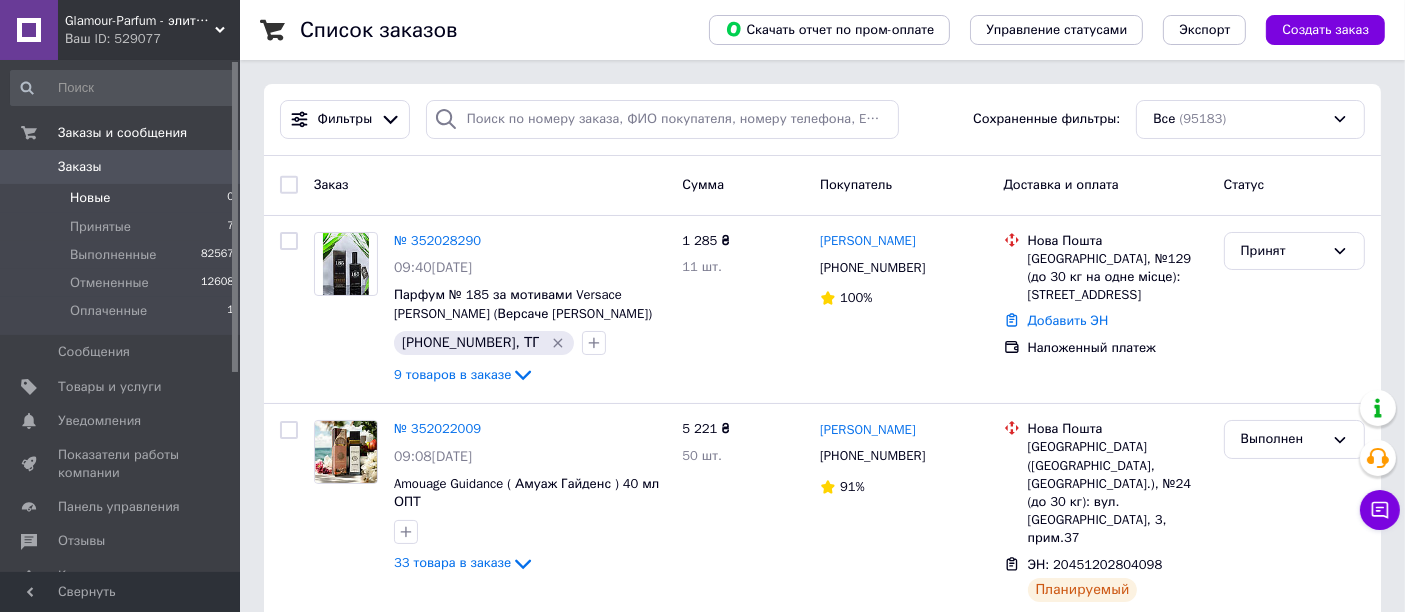 click on "Новые 0" at bounding box center [123, 198] 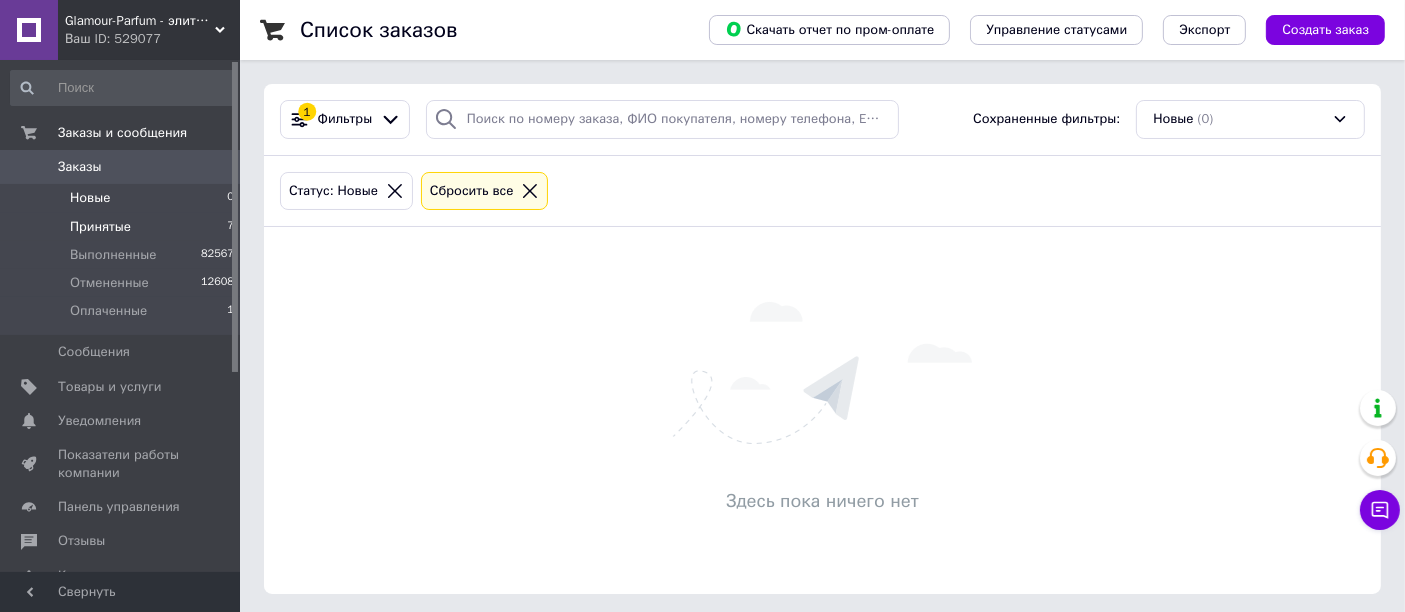 click on "Принятые" at bounding box center [100, 227] 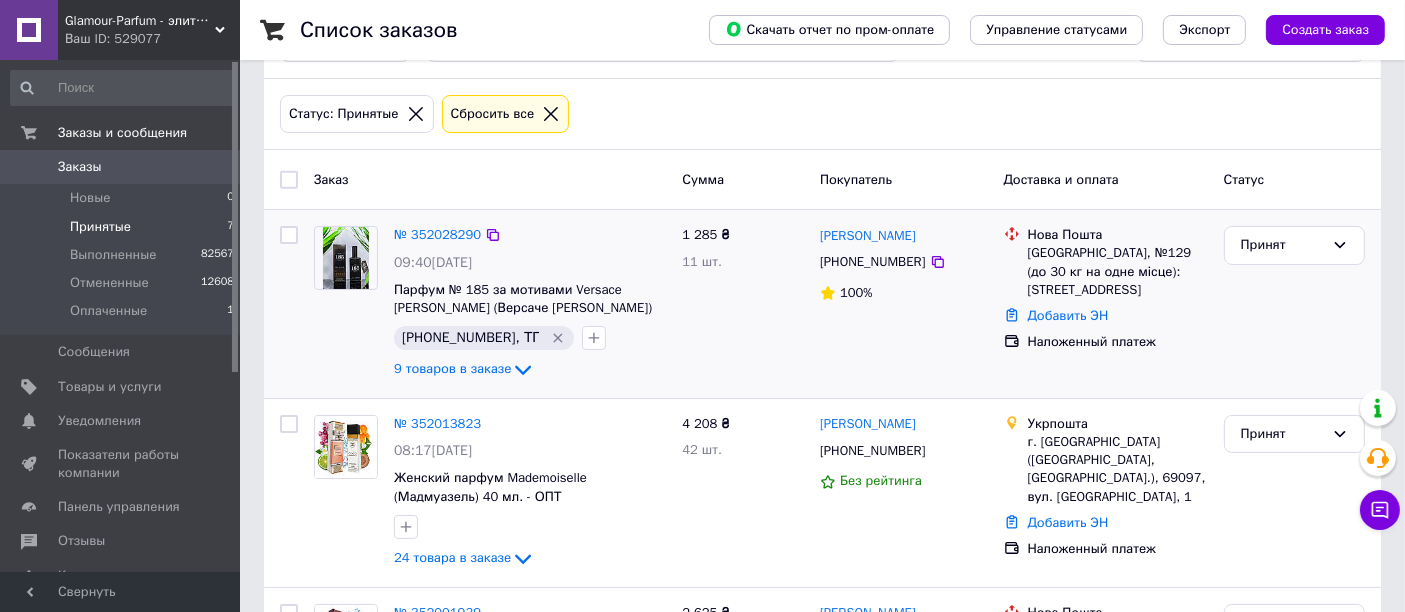 scroll, scrollTop: 111, scrollLeft: 0, axis: vertical 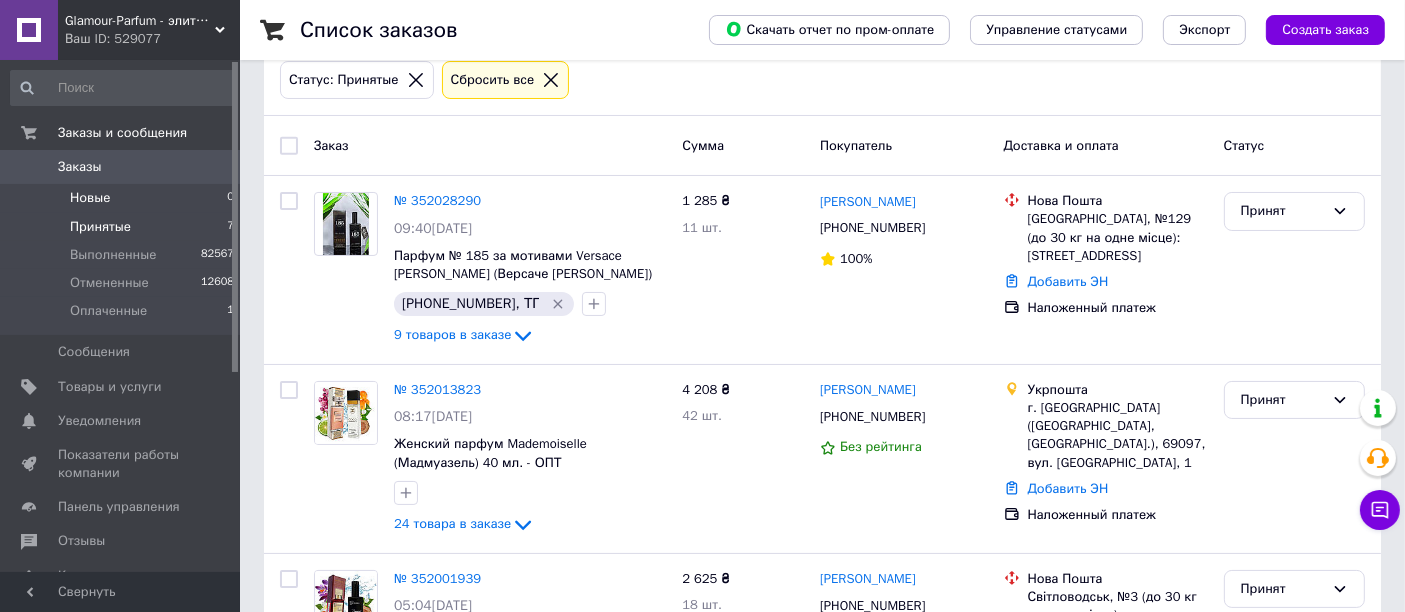 click on "Новые 0" at bounding box center [123, 198] 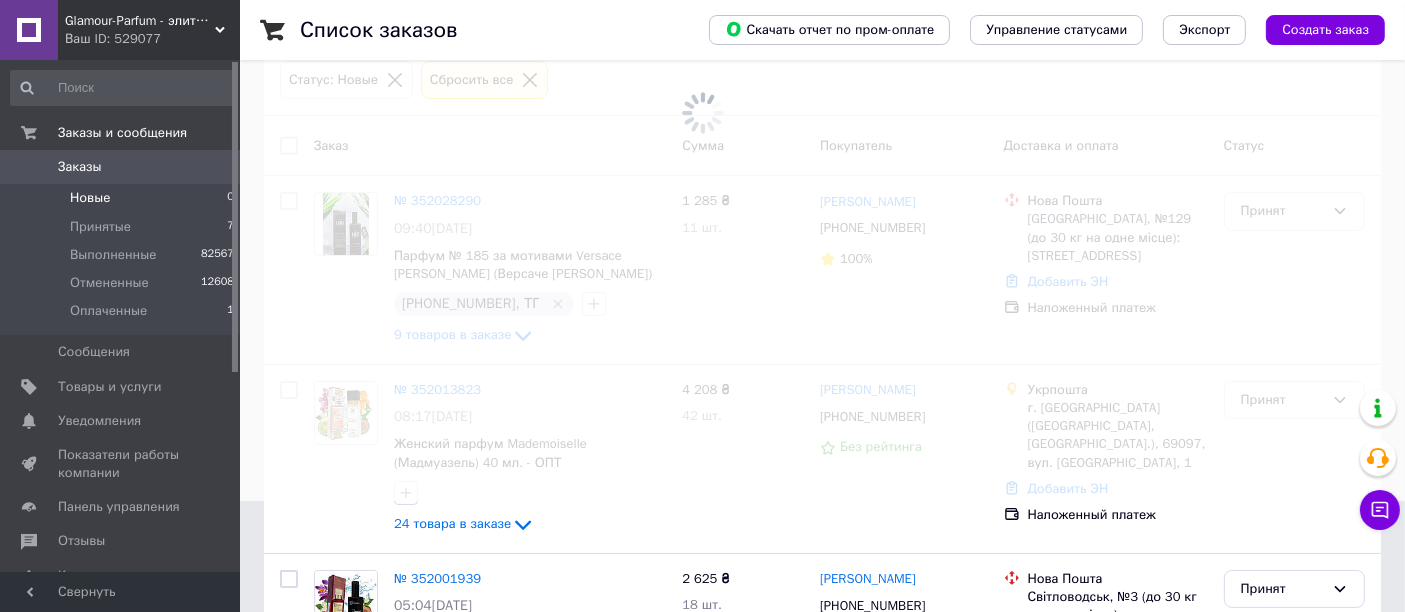 scroll, scrollTop: 0, scrollLeft: 0, axis: both 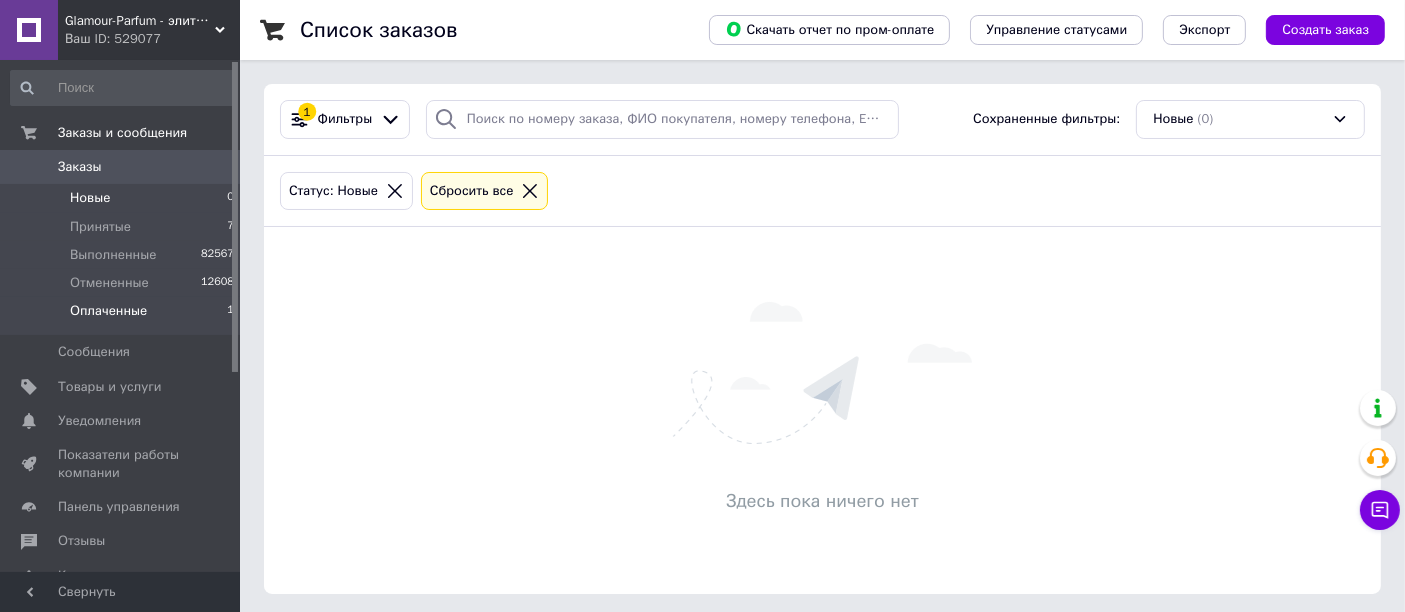 click on "Оплаченные" at bounding box center [108, 311] 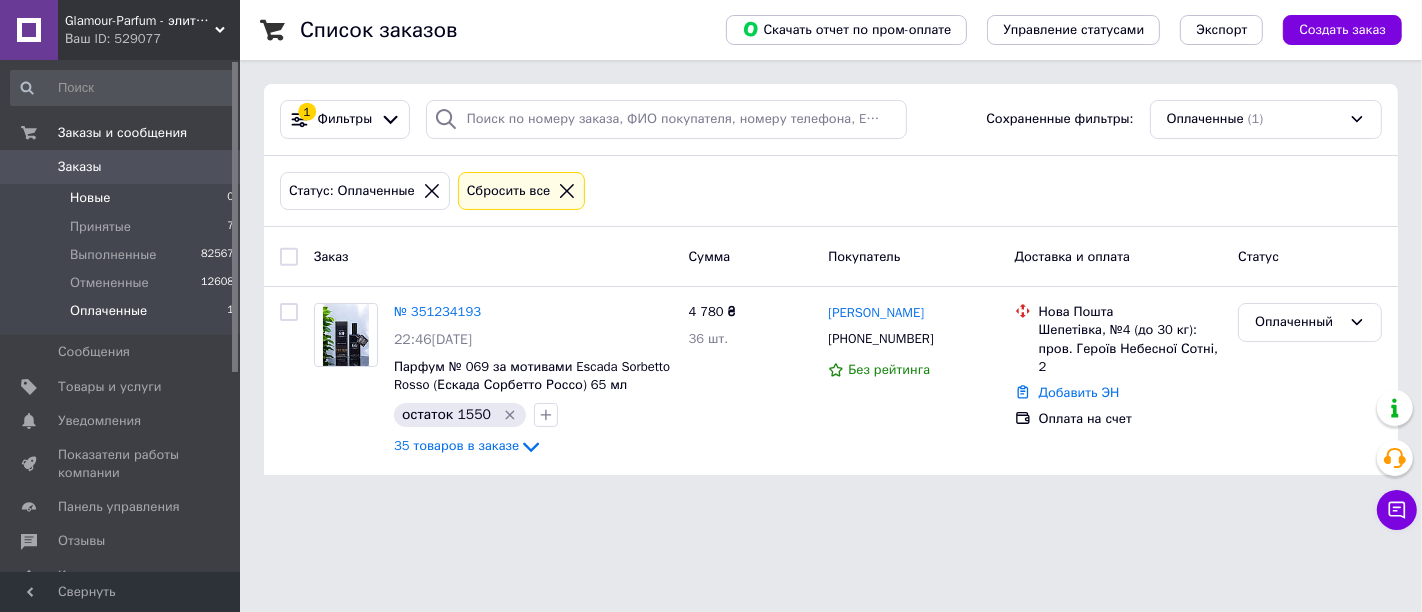 click on "Новые 0" at bounding box center [123, 198] 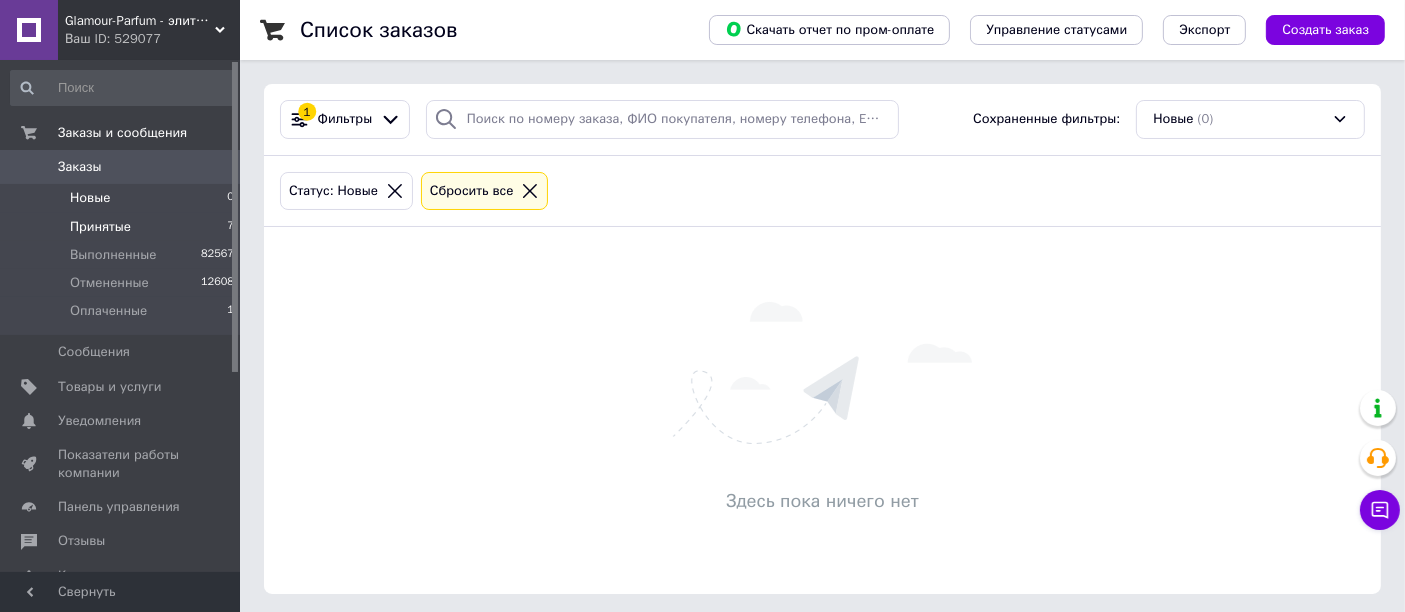 click on "Принятые" at bounding box center [100, 227] 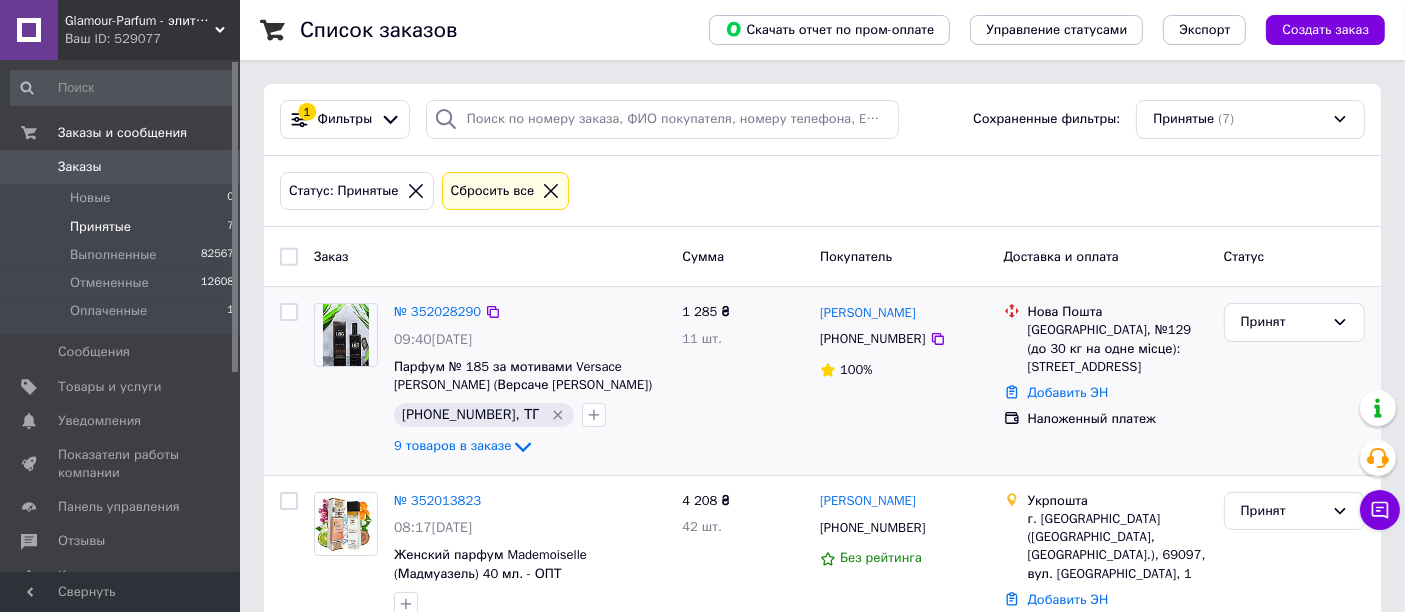 scroll, scrollTop: 222, scrollLeft: 0, axis: vertical 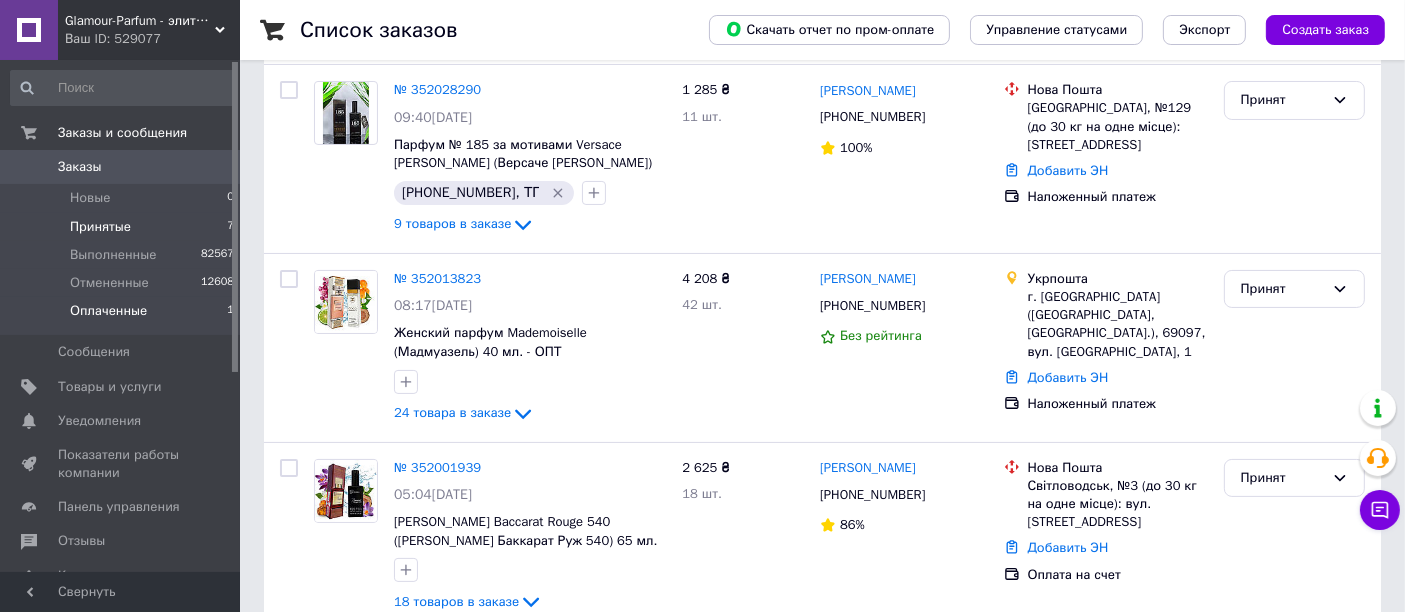 click on "Оплаченные" at bounding box center (108, 311) 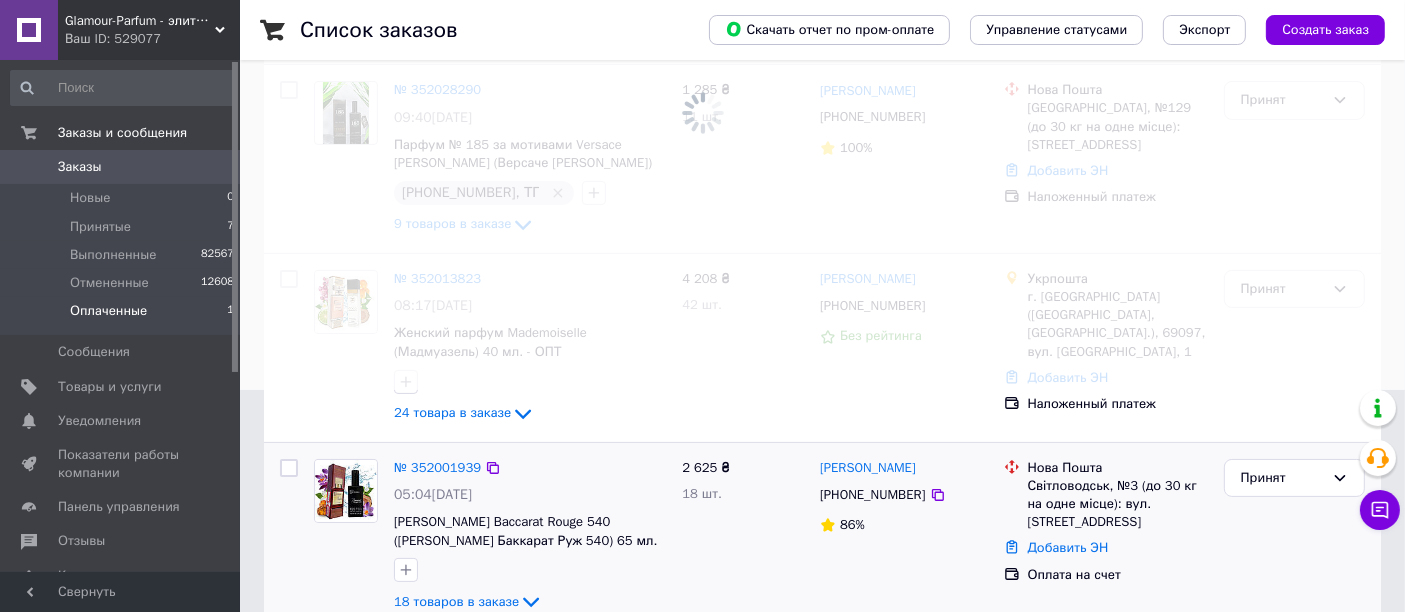 scroll, scrollTop: 0, scrollLeft: 0, axis: both 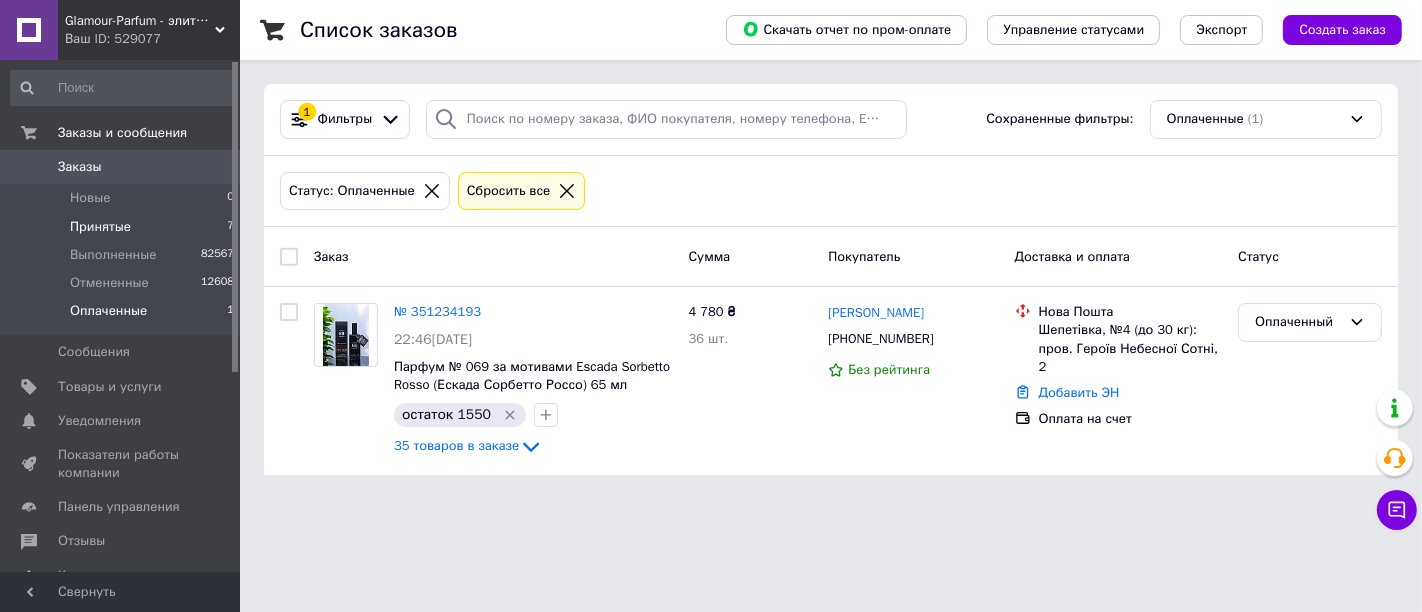 click on "Принятые 7" at bounding box center [123, 227] 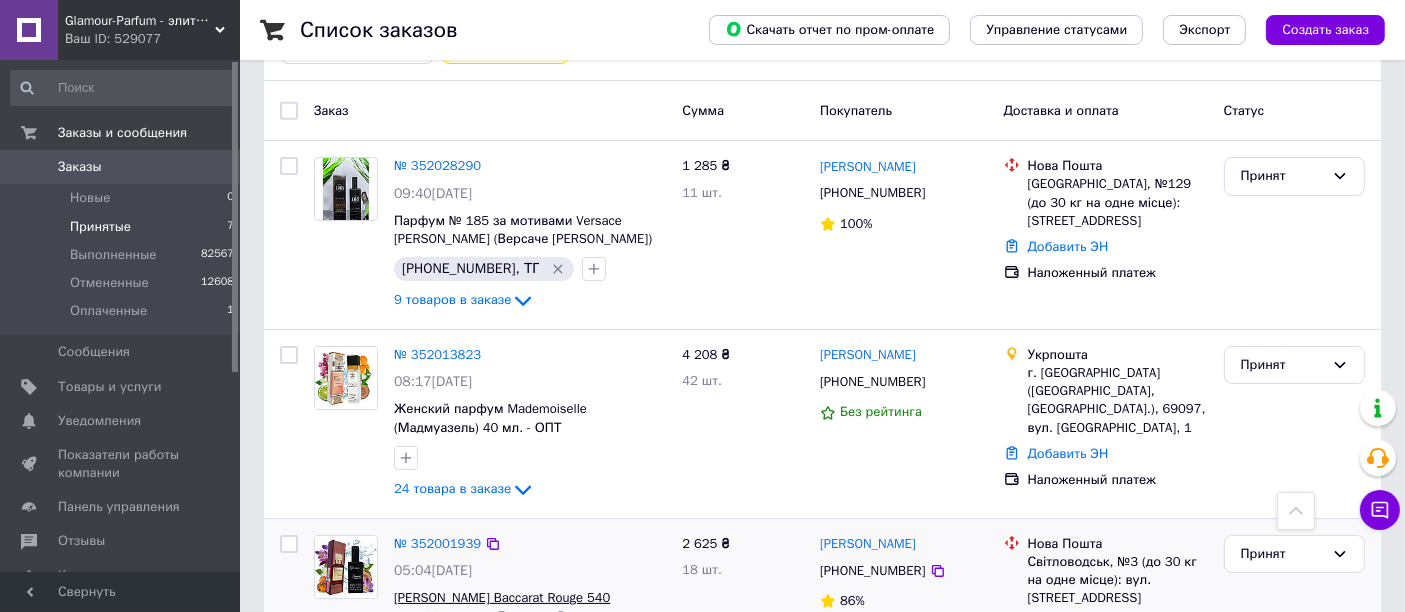 scroll, scrollTop: 0, scrollLeft: 0, axis: both 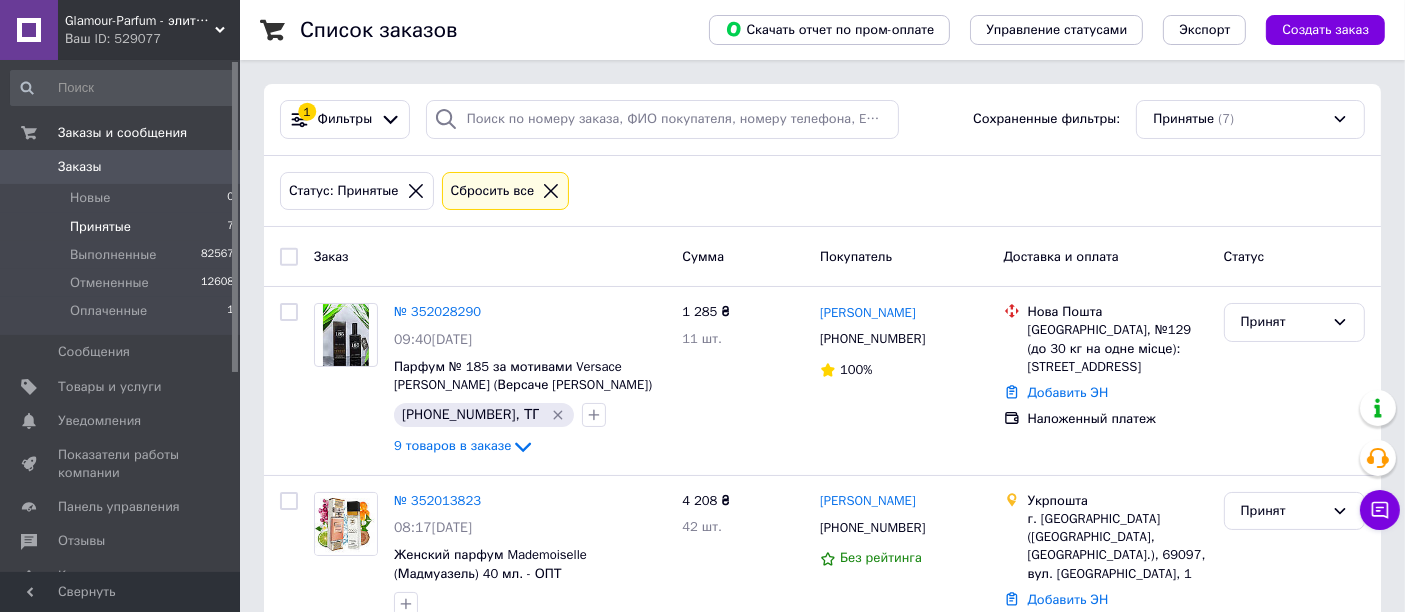 click 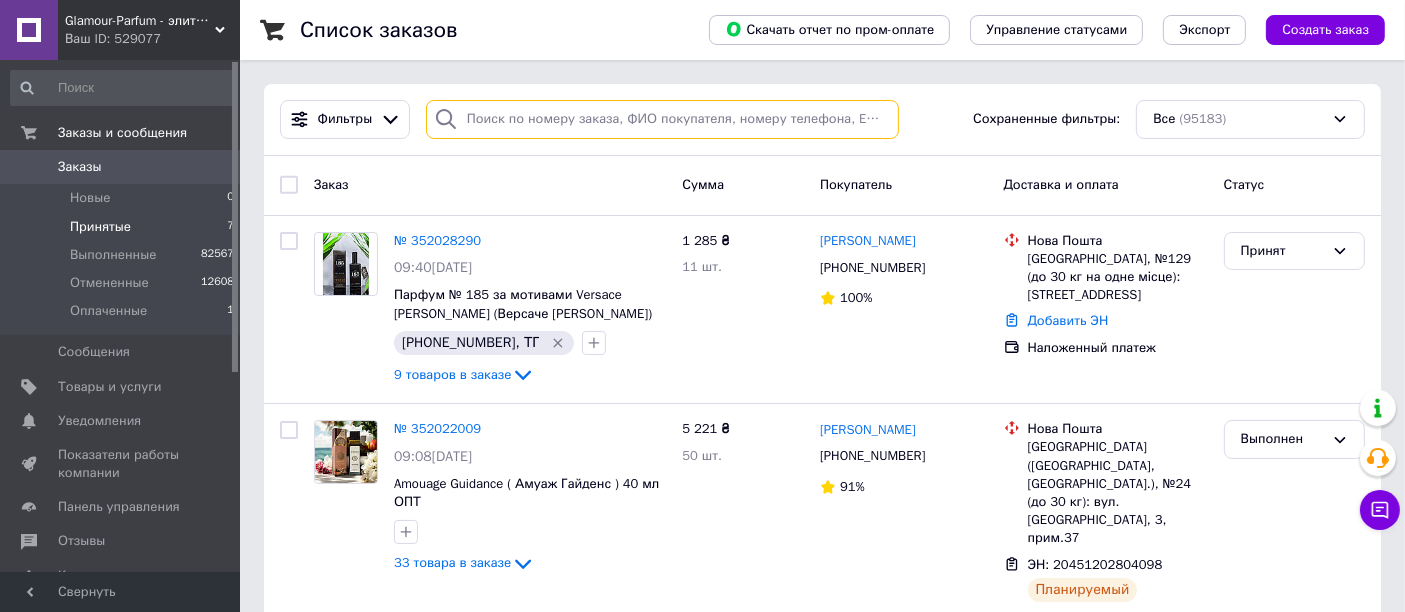 click at bounding box center (662, 119) 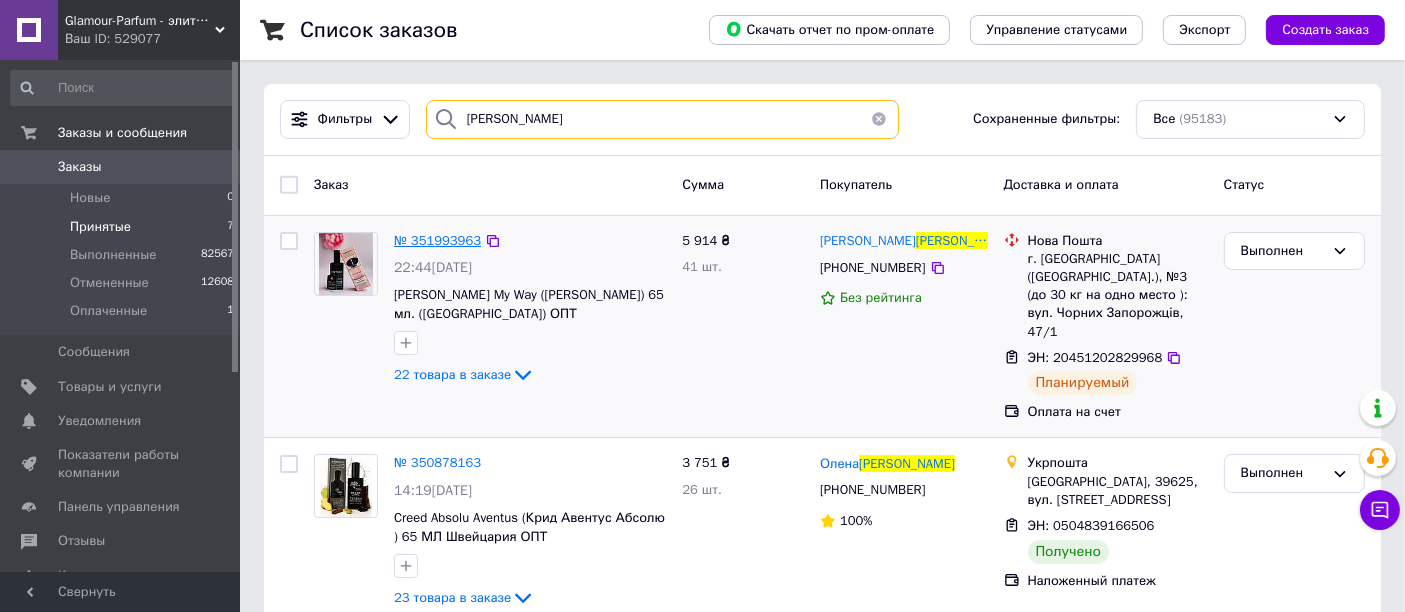 type on "лященко" 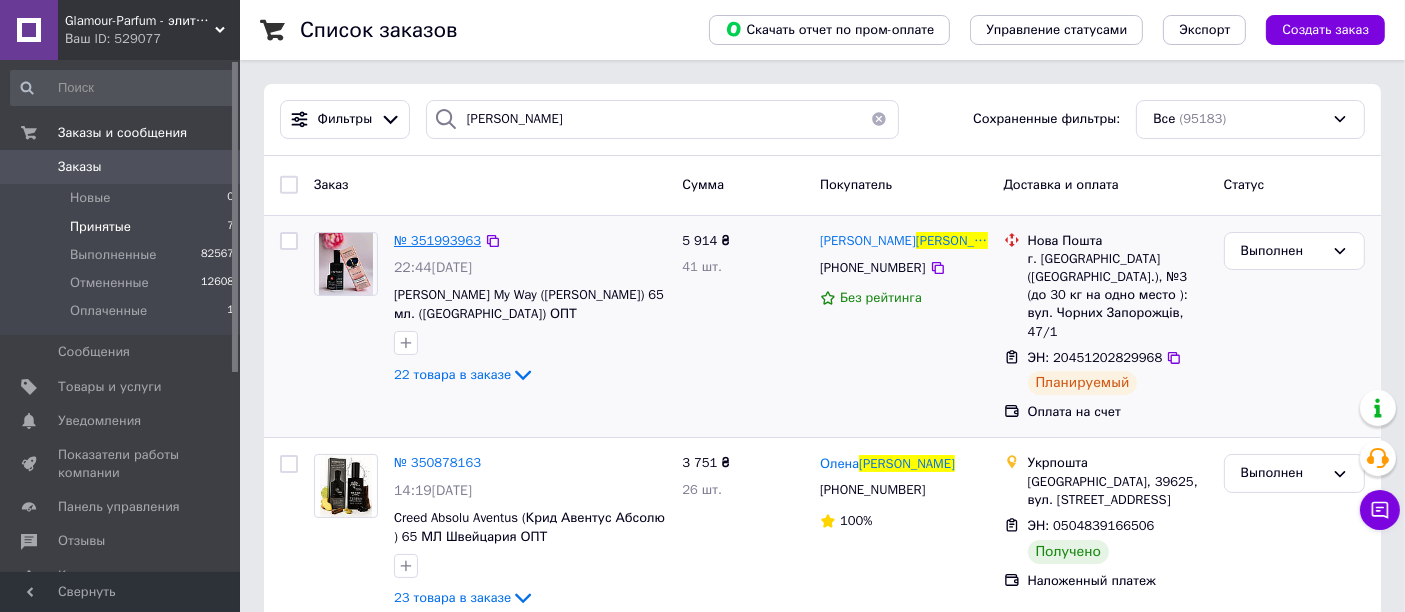 click on "№ 351993963" at bounding box center (437, 240) 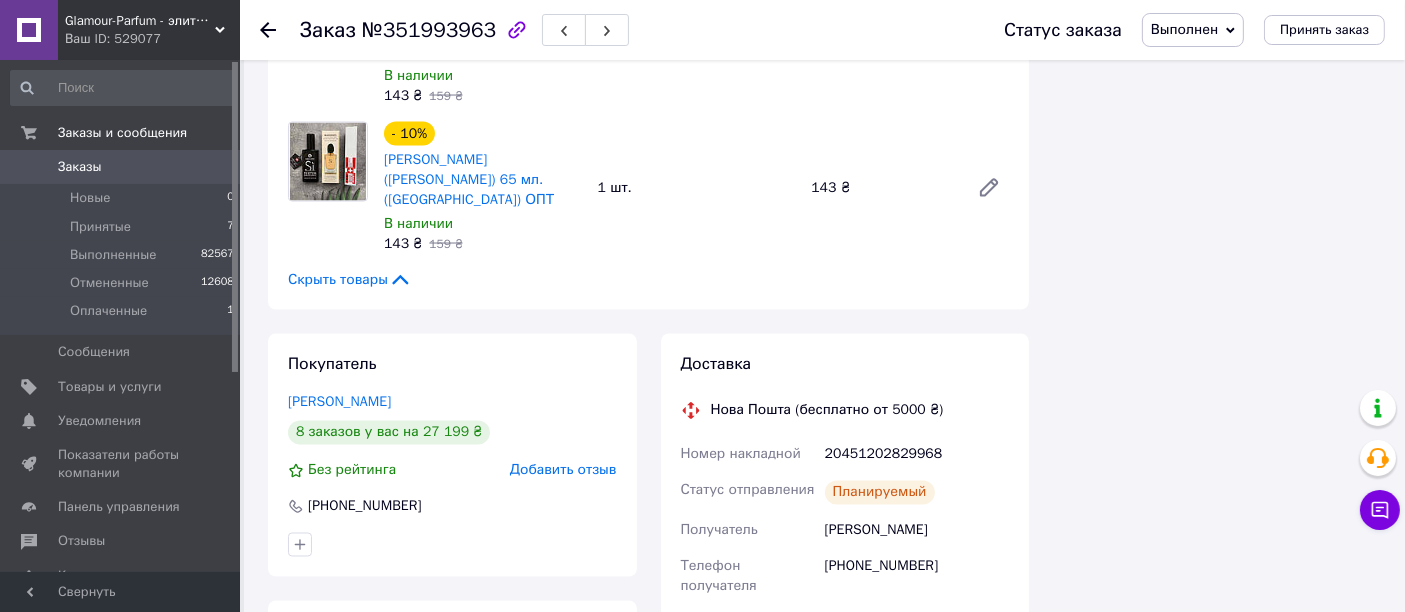scroll, scrollTop: 3837, scrollLeft: 0, axis: vertical 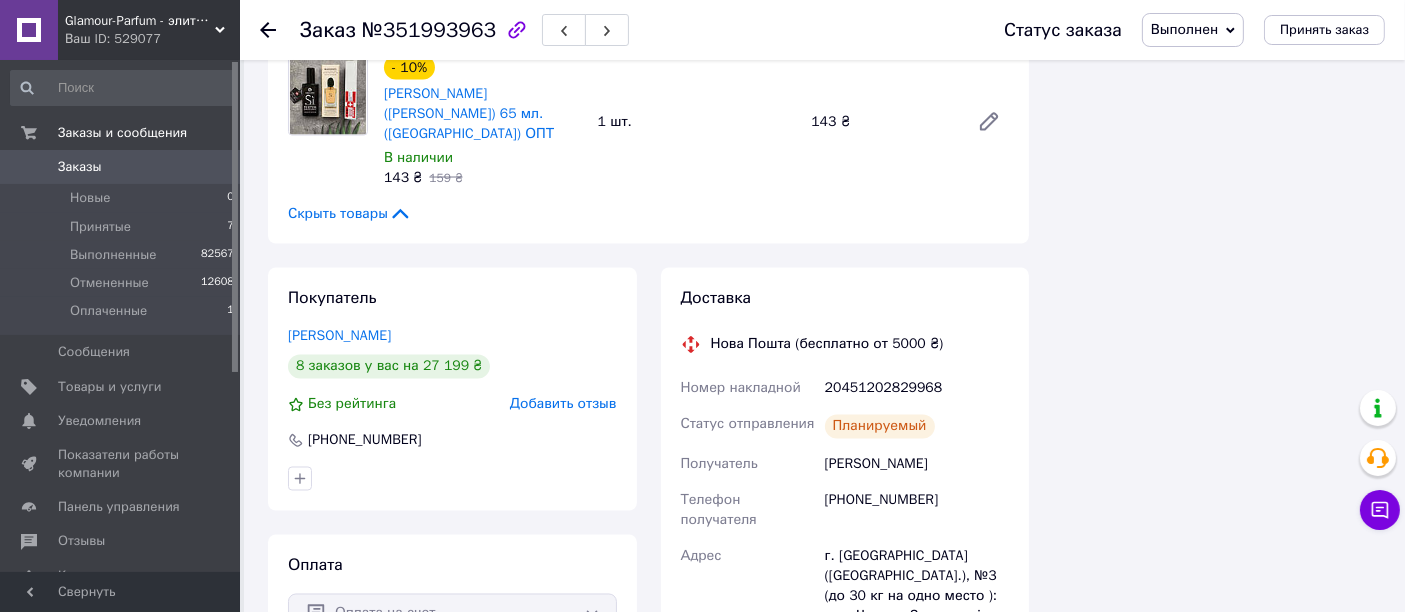 drag, startPoint x: 901, startPoint y: 245, endPoint x: 818, endPoint y: 246, distance: 83.00603 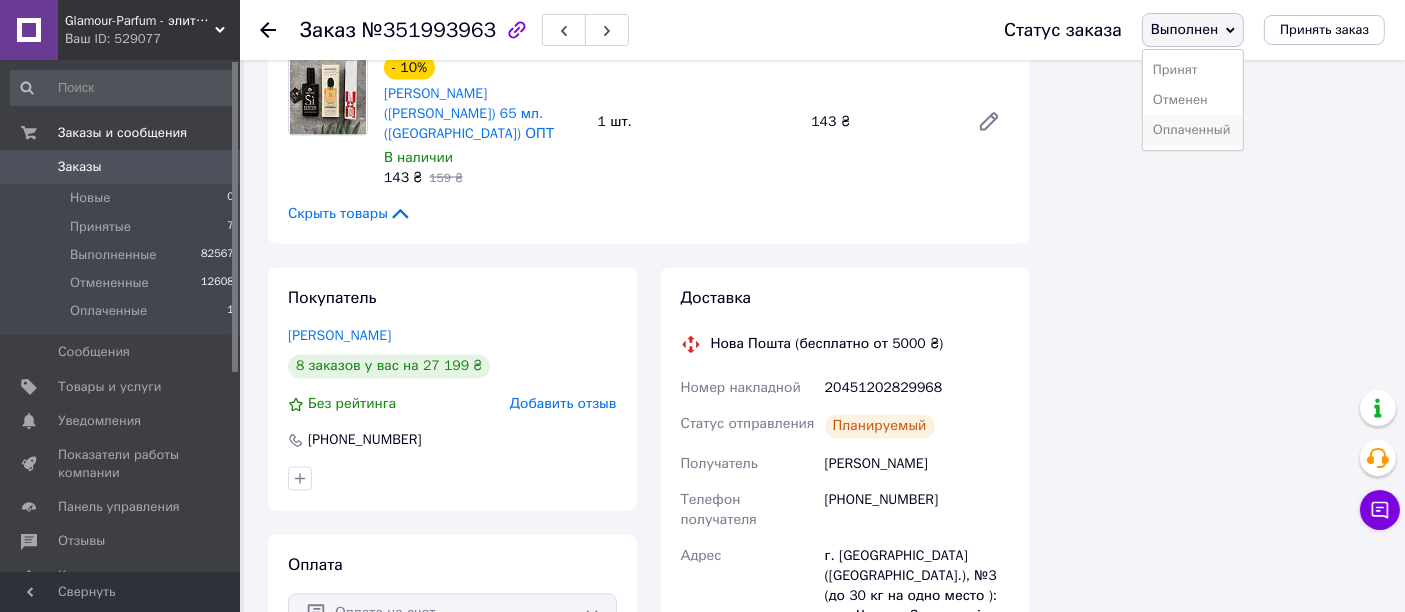 click on "Оплаченный" at bounding box center (1193, 130) 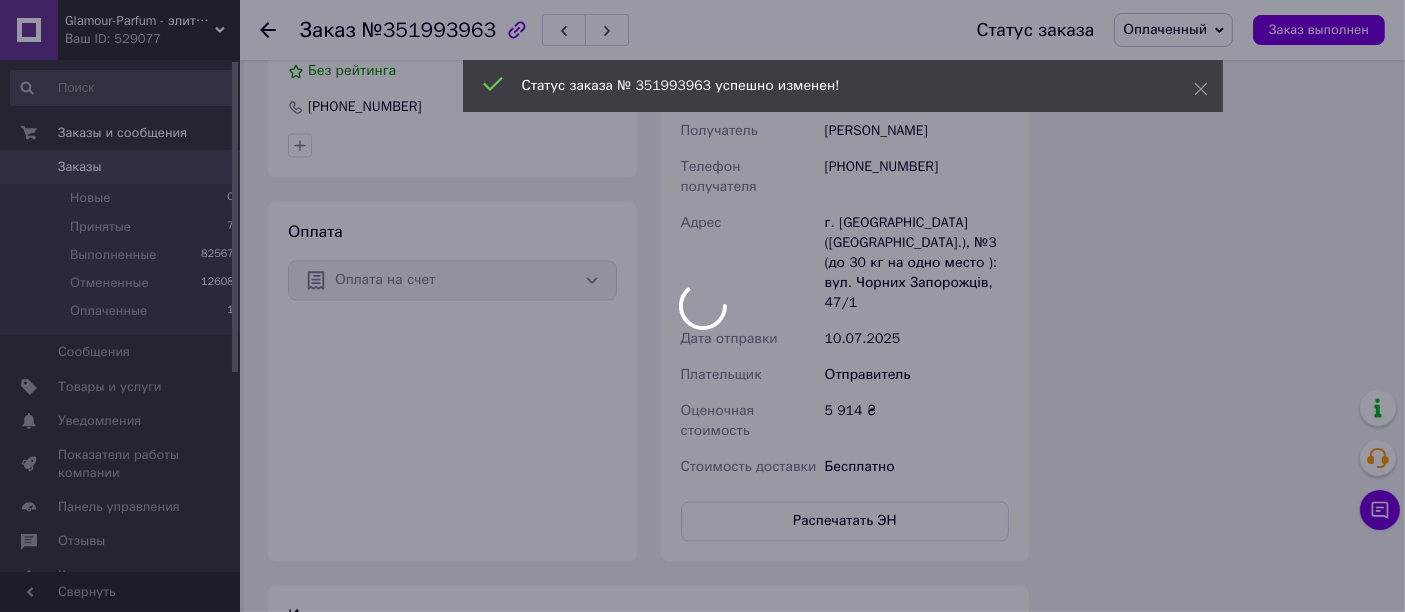 scroll, scrollTop: 3873, scrollLeft: 0, axis: vertical 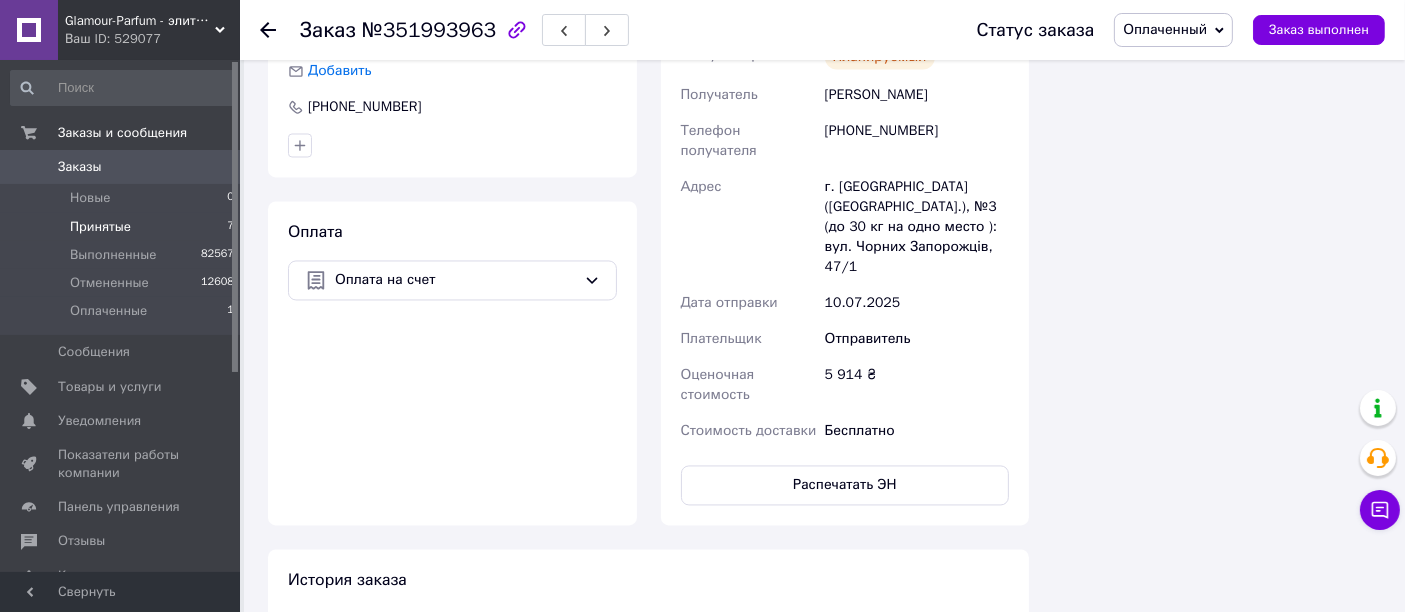 click on "Принятые 7" at bounding box center (123, 227) 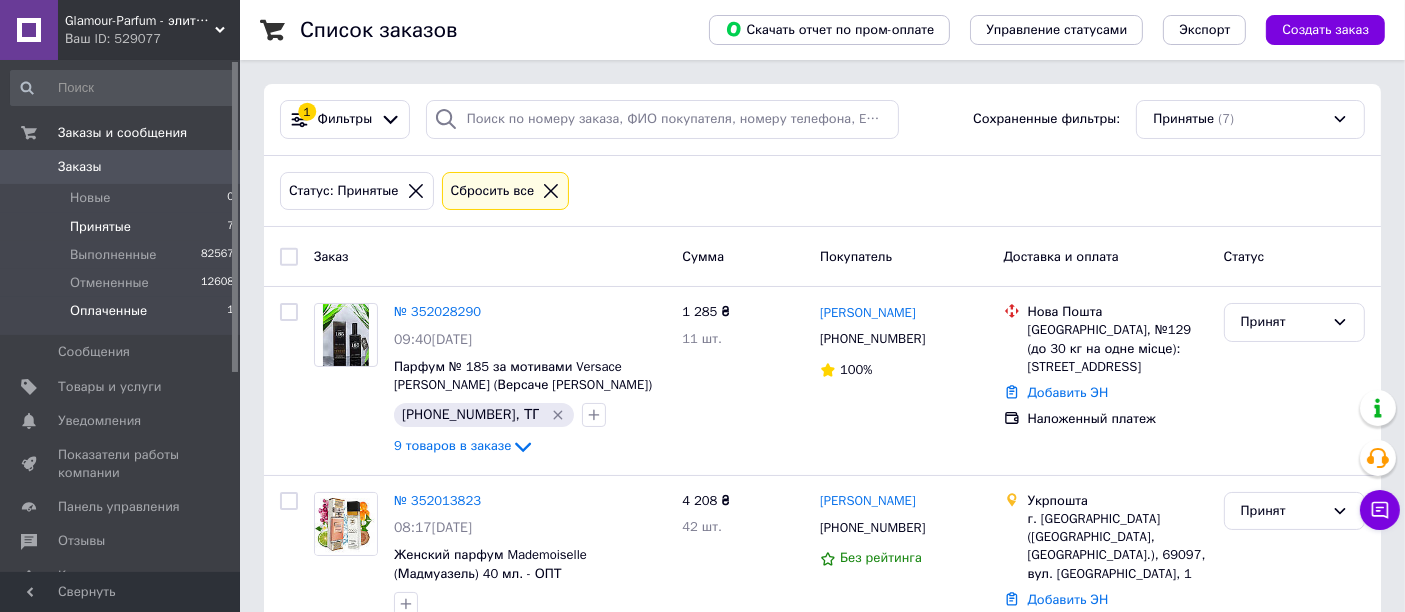 click on "Оплаченные" at bounding box center [108, 311] 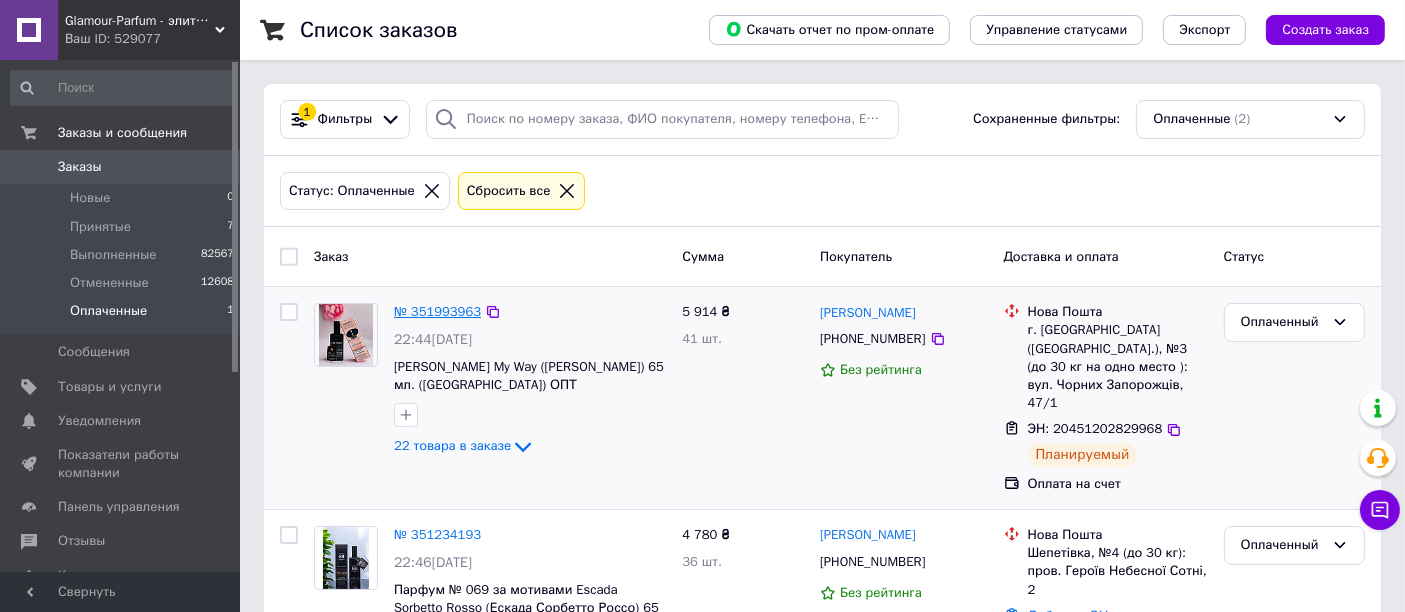 click on "№ 351993963" at bounding box center (437, 311) 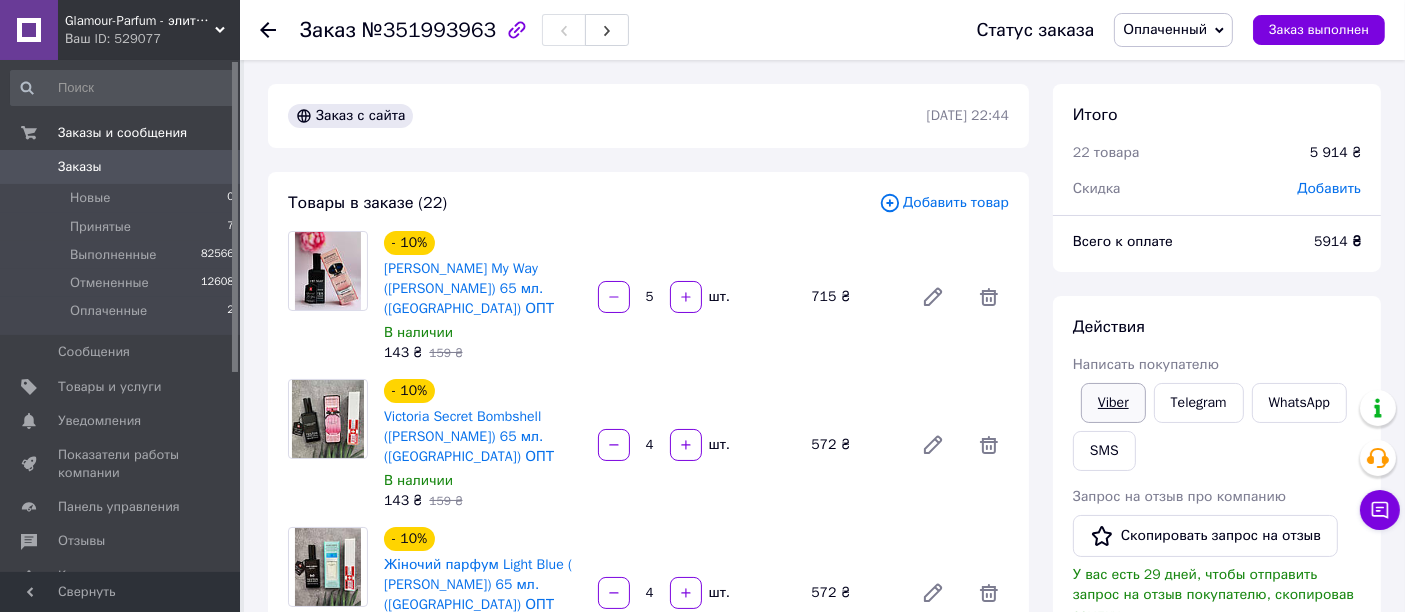 click on "Viber" at bounding box center (1113, 403) 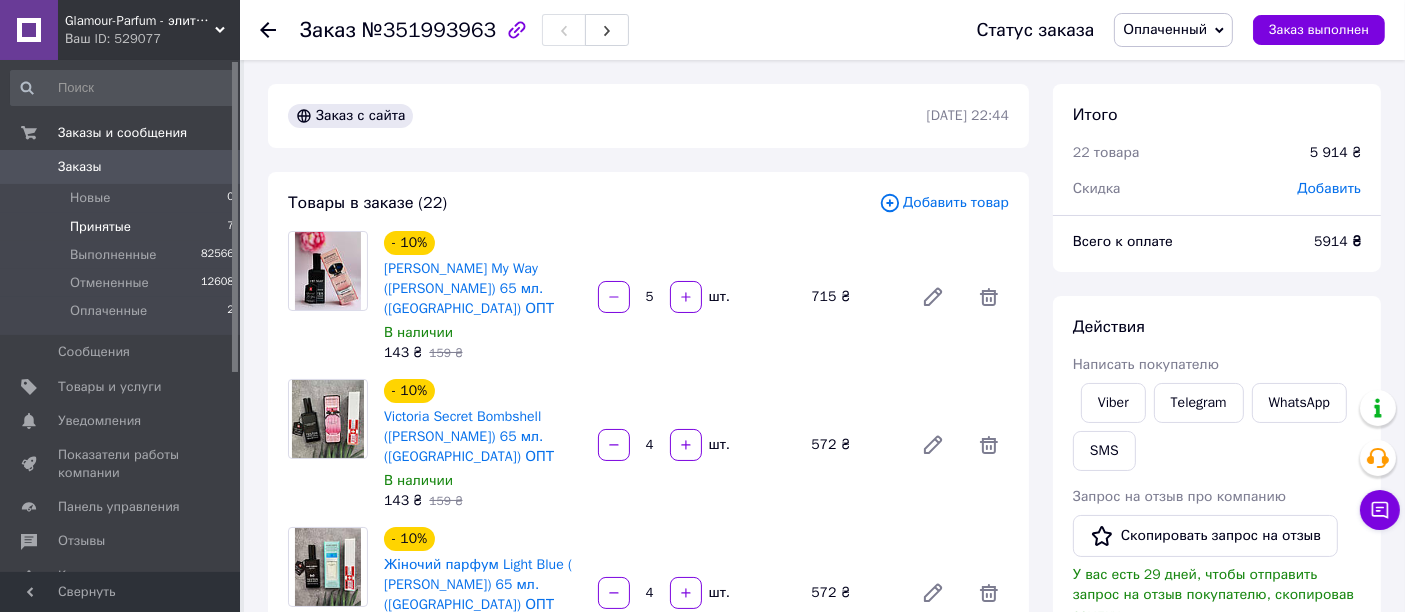 click on "Принятые 7" at bounding box center (123, 227) 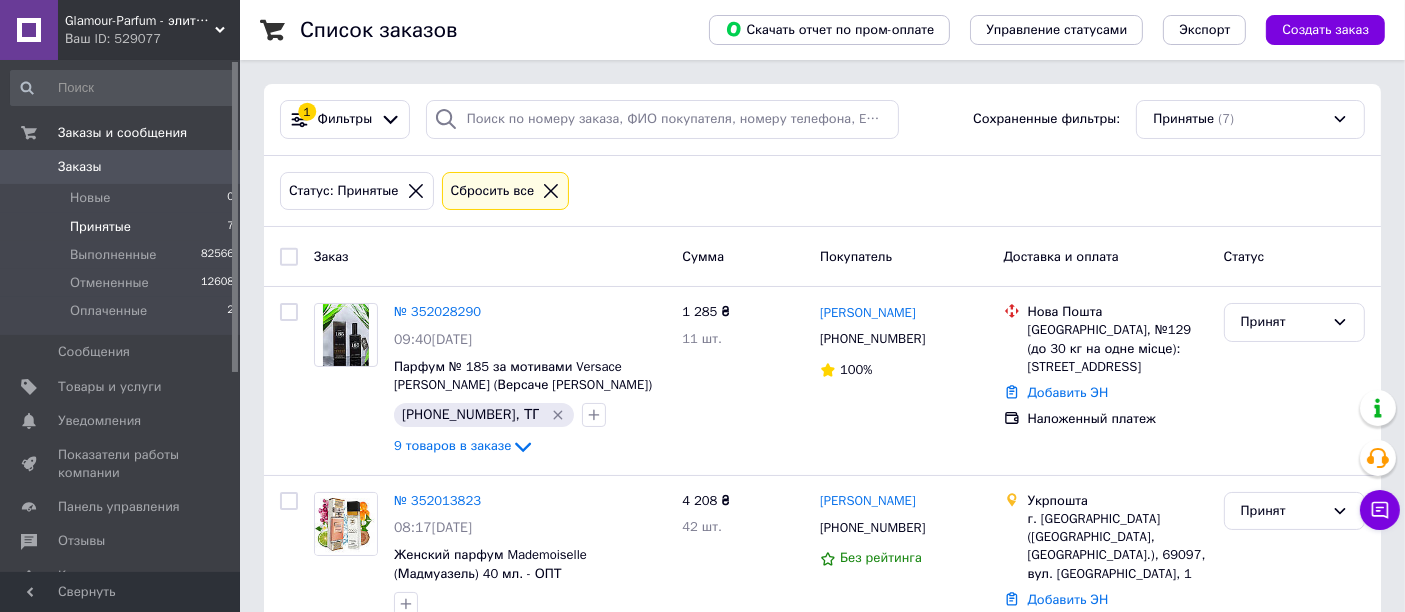 click on "Принятые 7" at bounding box center [123, 227] 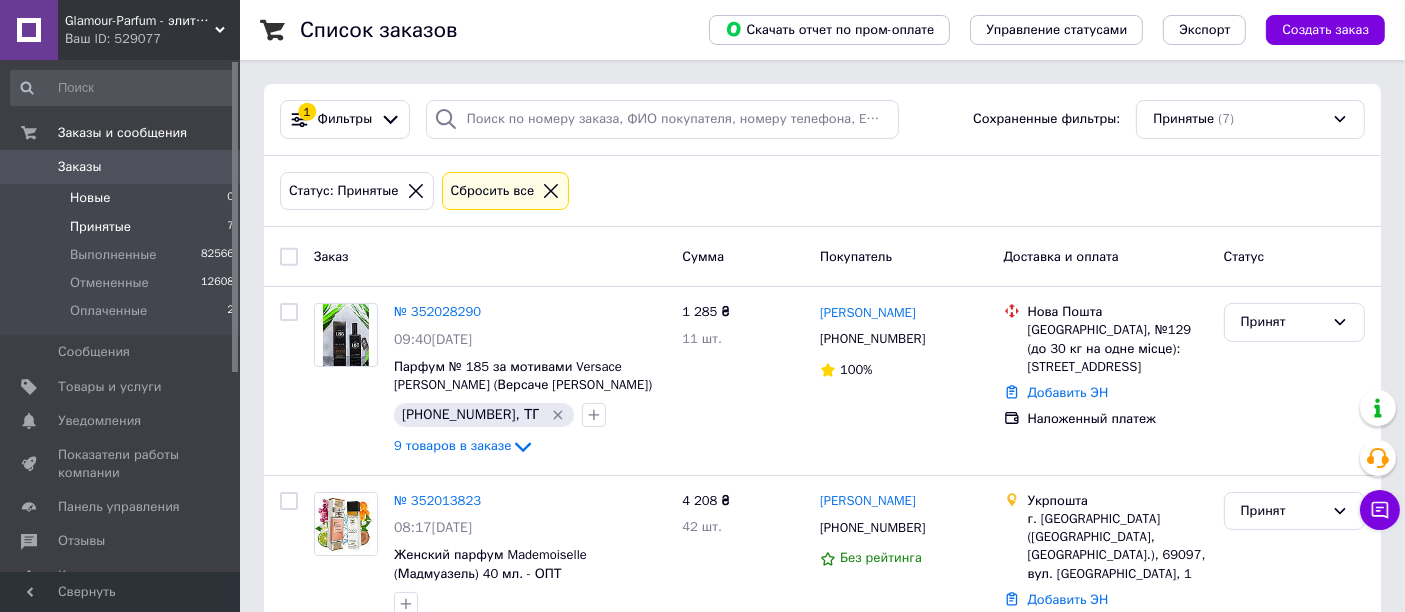 click on "Новые 0" at bounding box center (123, 198) 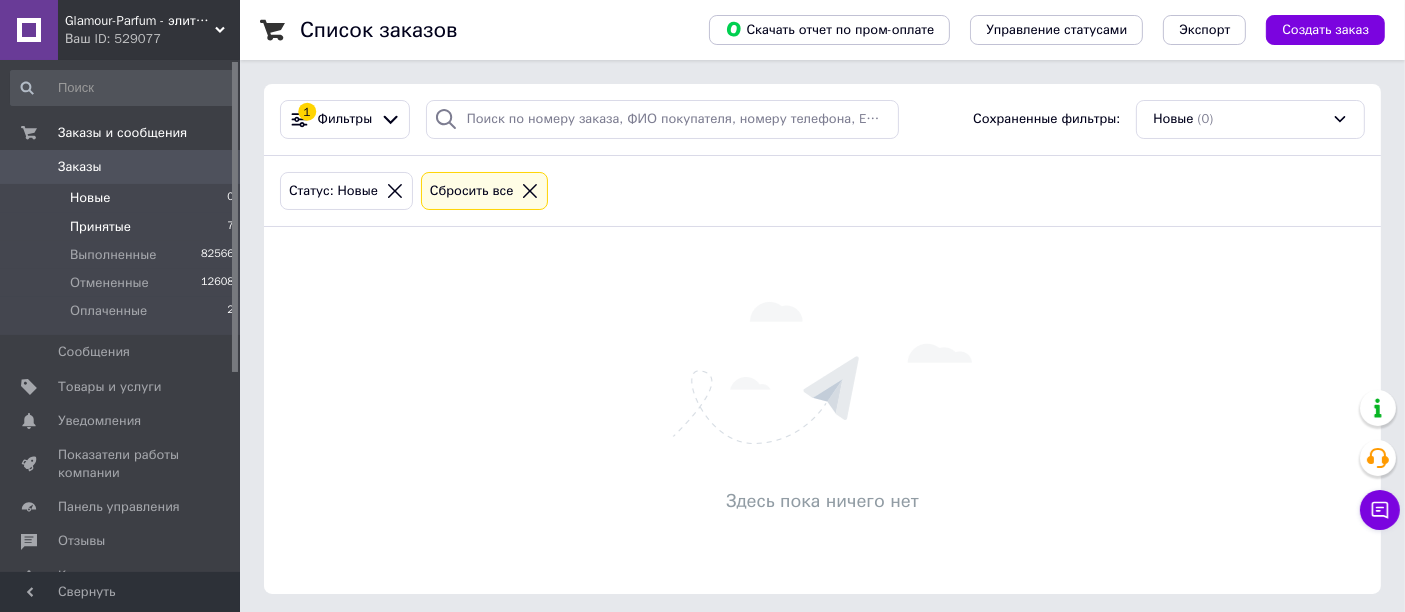 click on "Принятые 7" at bounding box center (123, 227) 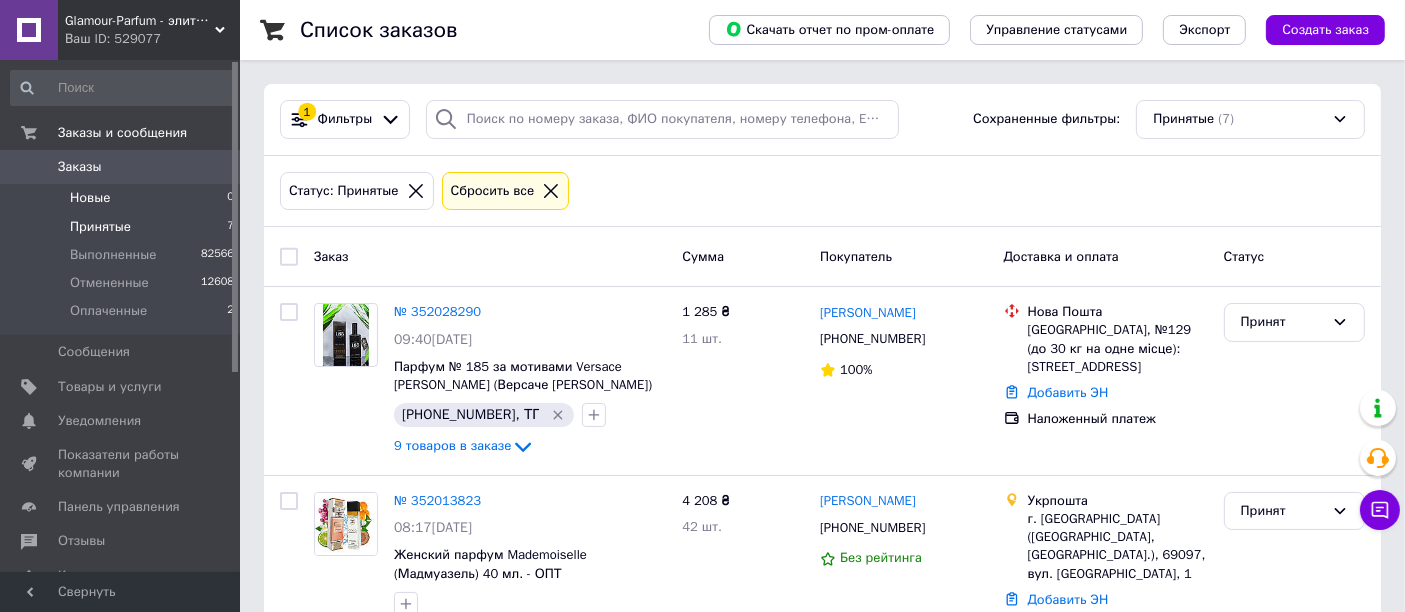 click on "Новые 0" at bounding box center [123, 198] 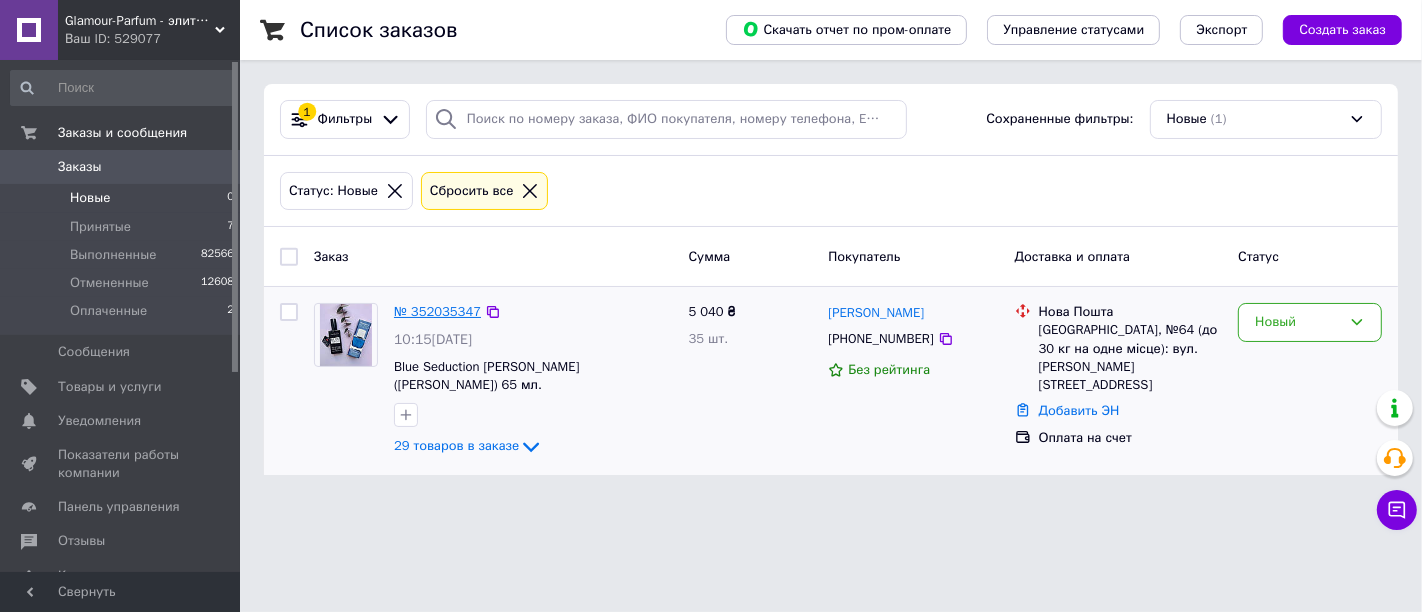 click on "№ 352035347" at bounding box center (437, 311) 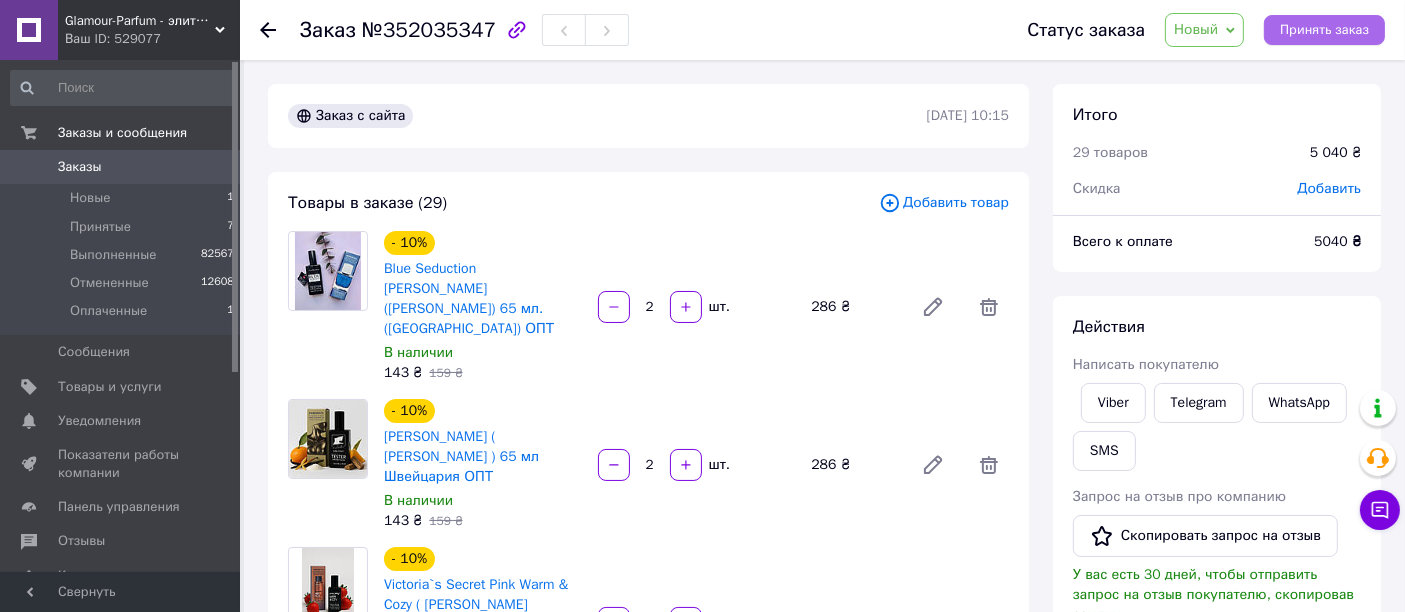 click on "Принять заказ" at bounding box center (1324, 30) 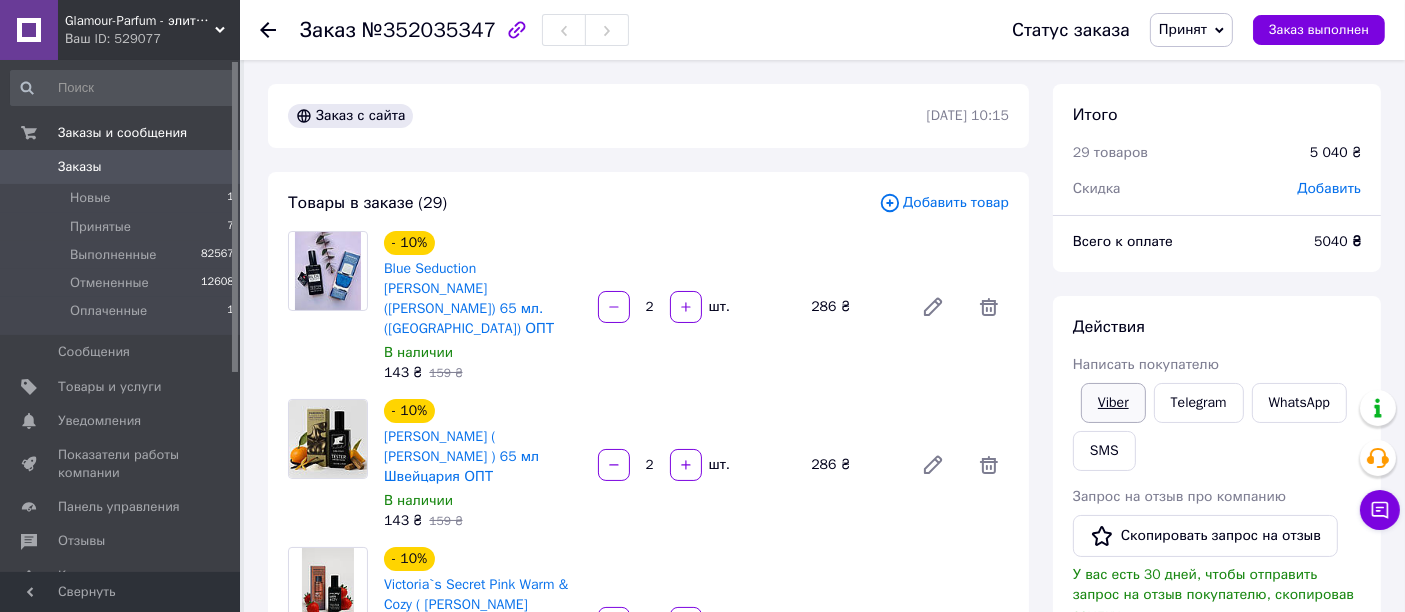click on "Viber" at bounding box center (1113, 403) 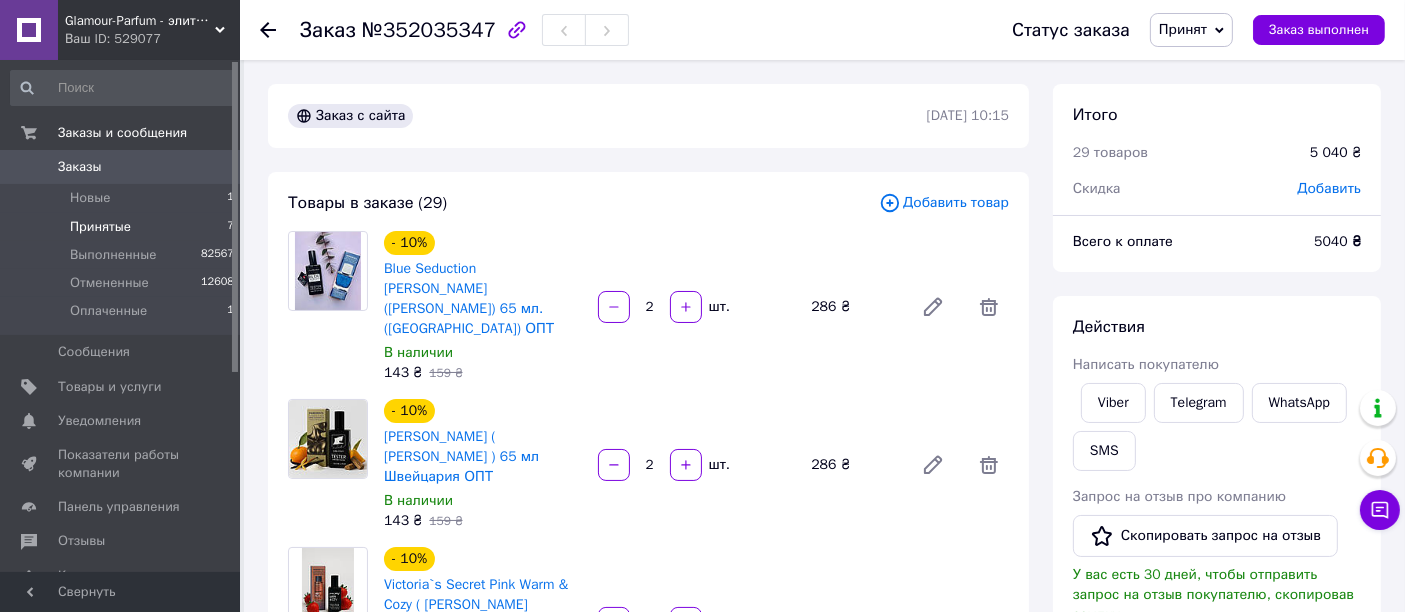 click on "Принятые" at bounding box center (100, 227) 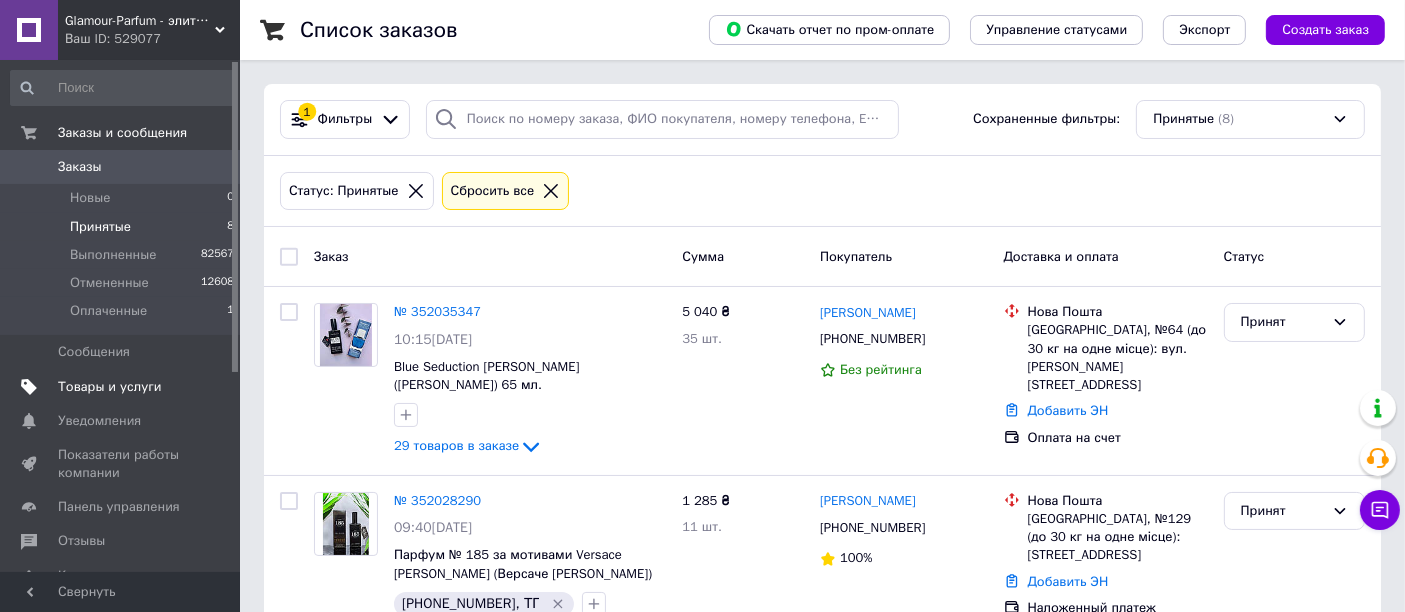click on "Товары и услуги" at bounding box center [110, 387] 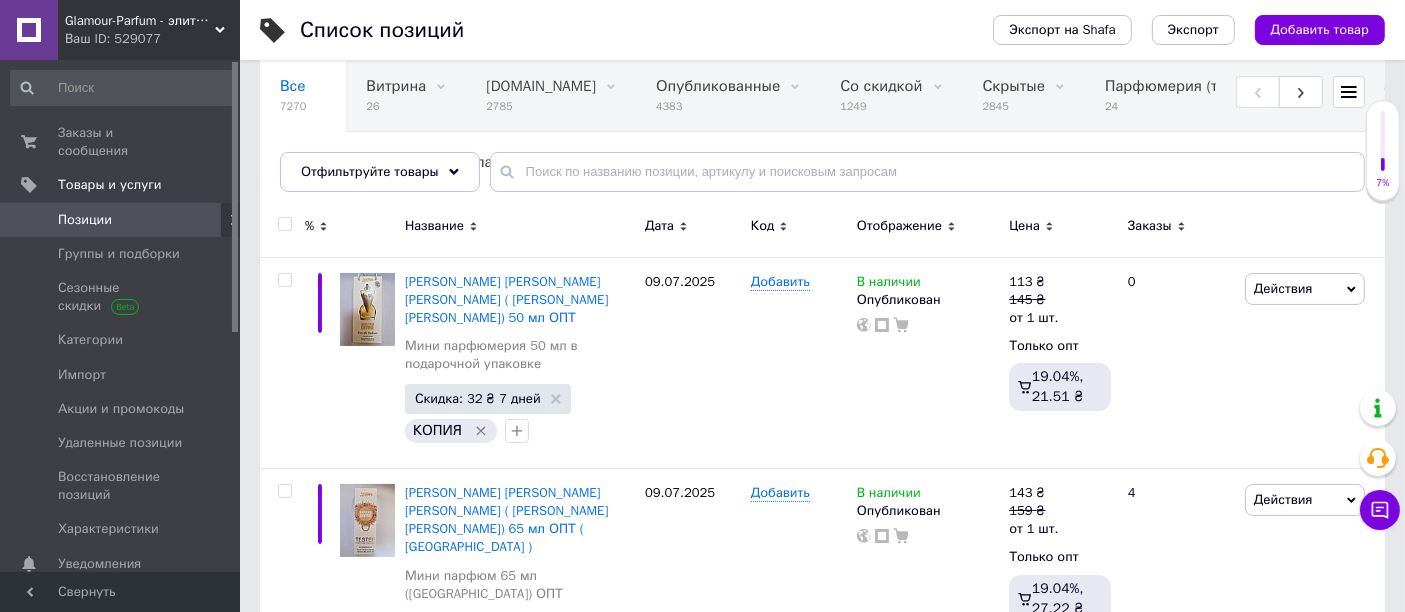 scroll, scrollTop: 222, scrollLeft: 0, axis: vertical 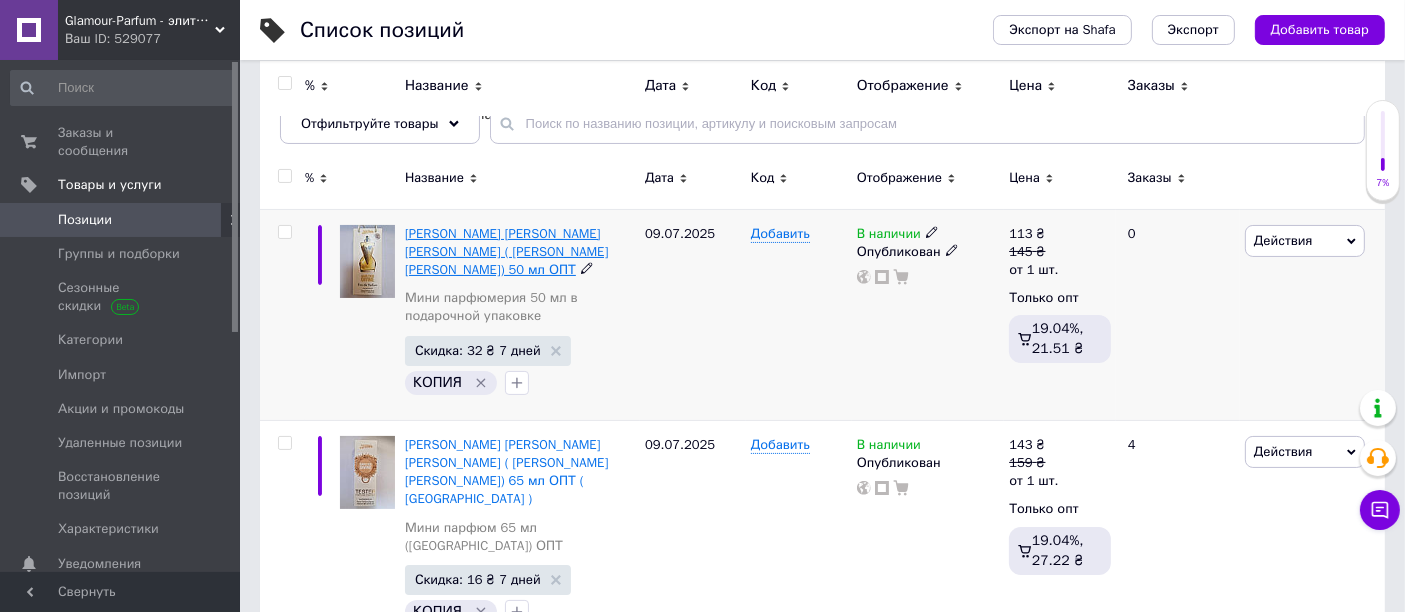 click on "[PERSON_NAME] [PERSON_NAME] [PERSON_NAME] ( [PERSON_NAME] [PERSON_NAME] Дивин) 50 мл ОПТ" at bounding box center (506, 251) 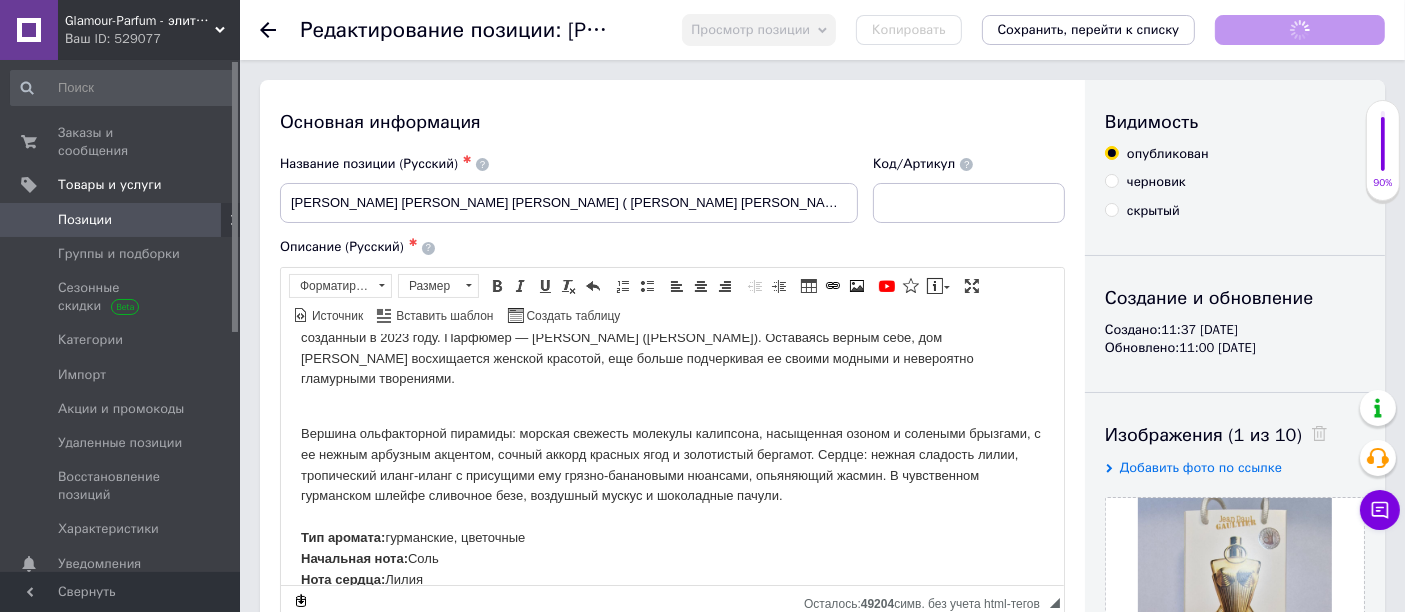 scroll, scrollTop: 74, scrollLeft: 0, axis: vertical 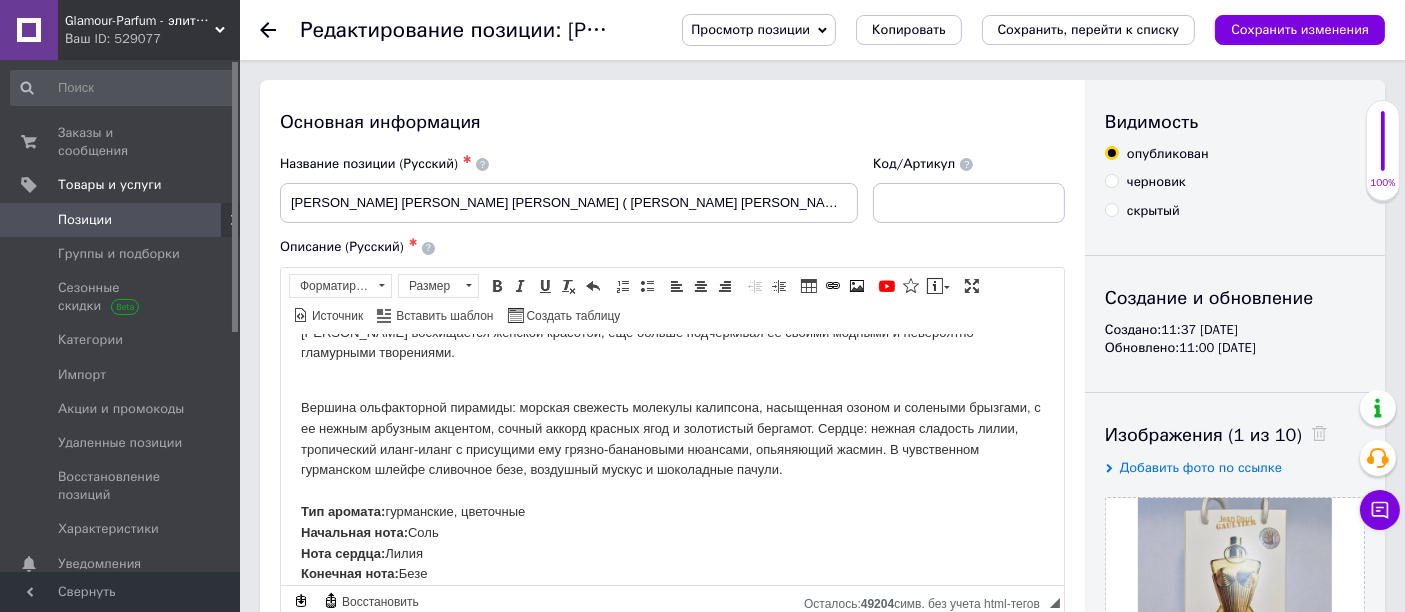 click on "Позиции" at bounding box center (85, 220) 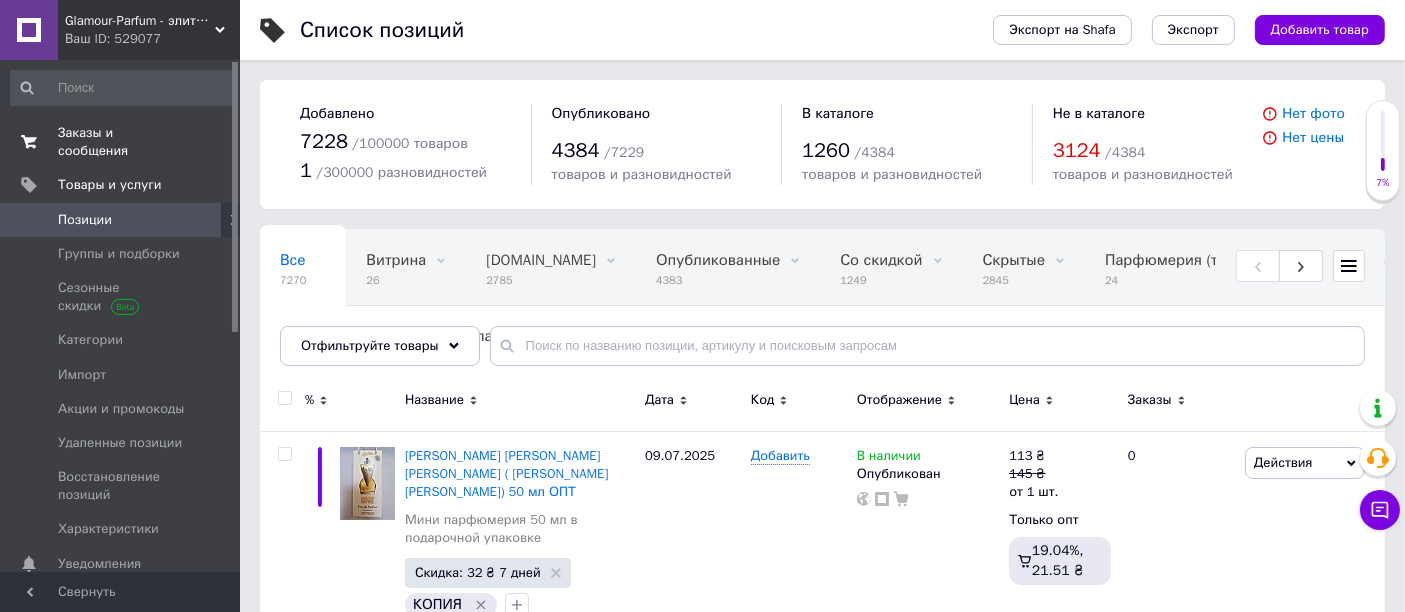 click on "Заказы и сообщения" at bounding box center [121, 142] 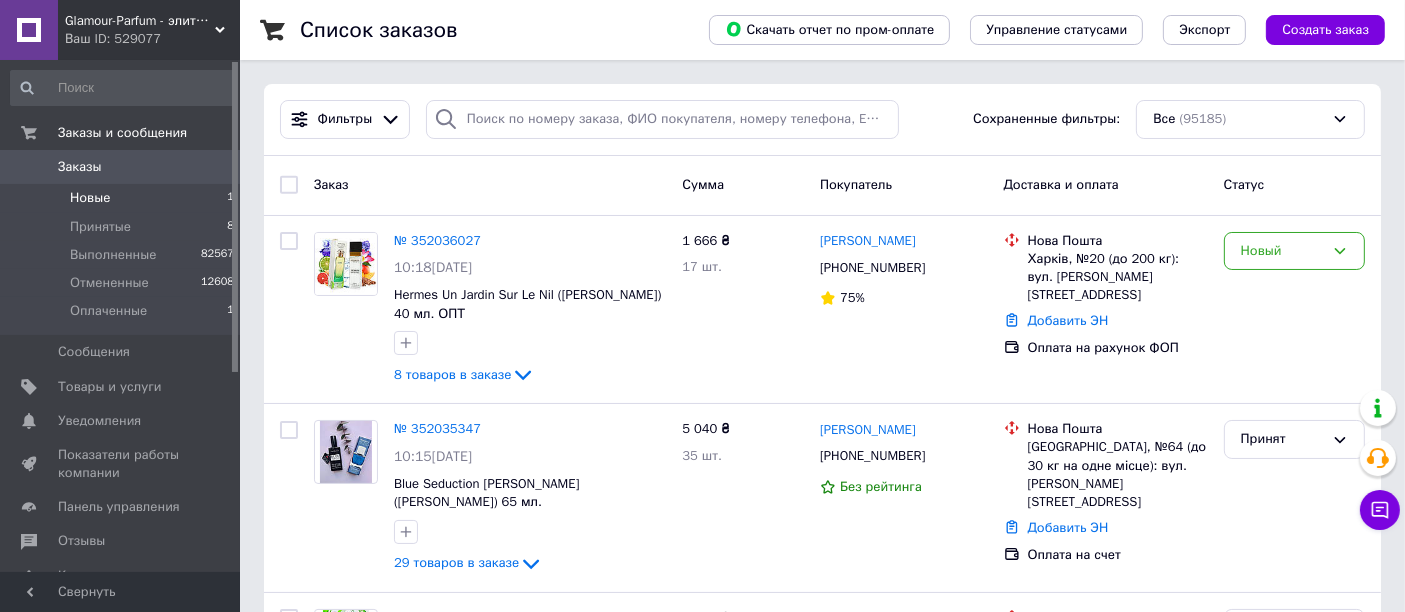click on "Новые" at bounding box center [90, 198] 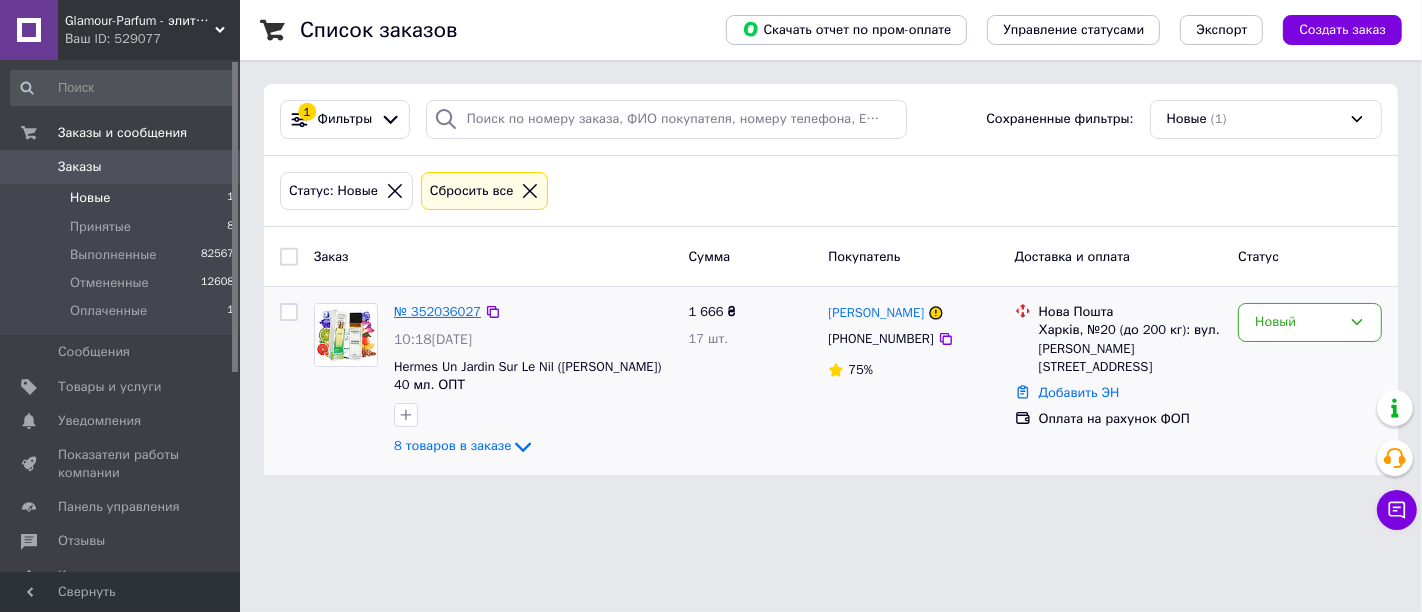 click on "№ 352036027" at bounding box center [437, 311] 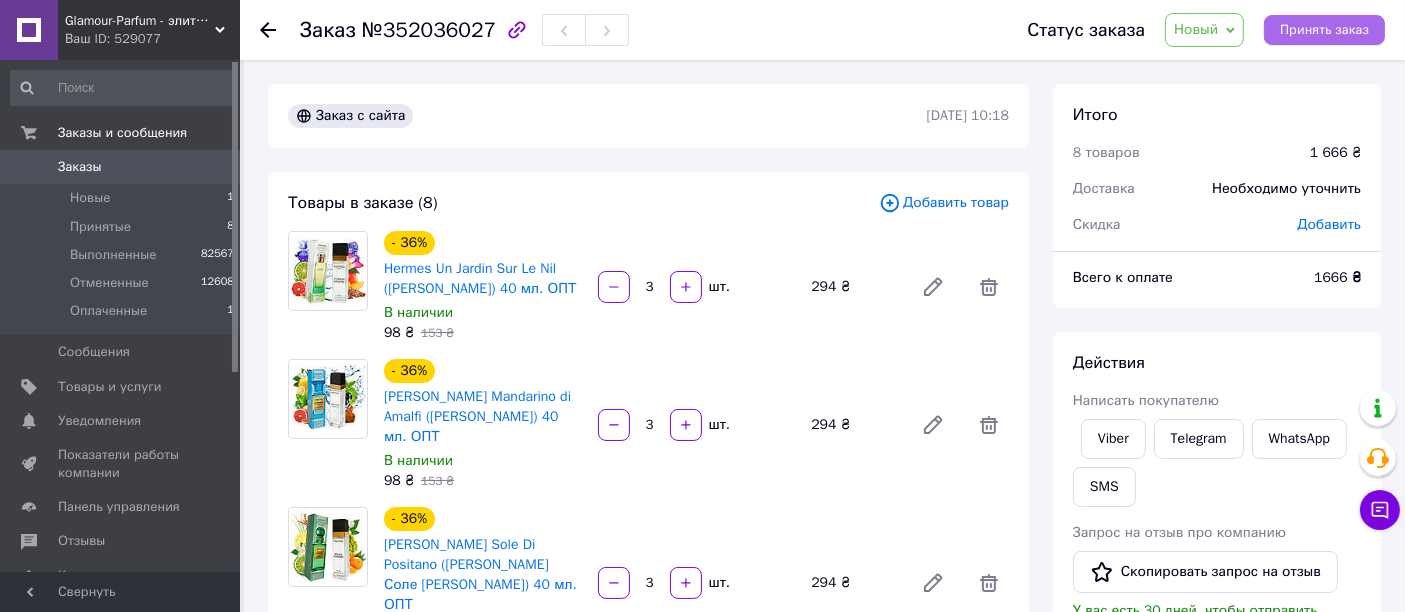 click on "Принять заказ" at bounding box center [1324, 30] 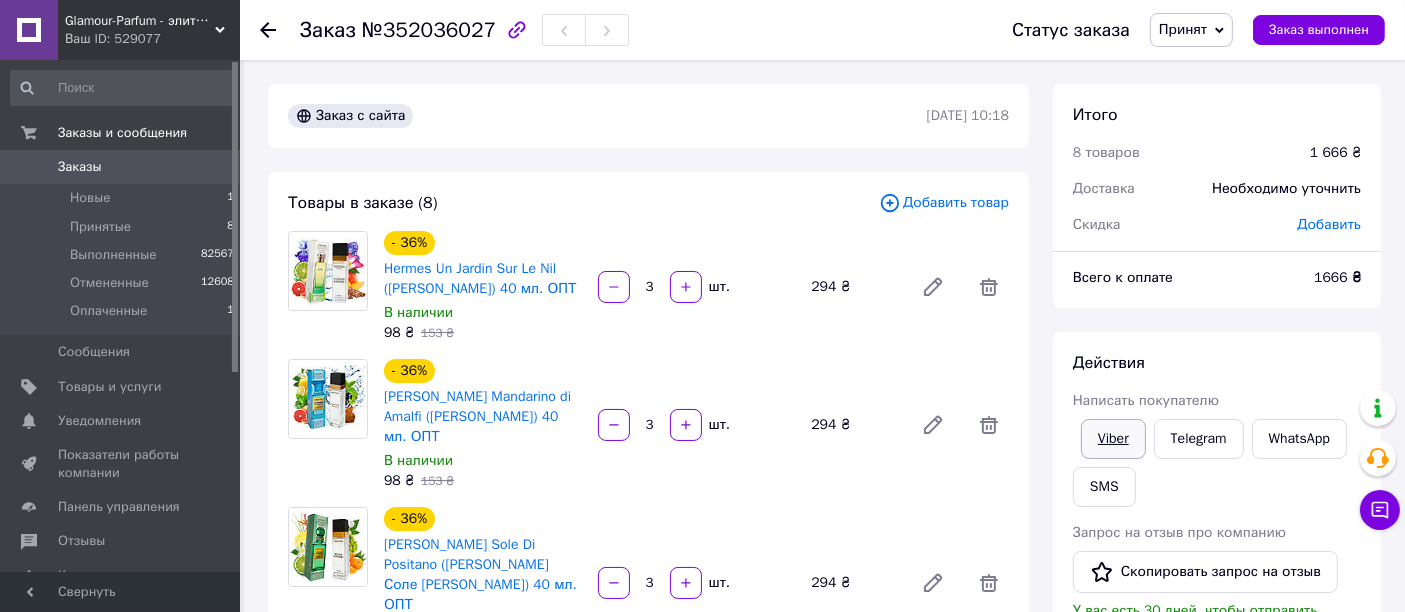 click on "Viber" at bounding box center (1113, 439) 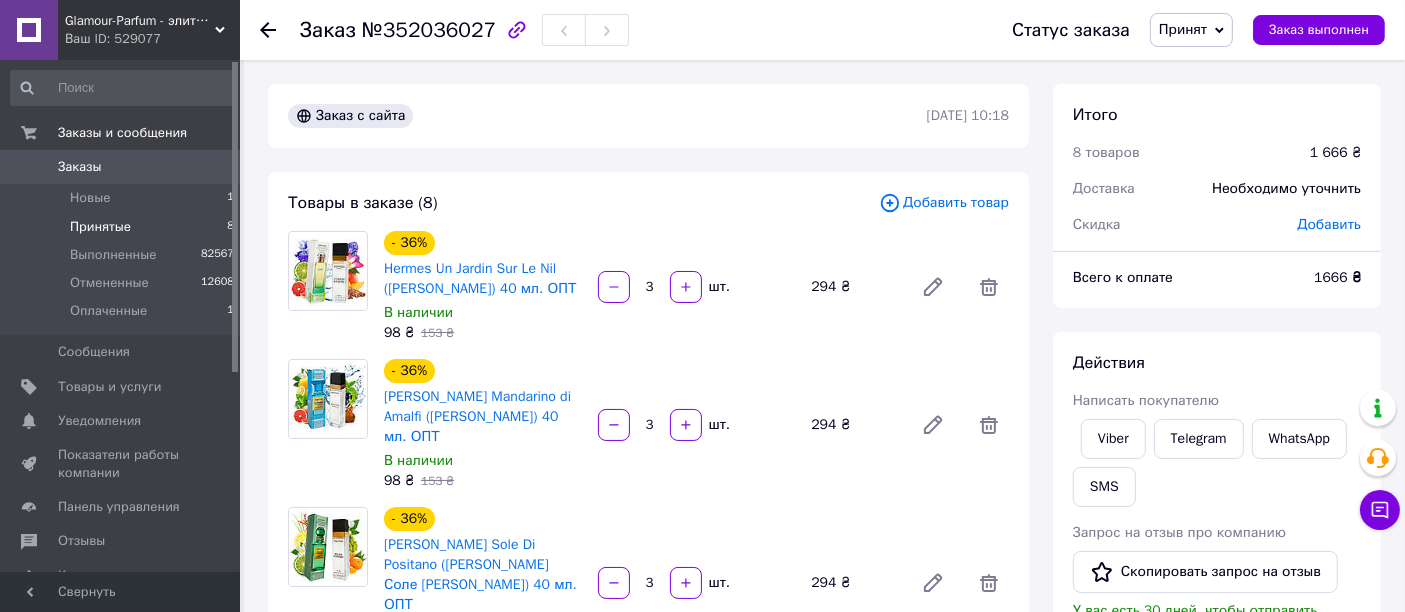 click on "Принятые 8" at bounding box center (123, 227) 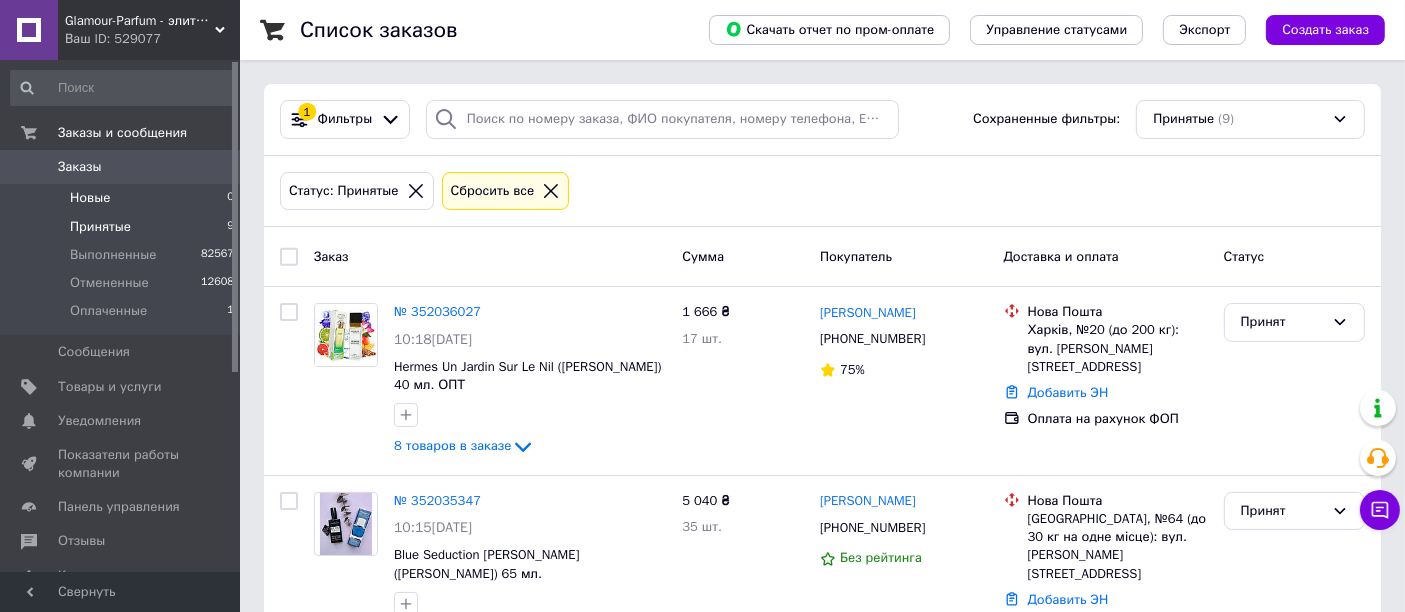 click on "Новые 0" at bounding box center (123, 198) 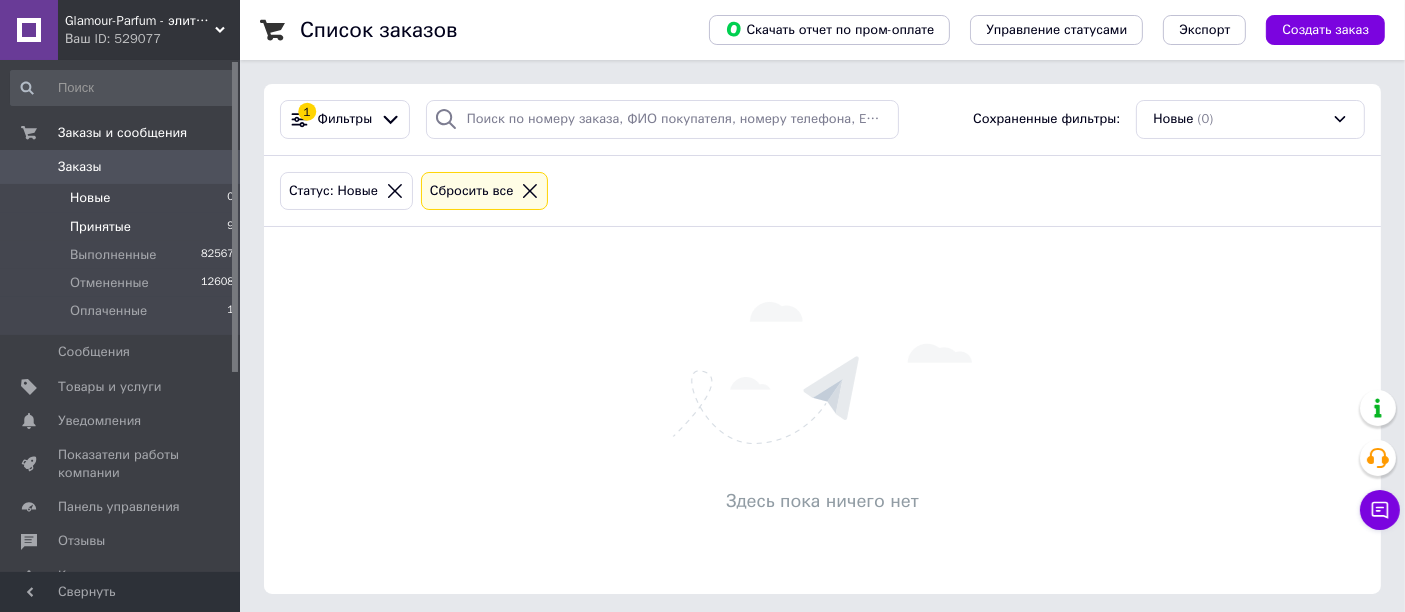 click on "Принятые 9" at bounding box center (123, 227) 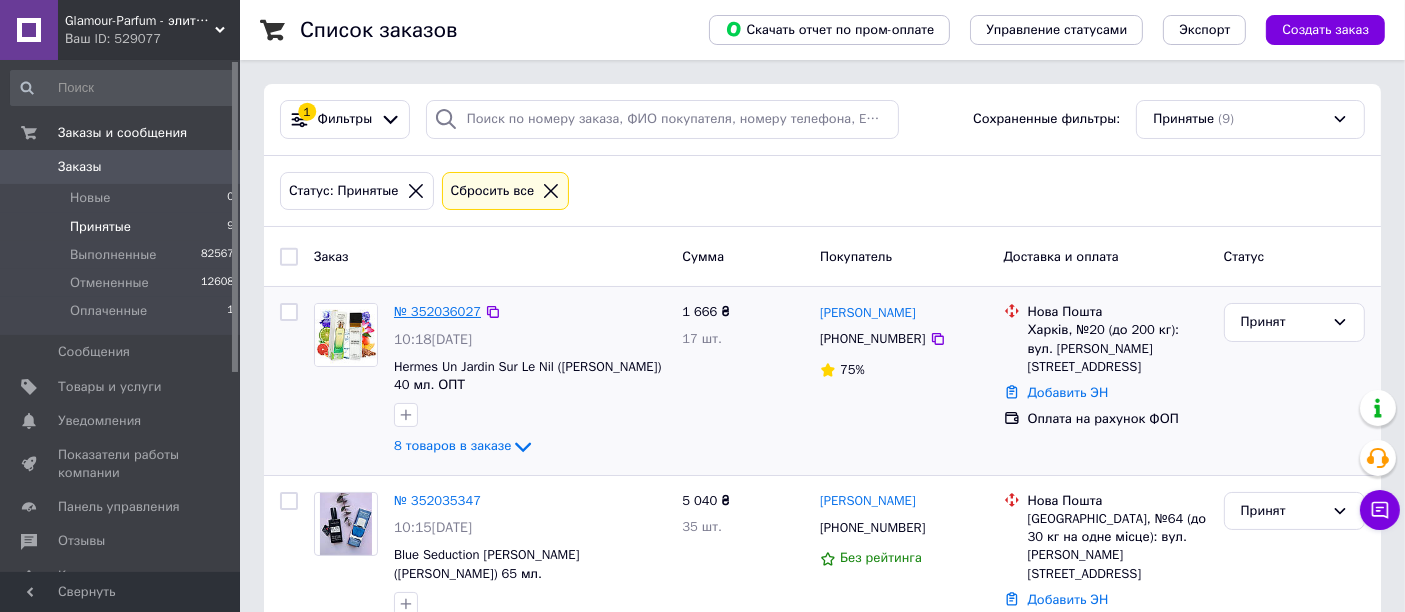 click on "№ 352036027" at bounding box center (437, 311) 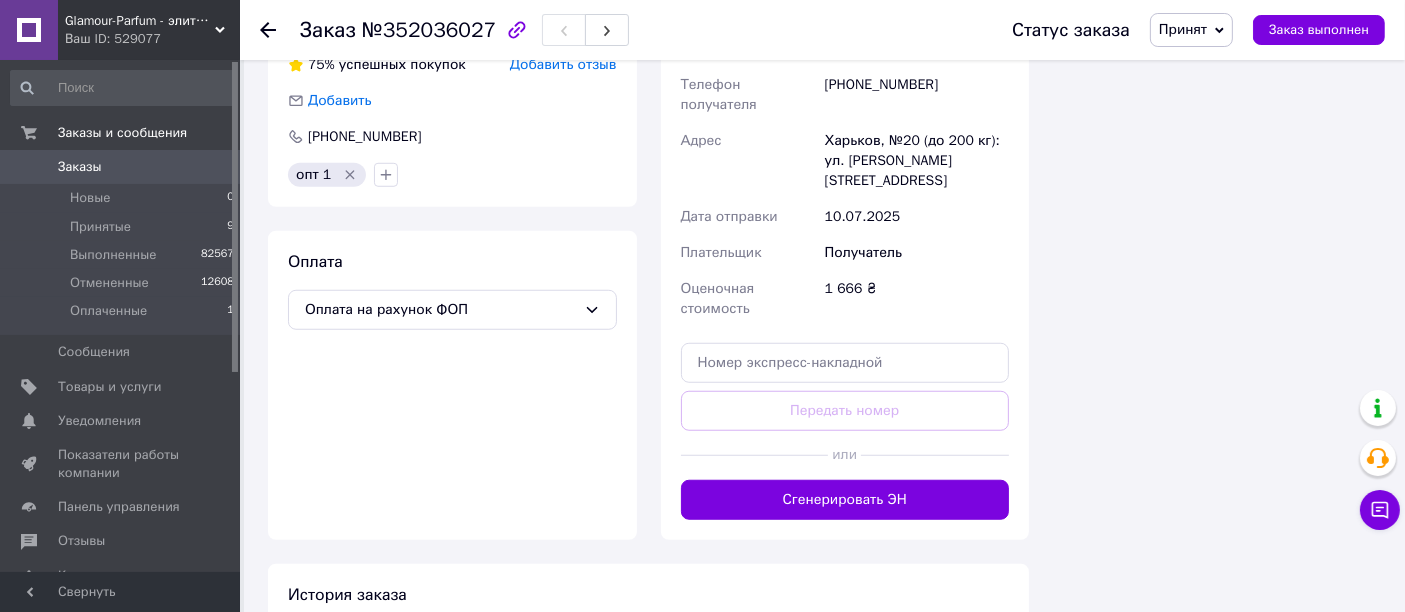 scroll, scrollTop: 1493, scrollLeft: 0, axis: vertical 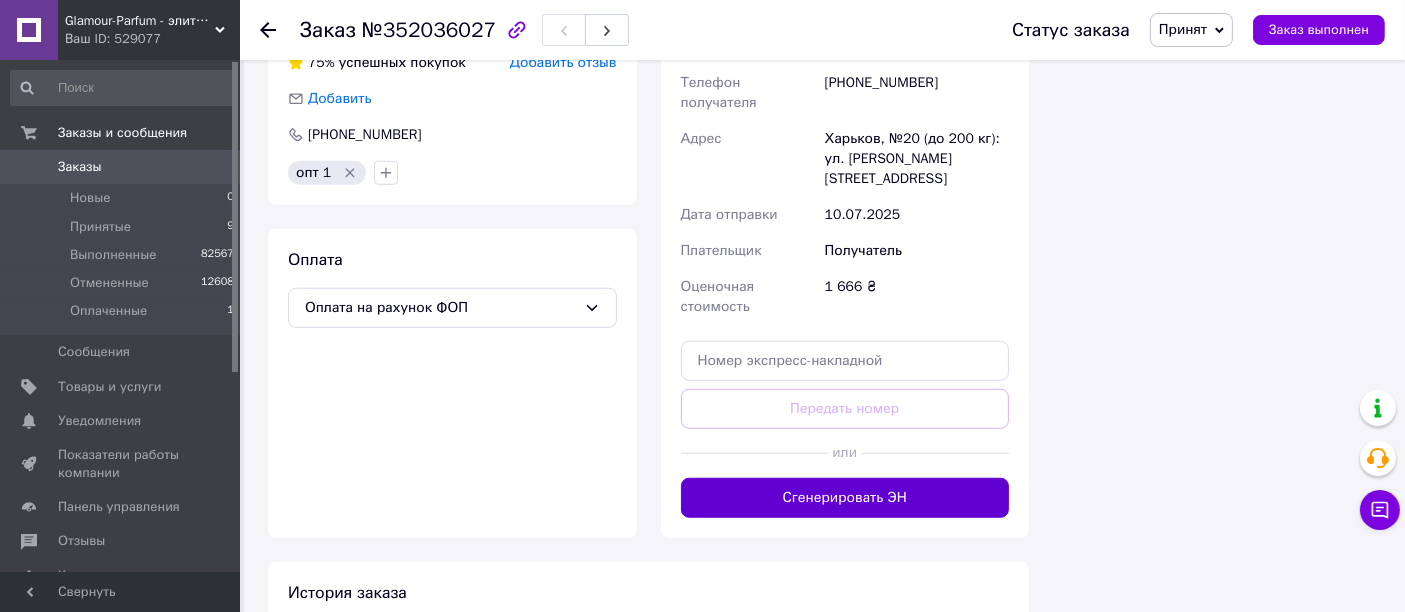 click on "Сгенерировать ЭН" at bounding box center (845, 498) 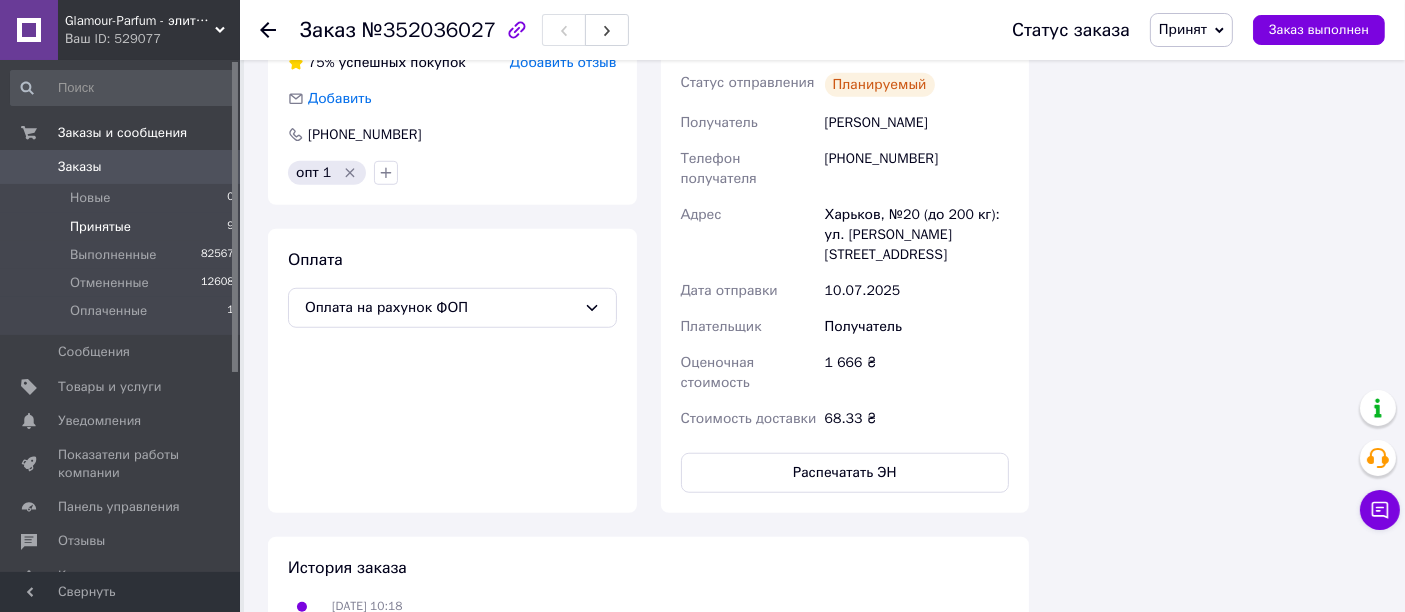click on "Принятые" at bounding box center [100, 227] 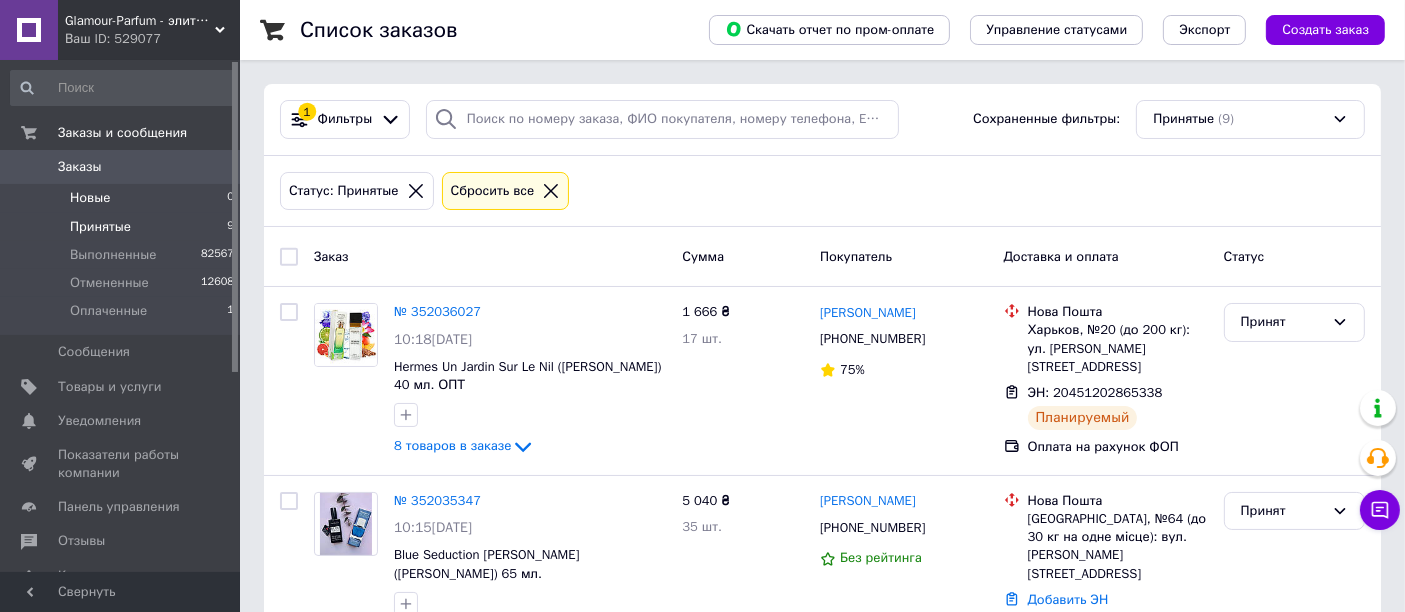 click on "Новые 0" at bounding box center [123, 198] 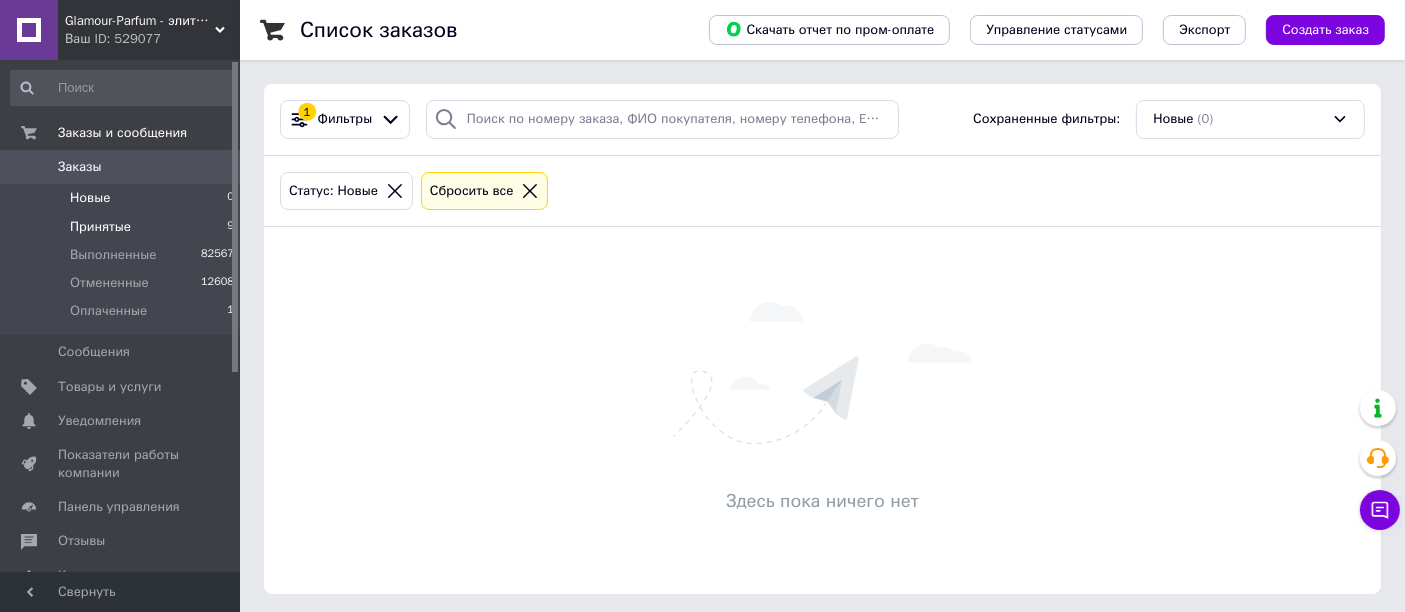 click on "Принятые 9" at bounding box center (123, 227) 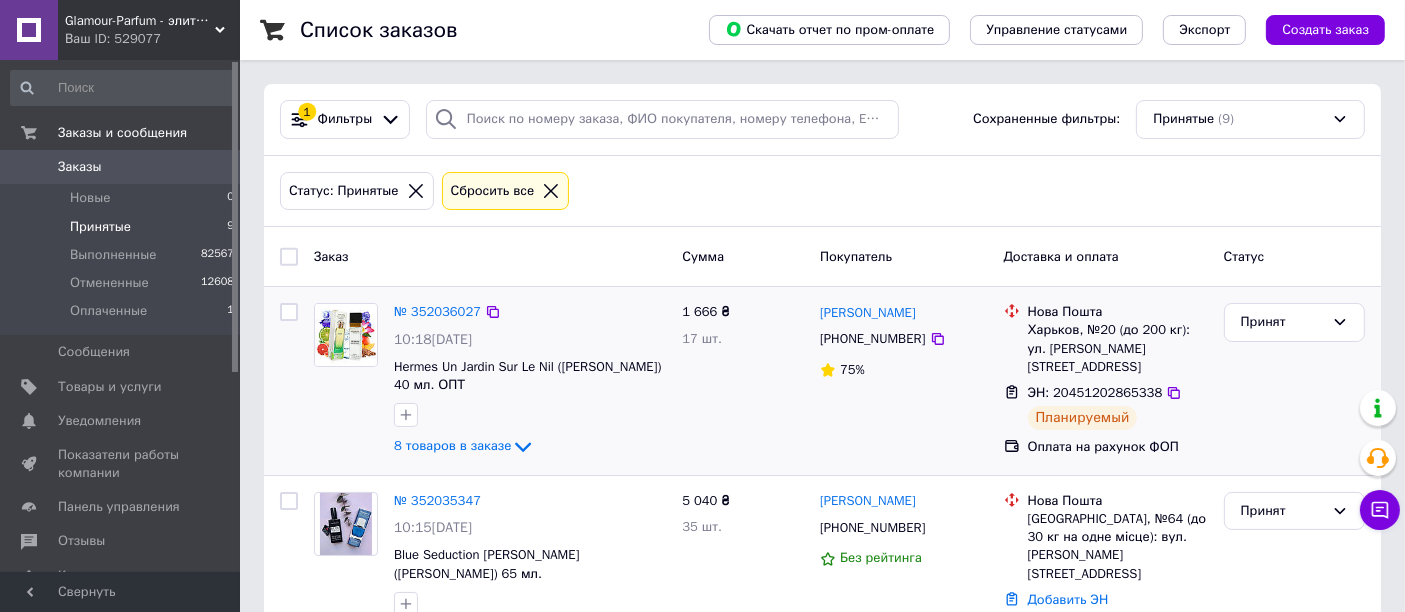 click on "ЭН: 20451202865338" at bounding box center [1095, 392] 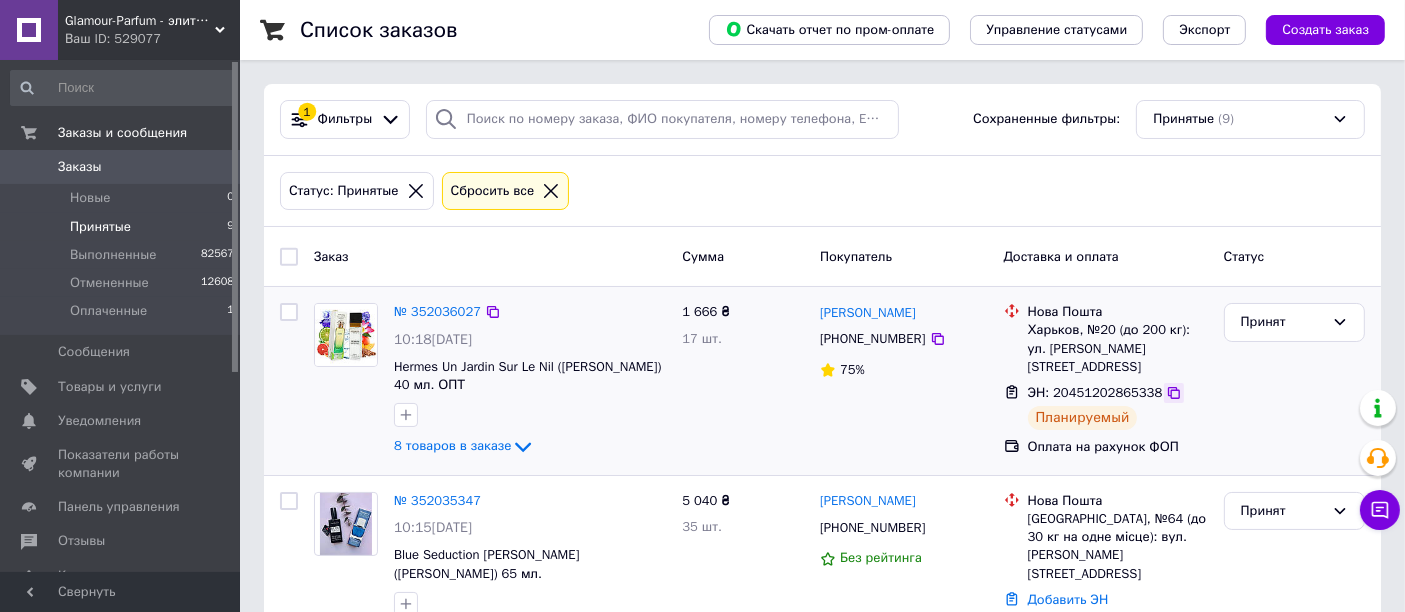 click 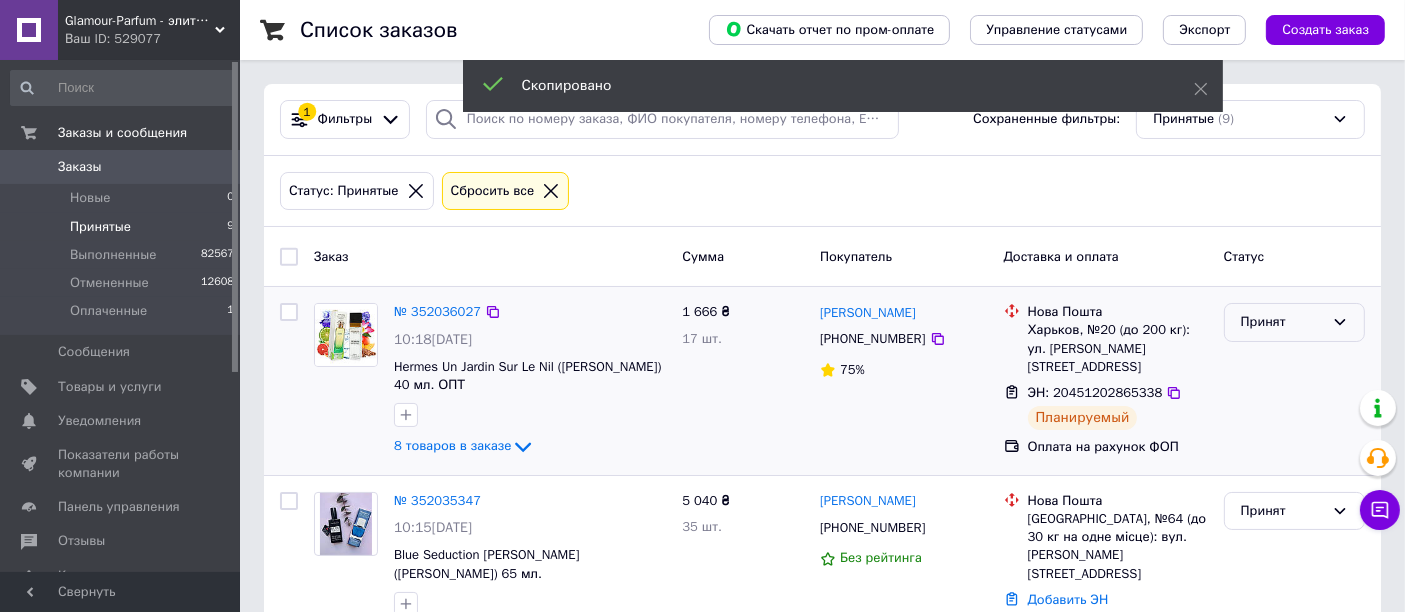 click on "Принят" at bounding box center (1294, 322) 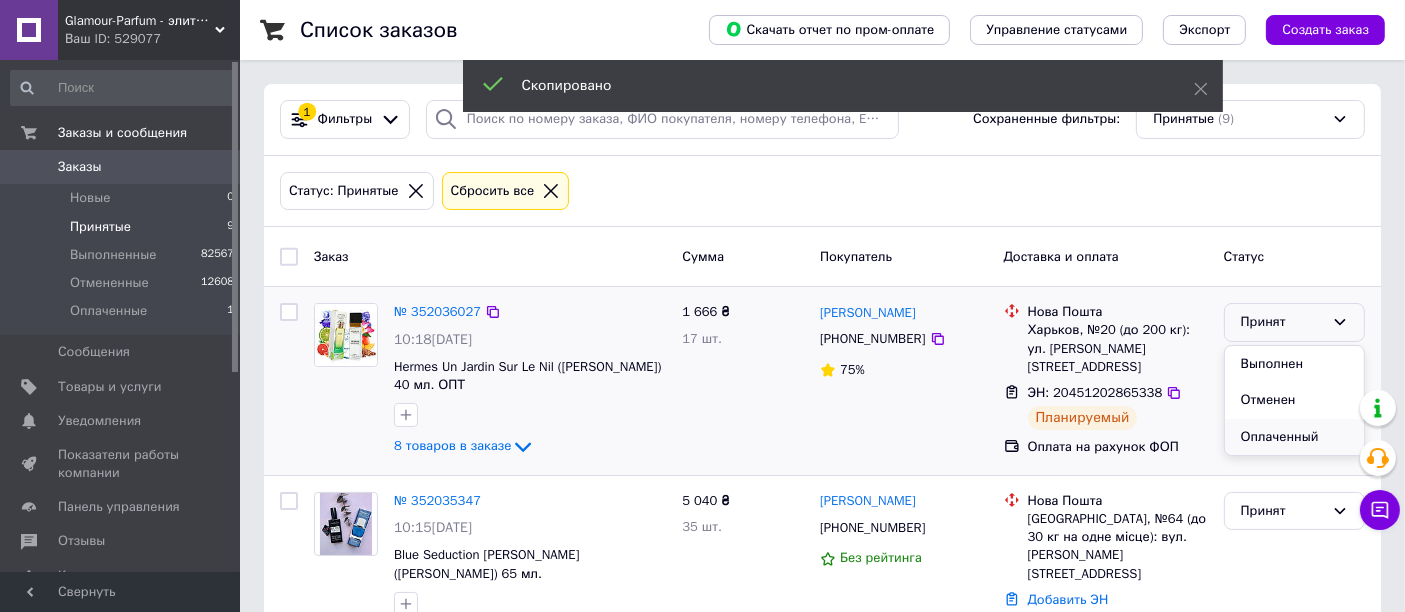 click on "Оплаченный" at bounding box center (1294, 437) 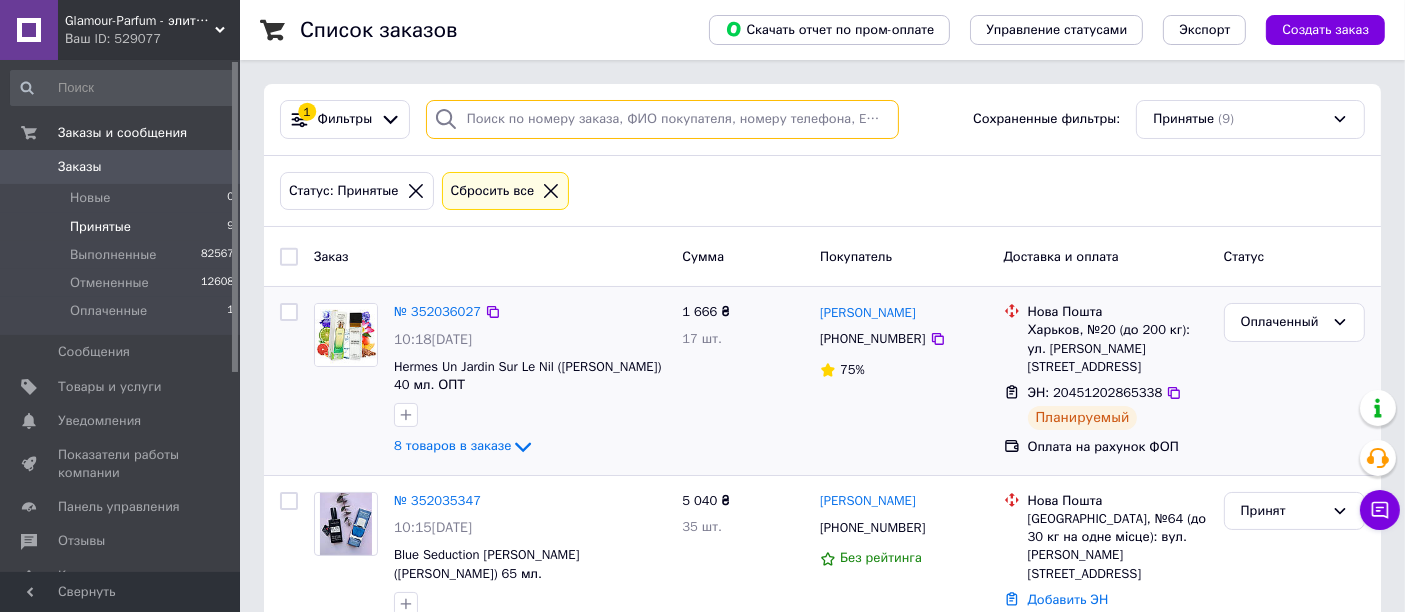 click at bounding box center (662, 119) 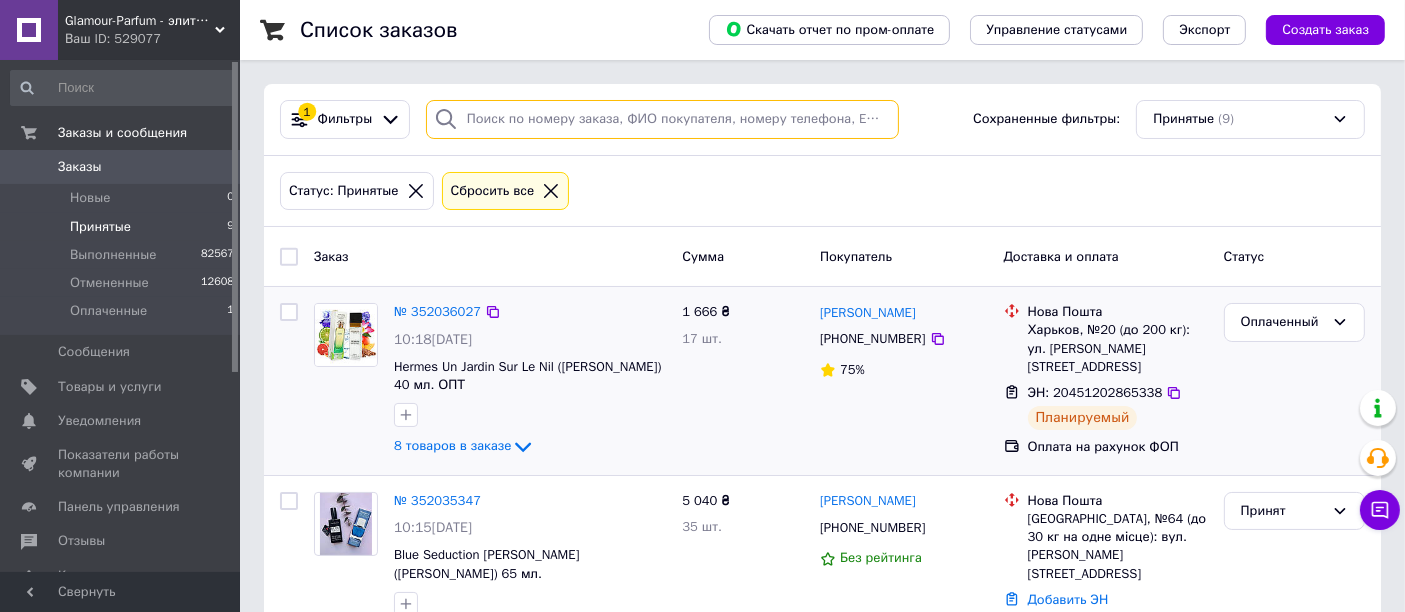 paste on "[PHONE_NUMBER]" 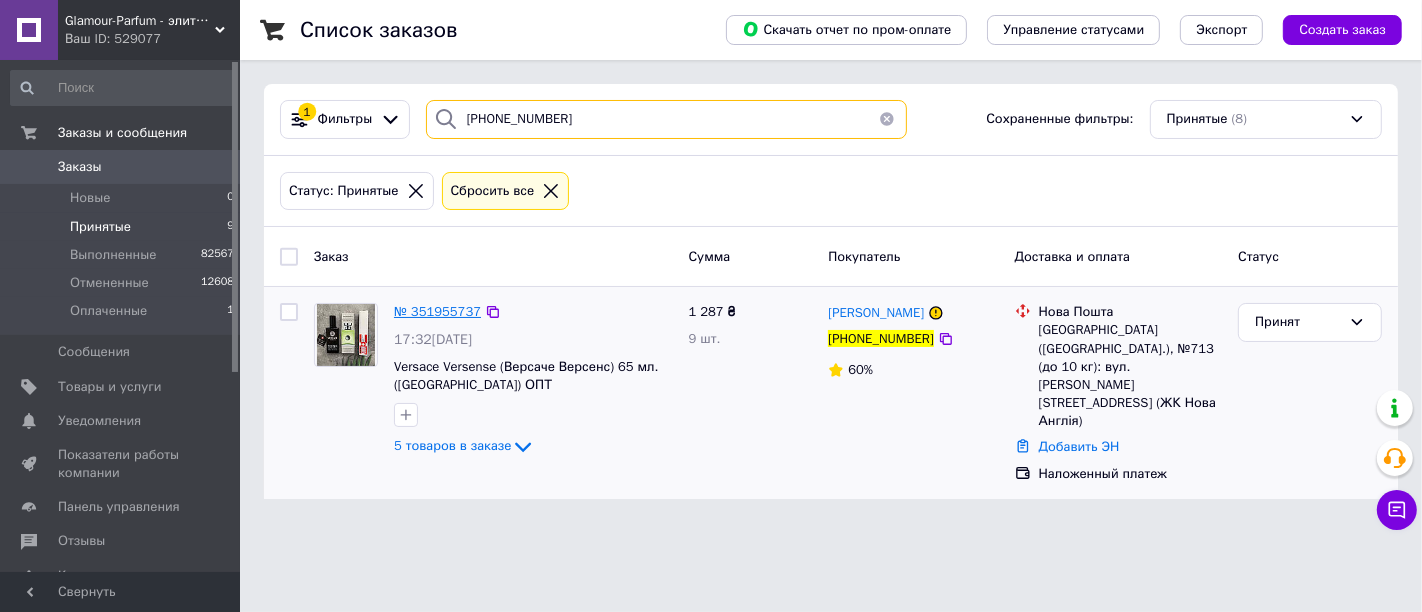 type on "[PHONE_NUMBER]" 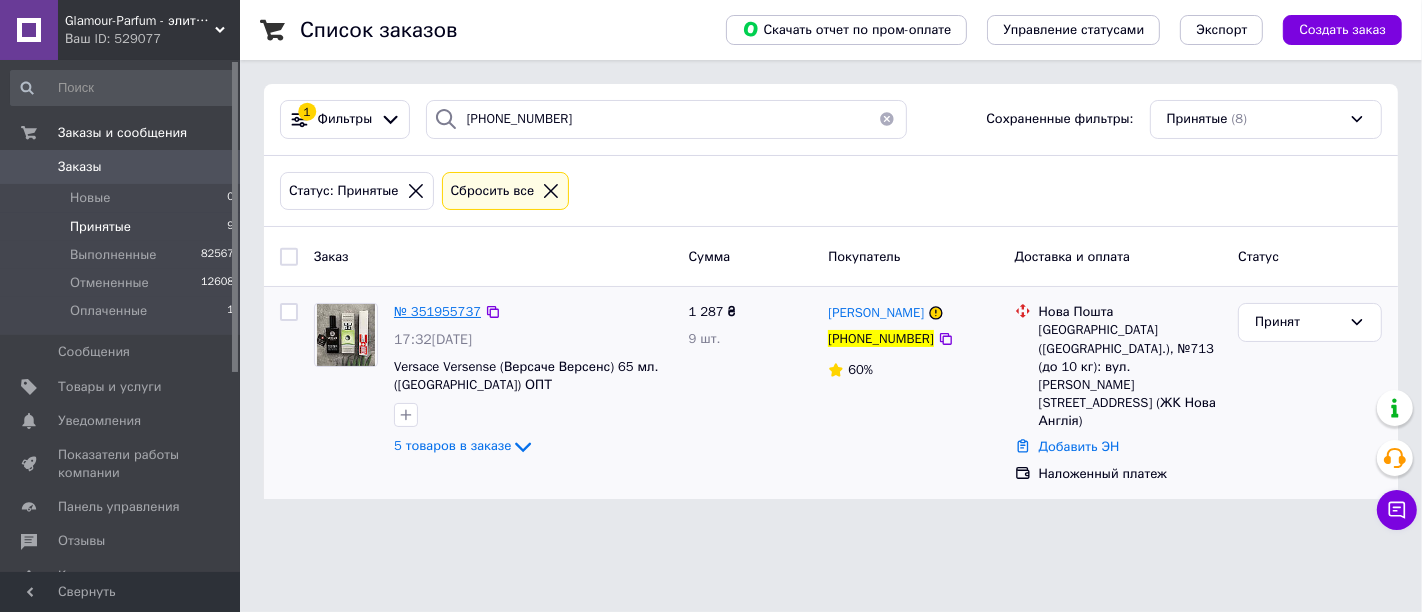 click on "№ 351955737" at bounding box center [437, 311] 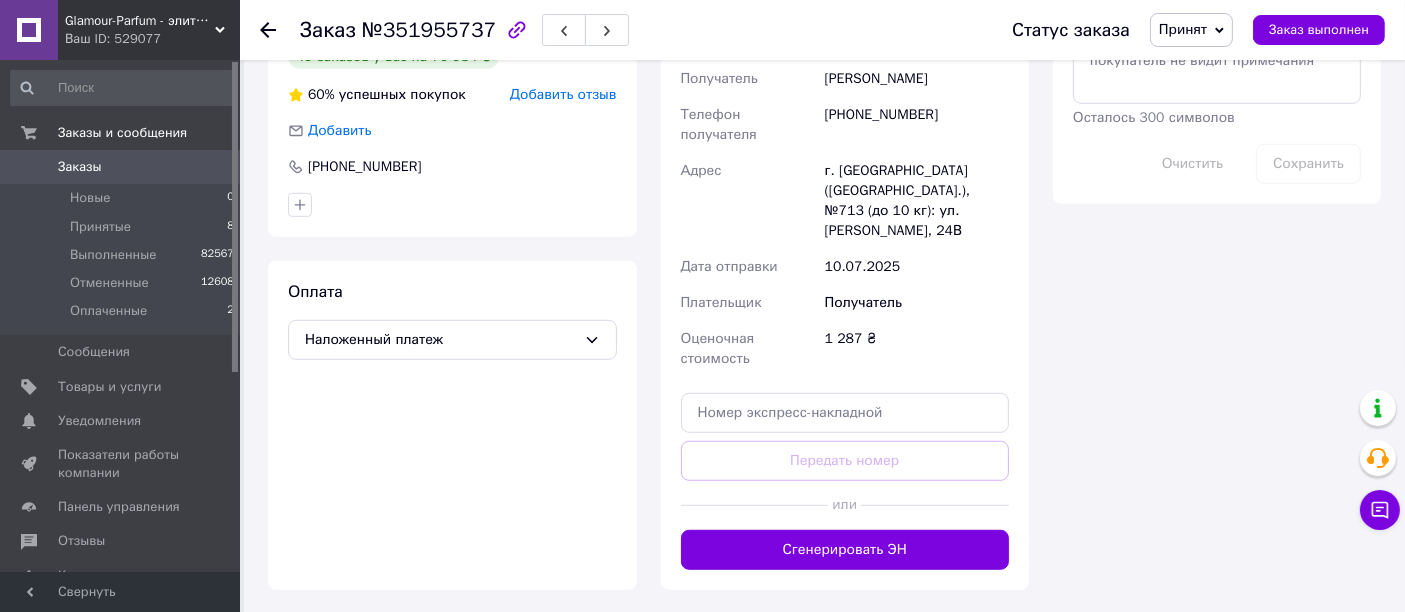 scroll, scrollTop: 1247, scrollLeft: 0, axis: vertical 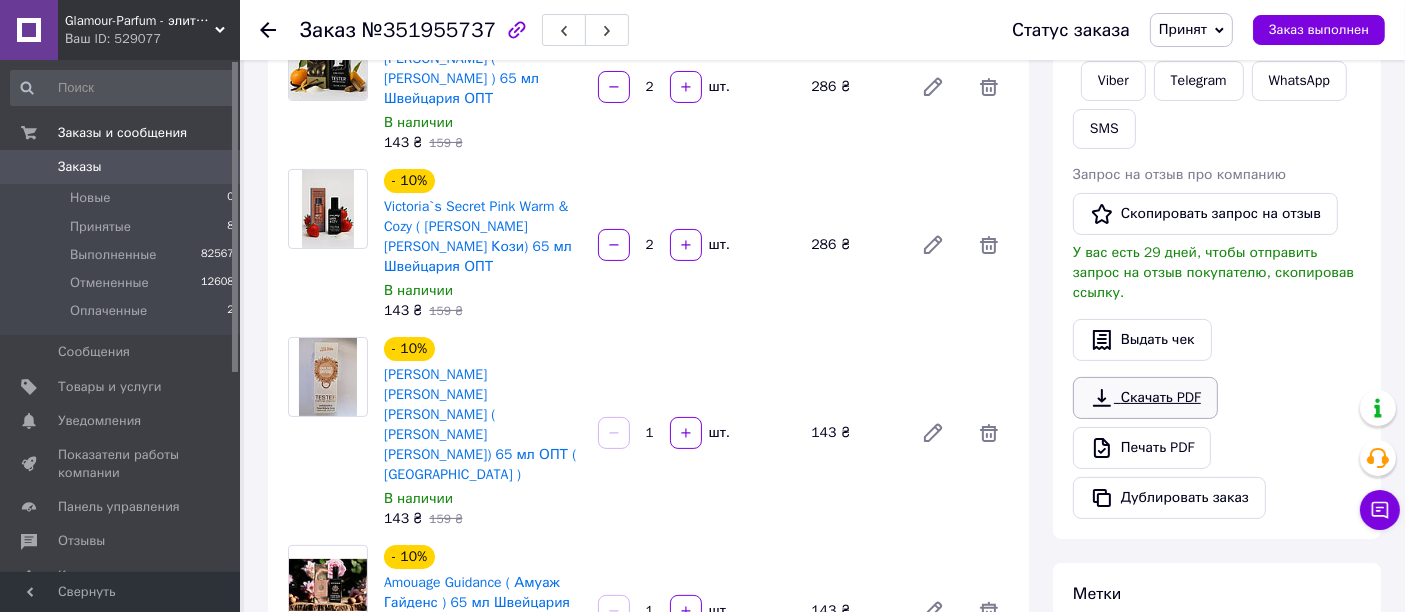 click on "Скачать PDF" at bounding box center [1145, 398] 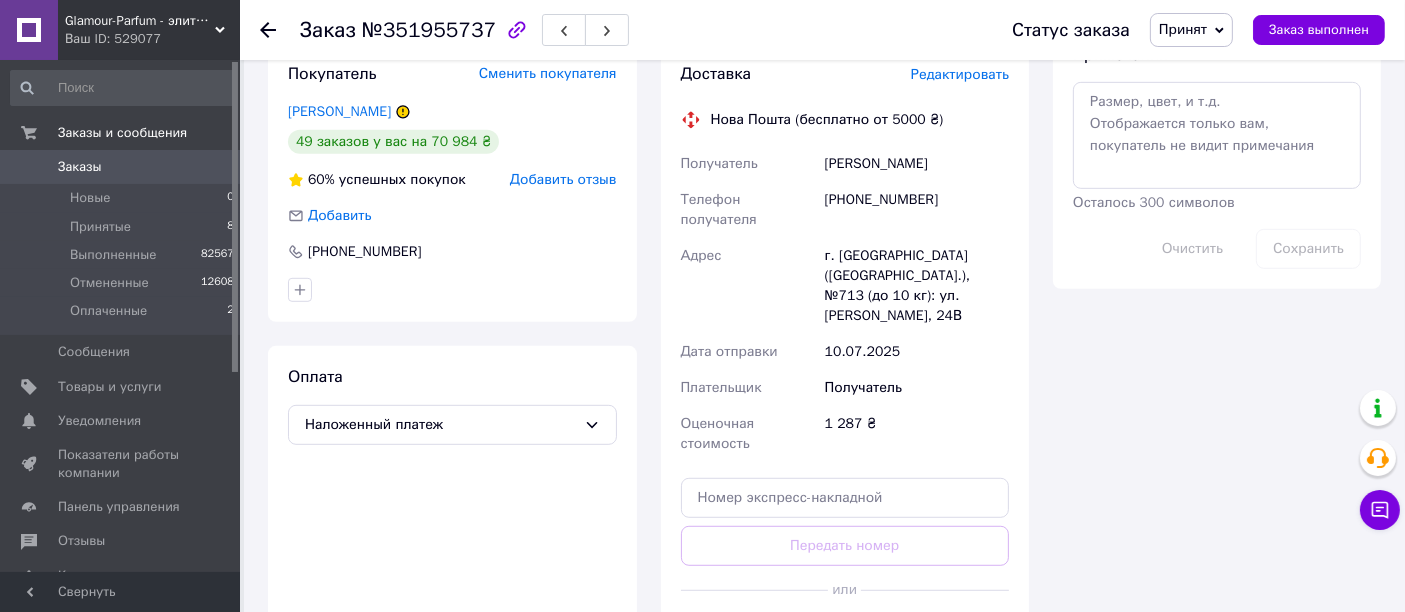 scroll, scrollTop: 914, scrollLeft: 0, axis: vertical 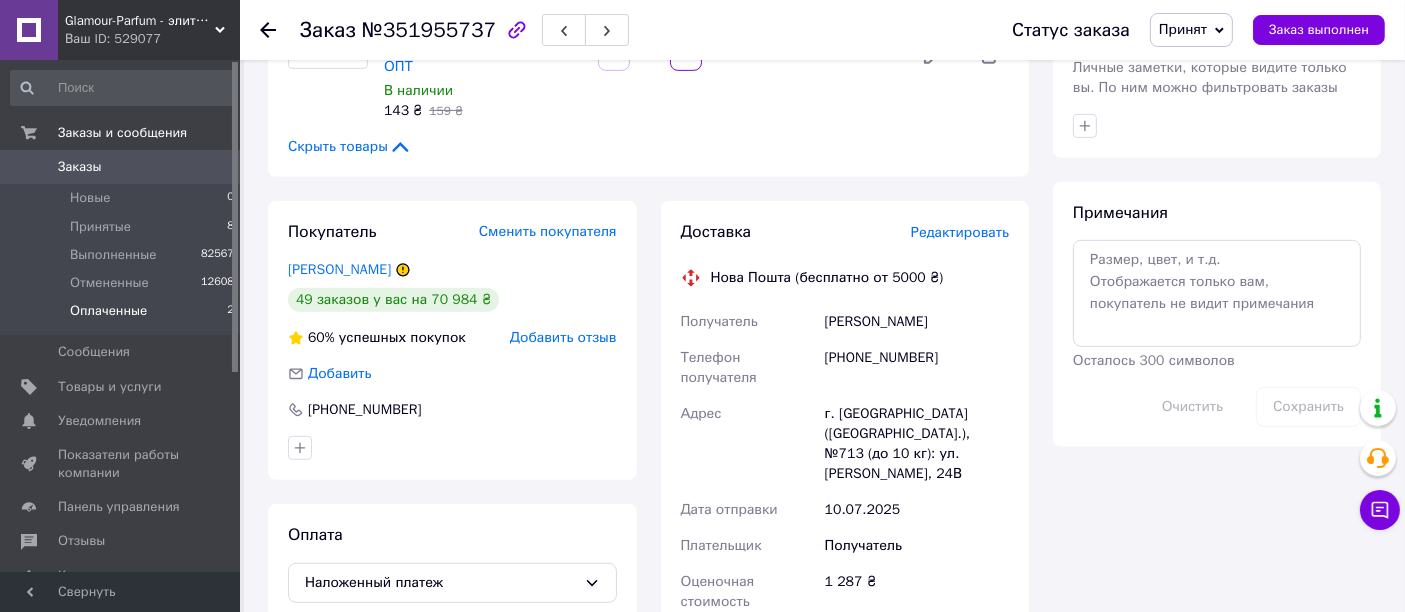 click on "Оплаченные" at bounding box center (108, 311) 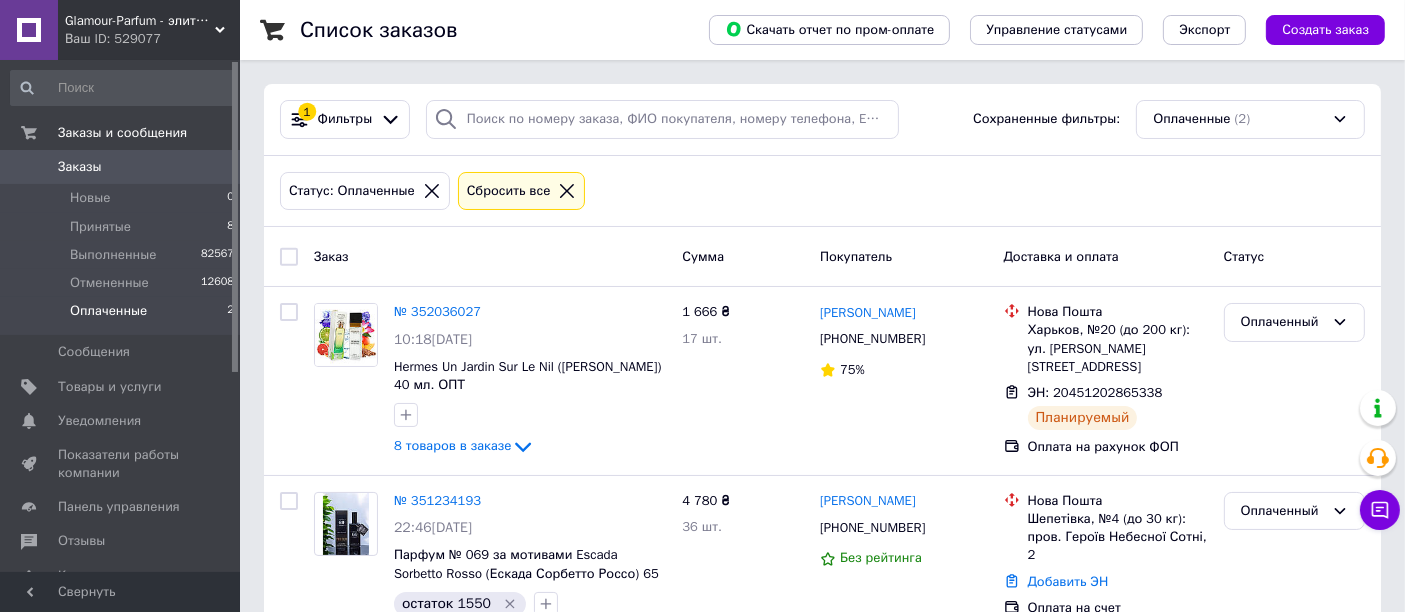 scroll, scrollTop: 74, scrollLeft: 0, axis: vertical 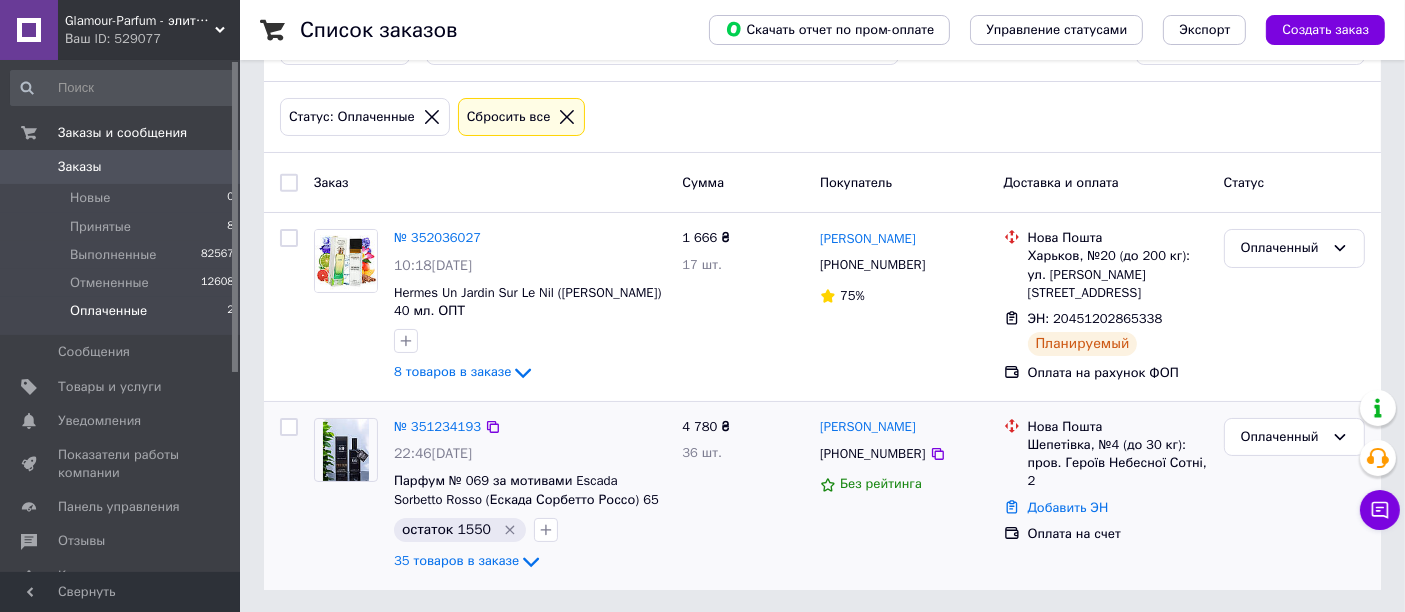 click 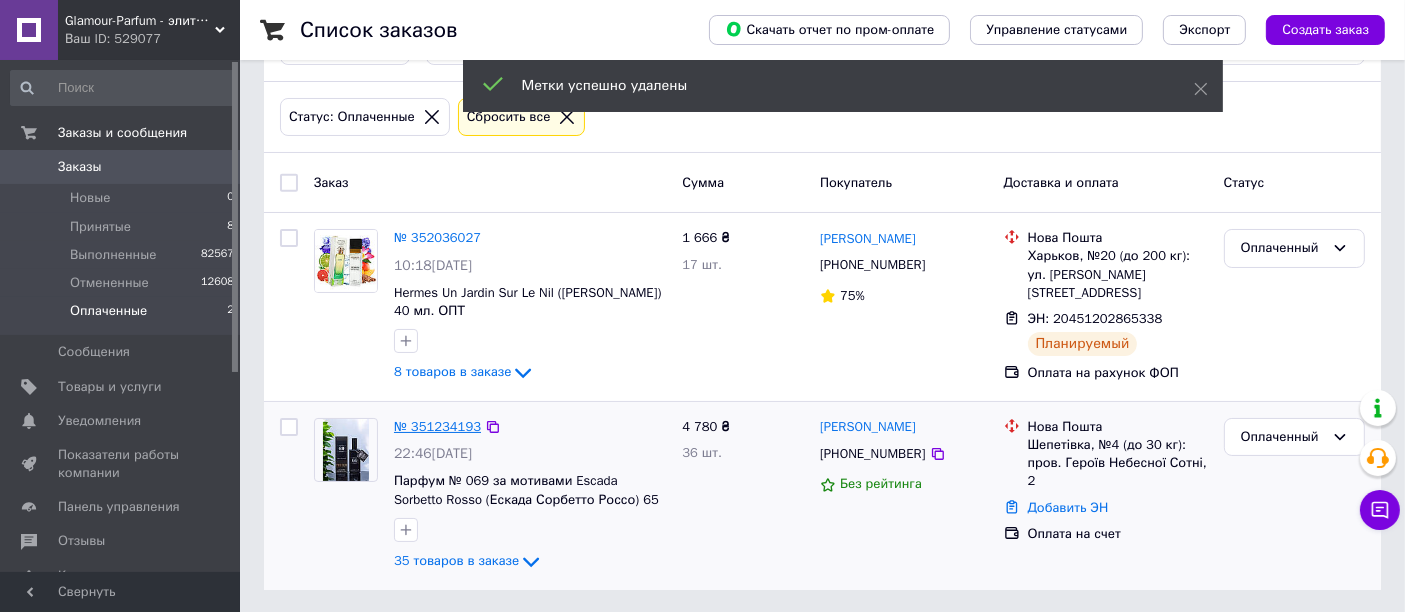 click on "№ 351234193" at bounding box center (437, 426) 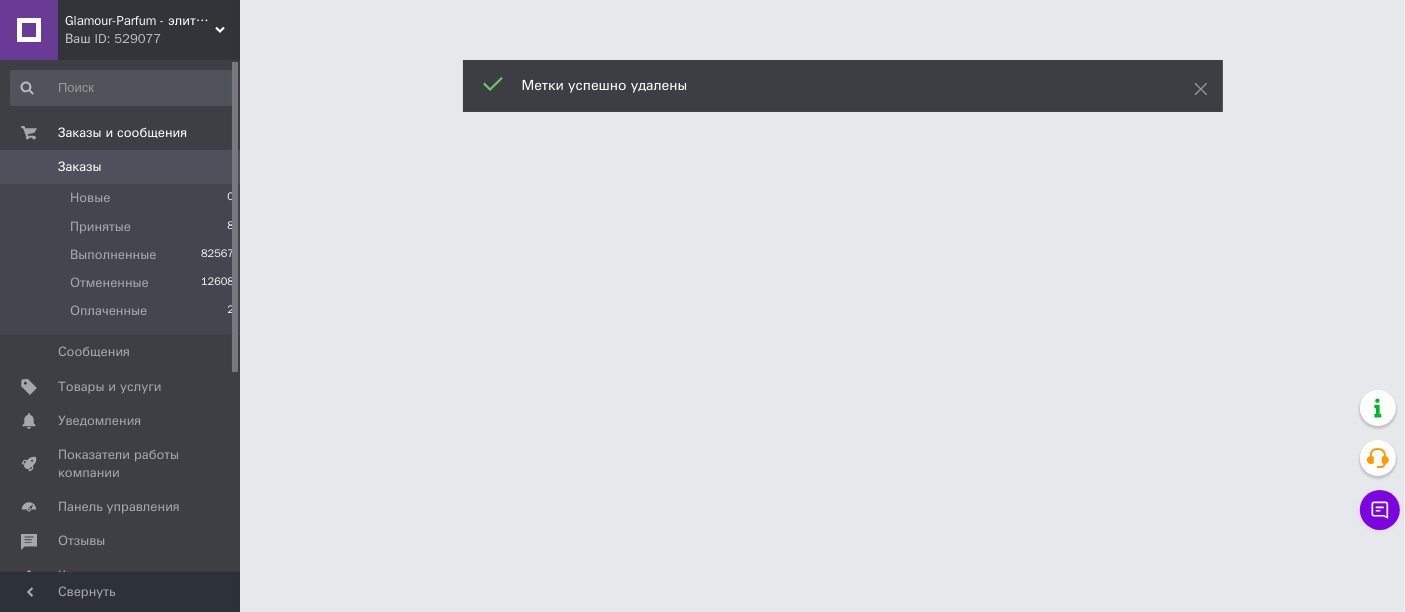 scroll, scrollTop: 0, scrollLeft: 0, axis: both 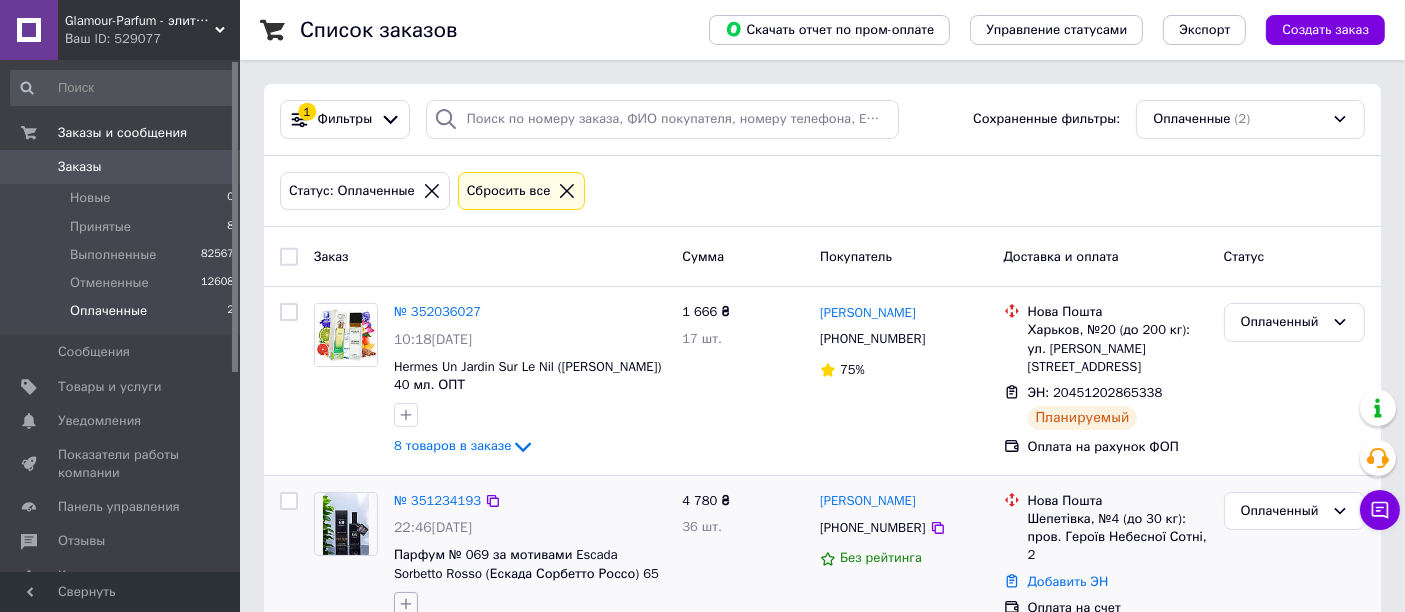 click 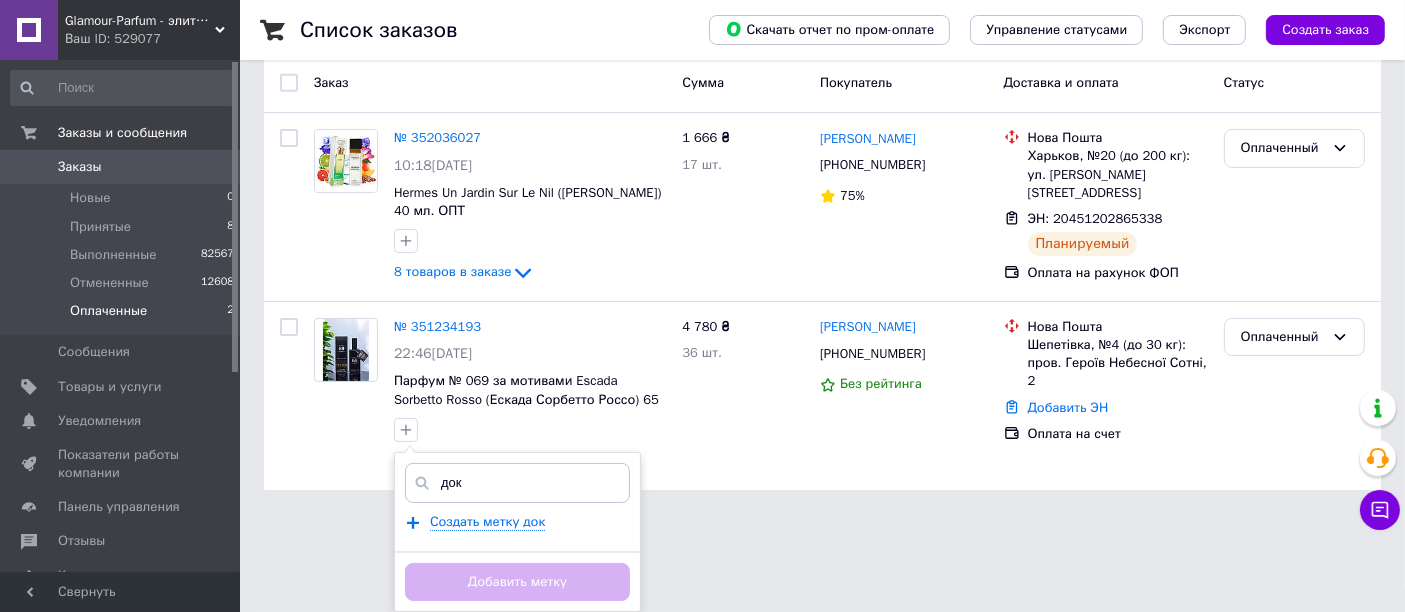 scroll, scrollTop: 171, scrollLeft: 0, axis: vertical 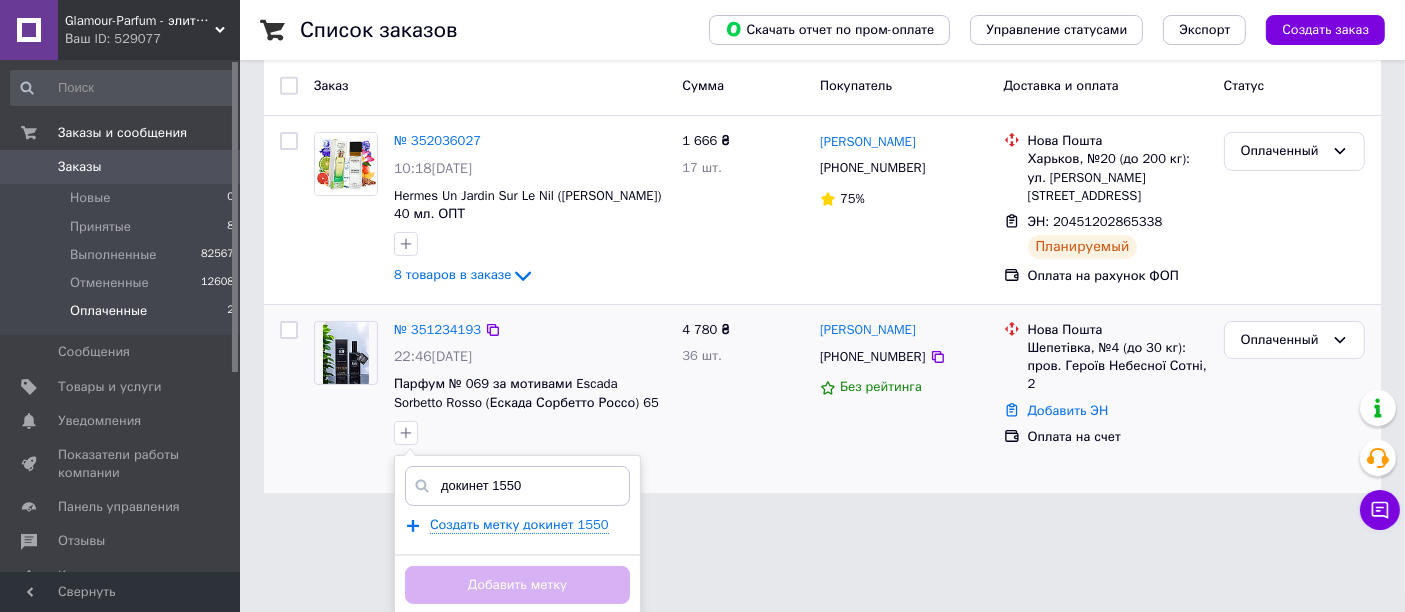 type on "докинет 1550" 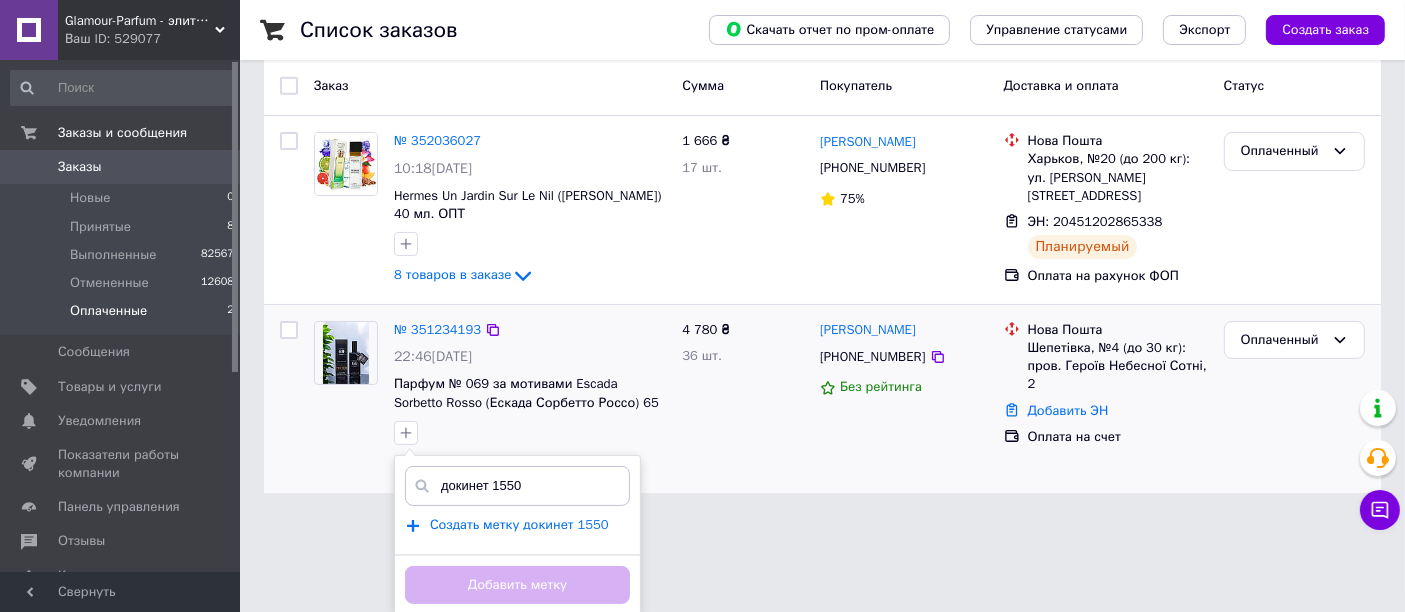click on "Создать метку   докинет 1550" at bounding box center [519, 525] 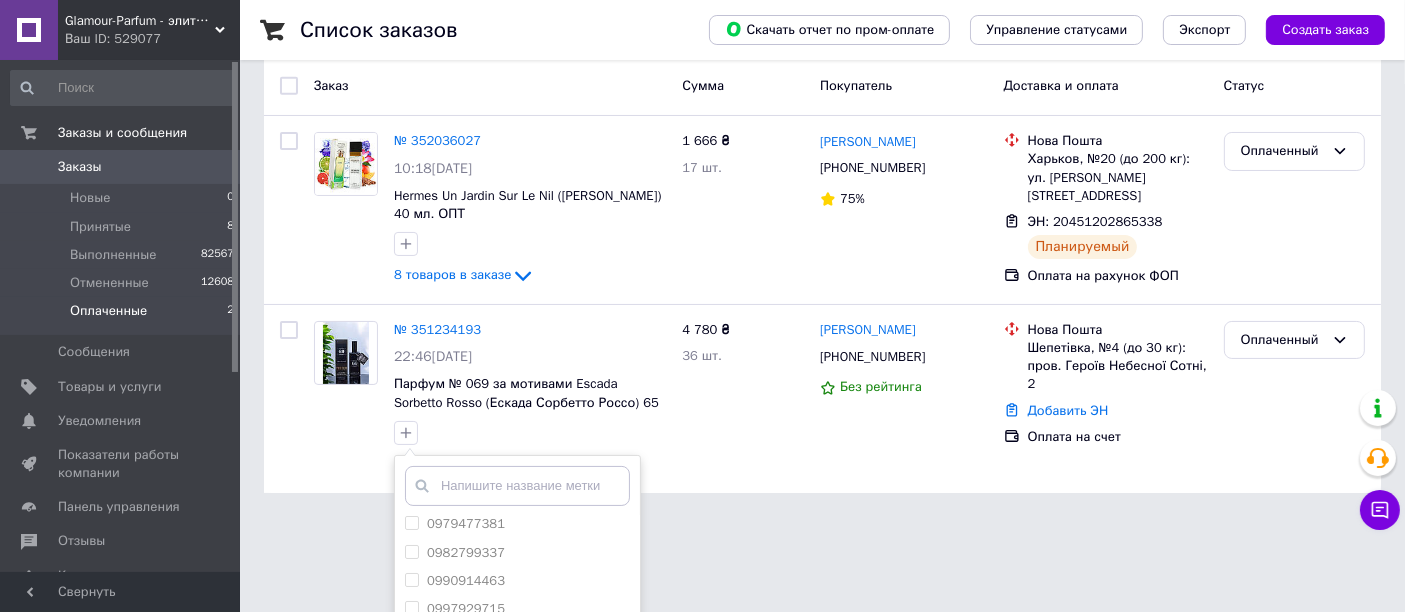 scroll, scrollTop: 333, scrollLeft: 0, axis: vertical 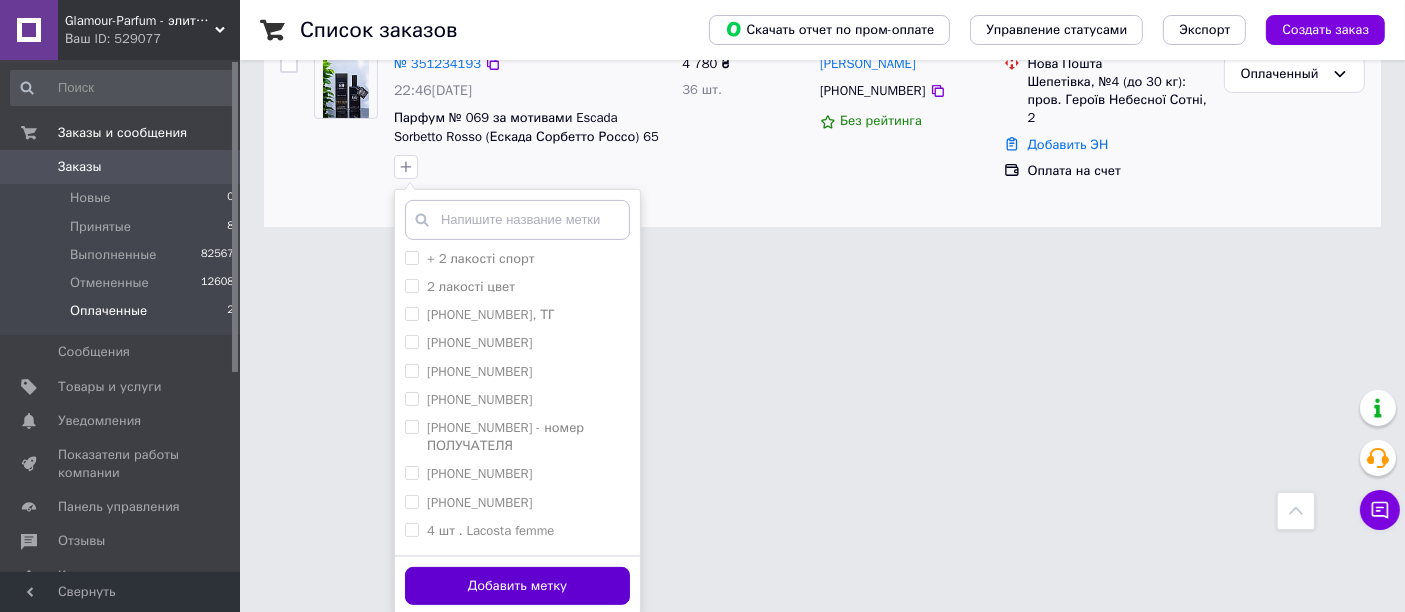 click on "Добавить метку" at bounding box center [517, 586] 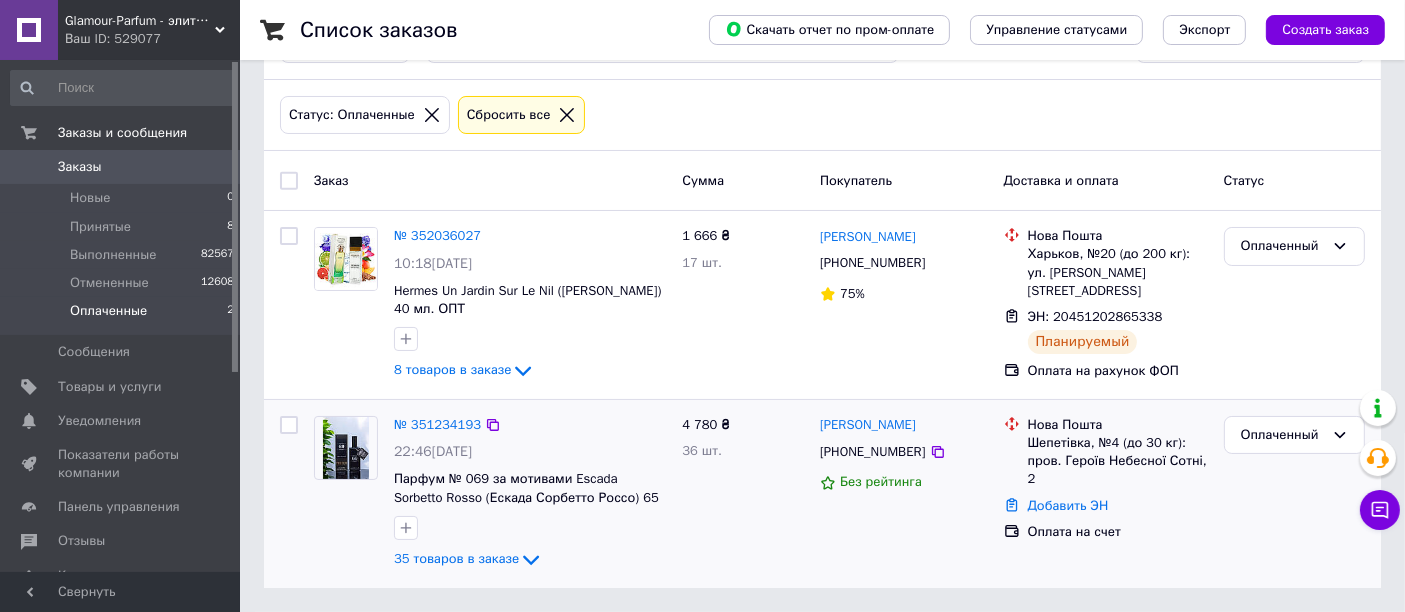 scroll, scrollTop: 74, scrollLeft: 0, axis: vertical 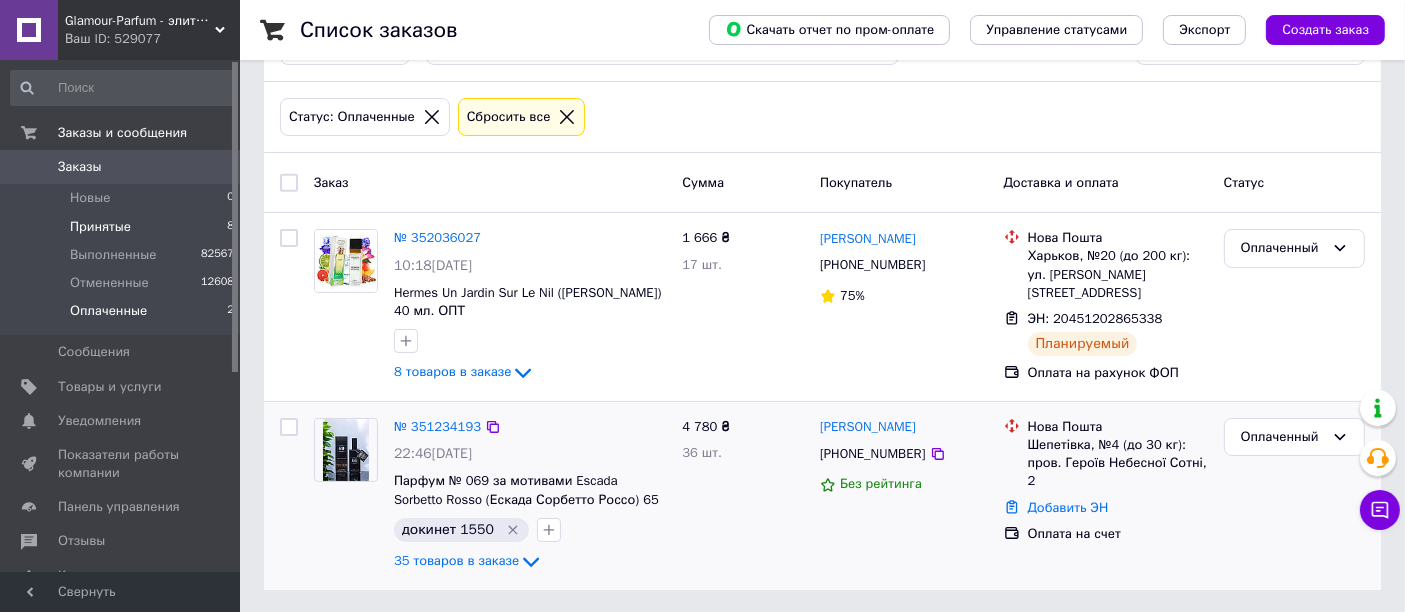 click on "Принятые" at bounding box center (100, 227) 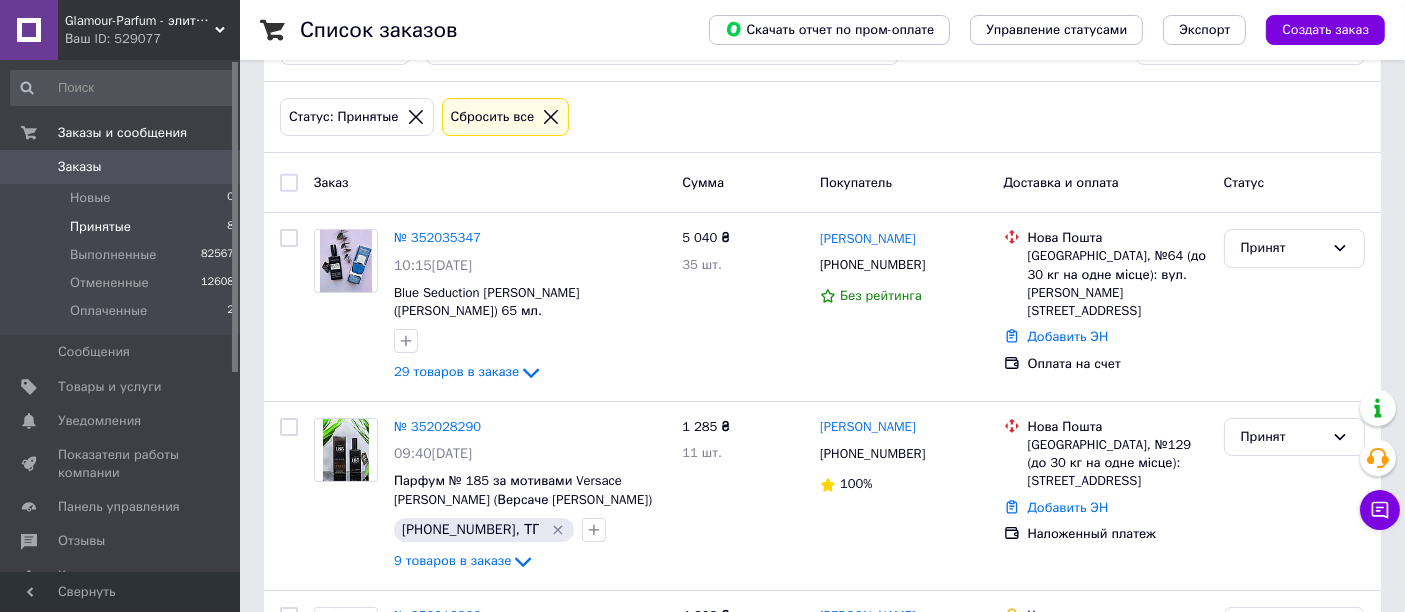 scroll, scrollTop: 0, scrollLeft: 0, axis: both 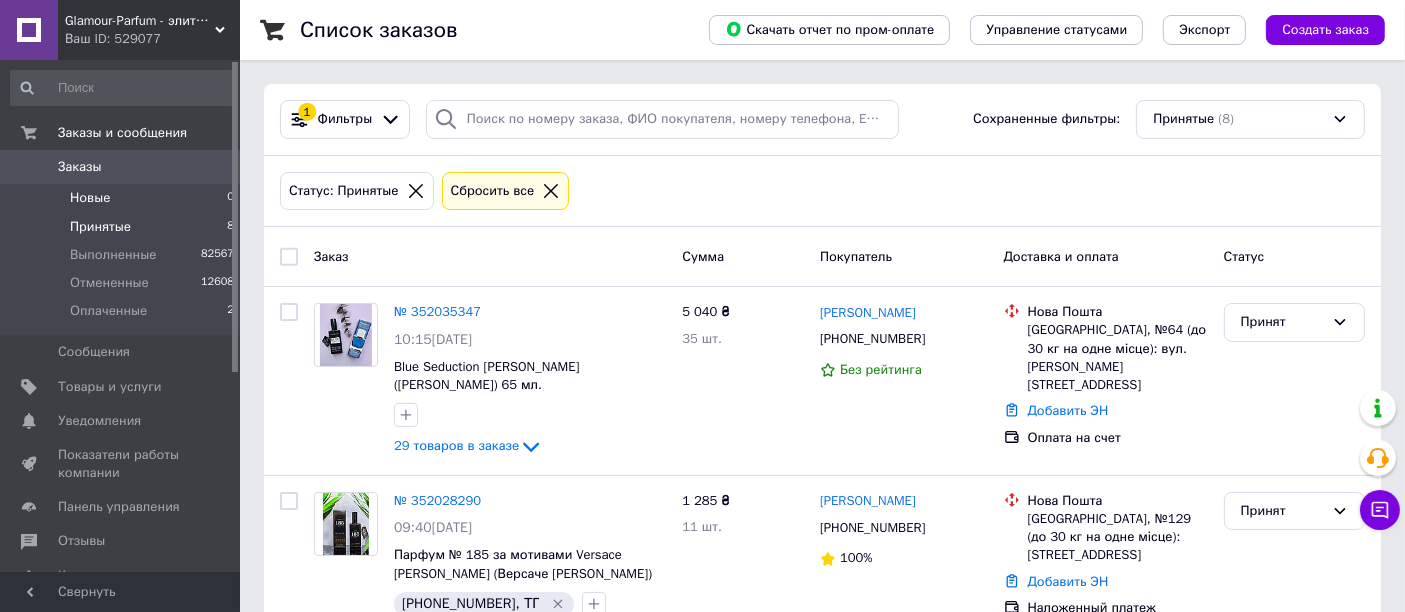 click on "Новые 0" at bounding box center [123, 198] 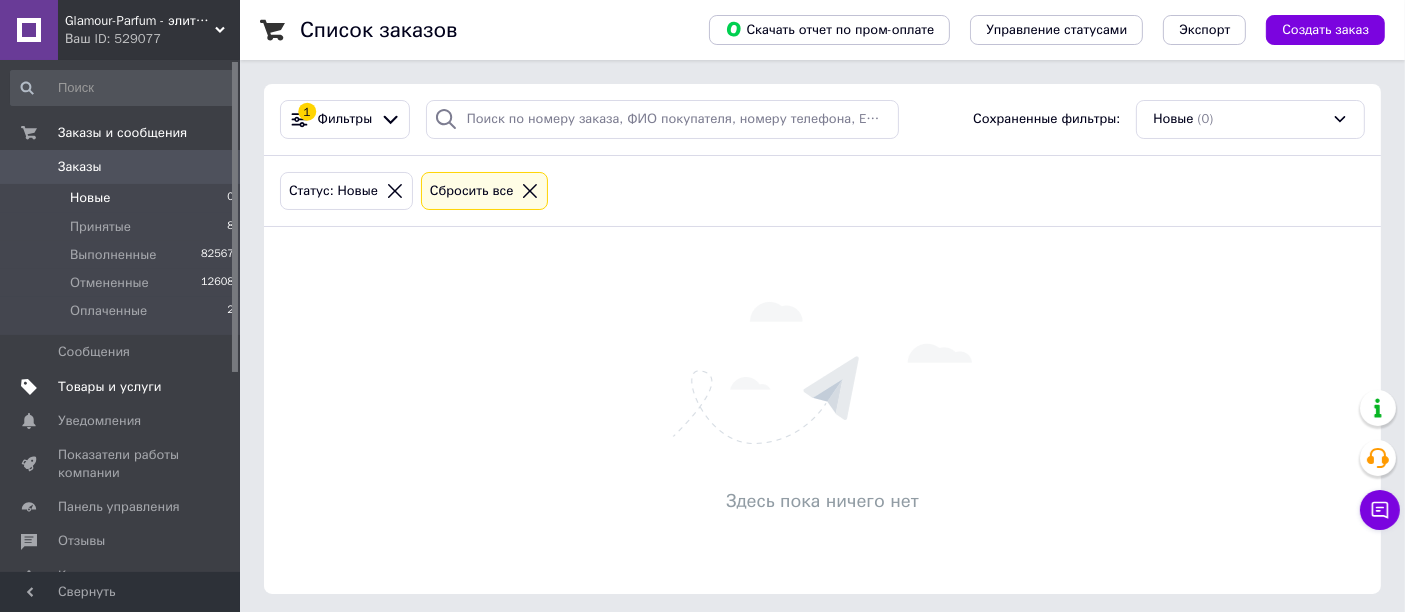 click on "Товары и услуги" at bounding box center (110, 387) 